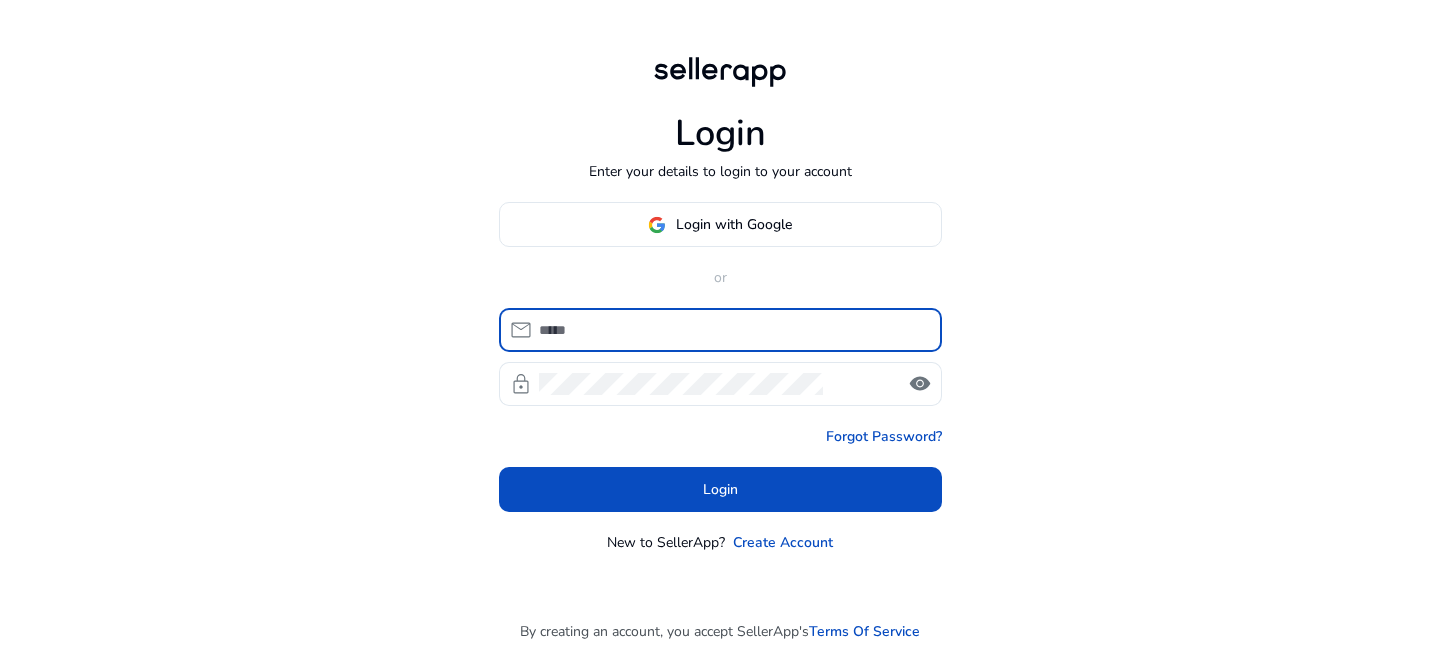 scroll, scrollTop: 0, scrollLeft: 0, axis: both 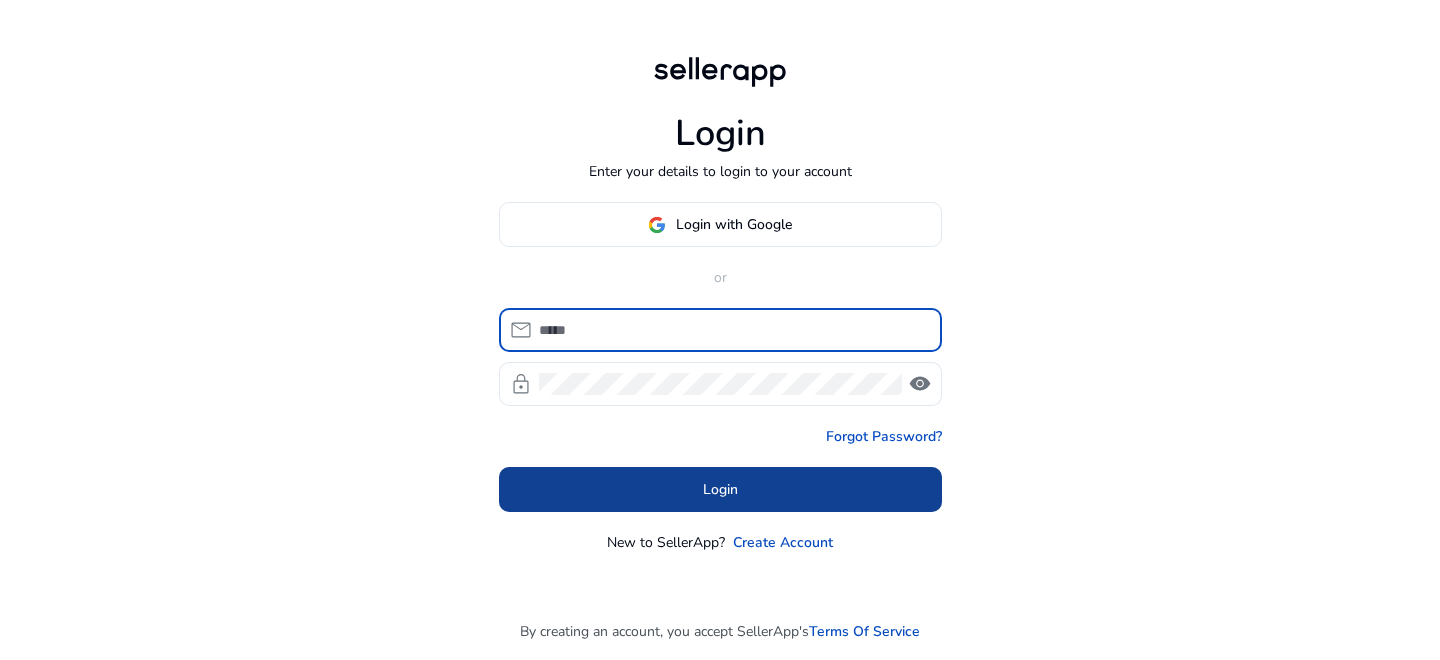 type on "**********" 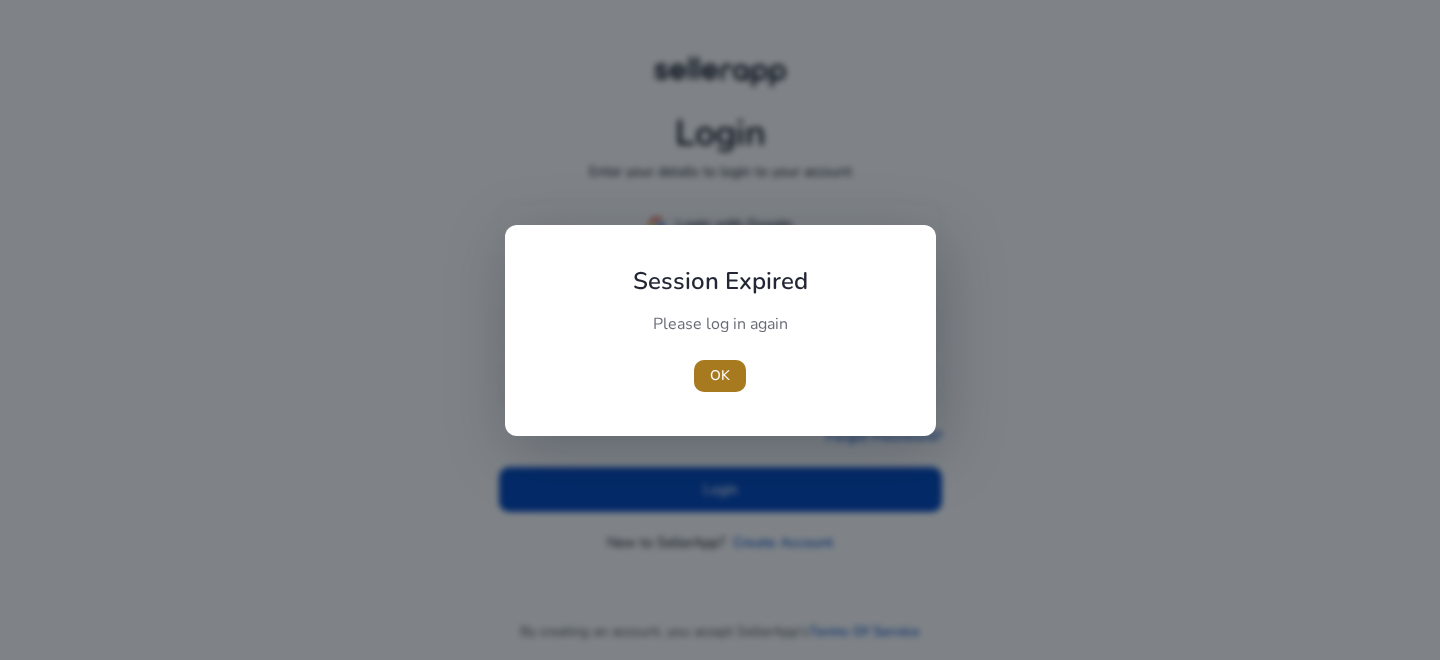 click on "OK" at bounding box center (720, 375) 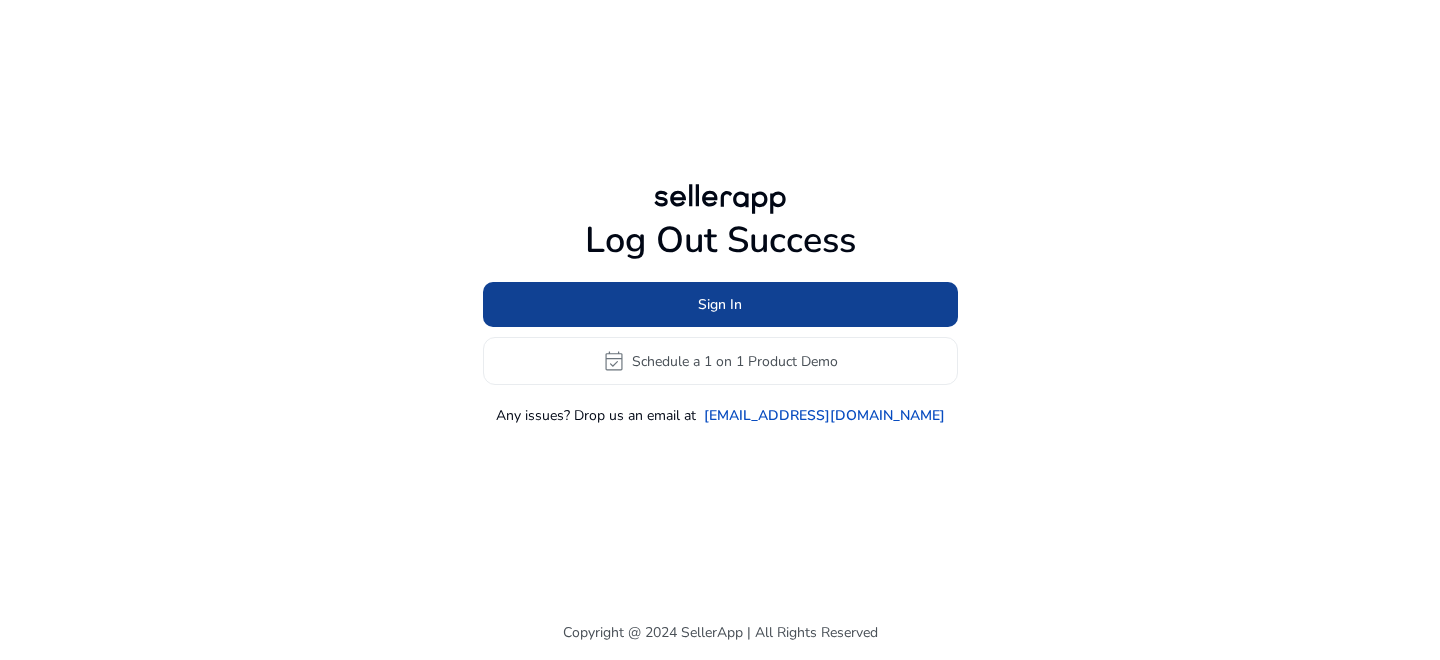 click 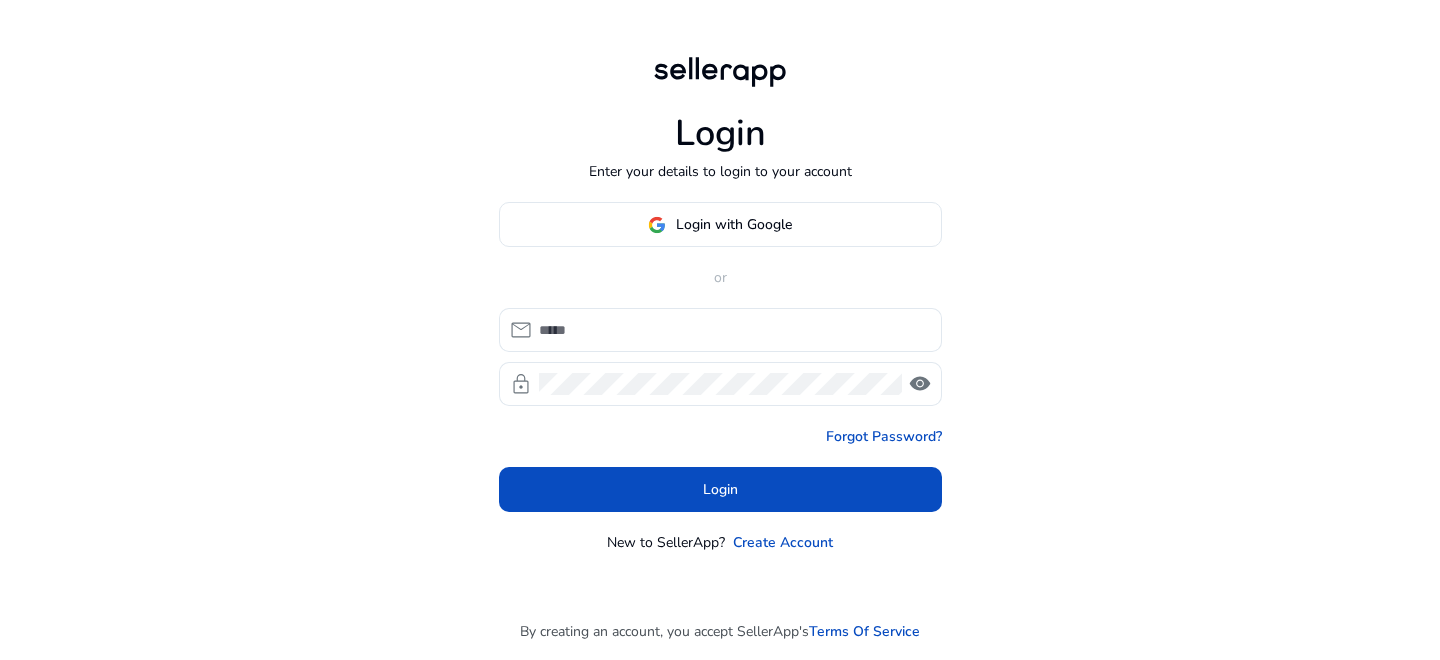 type on "**********" 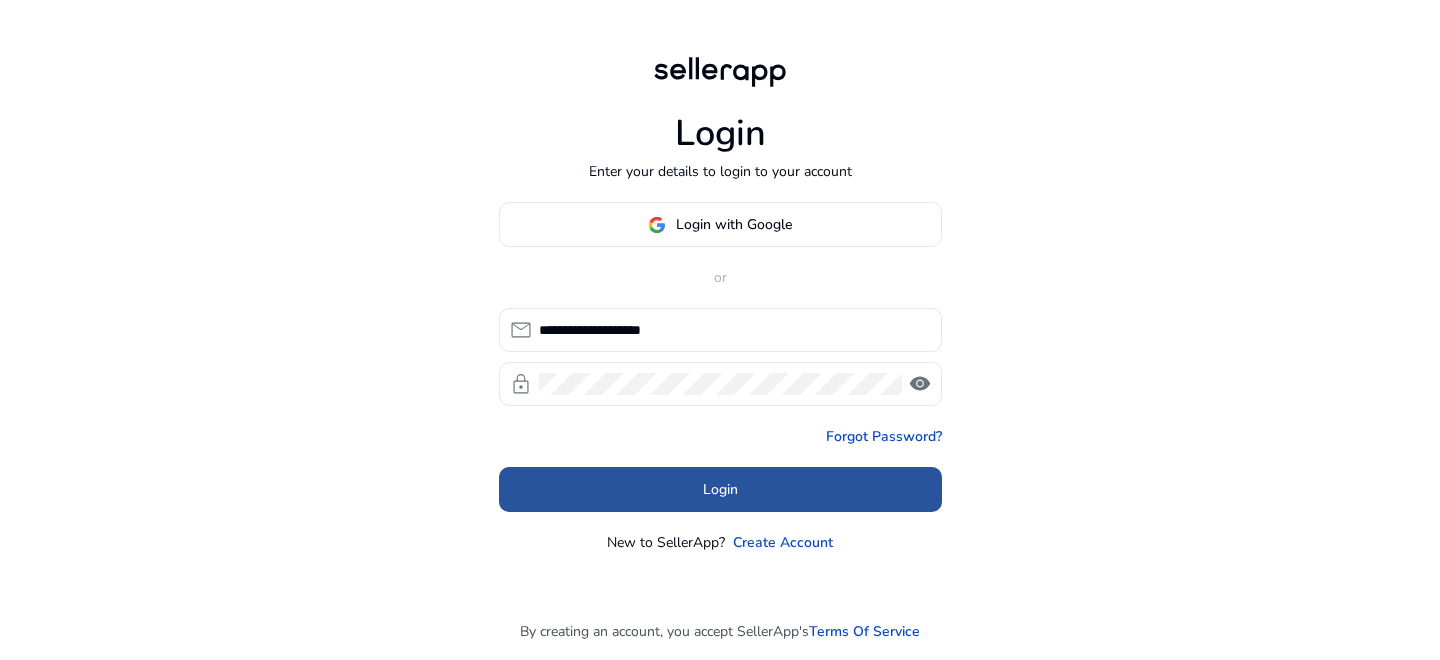 click at bounding box center [720, 490] 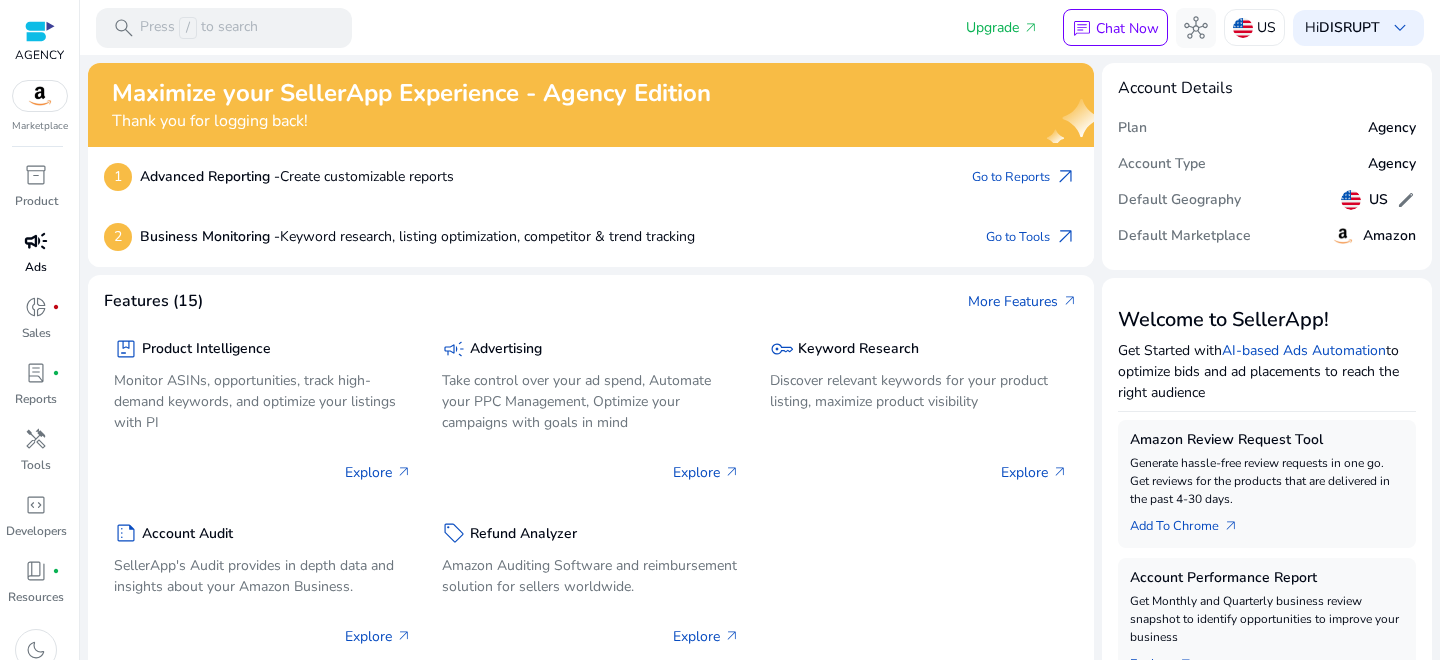 click on "Ads" at bounding box center [36, 267] 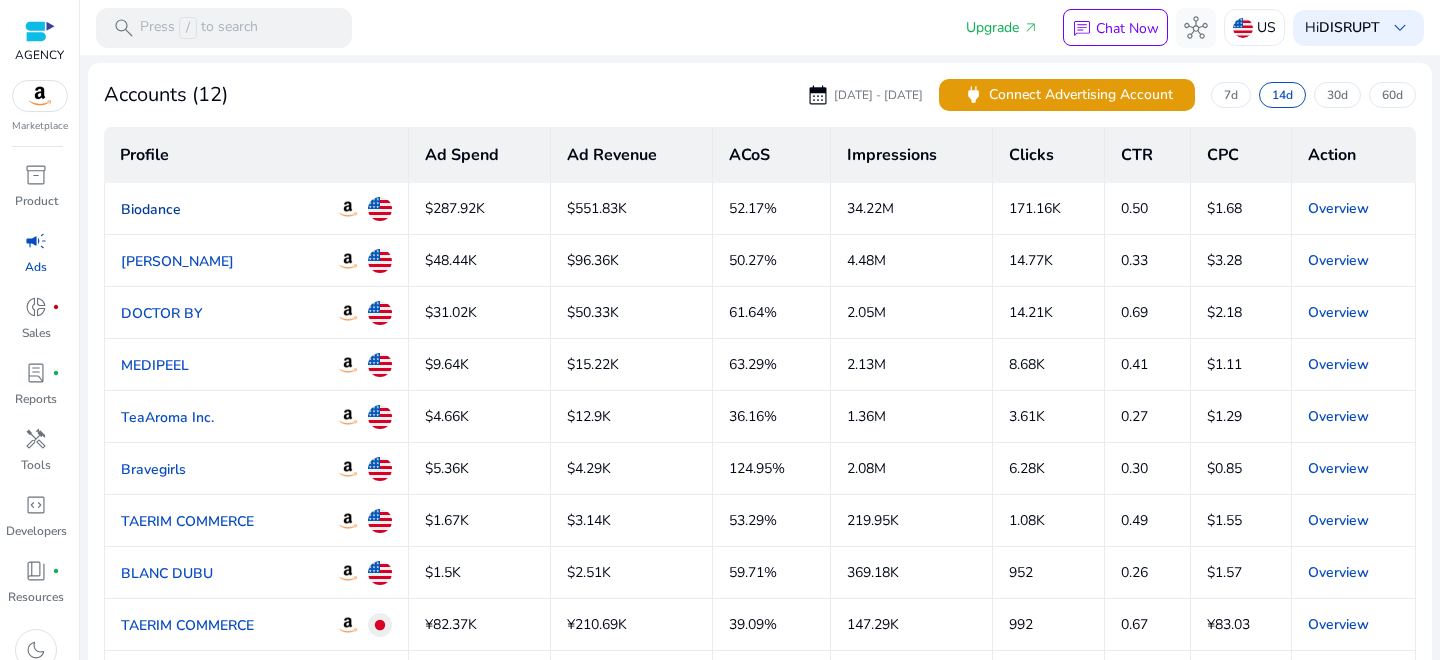 click on "Biodance" 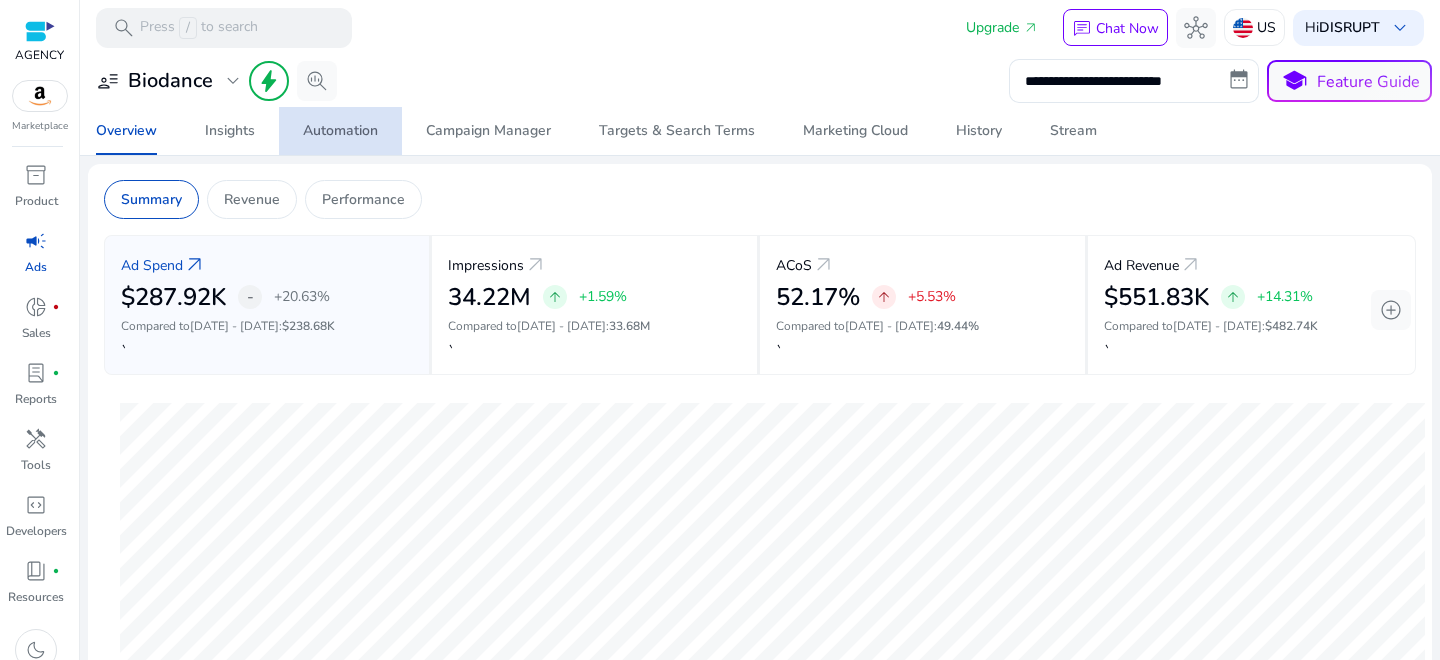 click on "Automation" at bounding box center [340, 131] 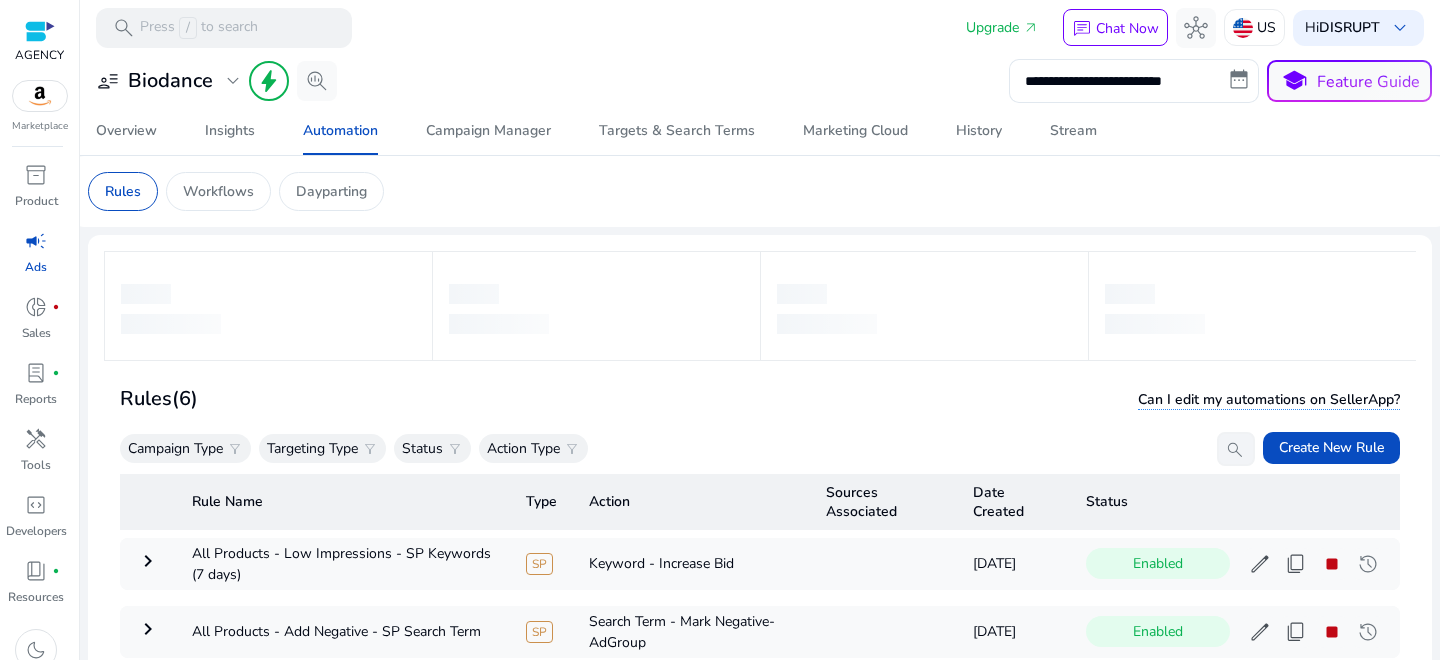 scroll, scrollTop: 149, scrollLeft: 0, axis: vertical 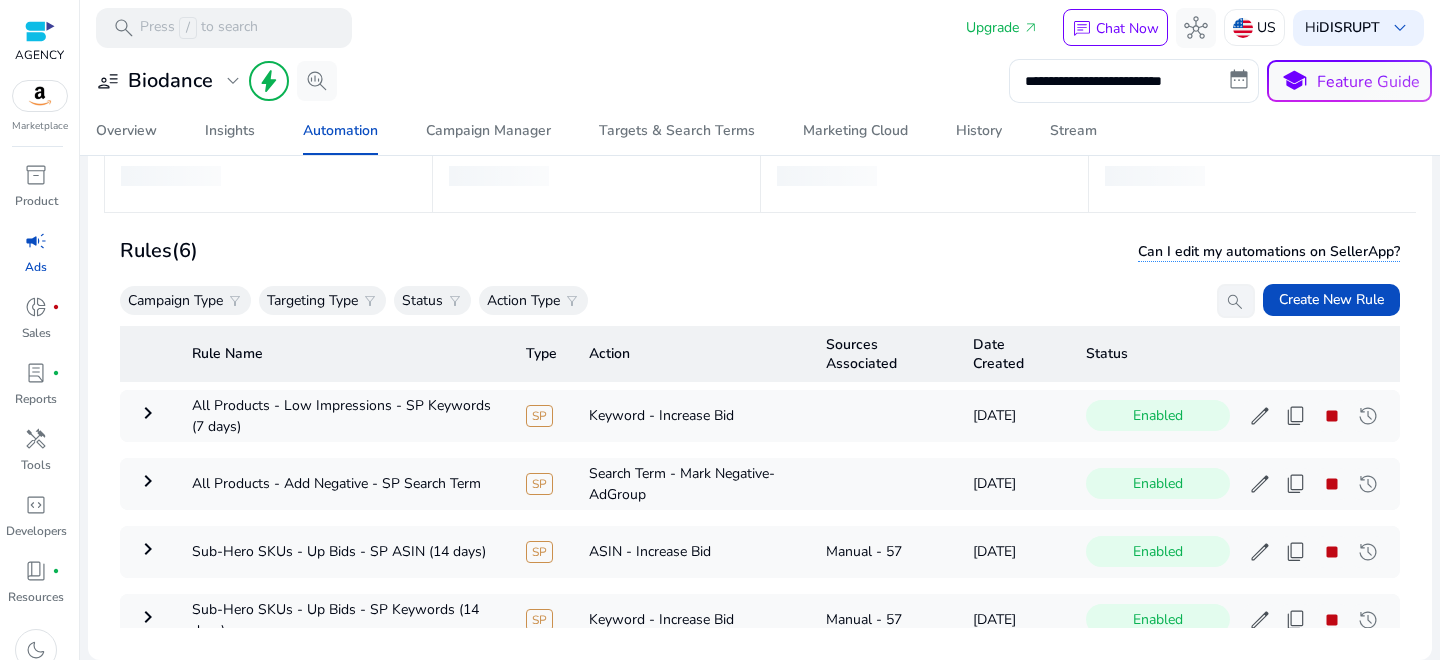 click on "Rules   (6)  Can I edit my automations on SellerApp?" 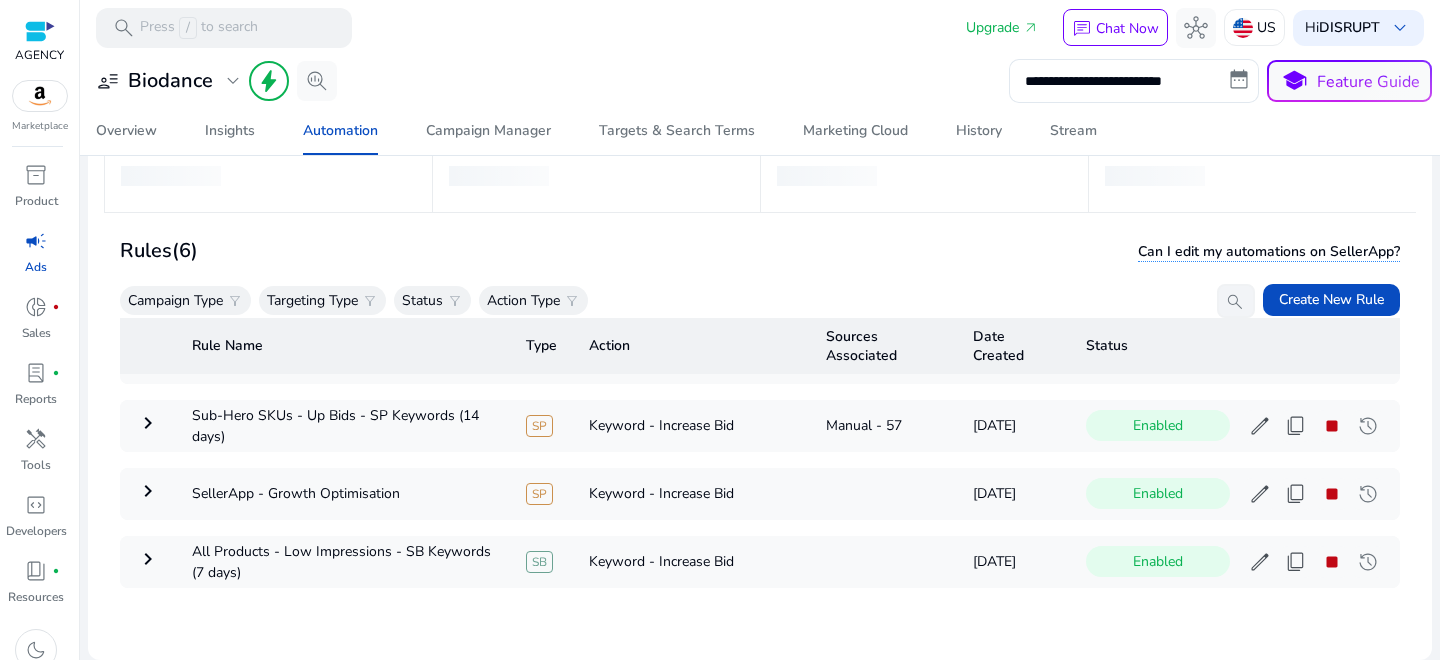 scroll, scrollTop: 0, scrollLeft: 0, axis: both 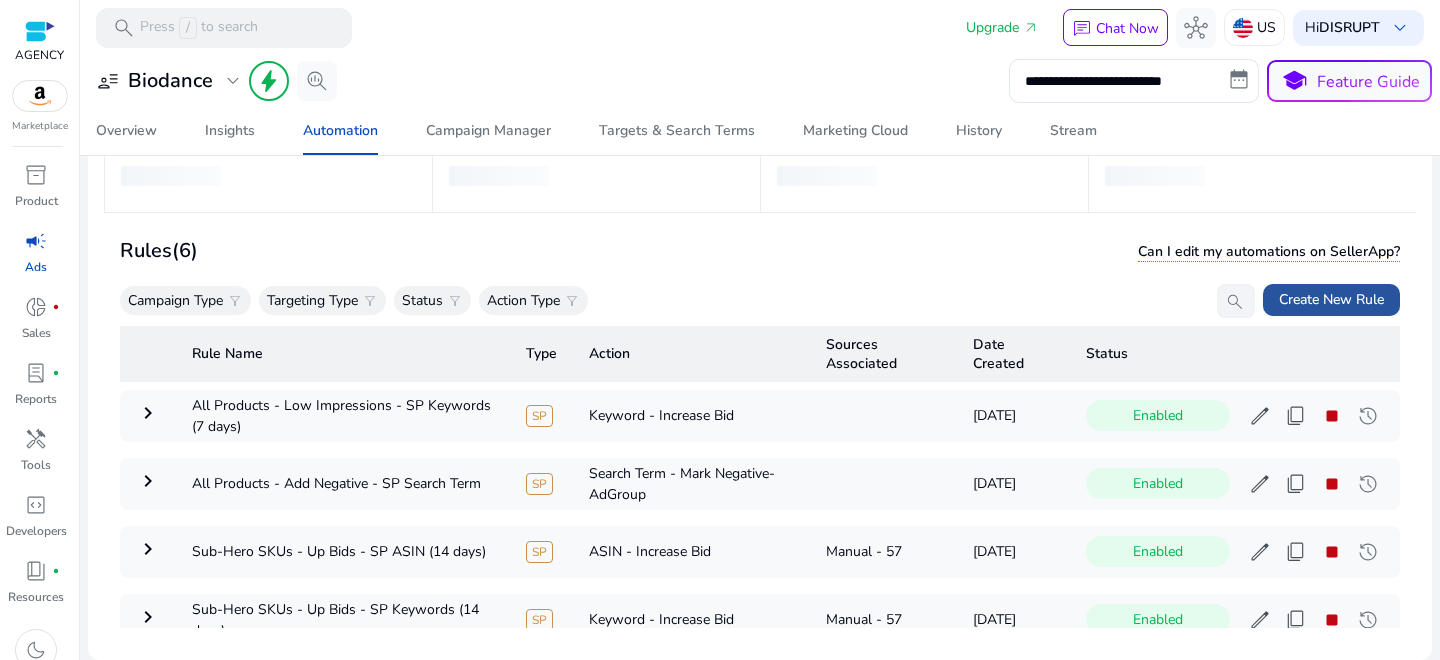 click on "Create New Rule" 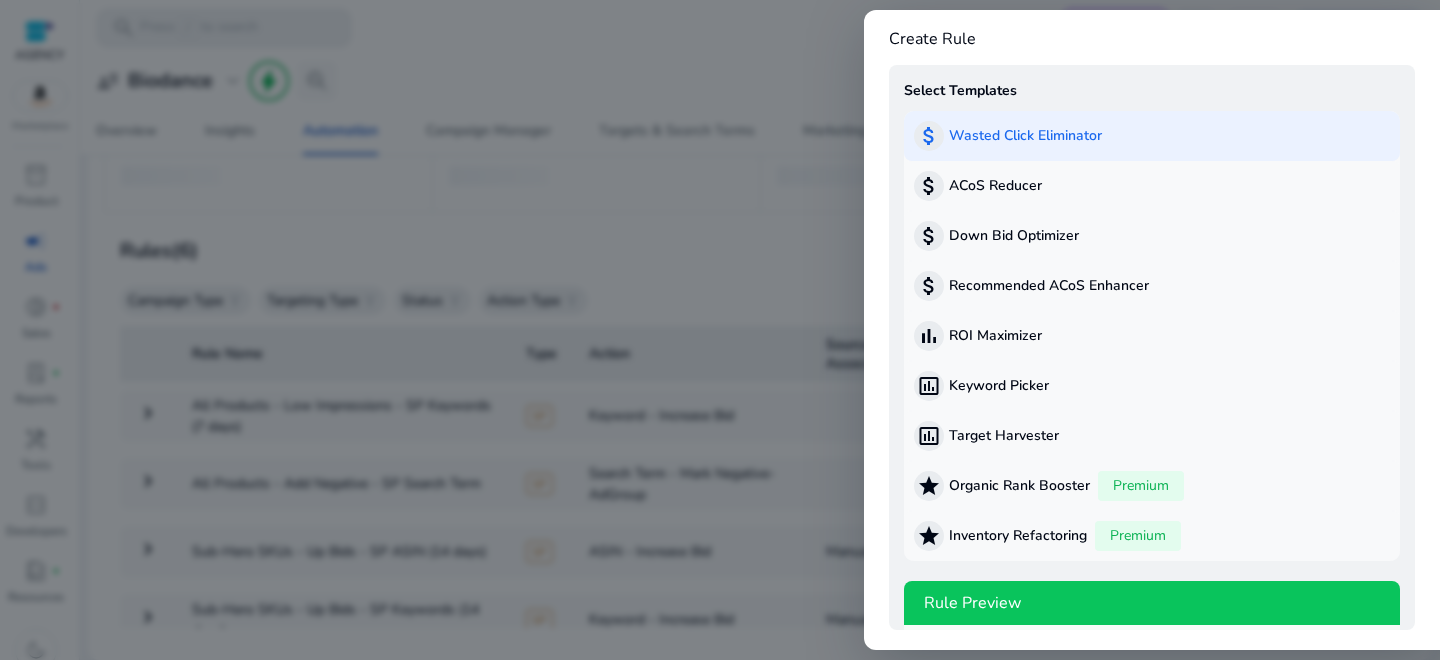 scroll, scrollTop: 160, scrollLeft: 0, axis: vertical 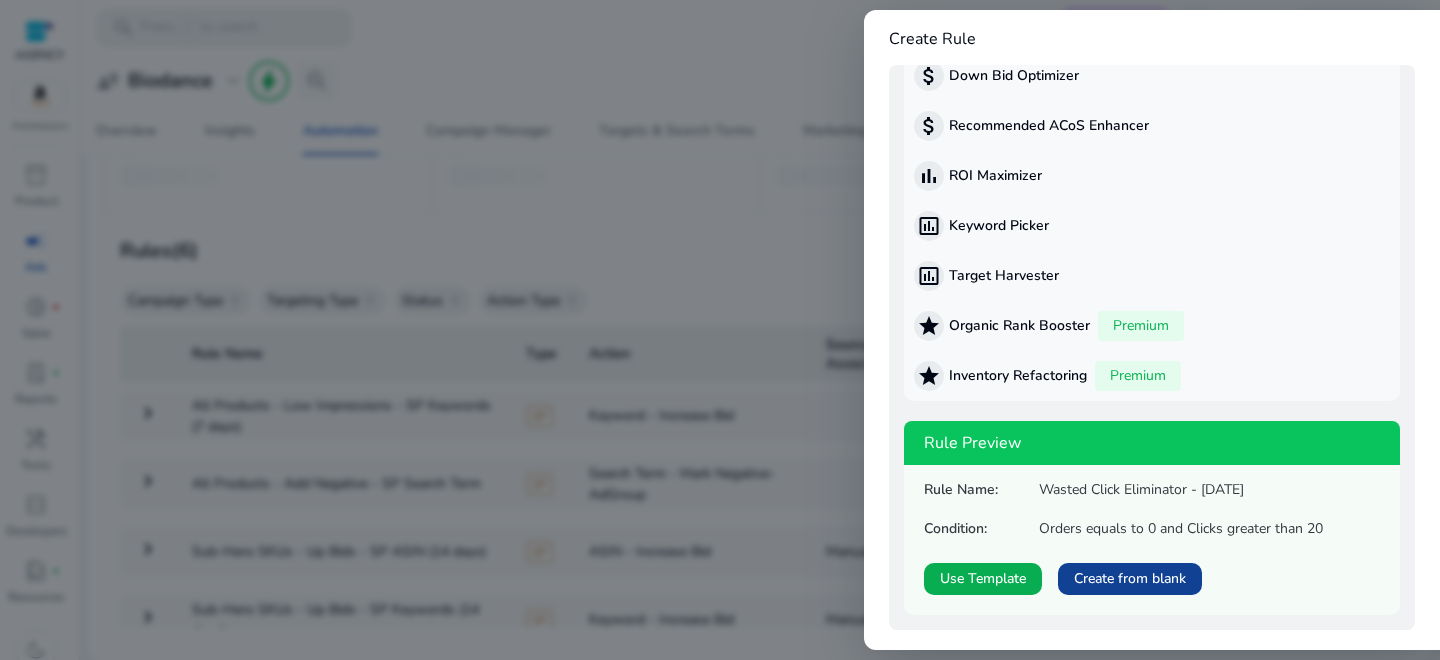 click on "Create from blank" at bounding box center (1130, 578) 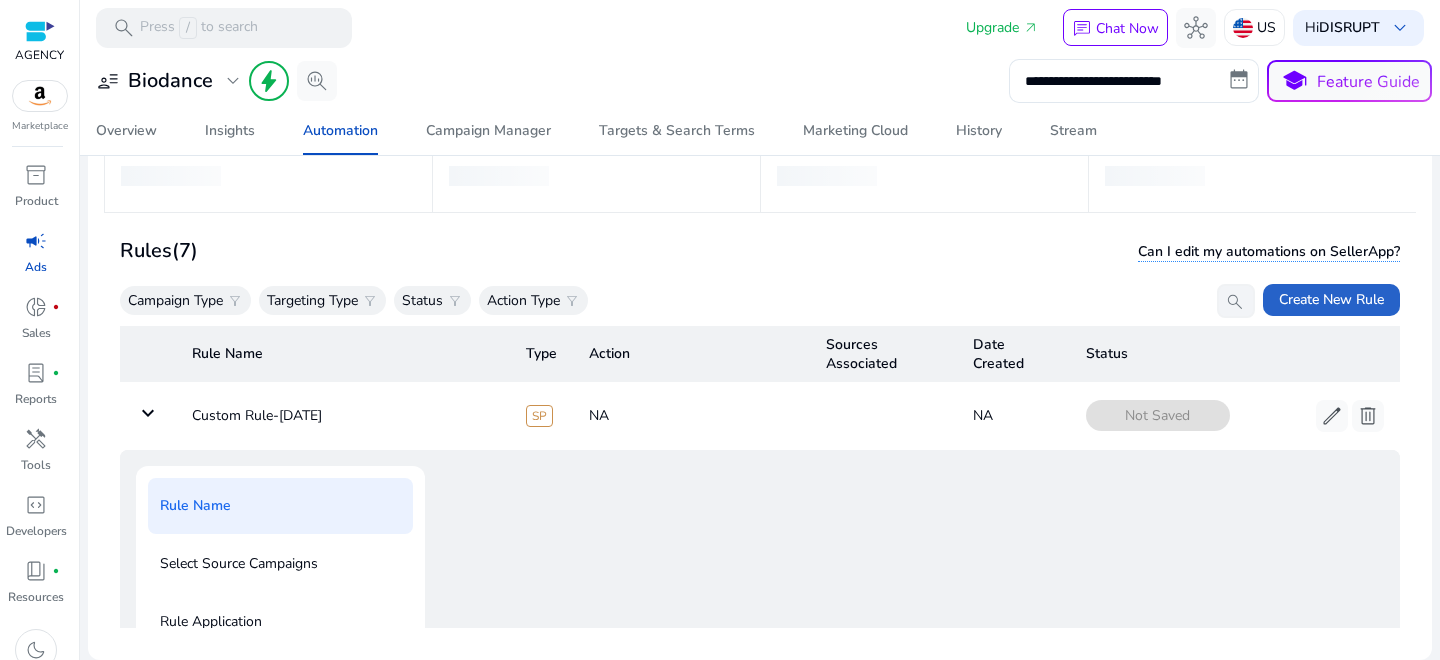 scroll, scrollTop: 72, scrollLeft: 0, axis: vertical 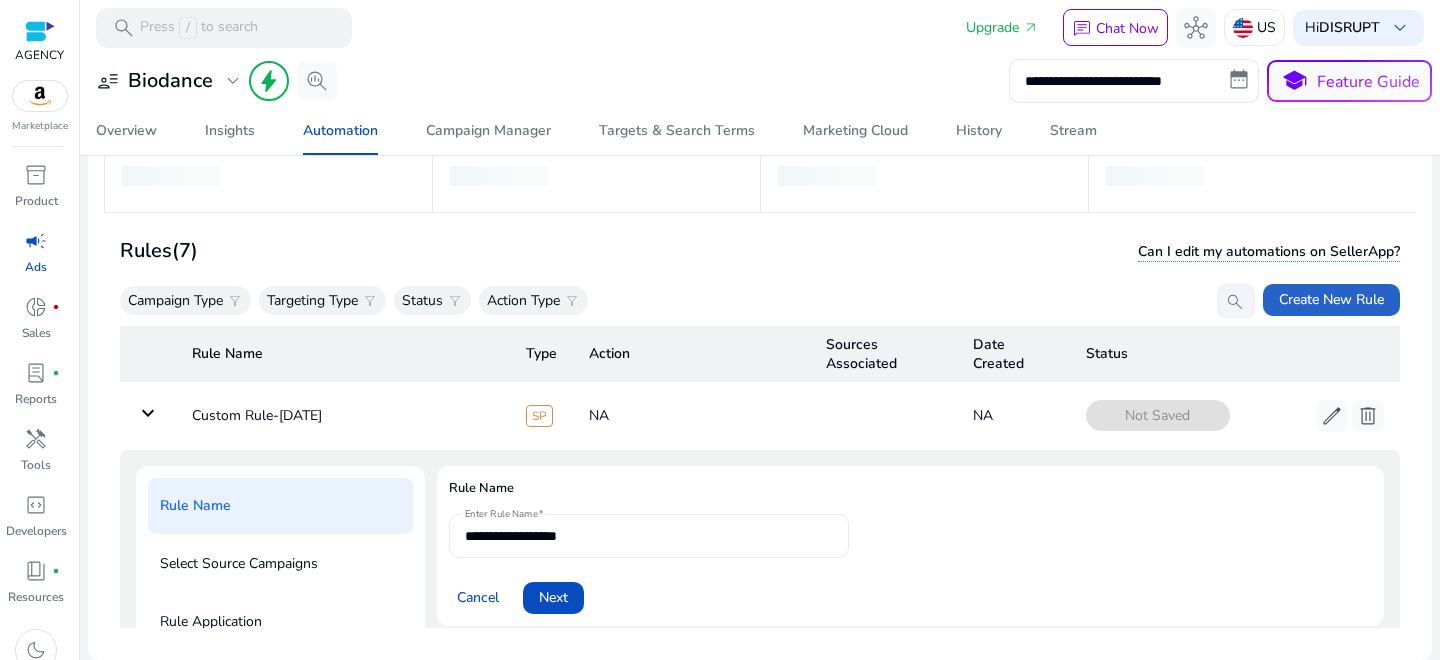 click on "**********" at bounding box center (649, 536) 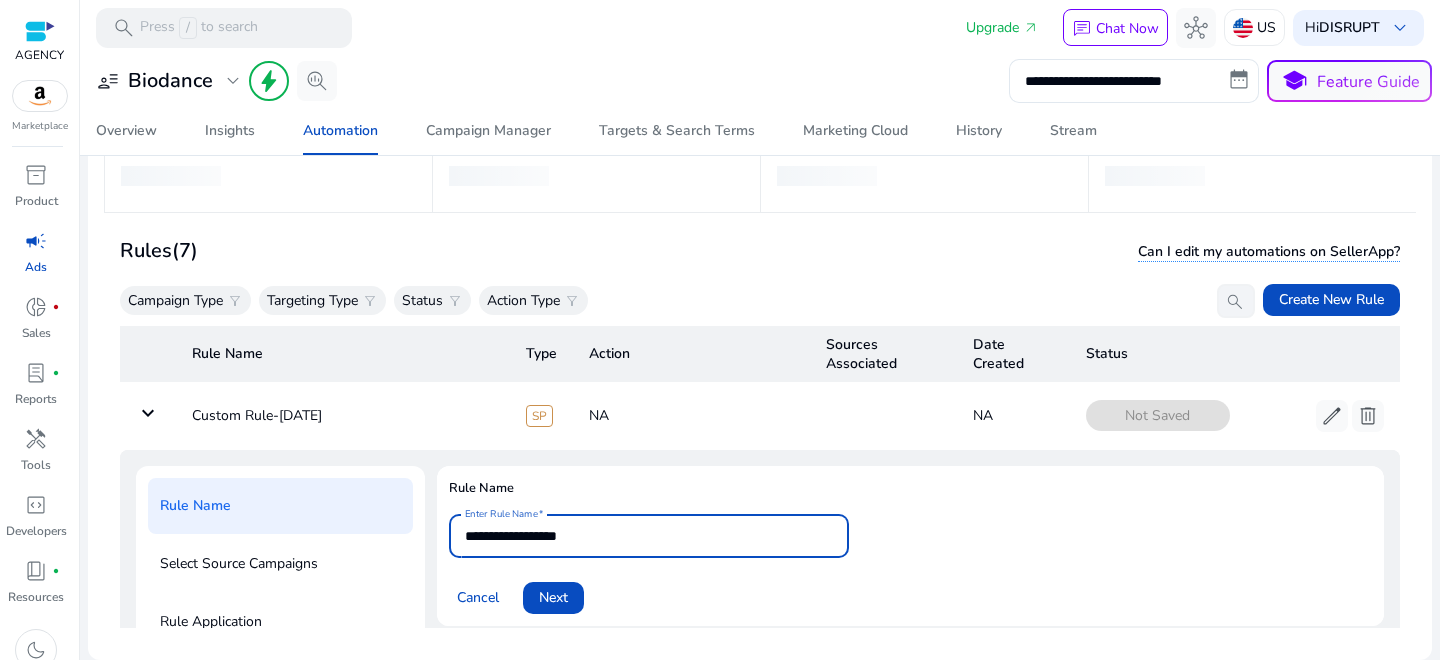 click on "**********" at bounding box center [649, 536] 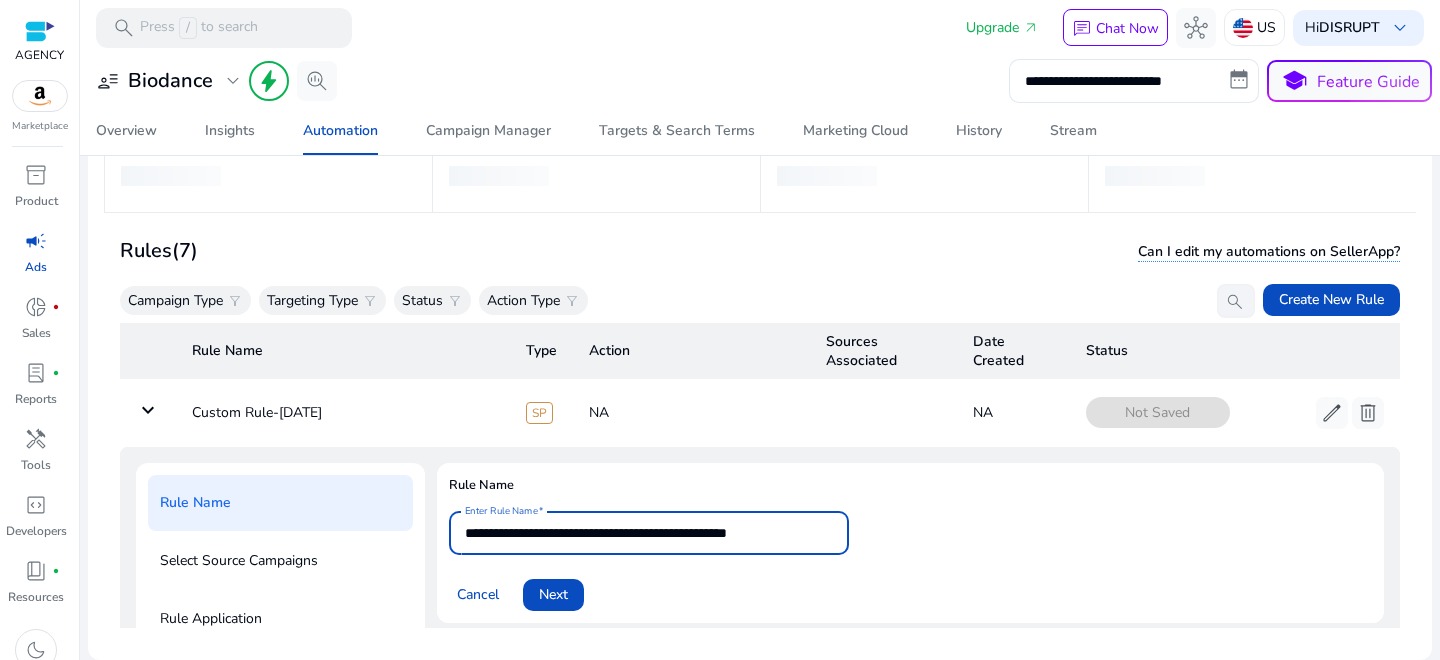 scroll, scrollTop: 4, scrollLeft: 0, axis: vertical 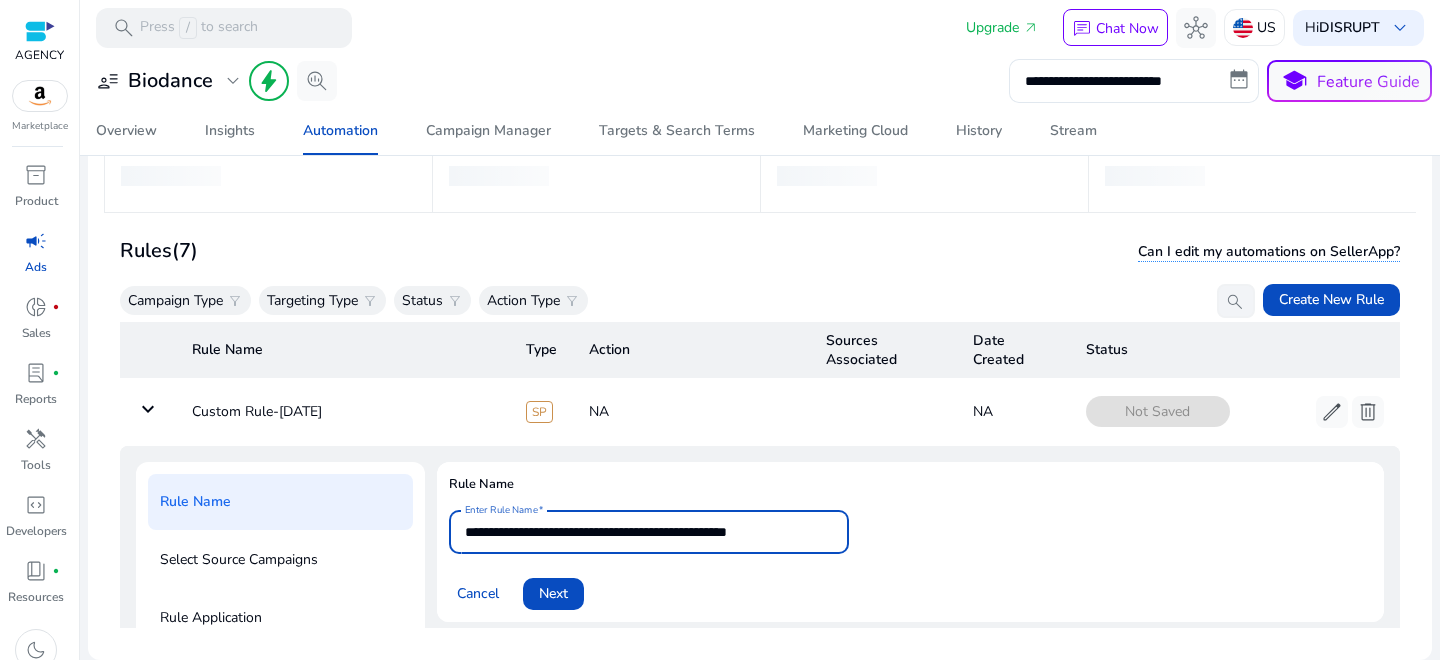 paste 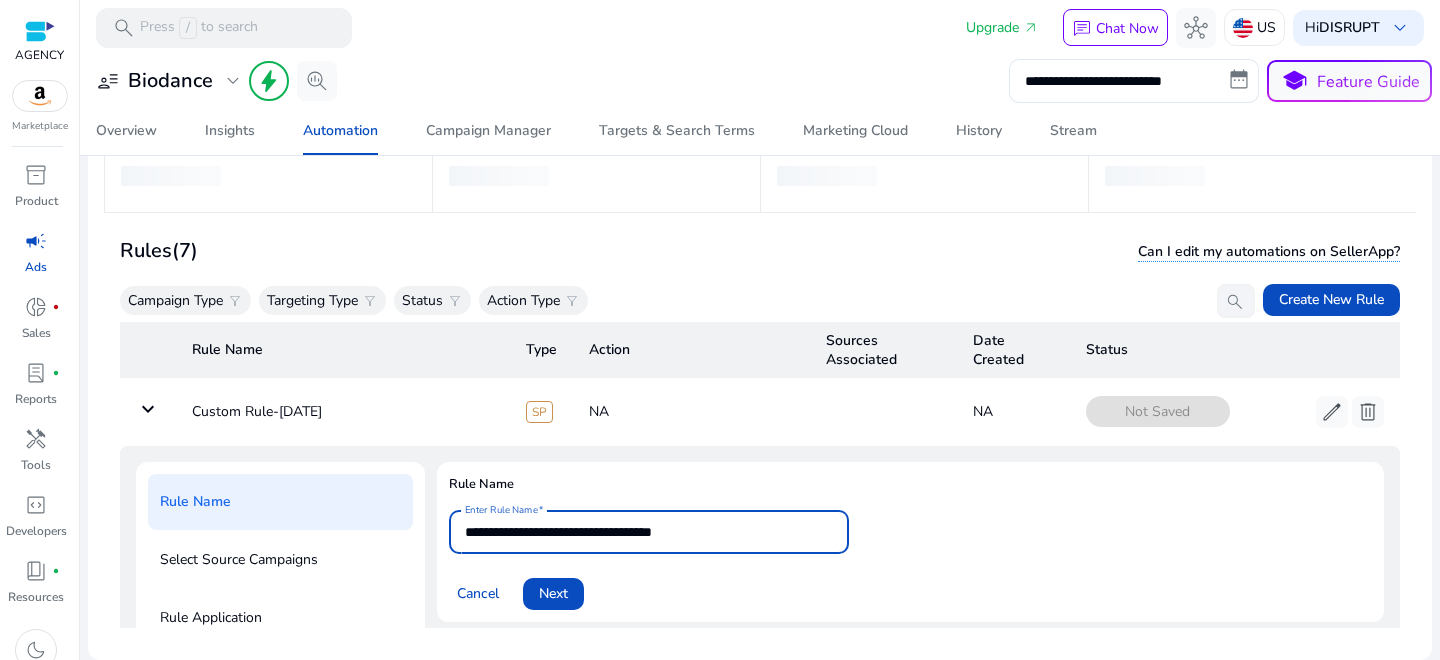 click on "**********" at bounding box center (649, 532) 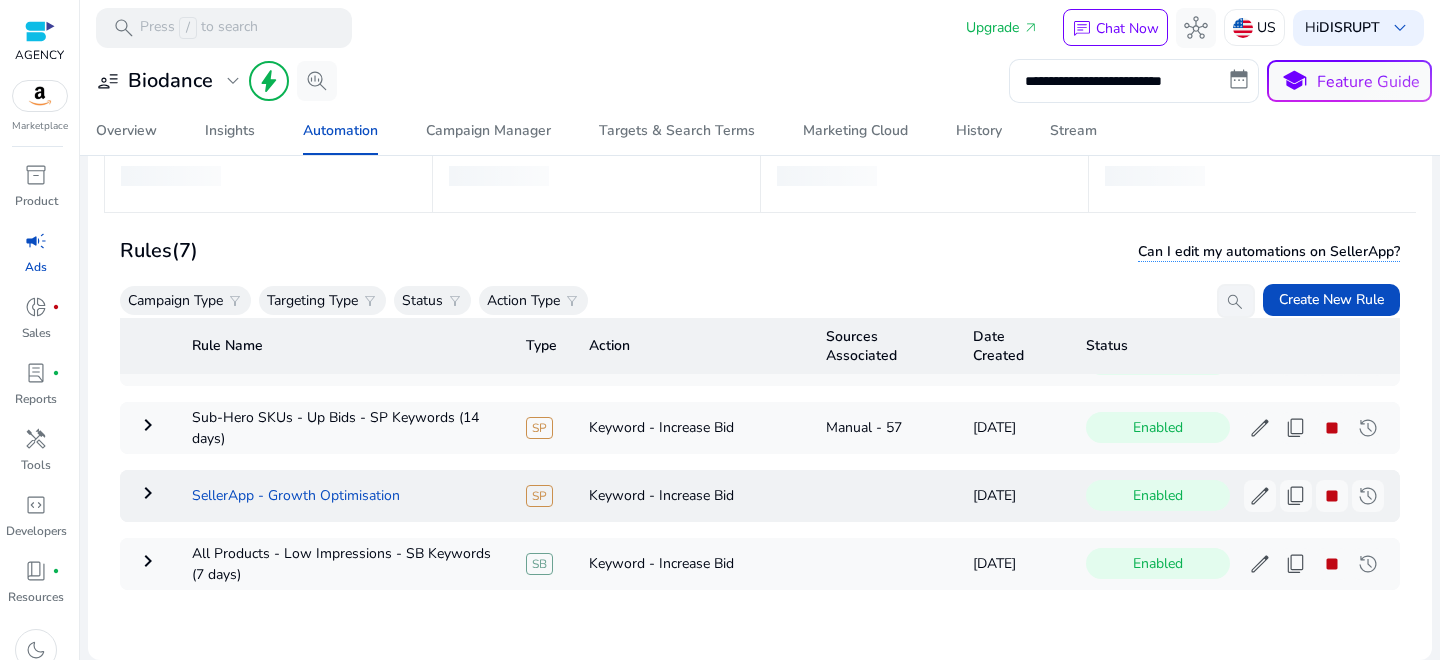 scroll, scrollTop: 814, scrollLeft: 0, axis: vertical 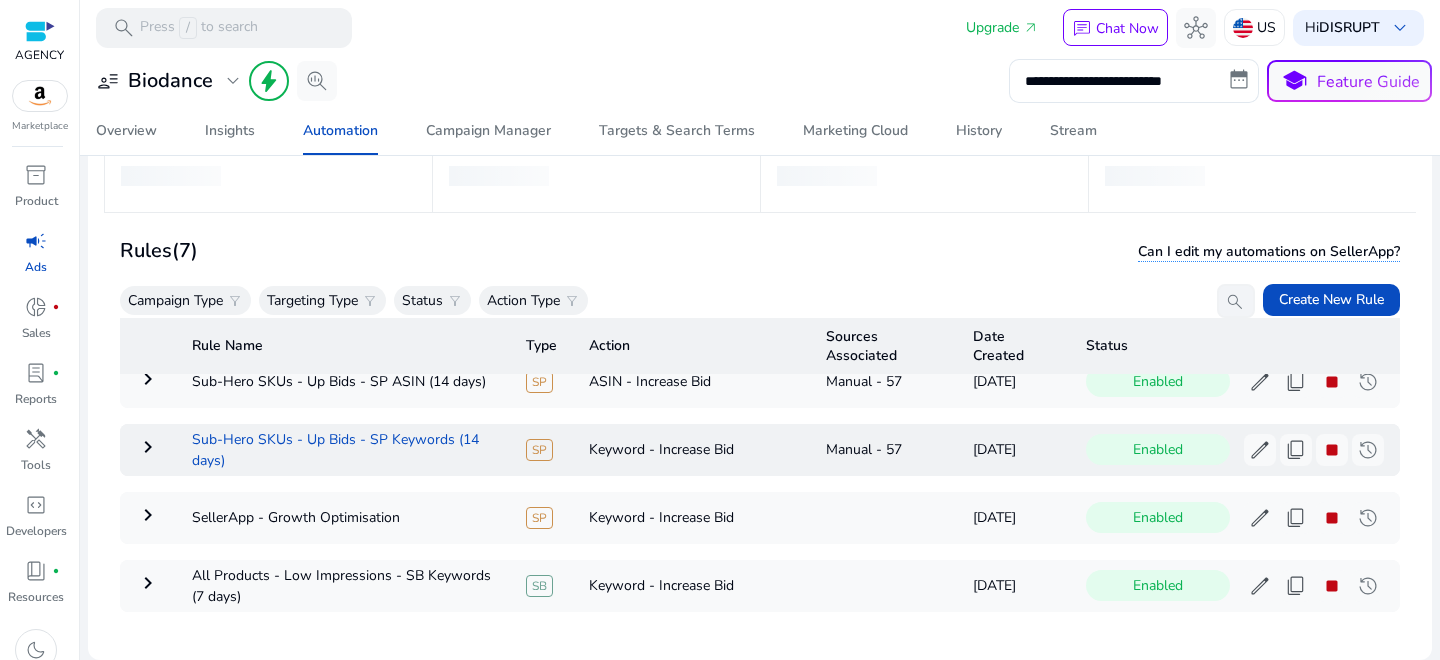 type on "**********" 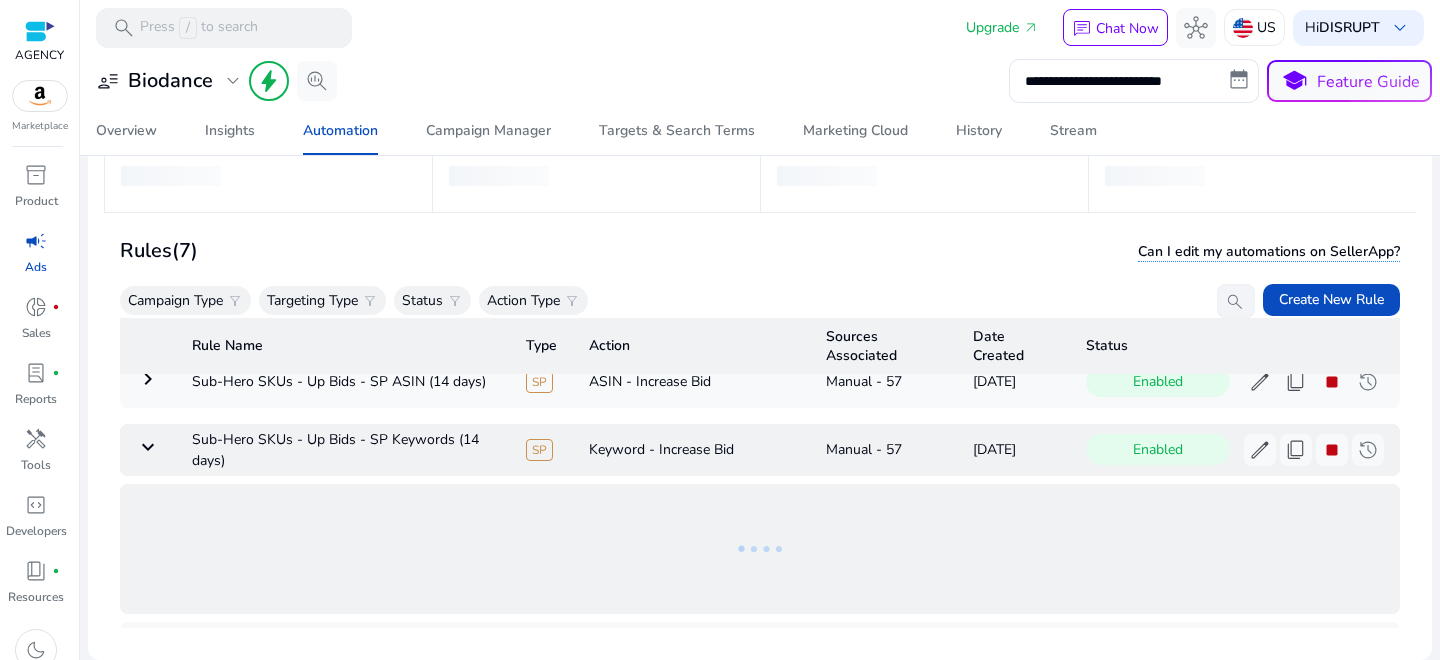copy on "Sub-Hero SKUs - Up Bids - SP Keywords (14 days)" 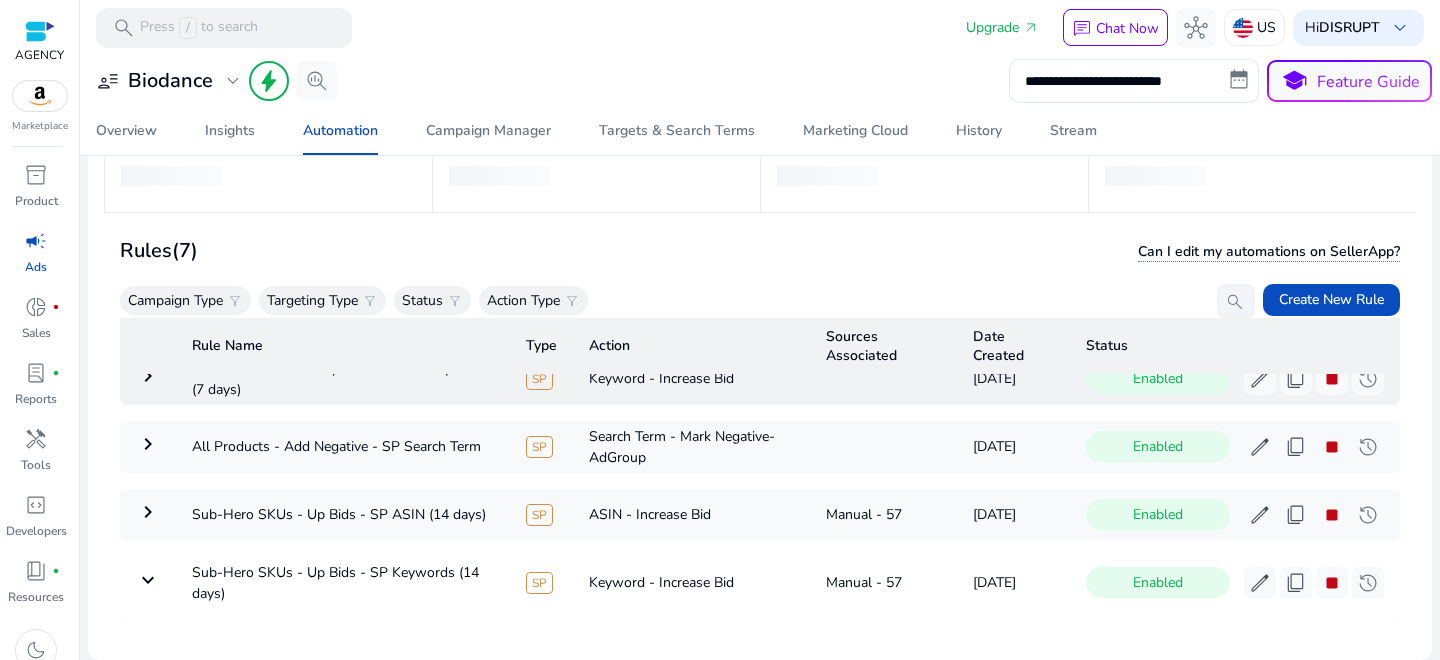 scroll, scrollTop: 0, scrollLeft: 0, axis: both 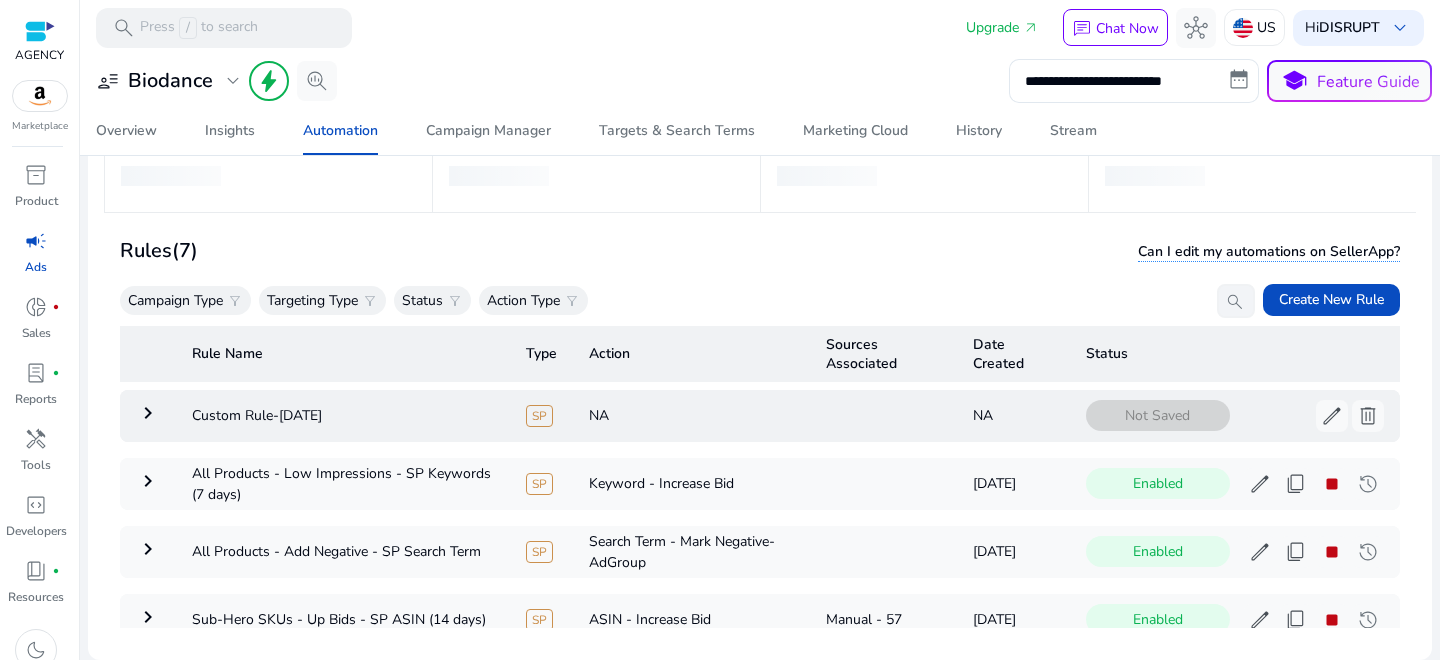 click on "keyboard_arrow_right" at bounding box center (148, 413) 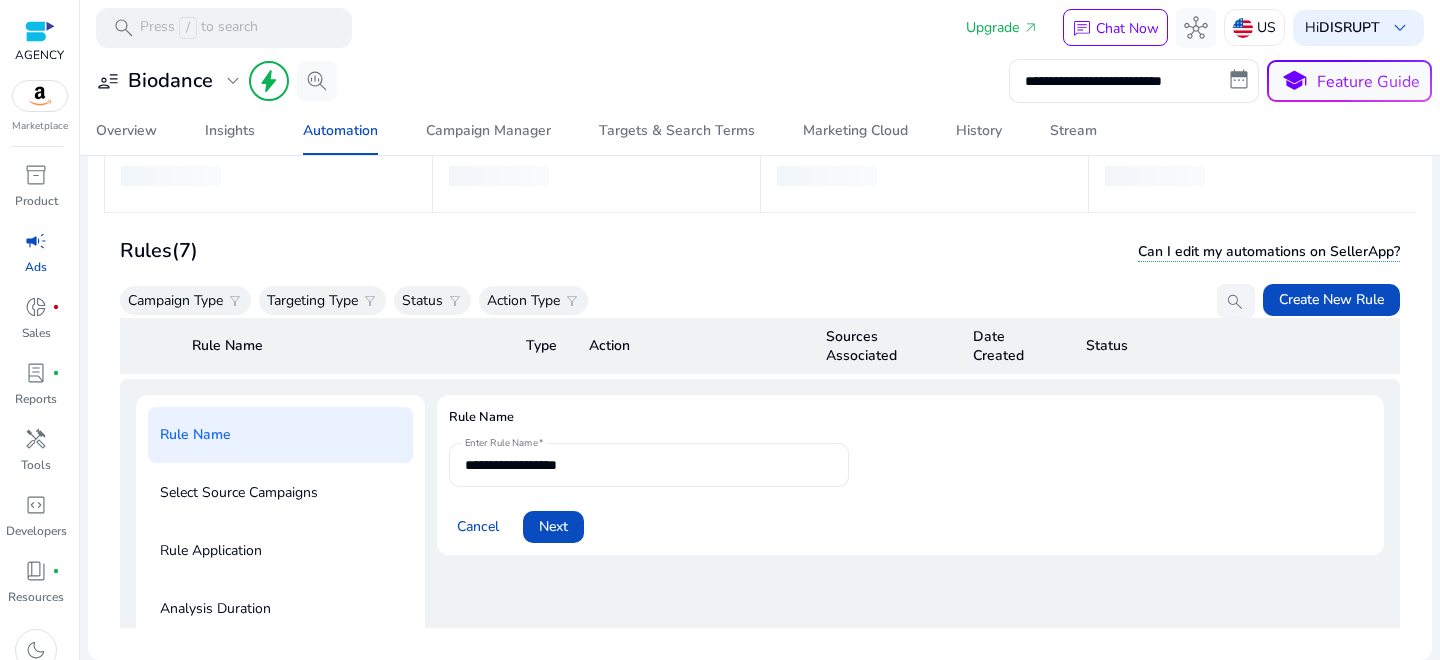 scroll, scrollTop: 72, scrollLeft: 0, axis: vertical 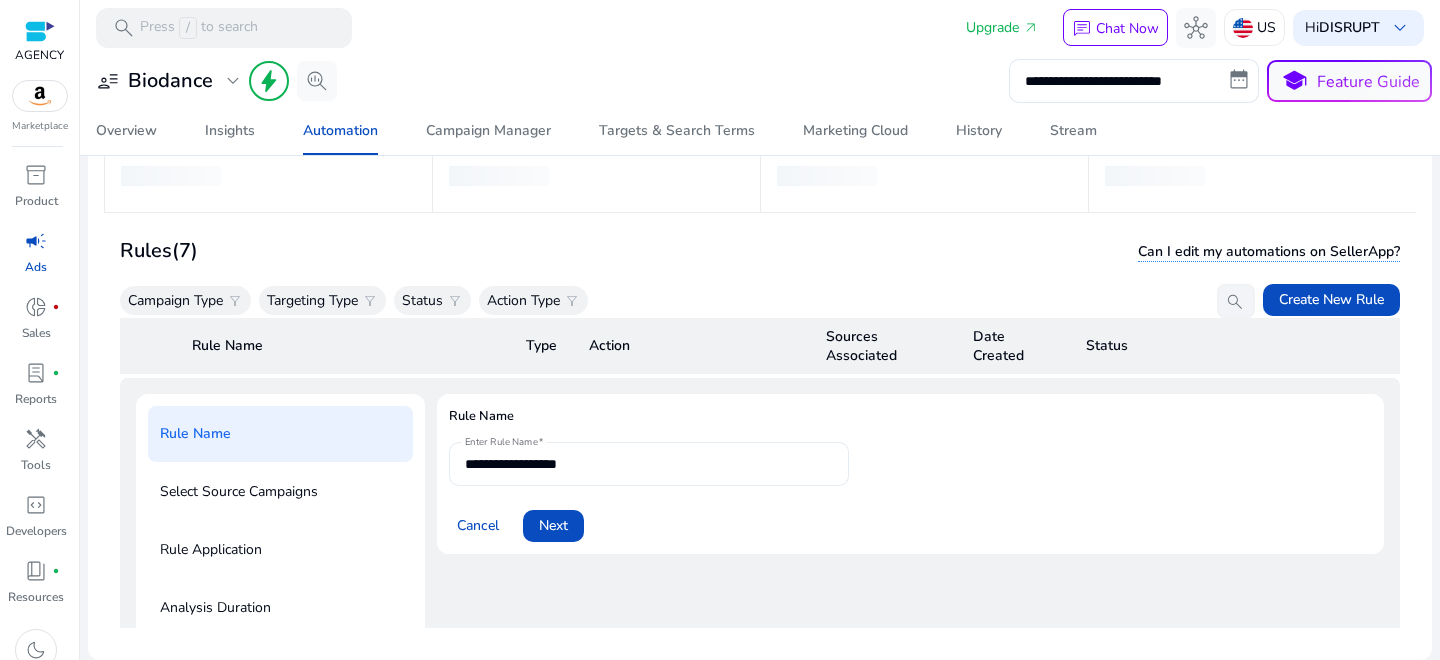 click on "**********" at bounding box center [649, 464] 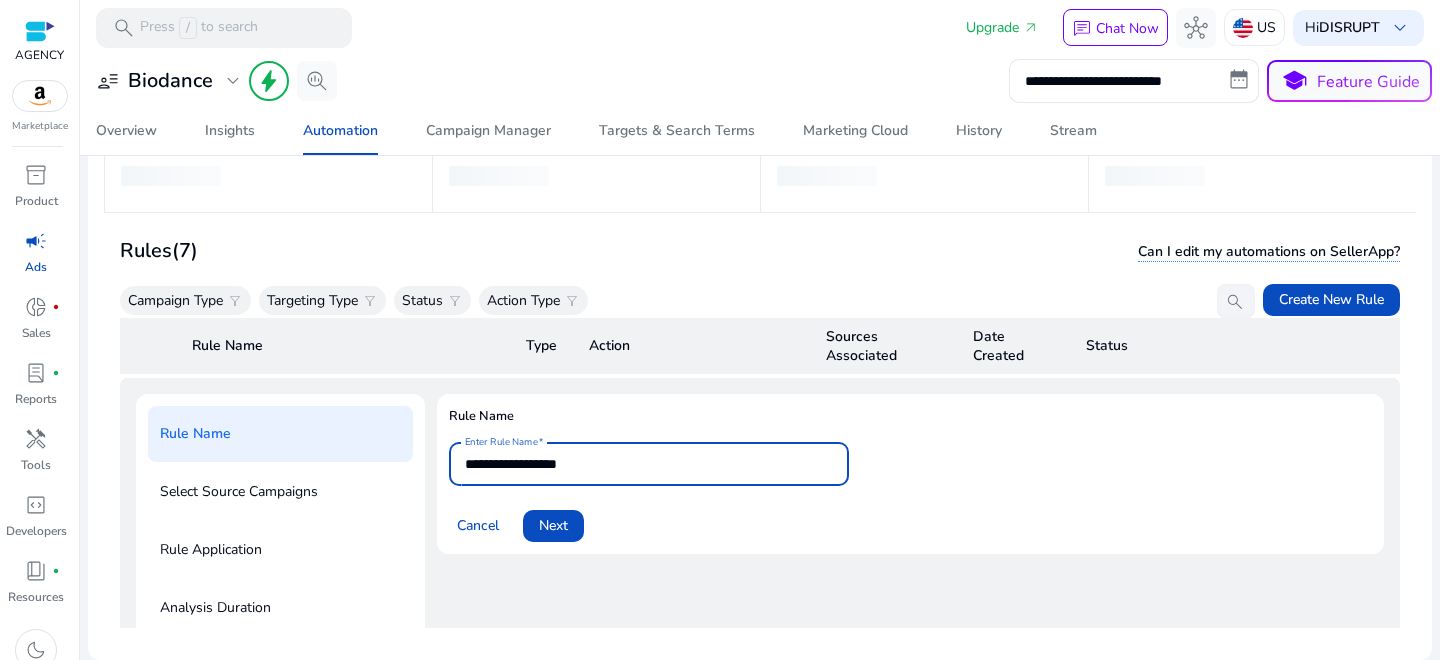 click on "**********" at bounding box center (649, 464) 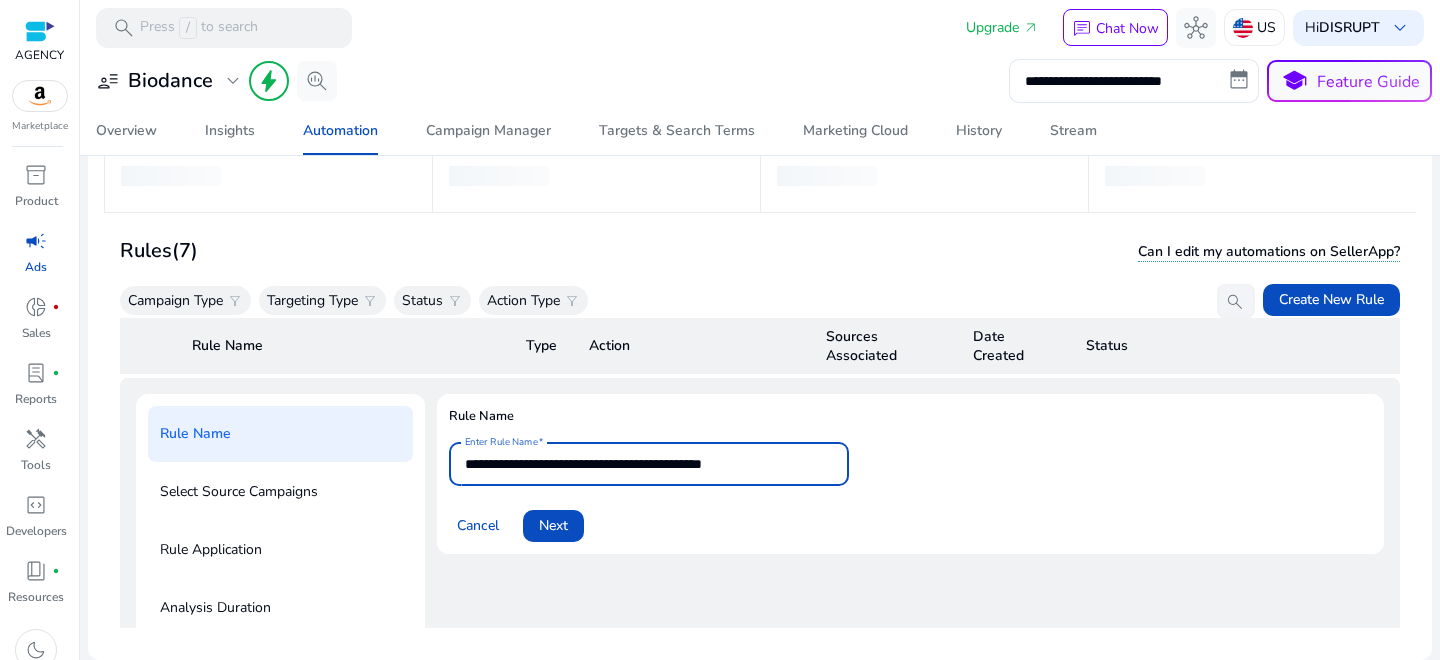 drag, startPoint x: 586, startPoint y: 469, endPoint x: 617, endPoint y: 469, distance: 31 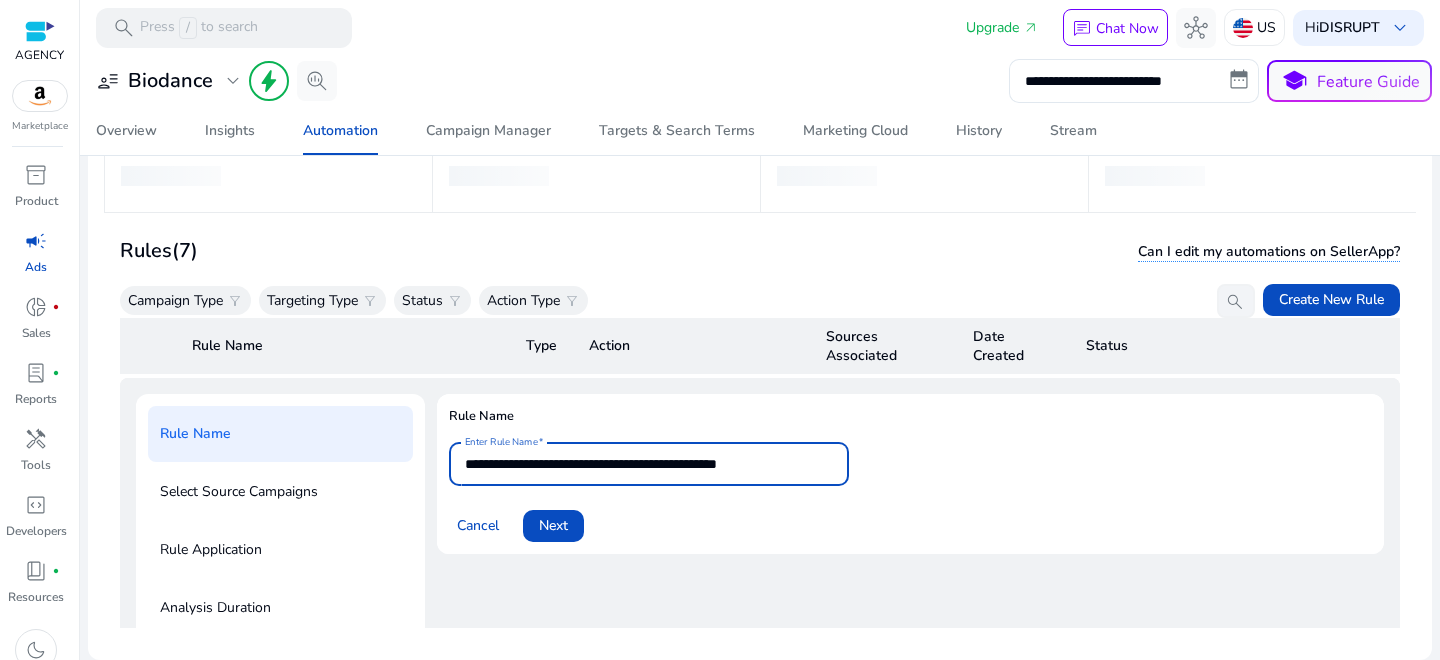 type on "**********" 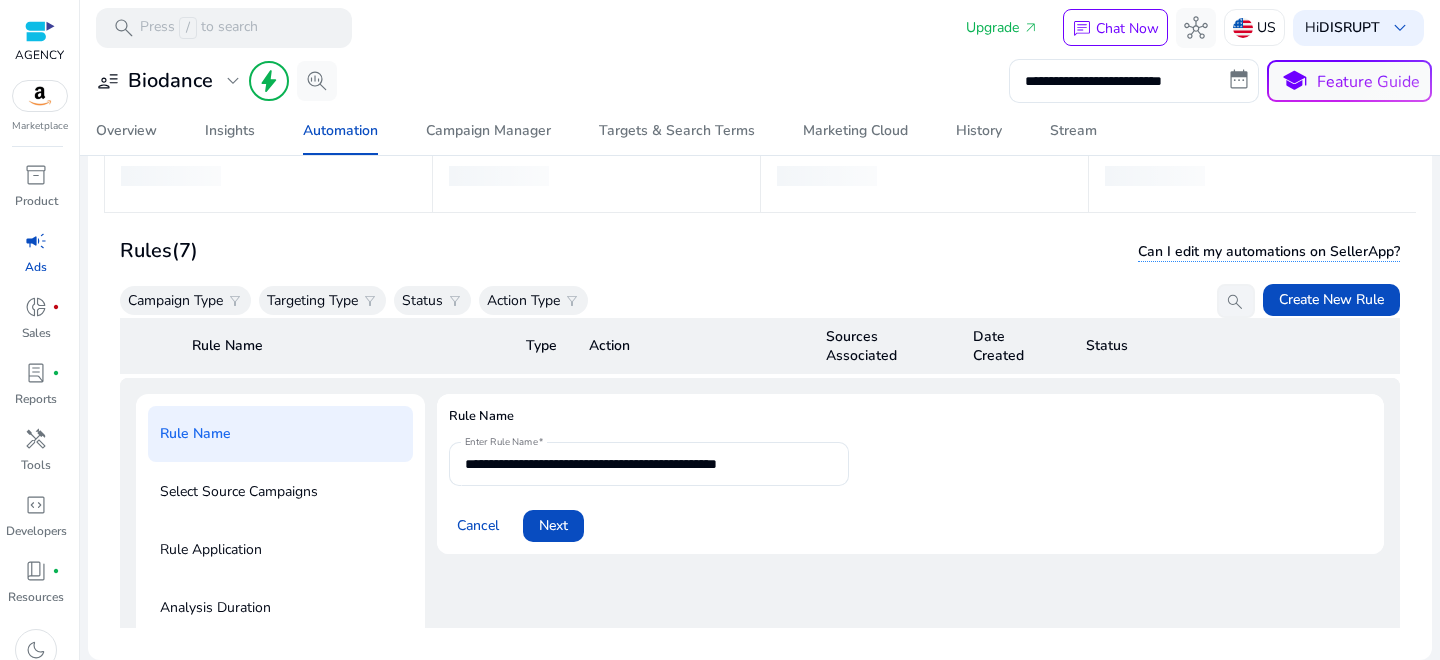 click on "Cancel   Next" 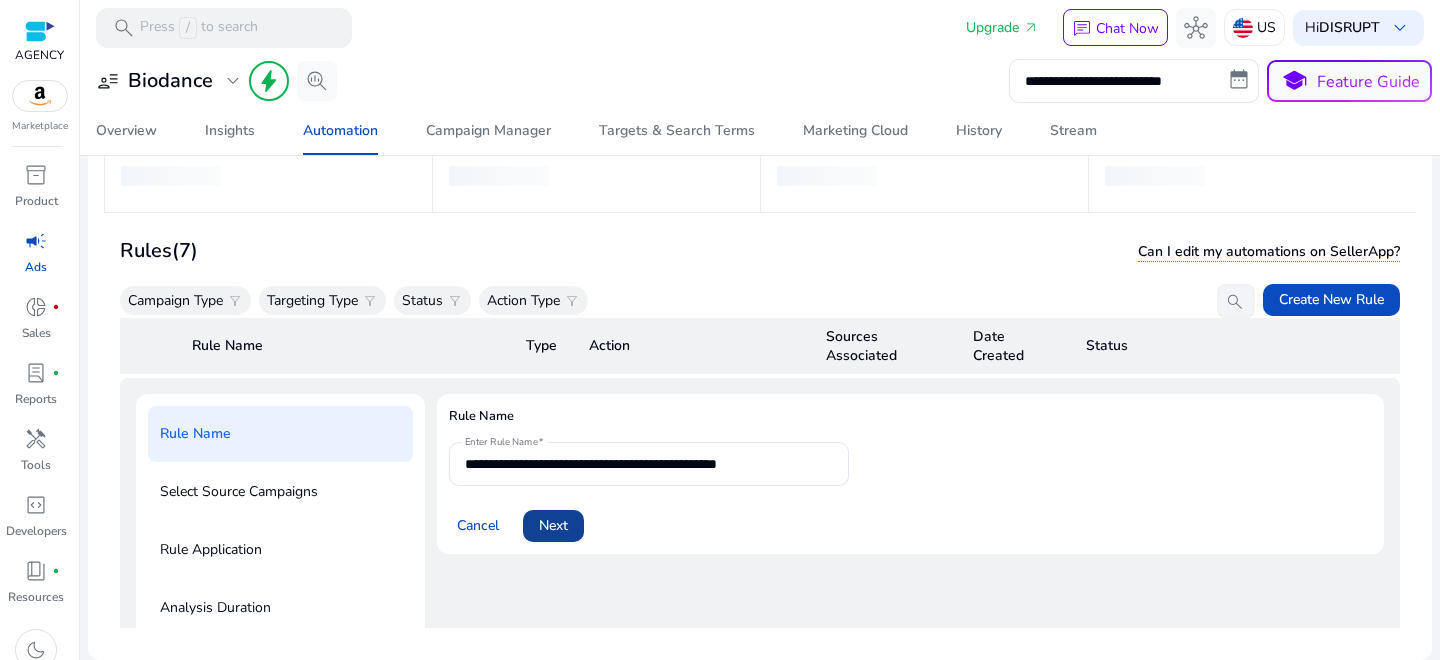 click on "Next" 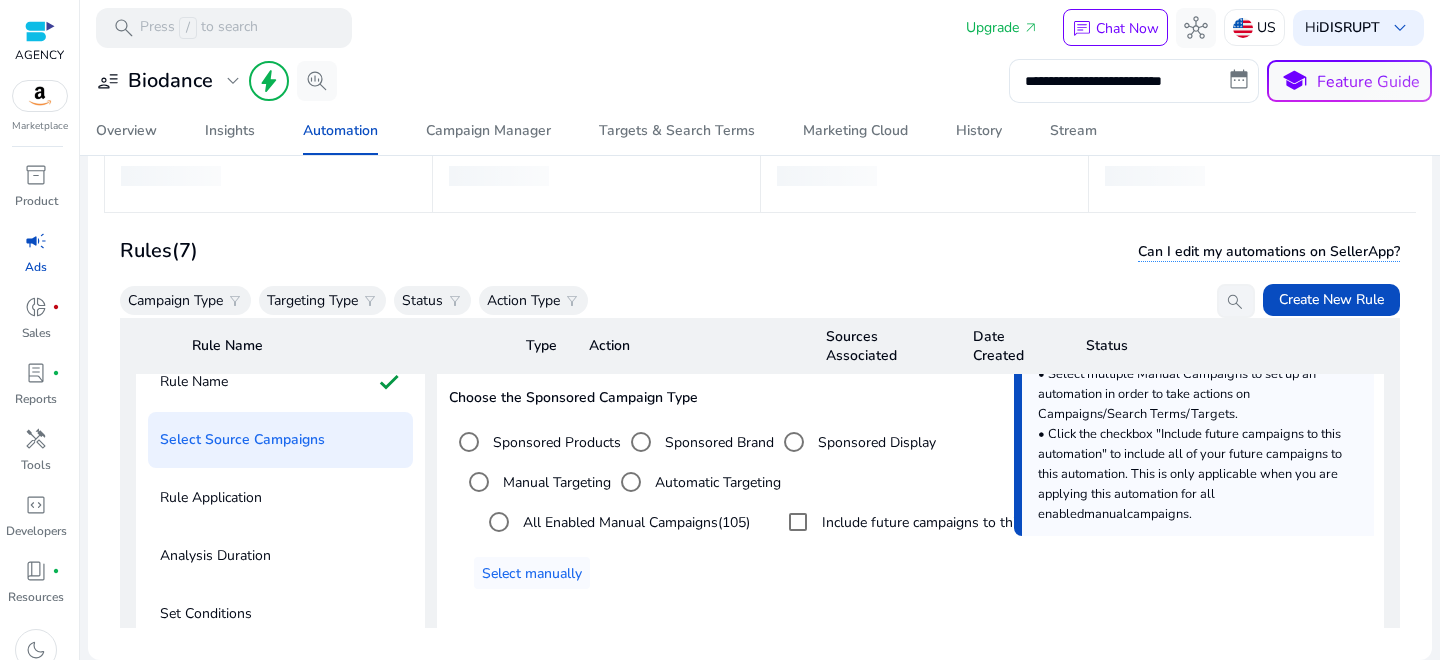 scroll, scrollTop: 88, scrollLeft: 0, axis: vertical 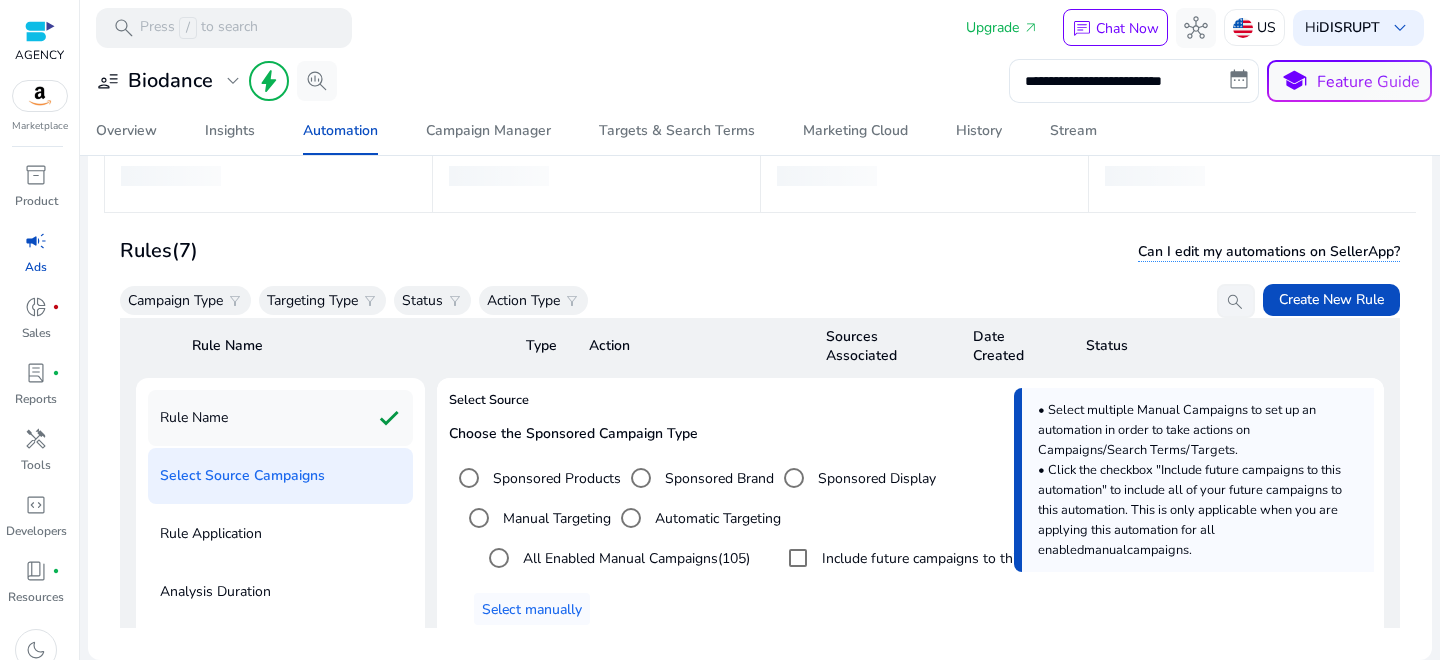 click on "Rule Name check" 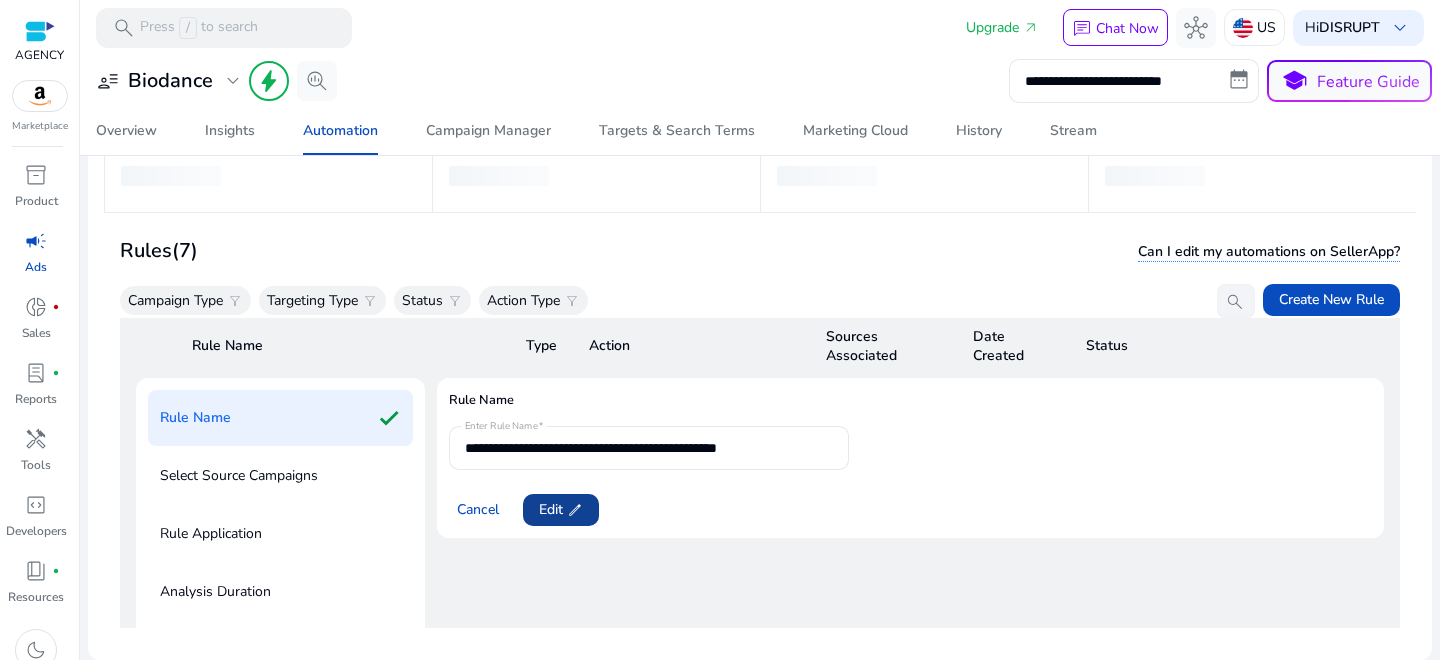 click on "edit" 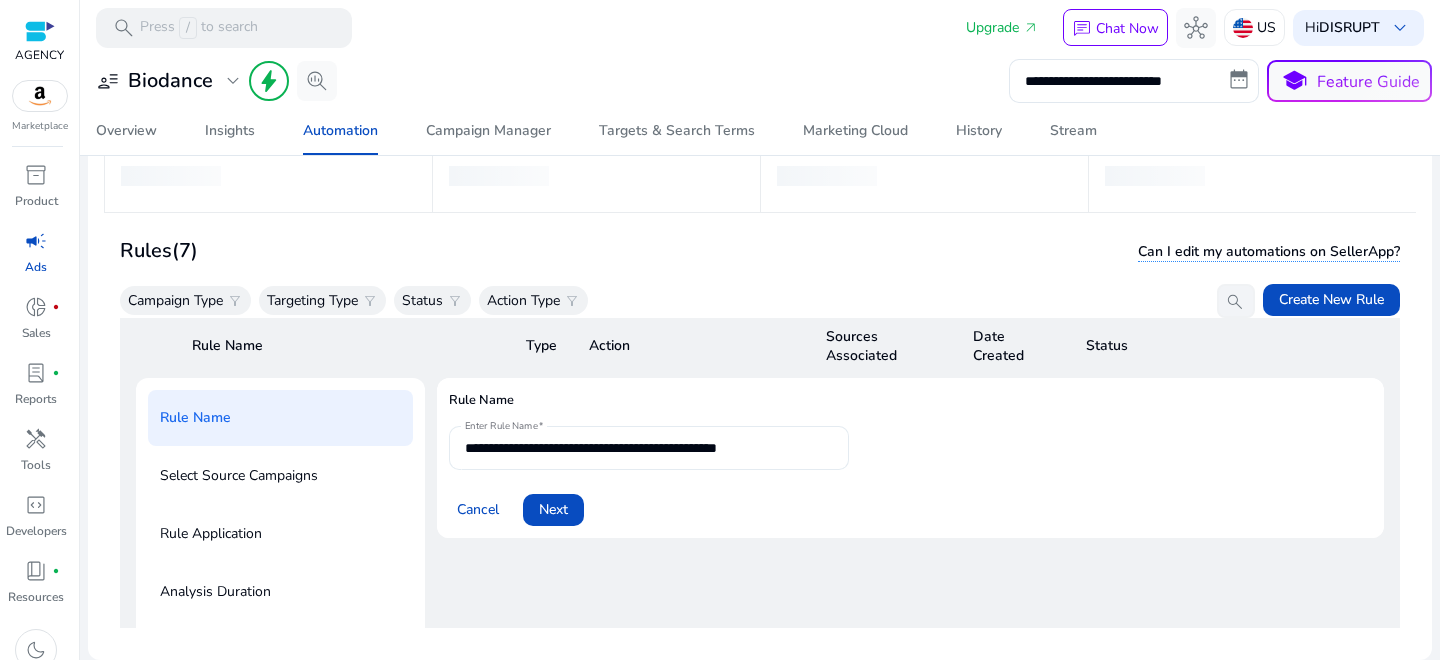 click on "**********" at bounding box center [649, 448] 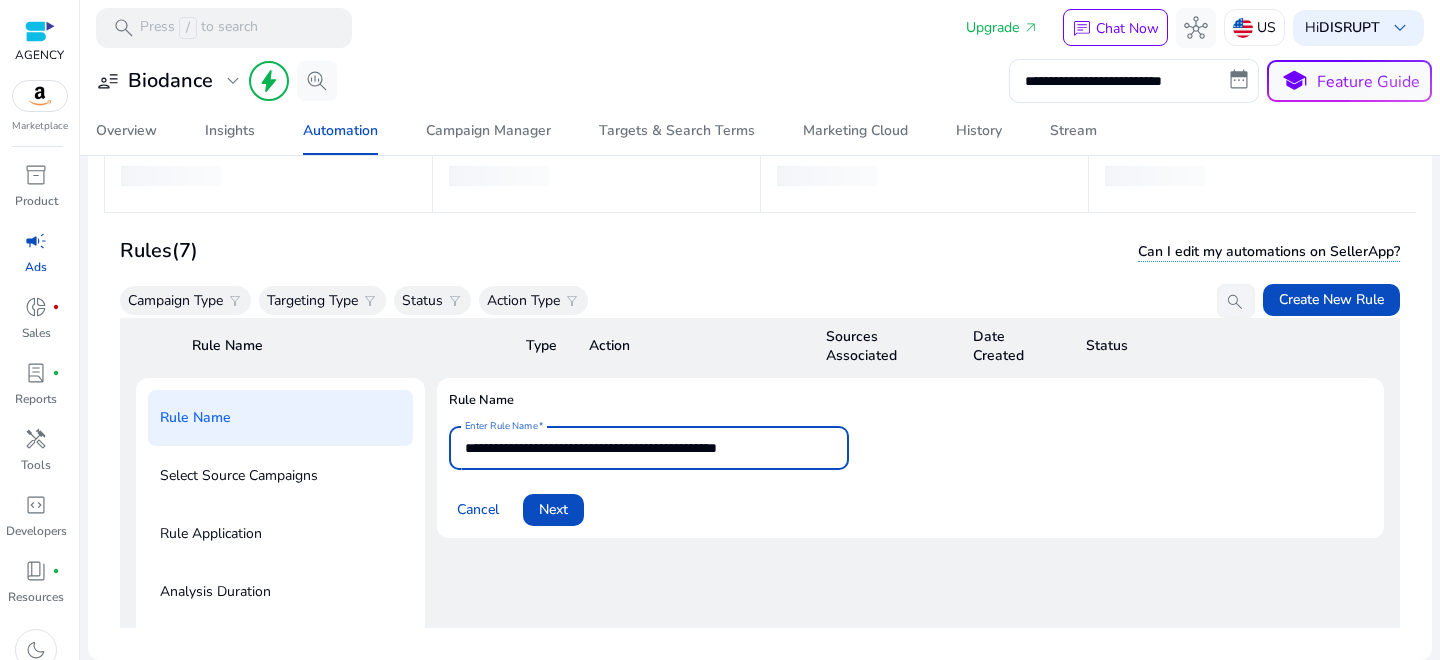 drag, startPoint x: 564, startPoint y: 450, endPoint x: 406, endPoint y: 444, distance: 158.11388 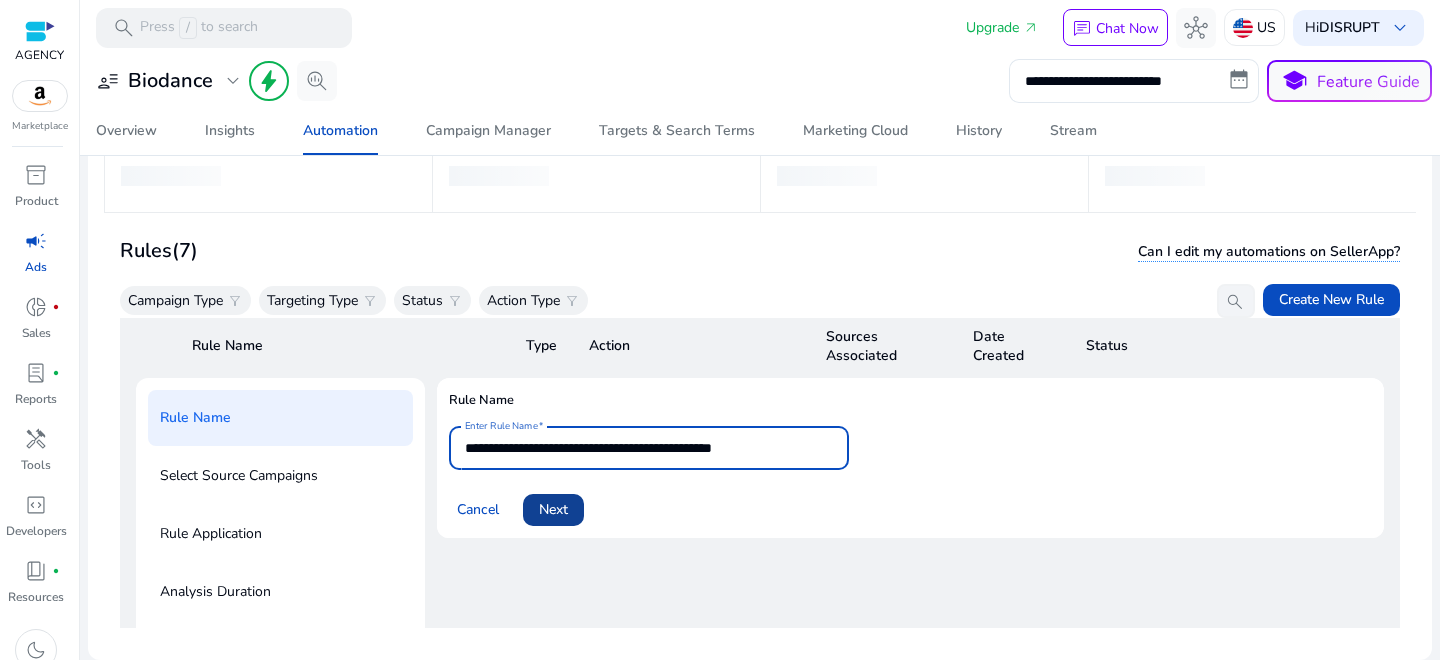 type on "**********" 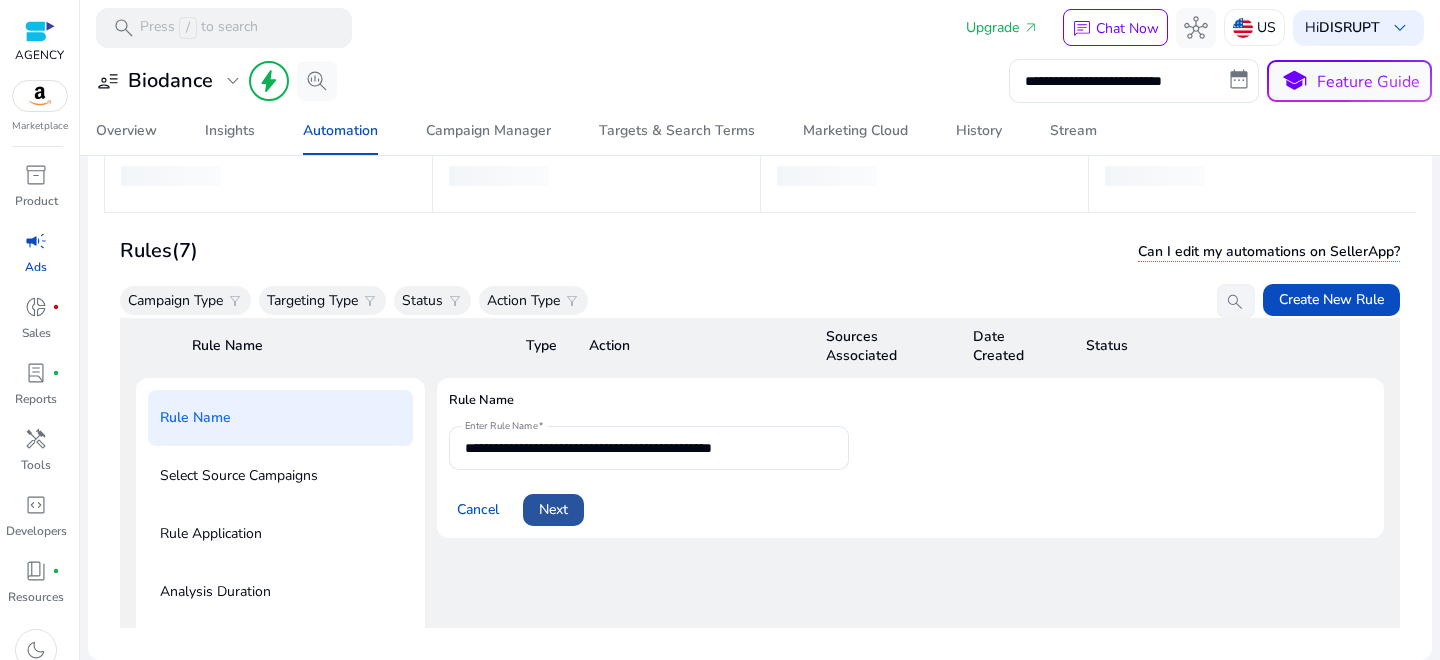 click 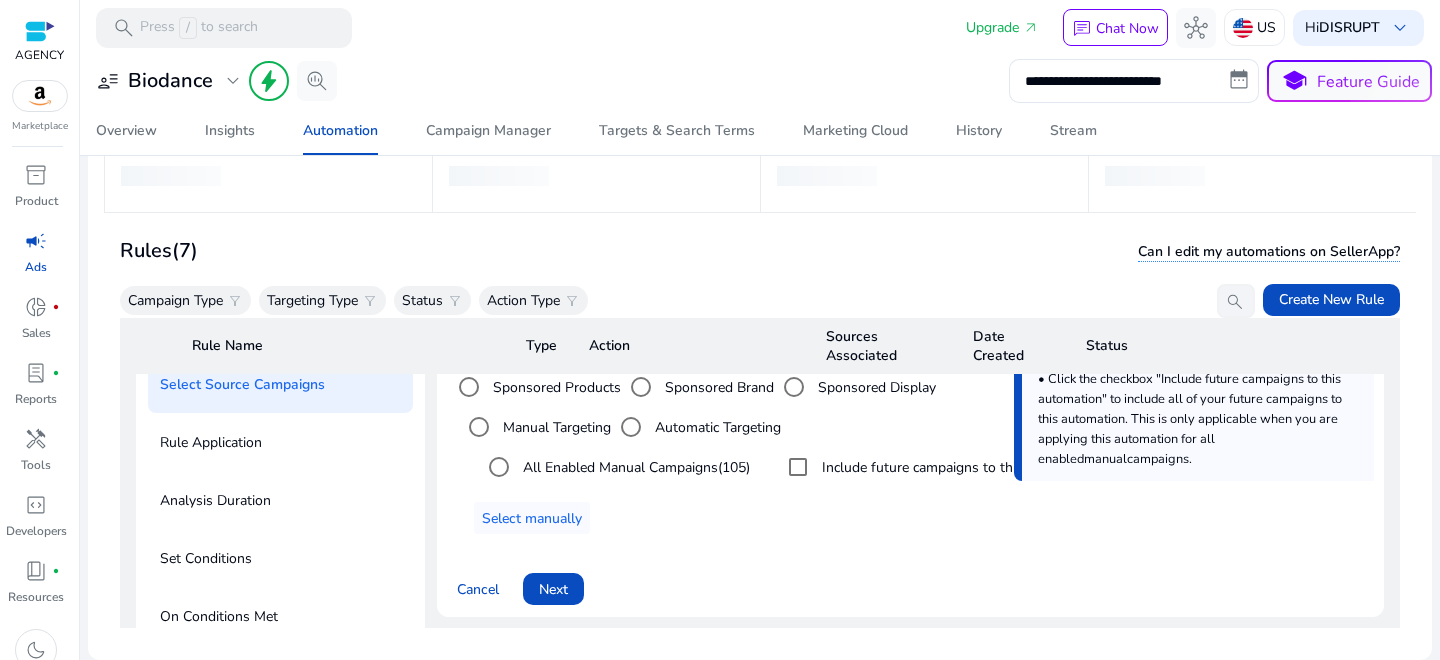 scroll, scrollTop: 220, scrollLeft: 0, axis: vertical 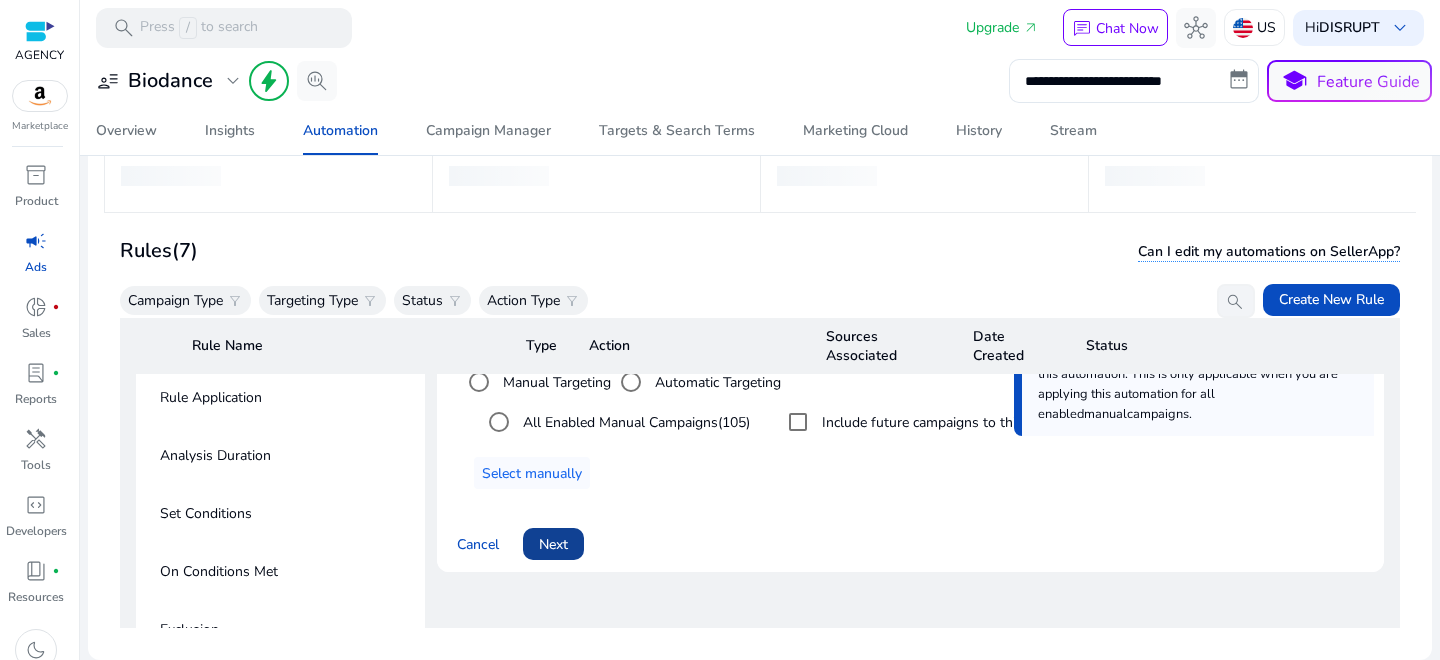 click on "Next" at bounding box center [553, 544] 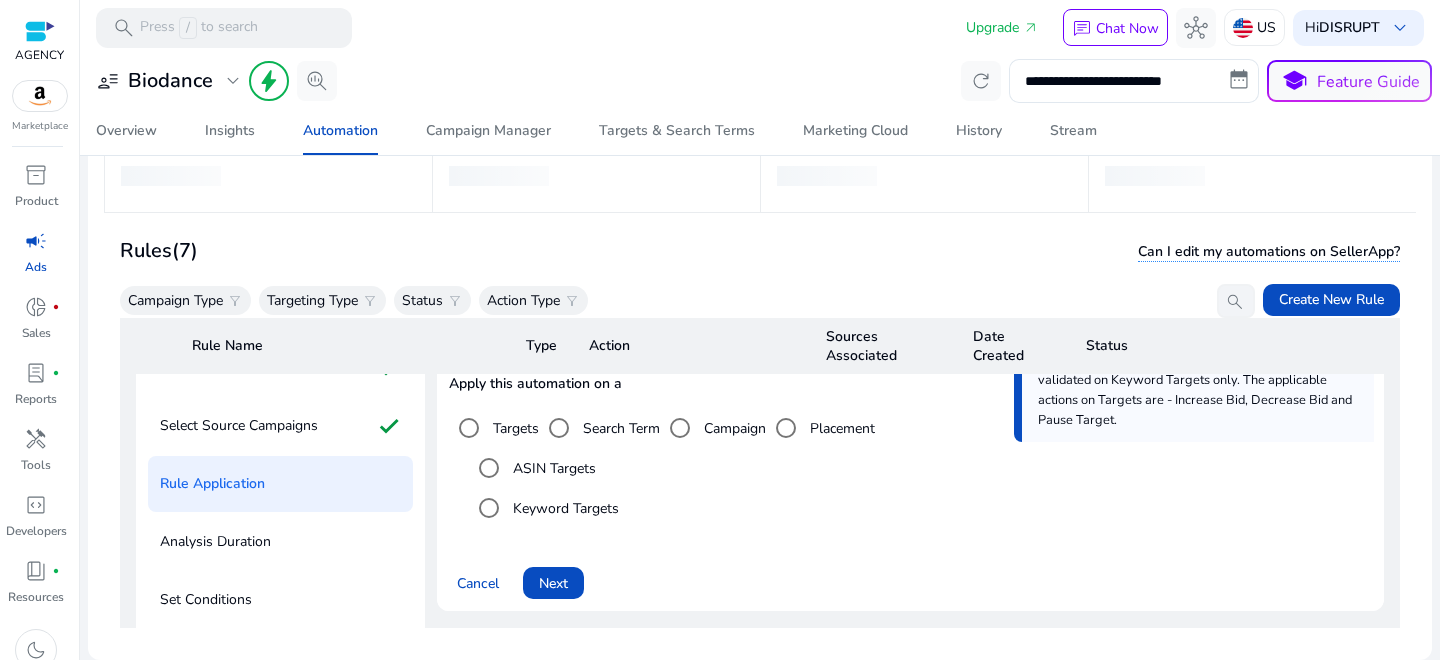 scroll, scrollTop: 142, scrollLeft: 0, axis: vertical 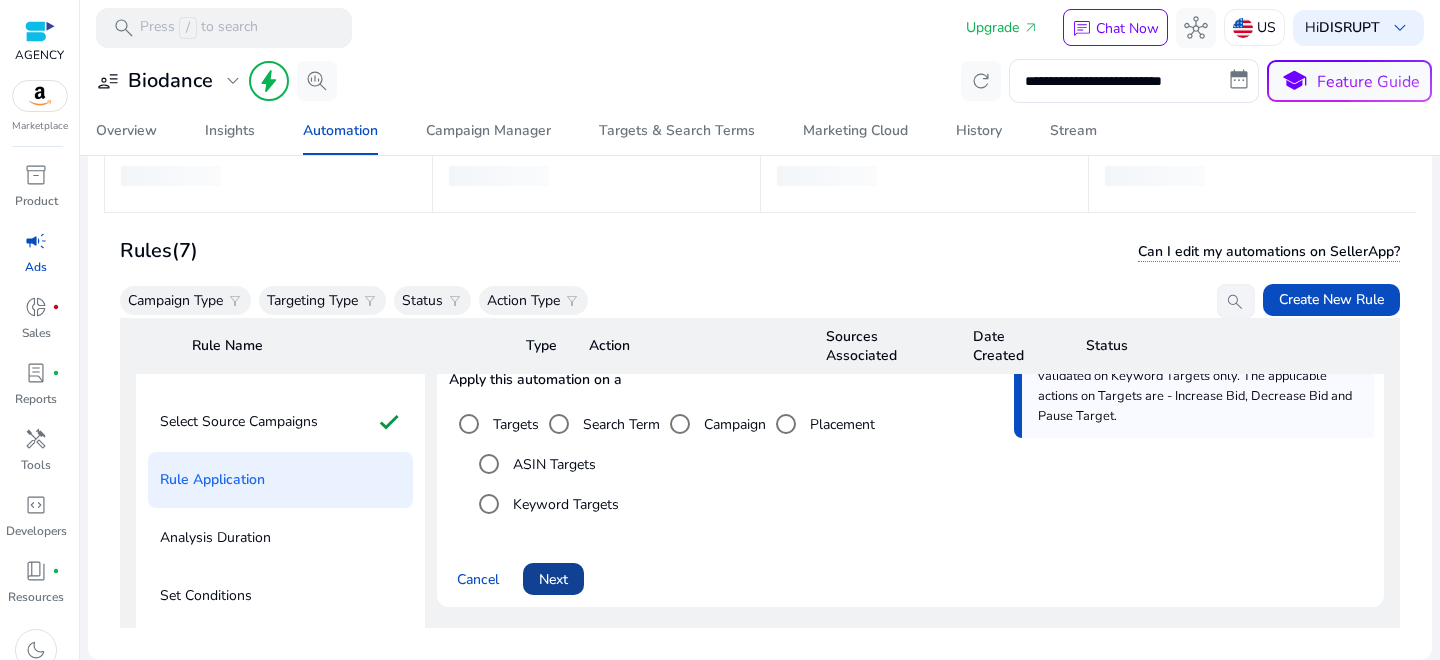 click on "Next" at bounding box center (553, 579) 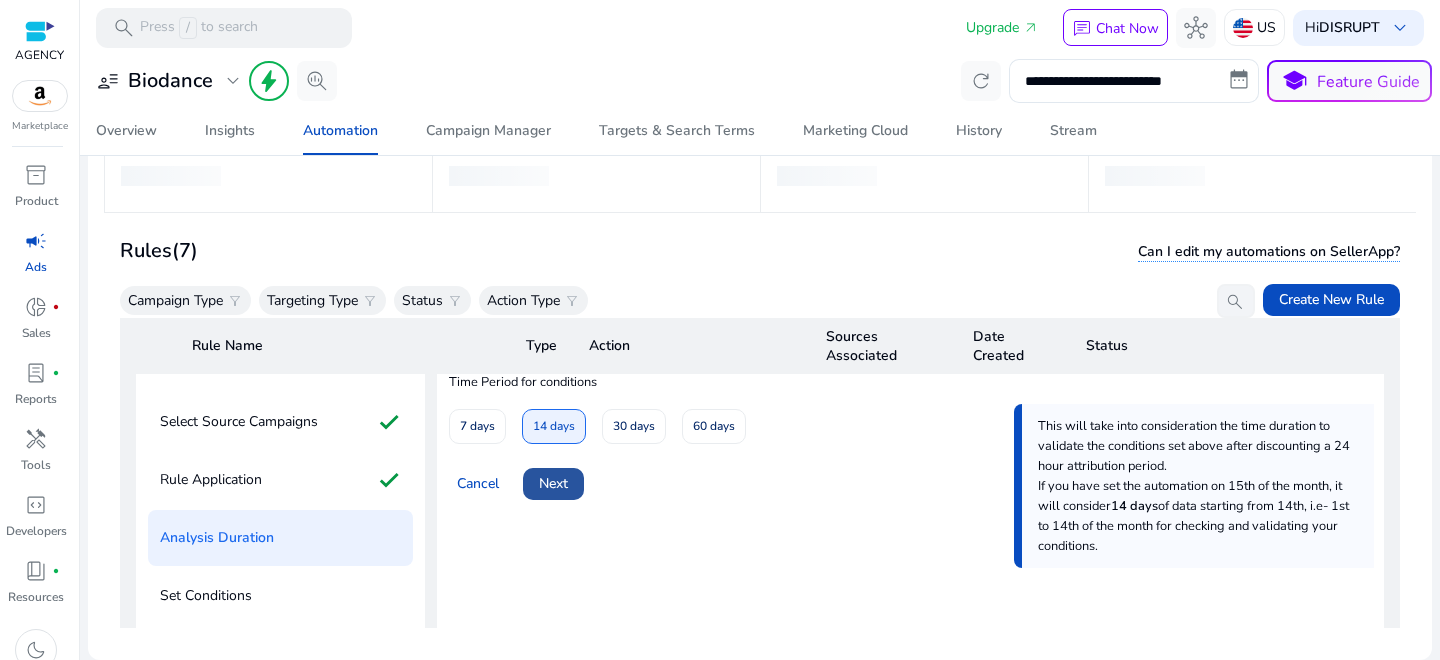 click on "Next" at bounding box center (553, 483) 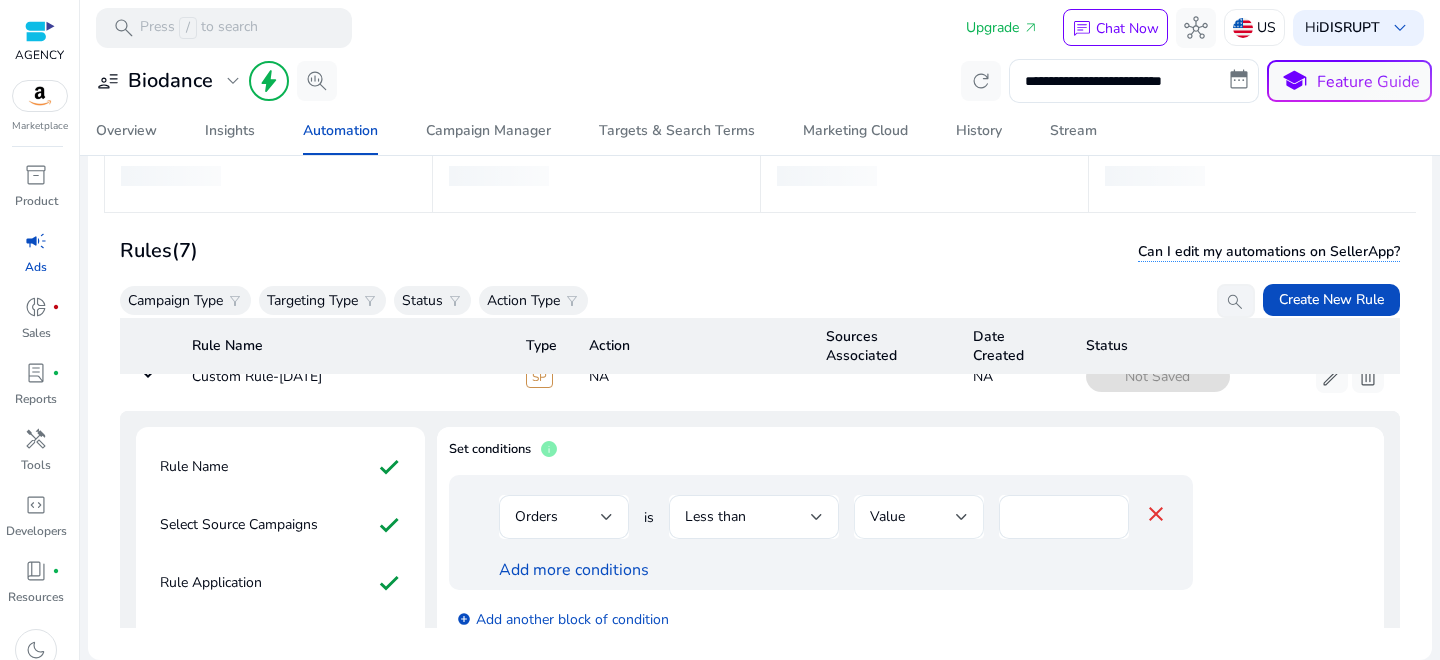 scroll, scrollTop: 43, scrollLeft: 0, axis: vertical 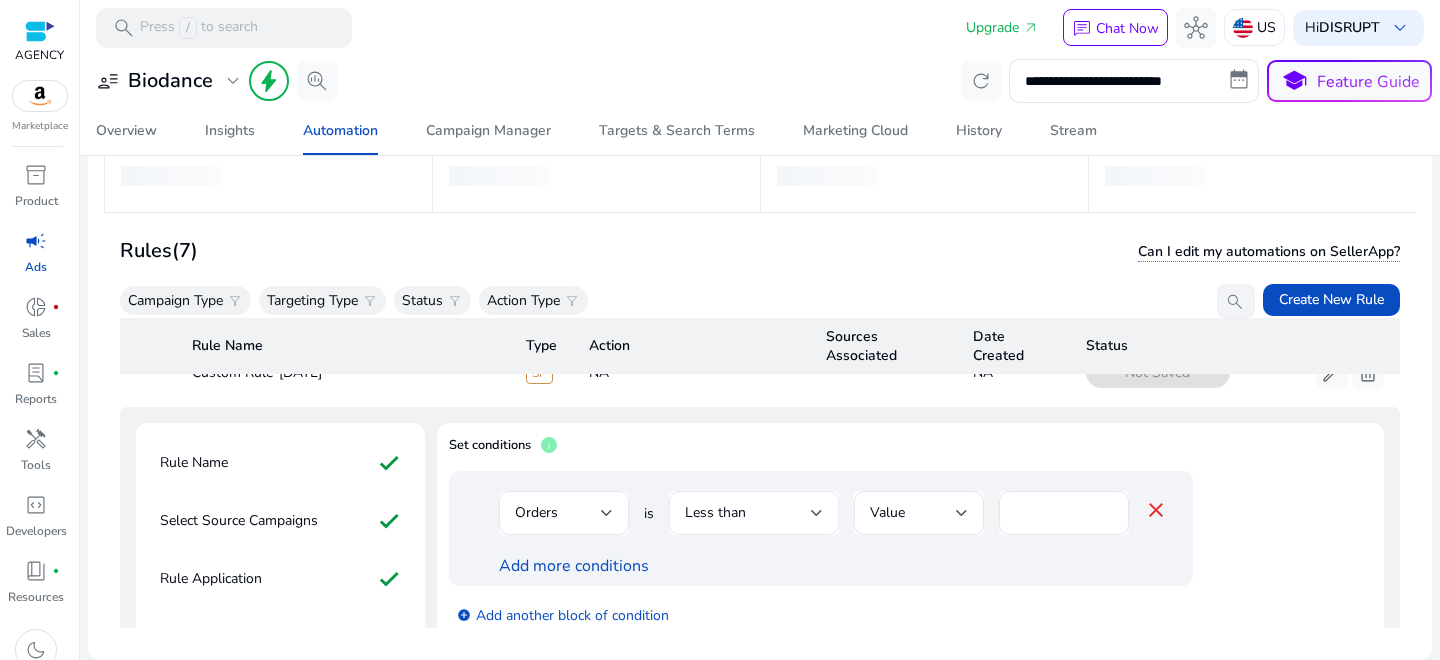 click on "Less than" at bounding box center [748, 513] 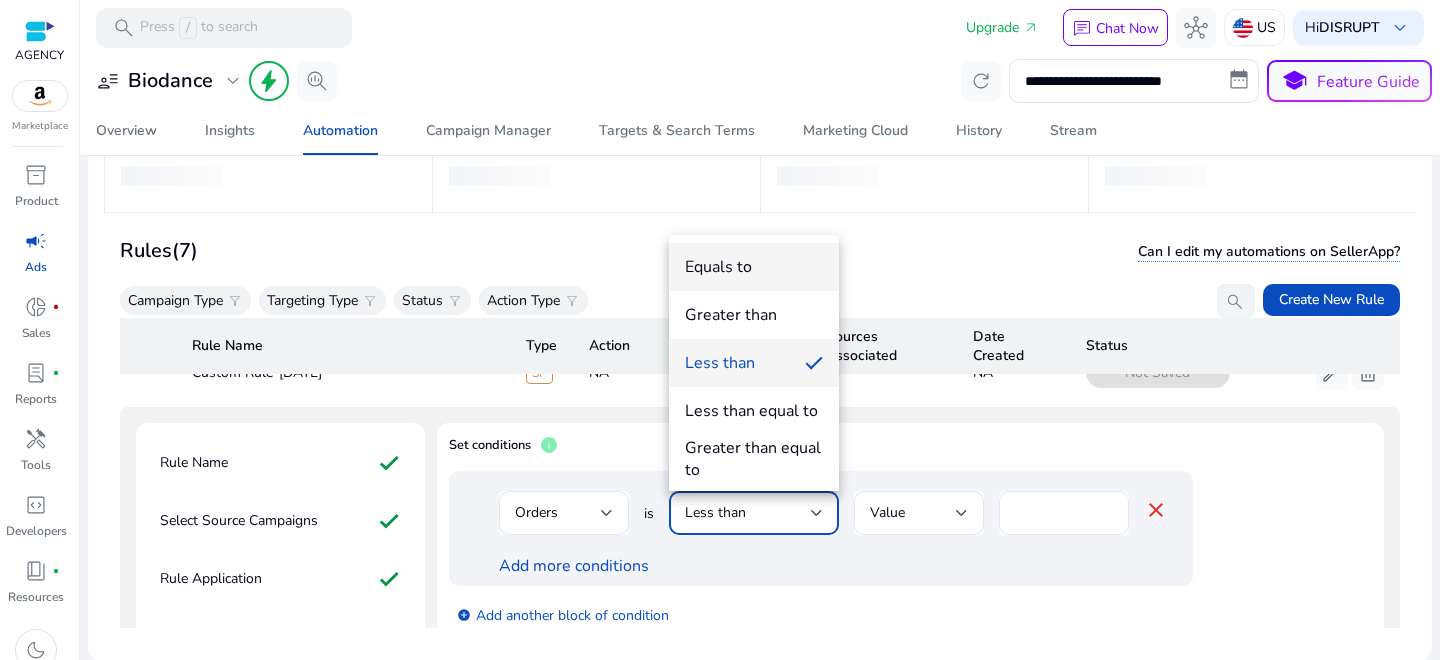 click on "Equals to" at bounding box center [718, 267] 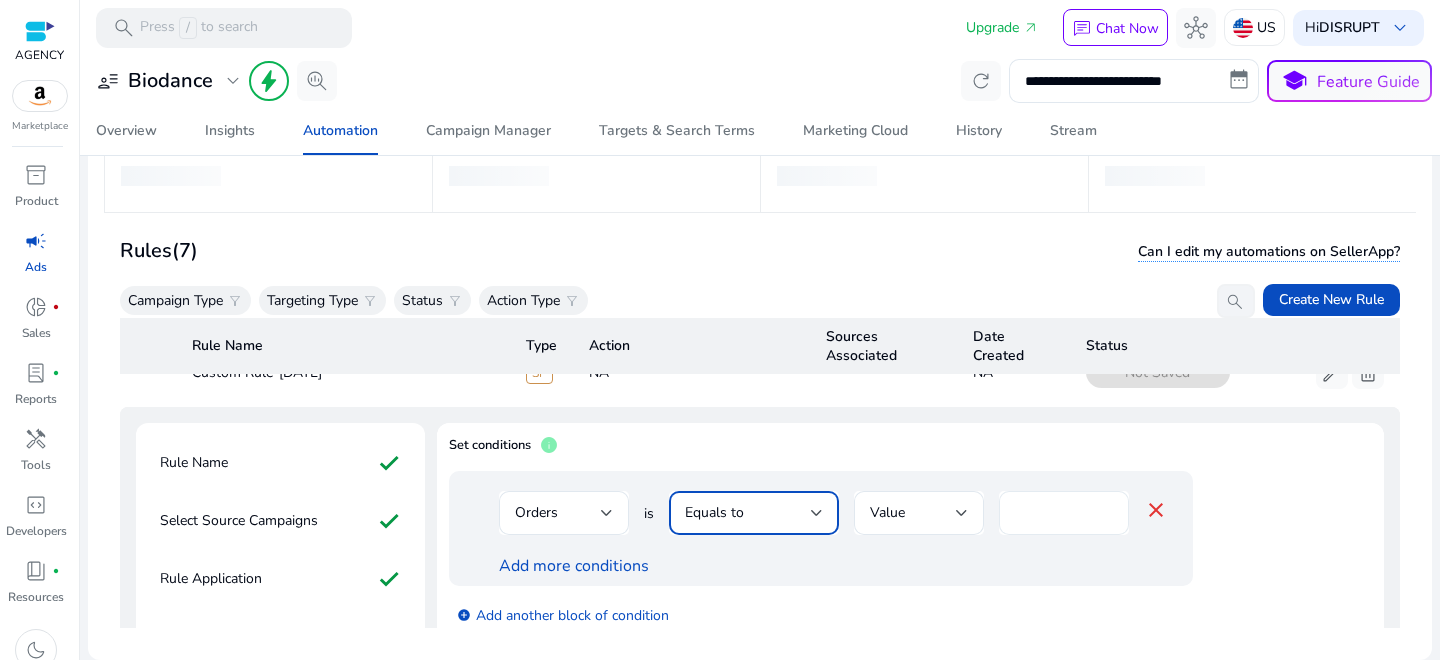 click on "*" at bounding box center (1064, 513) 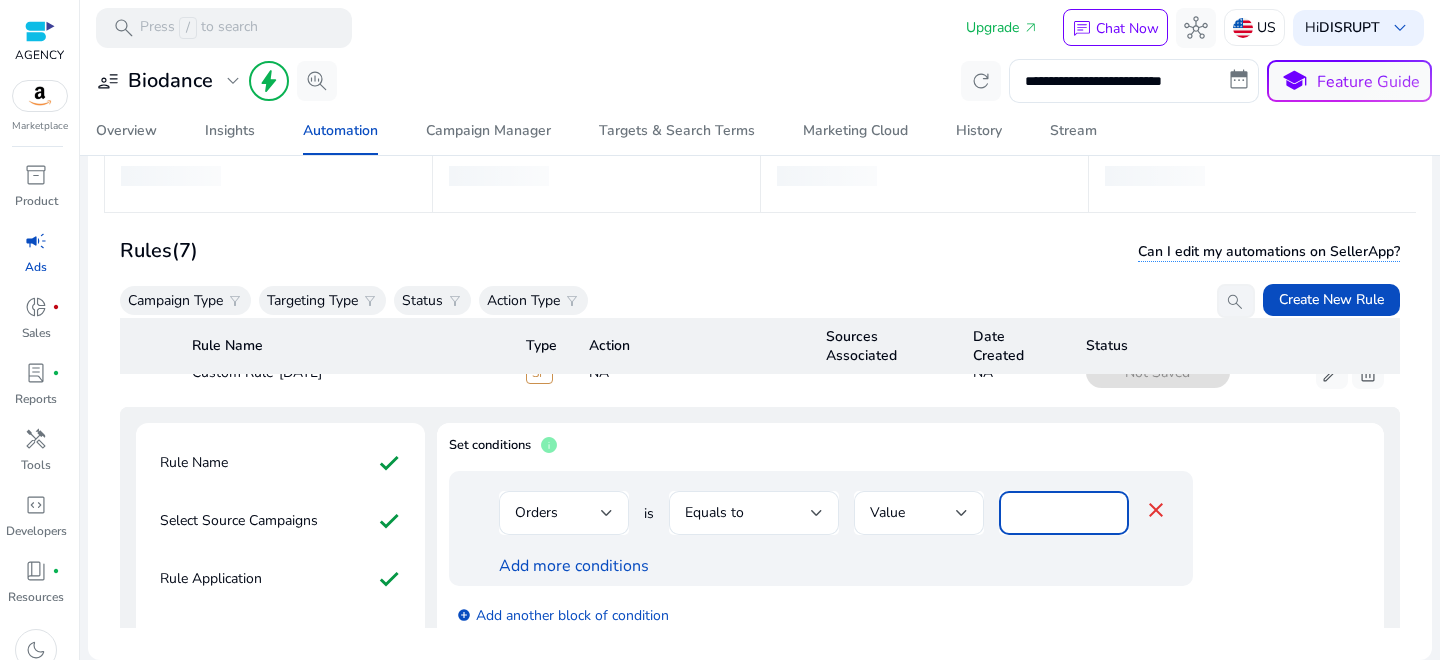 click on "*" at bounding box center (1064, 513) 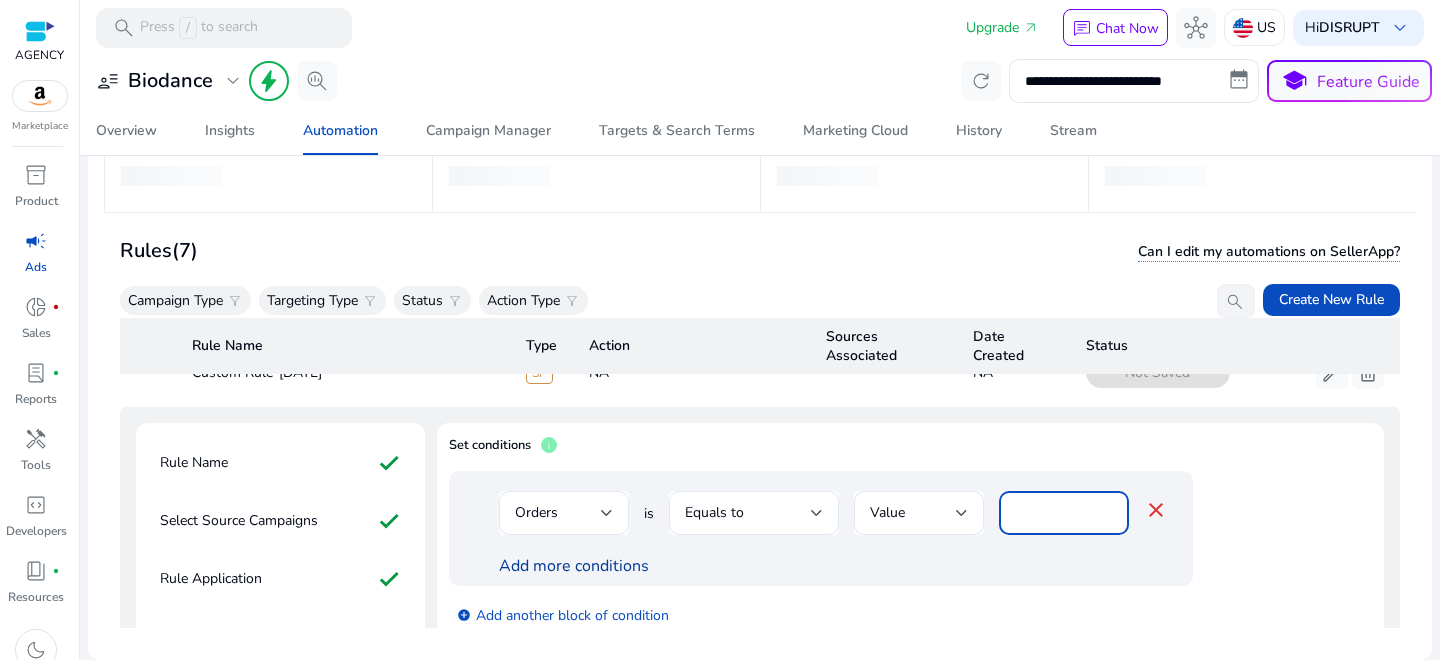type on "*" 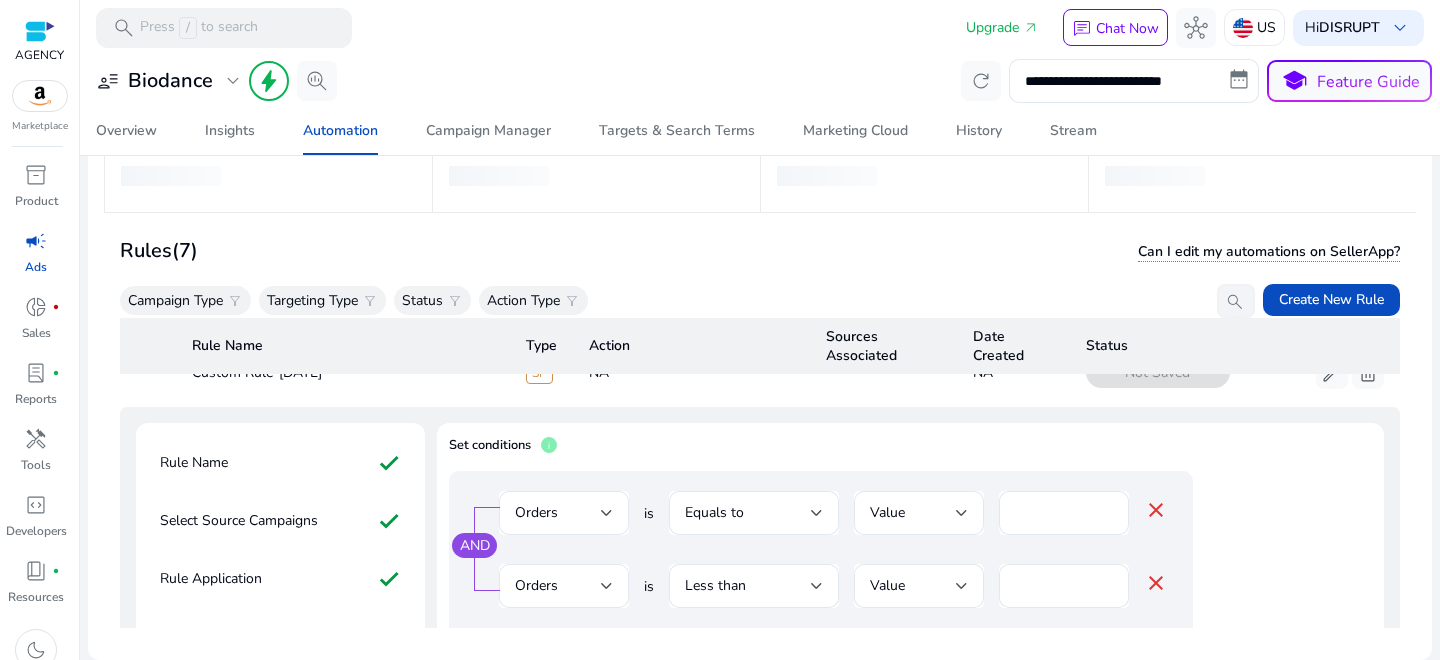 scroll, scrollTop: 94, scrollLeft: 0, axis: vertical 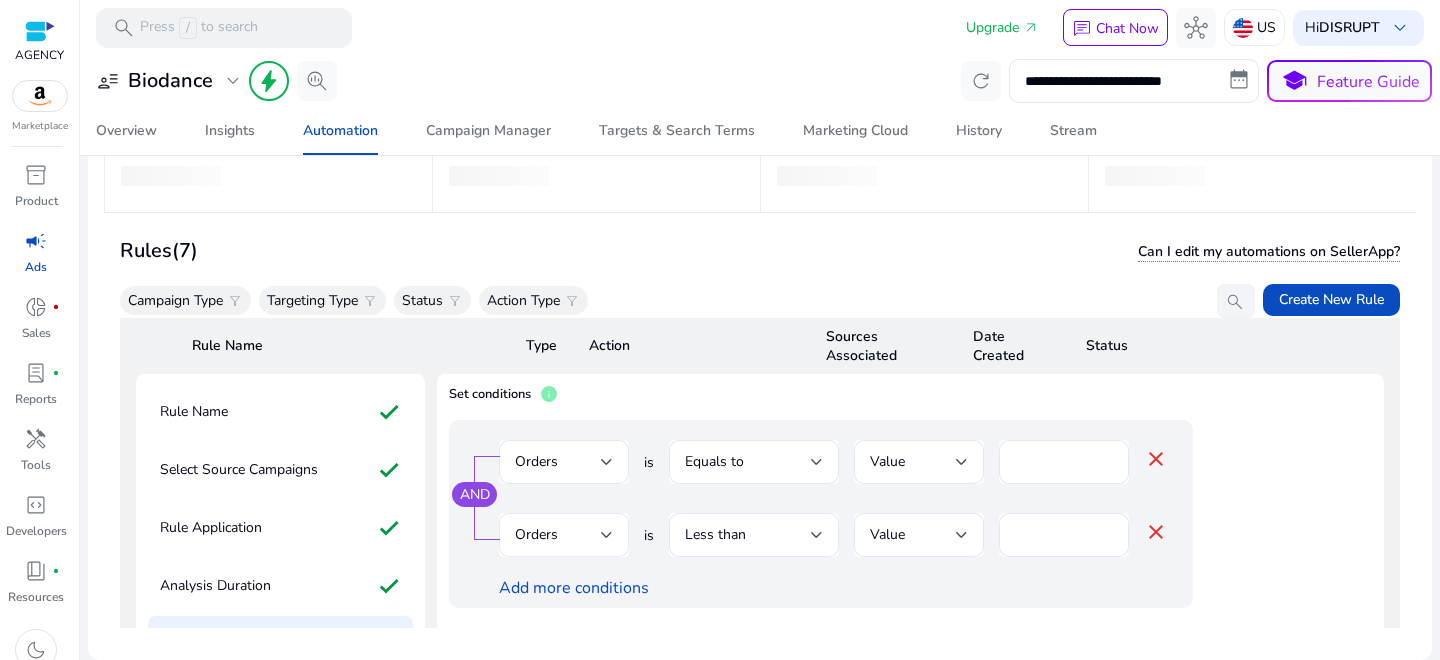 click on "Orders" at bounding box center [536, 534] 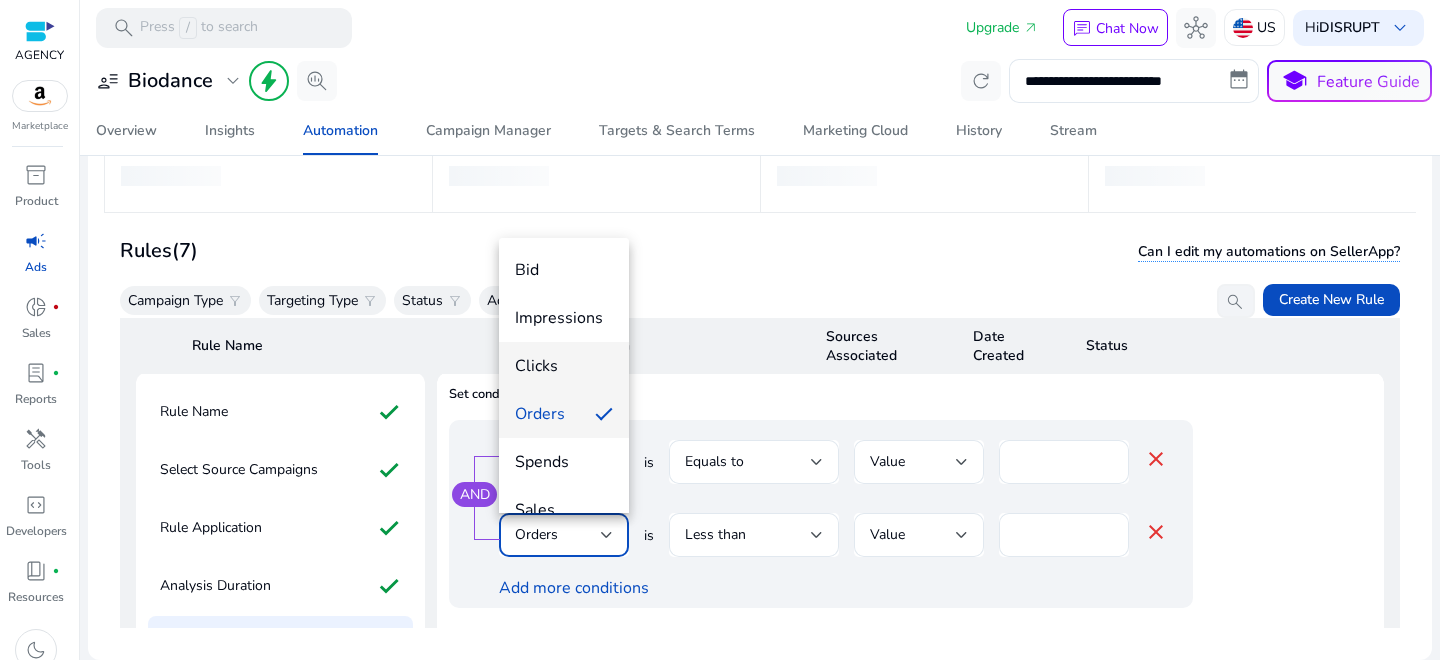 click on "Clicks" at bounding box center [564, 366] 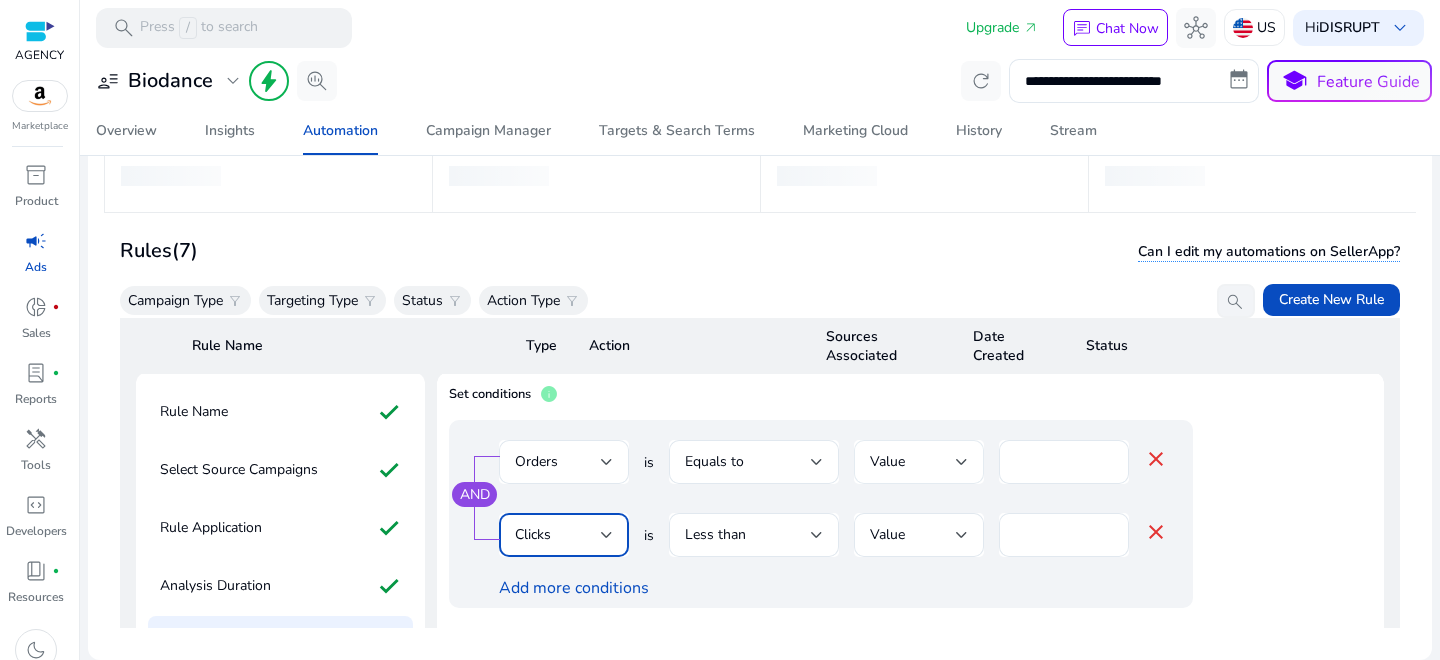 scroll, scrollTop: 101, scrollLeft: 0, axis: vertical 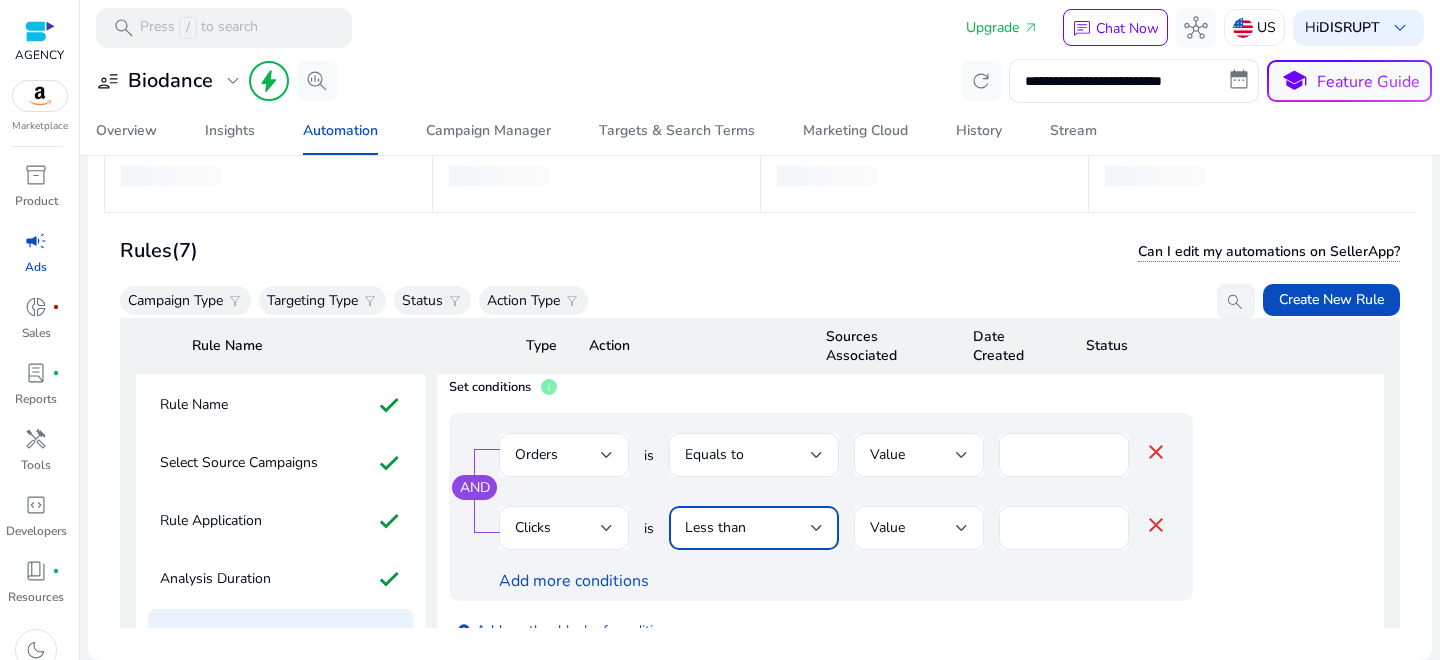 click on "Less than" at bounding box center (715, 527) 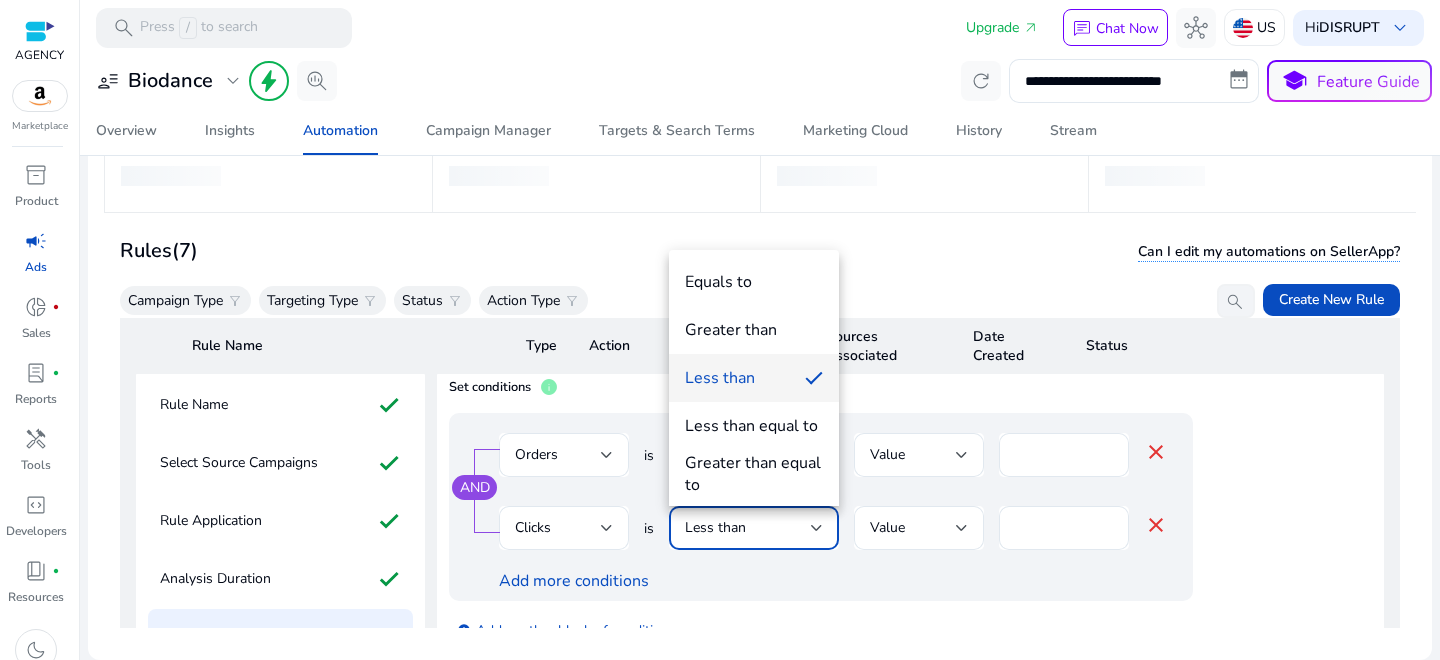 click on "Greater than" at bounding box center [731, 330] 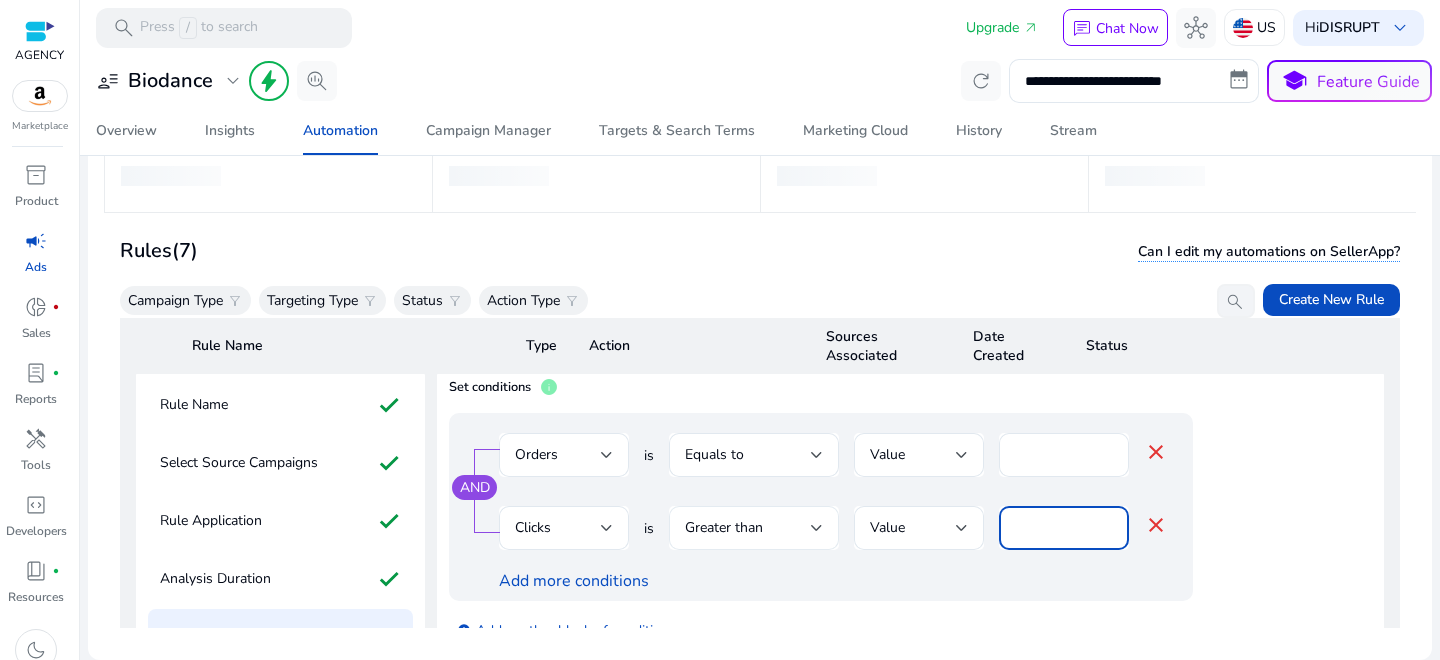 drag, startPoint x: 1068, startPoint y: 532, endPoint x: 794, endPoint y: 532, distance: 274 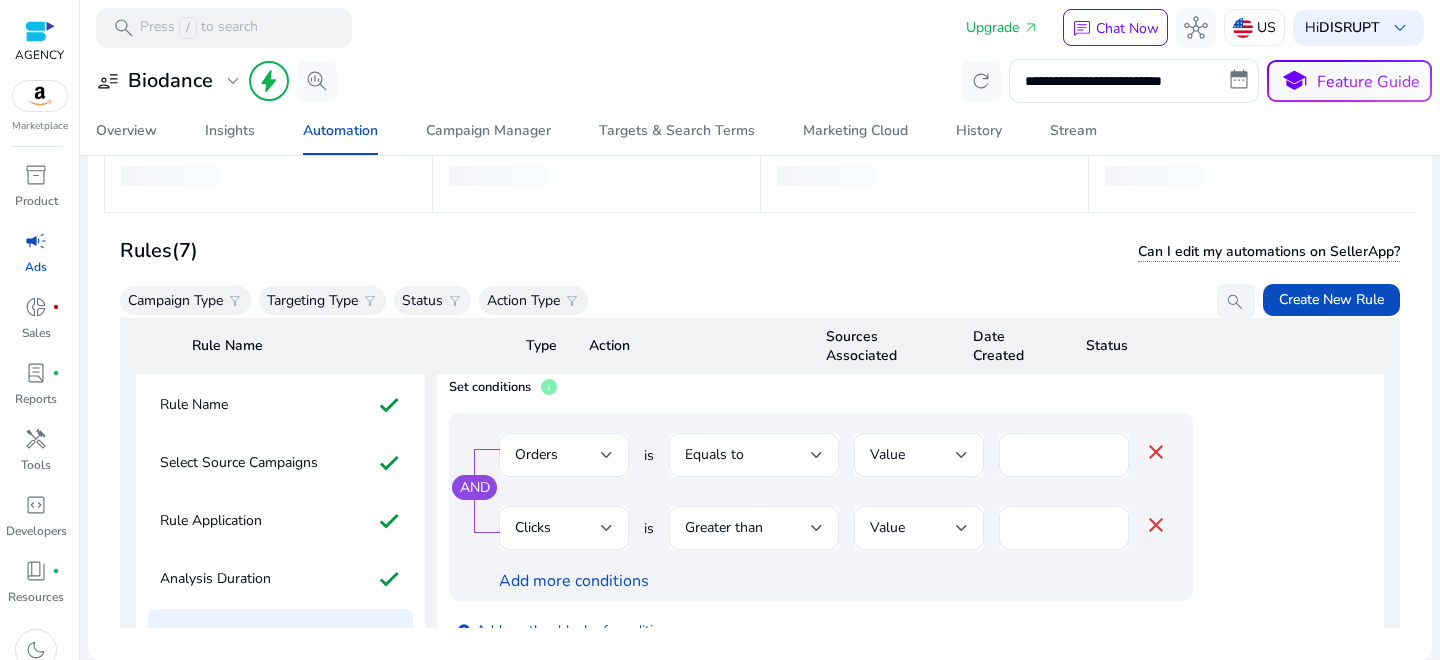 click on "Add more conditions" at bounding box center [833, 581] 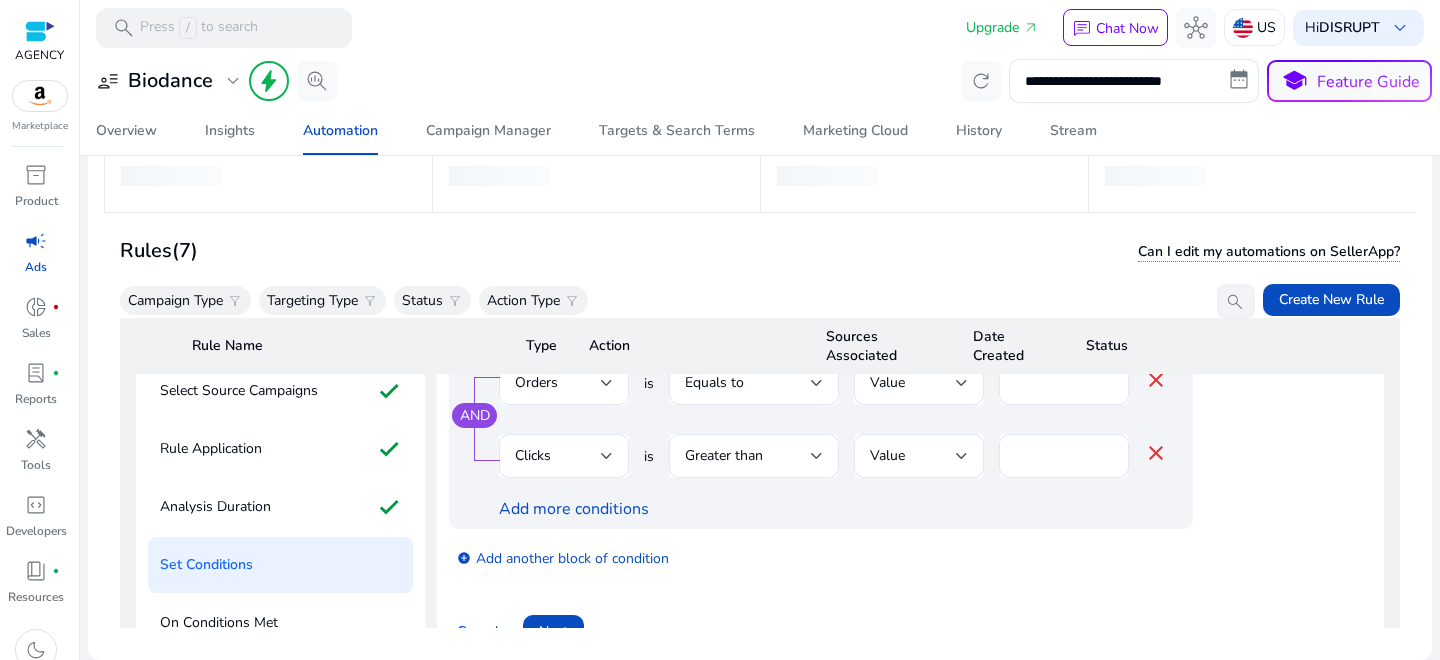 scroll, scrollTop: 182, scrollLeft: 0, axis: vertical 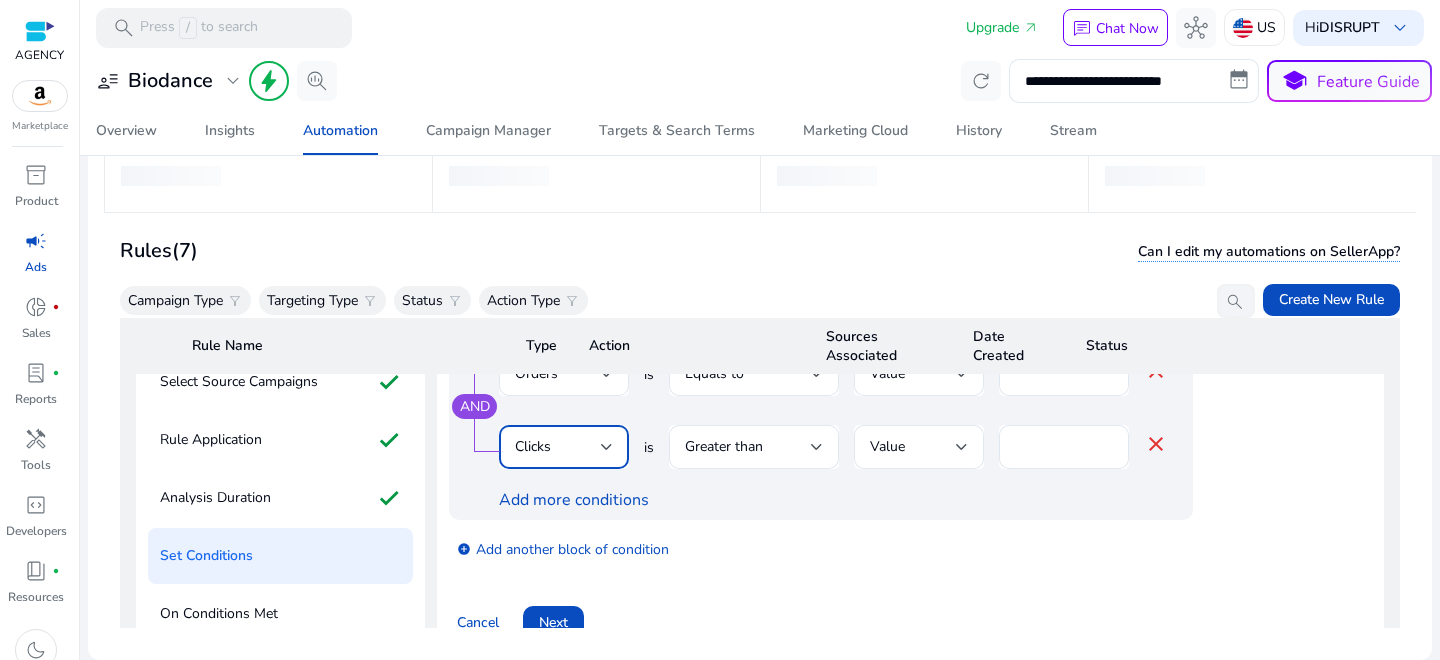 click at bounding box center [607, 447] 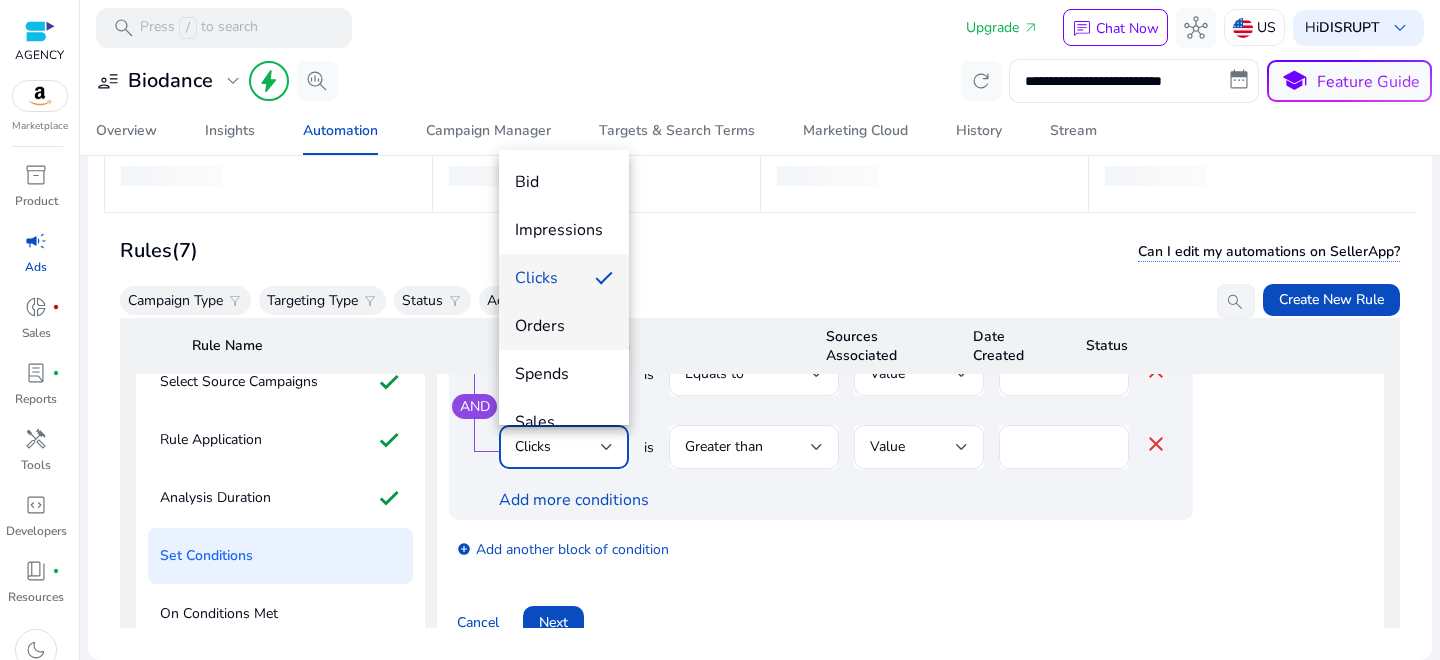 scroll, scrollTop: 12, scrollLeft: 0, axis: vertical 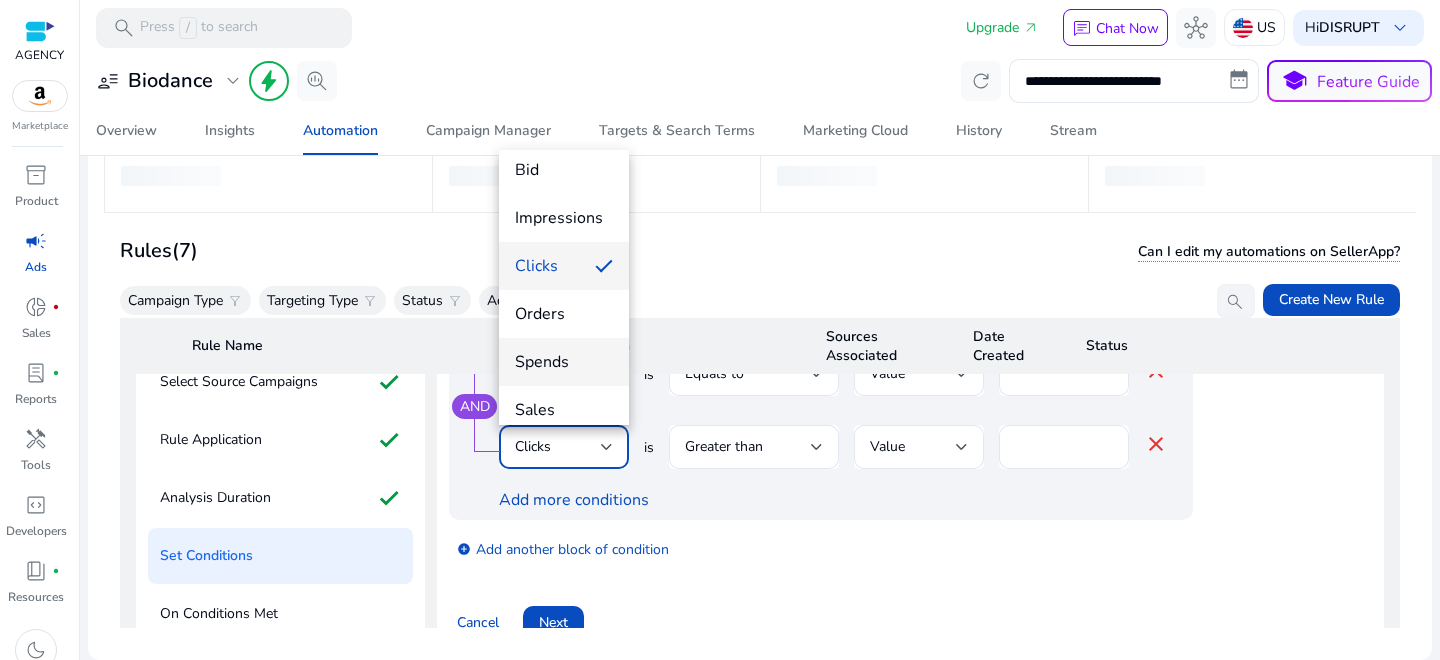 click on "Spends" at bounding box center [564, 362] 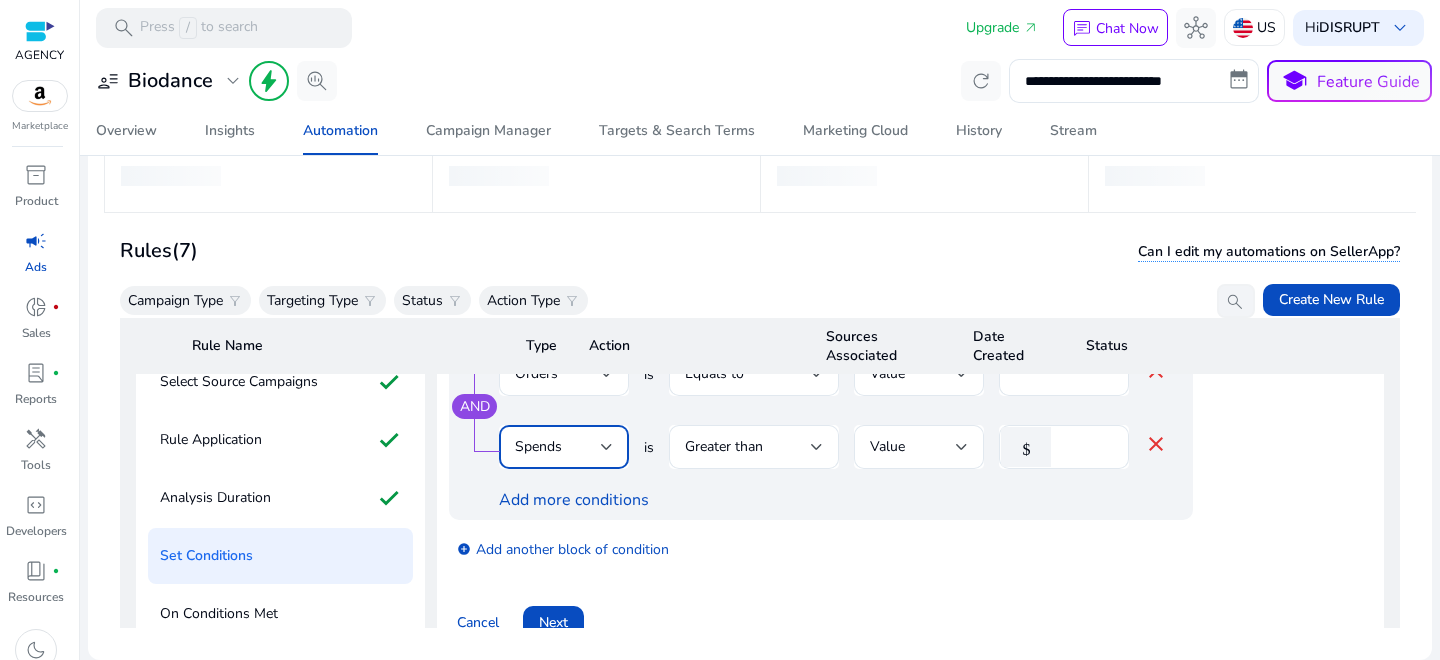 scroll, scrollTop: 167, scrollLeft: 0, axis: vertical 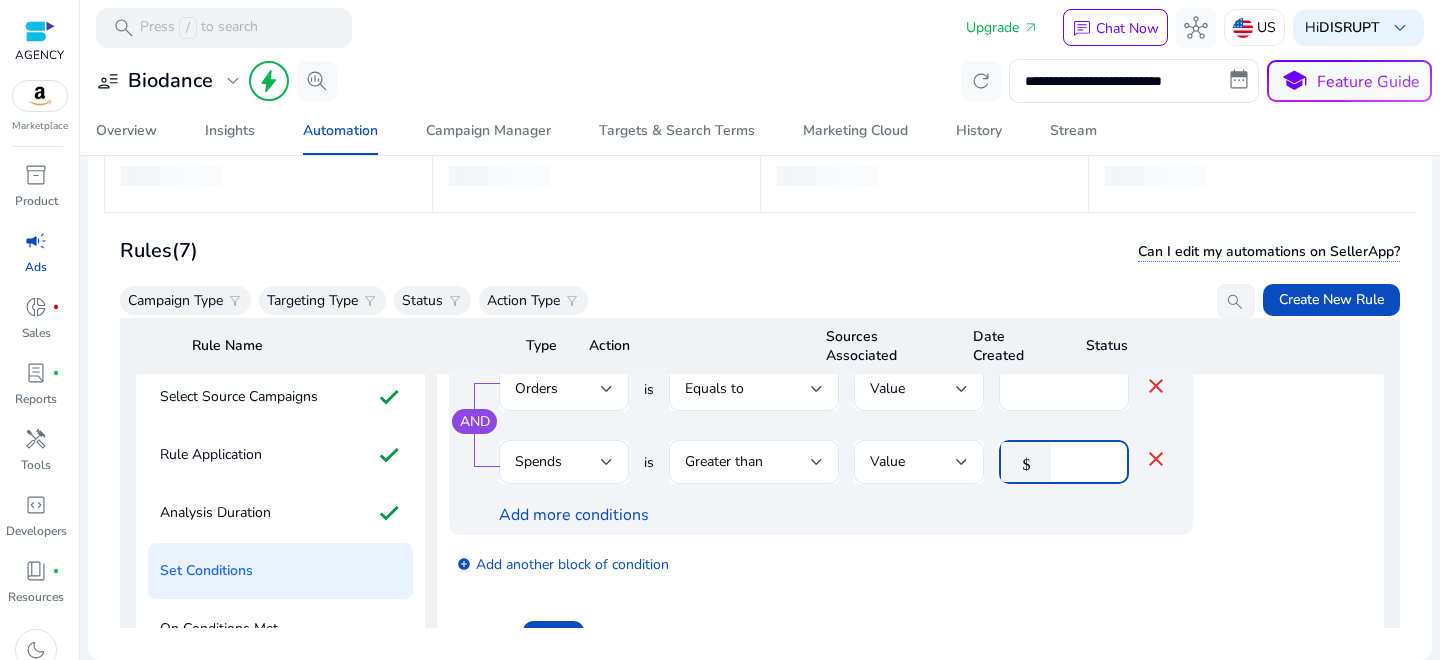 drag, startPoint x: 1089, startPoint y: 468, endPoint x: 1005, endPoint y: 468, distance: 84 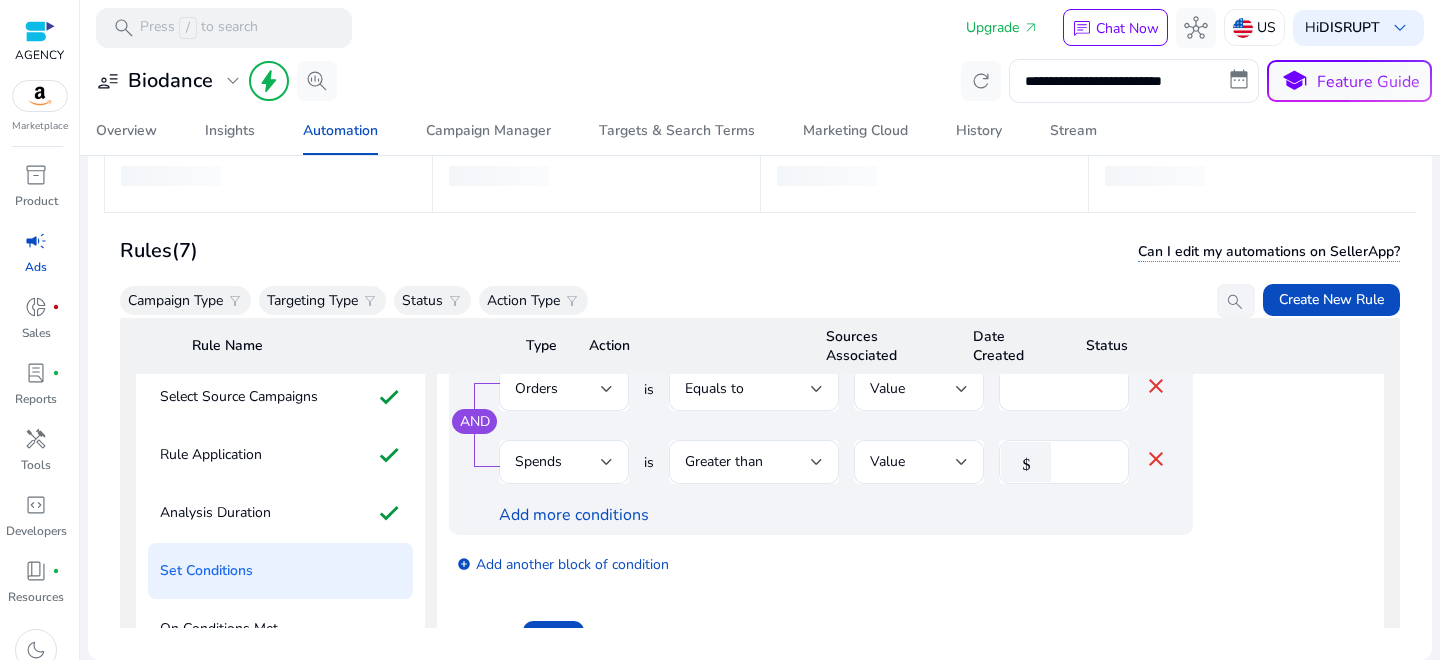 click on "add_circle Add another block of condition" at bounding box center (861, 563) 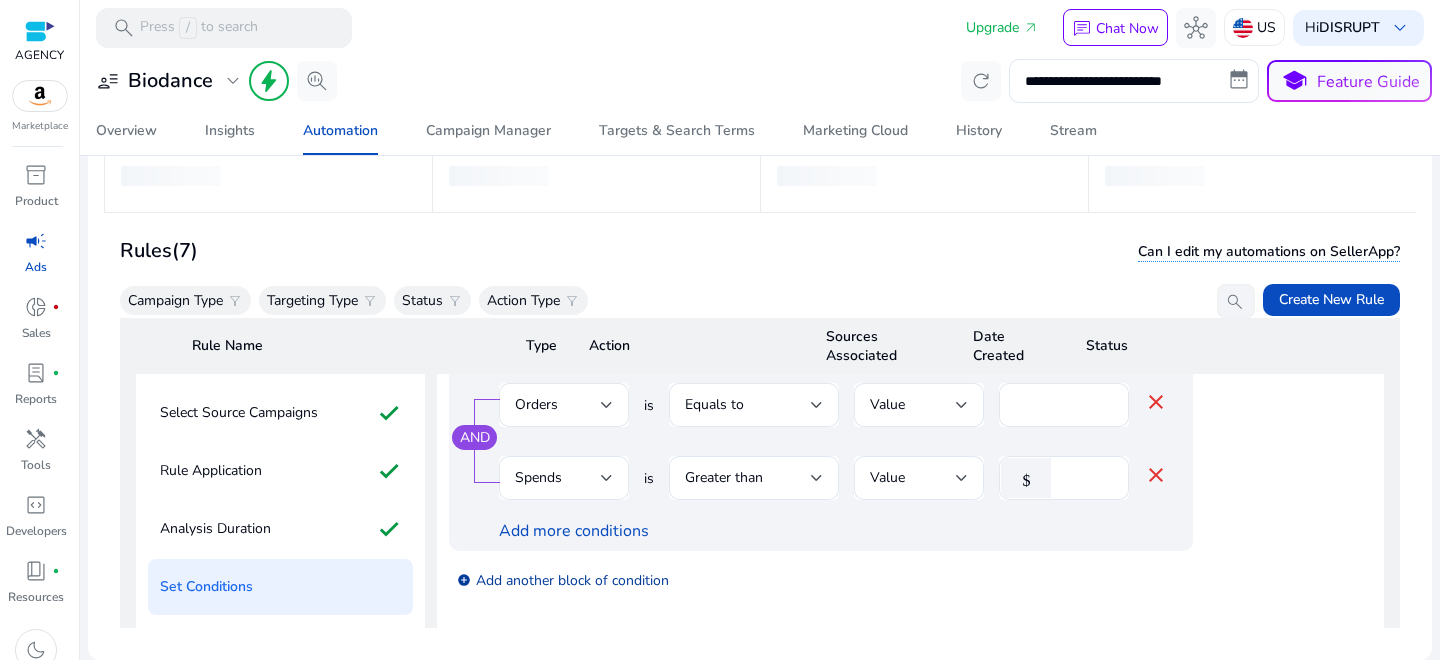 click on "add_circle Add another block of condition" at bounding box center [563, 579] 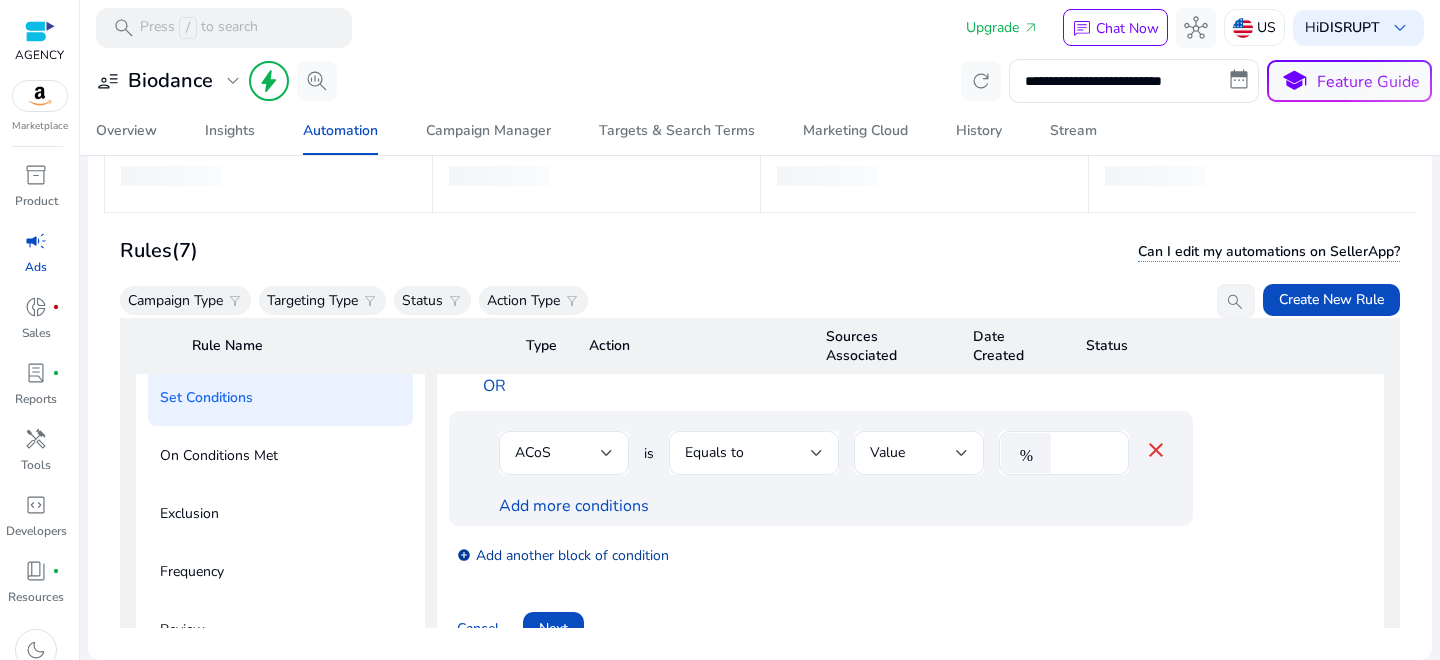 scroll, scrollTop: 312, scrollLeft: 0, axis: vertical 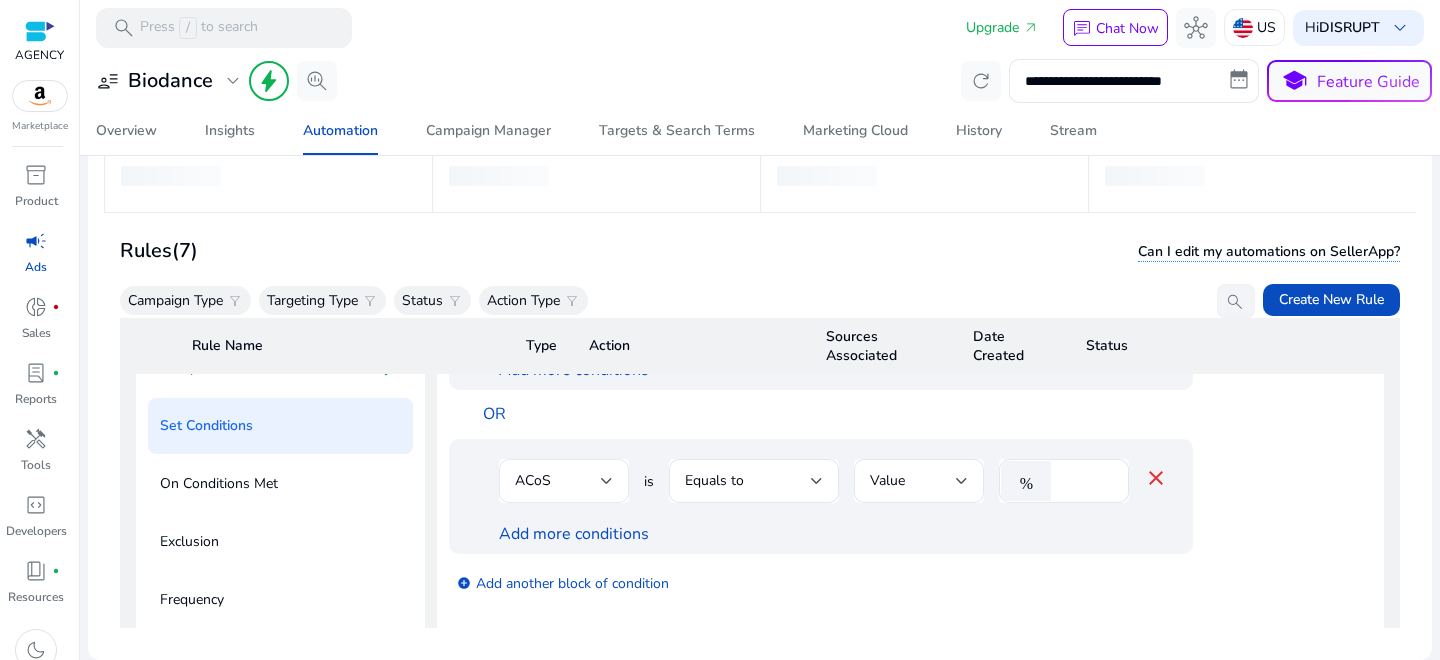 click on "ACoS" at bounding box center (558, 481) 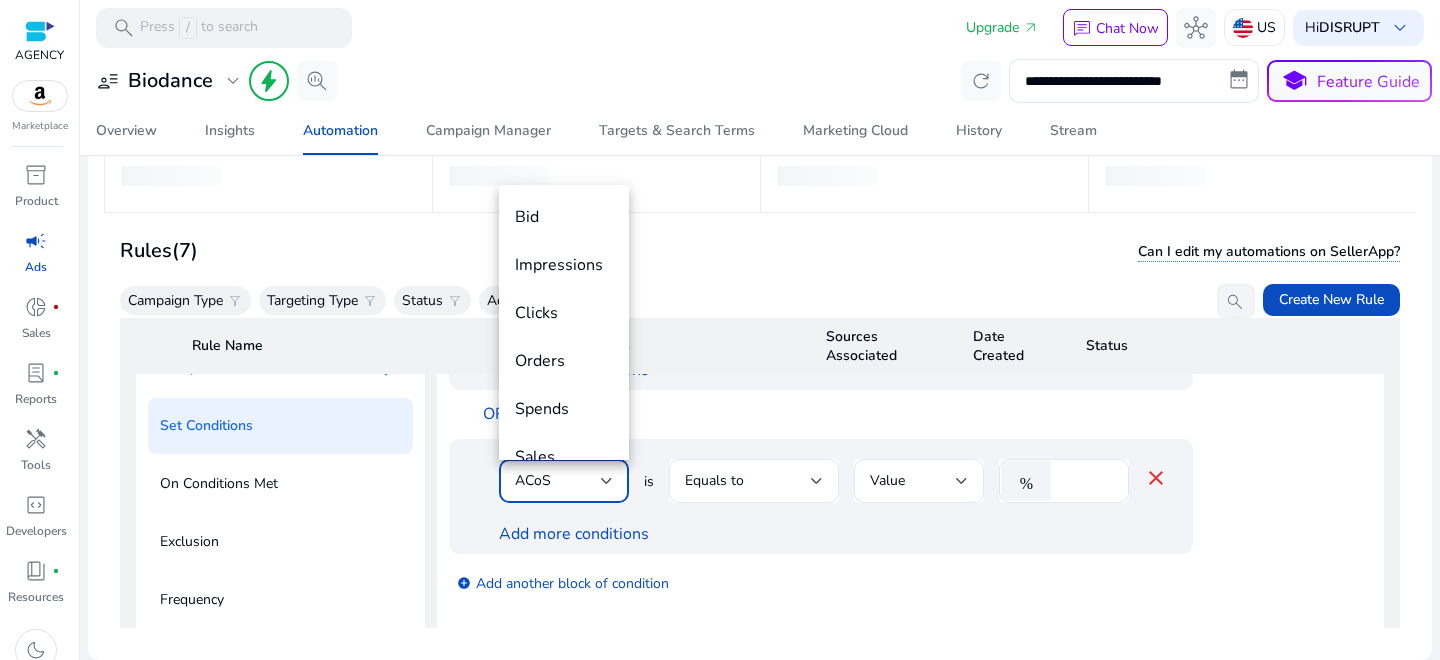 scroll, scrollTop: 69, scrollLeft: 0, axis: vertical 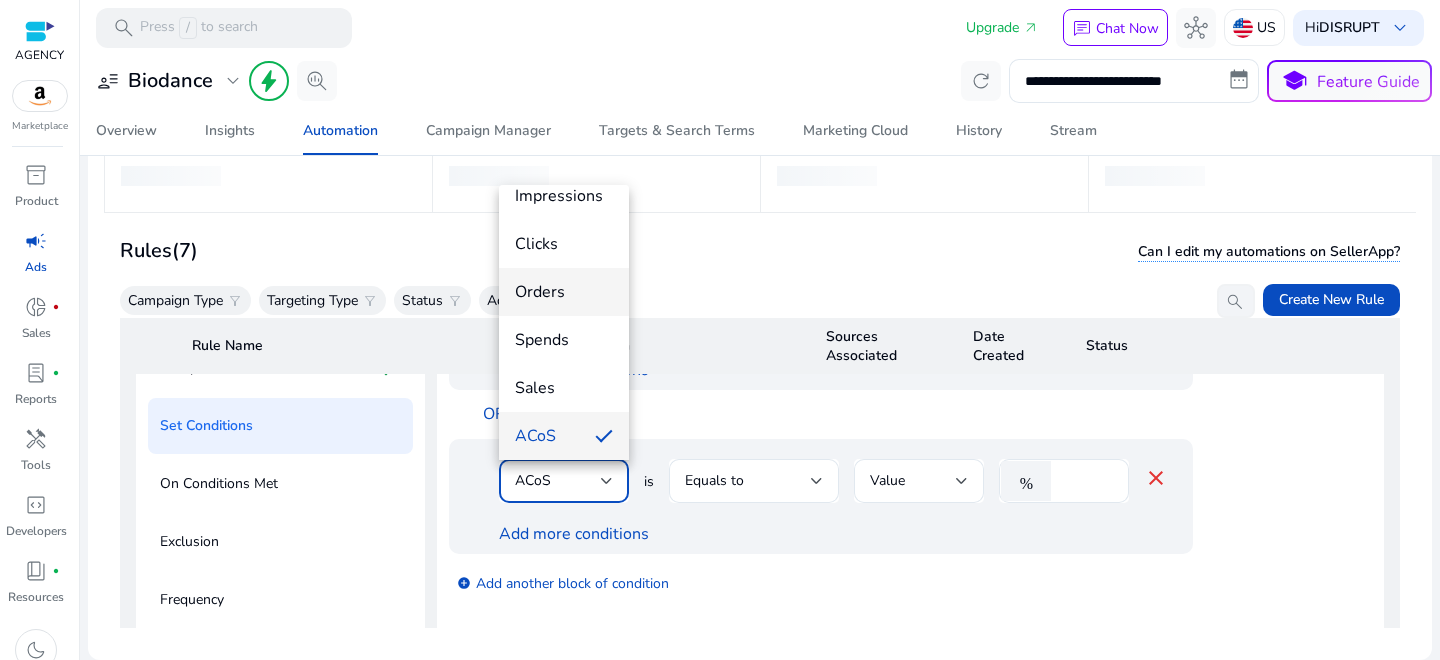 click on "Orders" at bounding box center (564, 292) 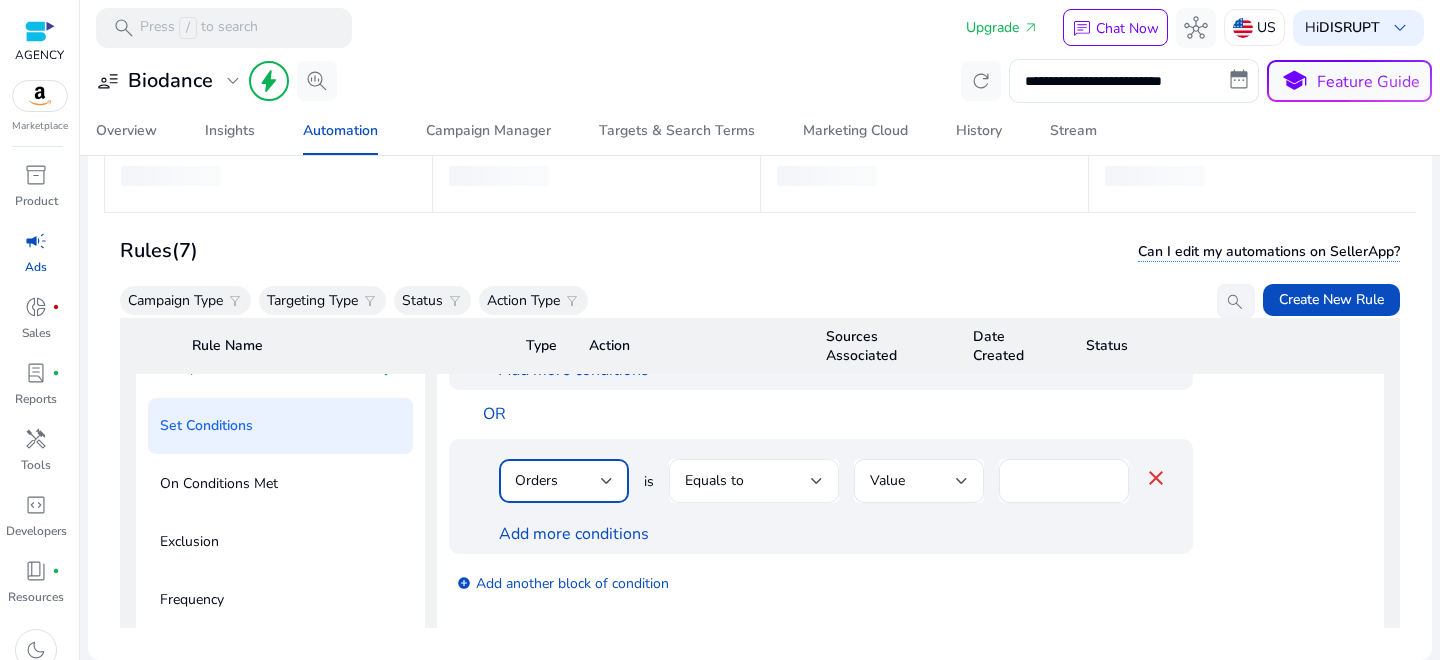 click at bounding box center (817, 481) 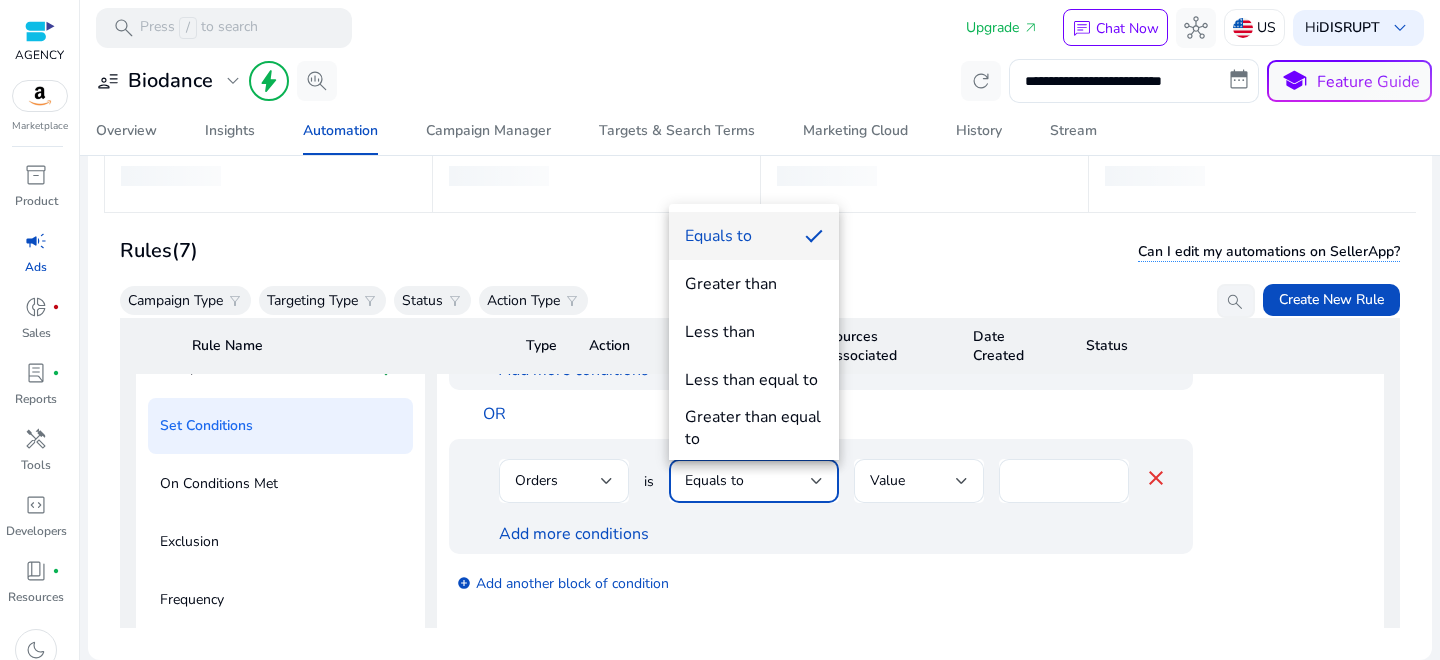 click on "Greater than" at bounding box center (731, 284) 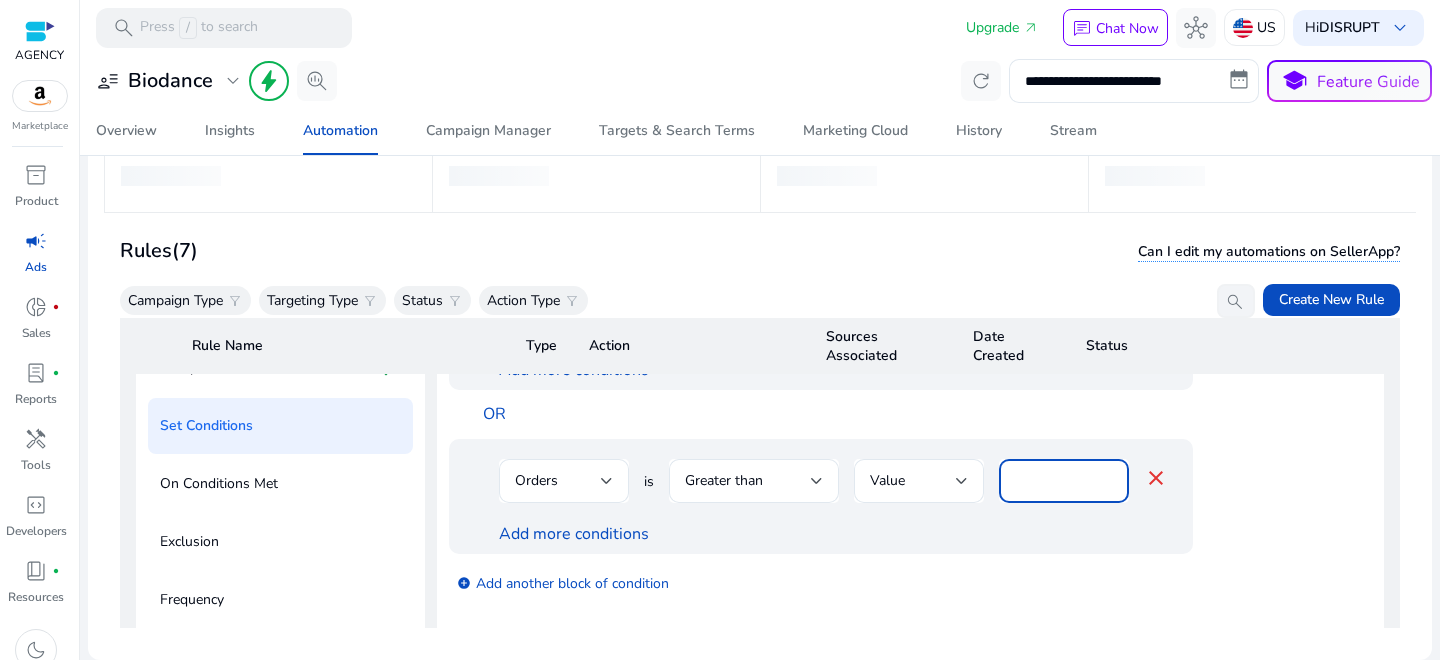 click on "****" at bounding box center (1064, 481) 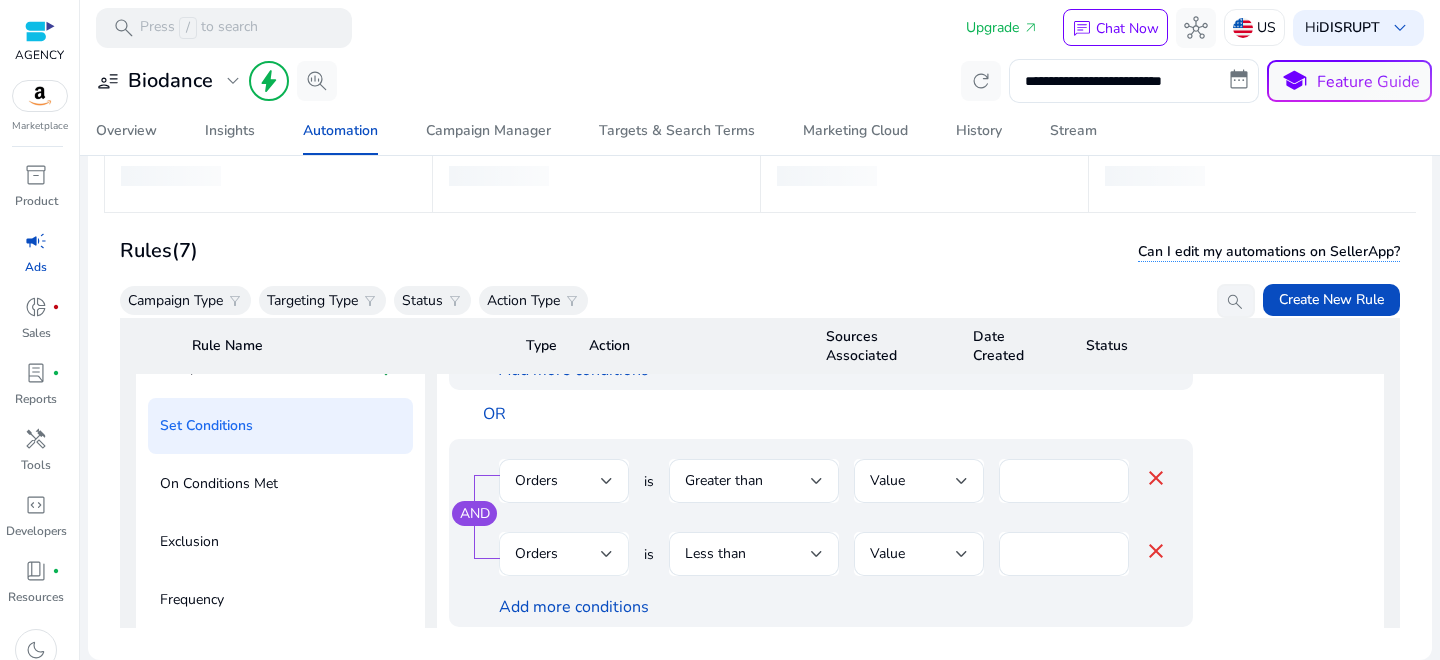 click on "Orders" at bounding box center (536, 553) 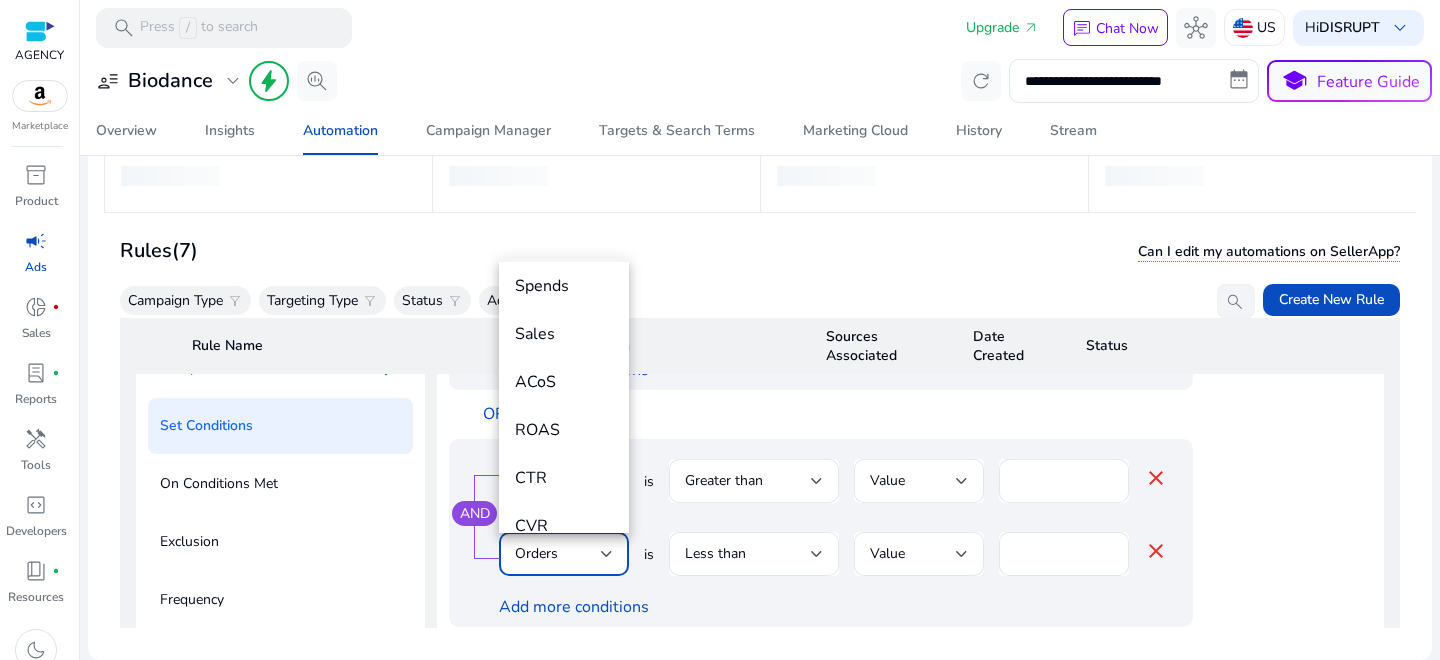 scroll, scrollTop: 214, scrollLeft: 0, axis: vertical 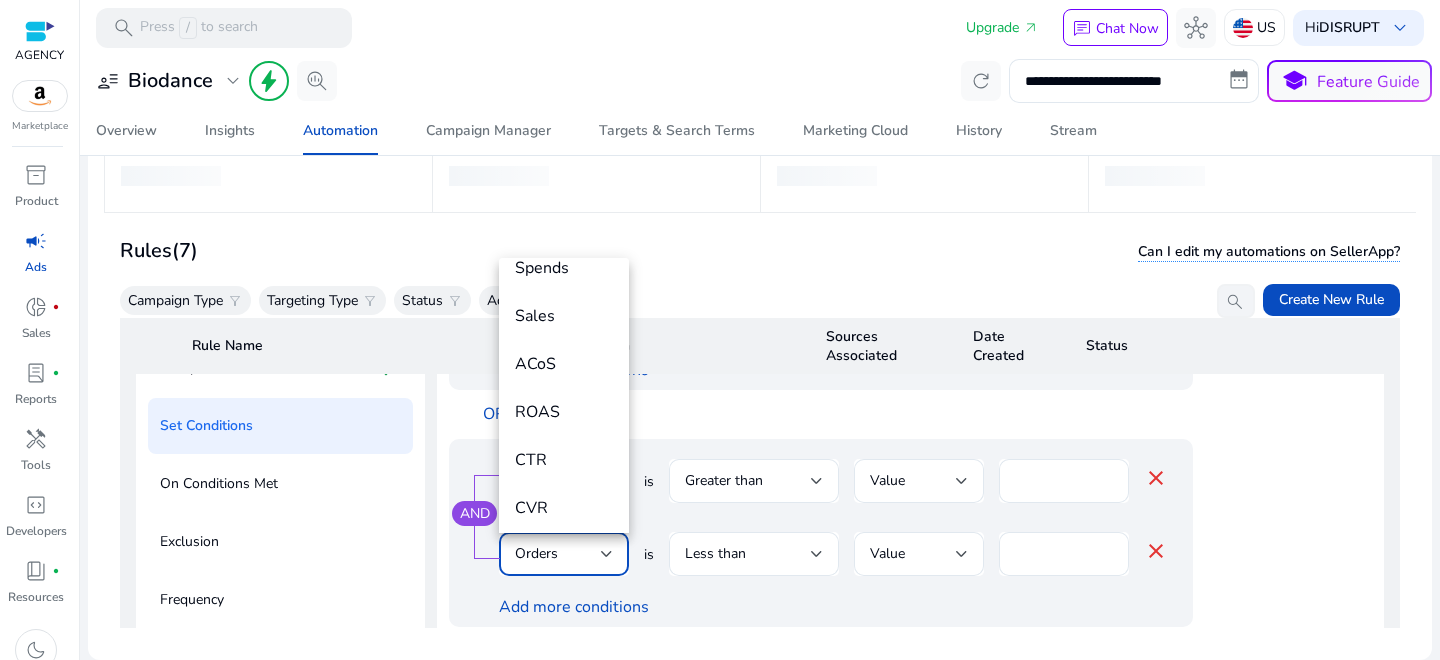 click on "ROAS" at bounding box center (564, 412) 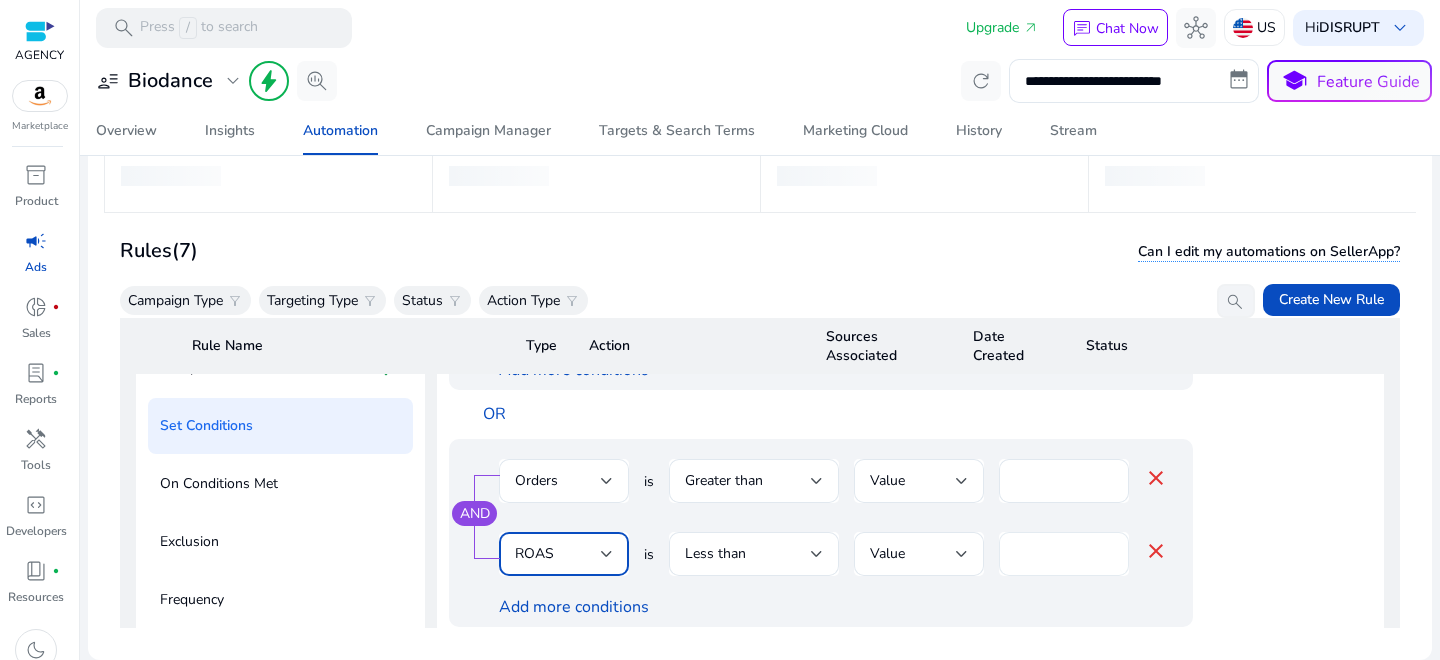 click on "*" at bounding box center [1064, 554] 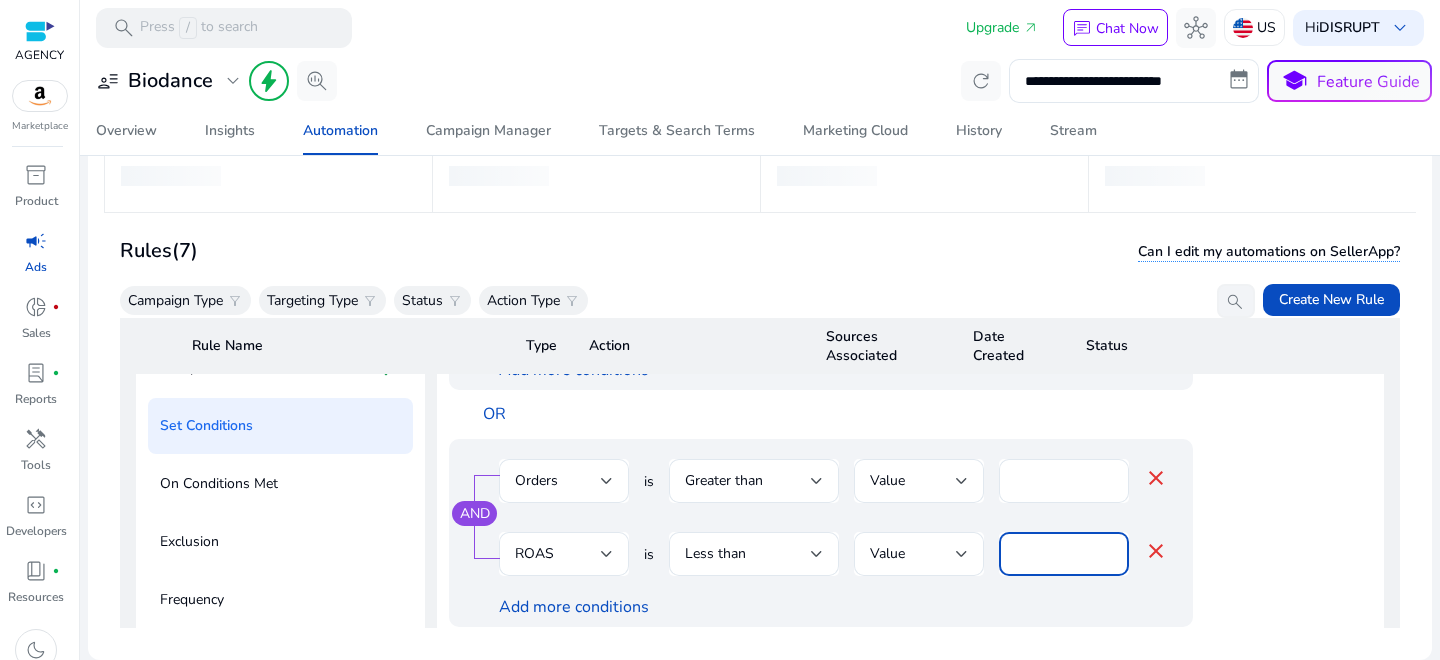 click on "*" at bounding box center [1064, 554] 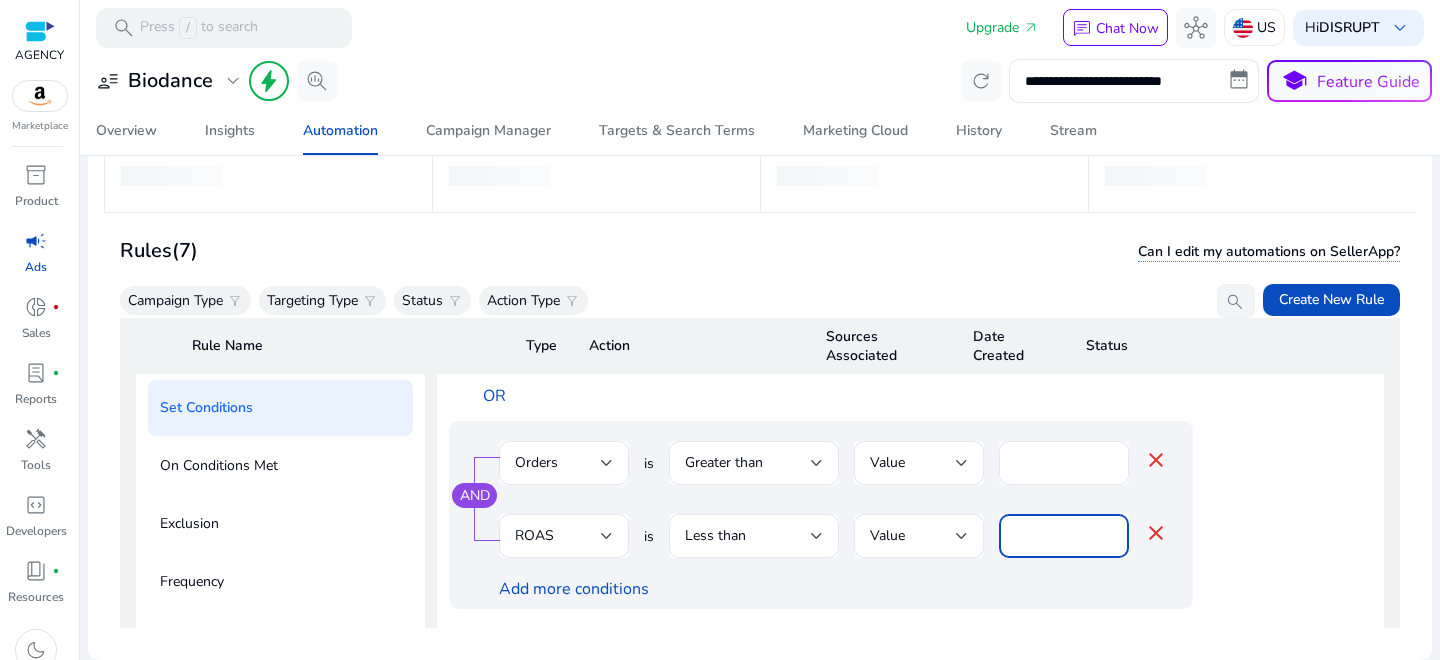 scroll, scrollTop: 334, scrollLeft: 0, axis: vertical 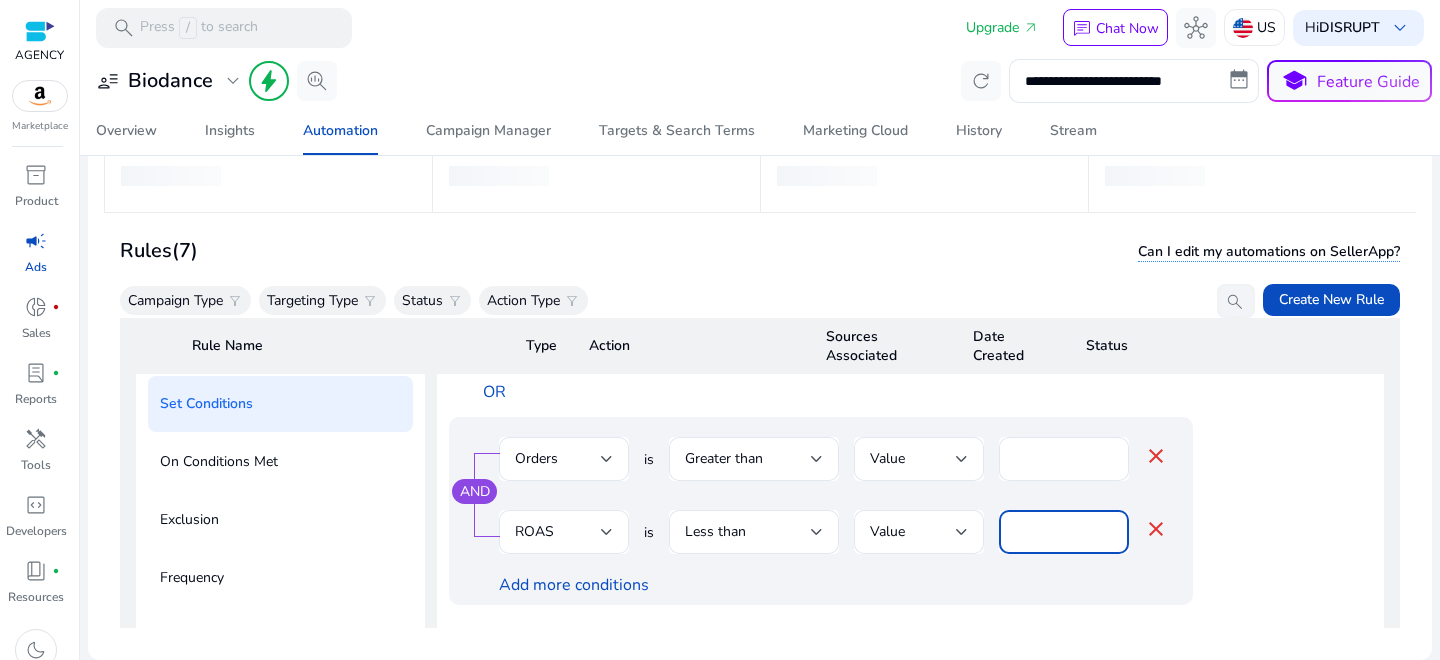 type on "***" 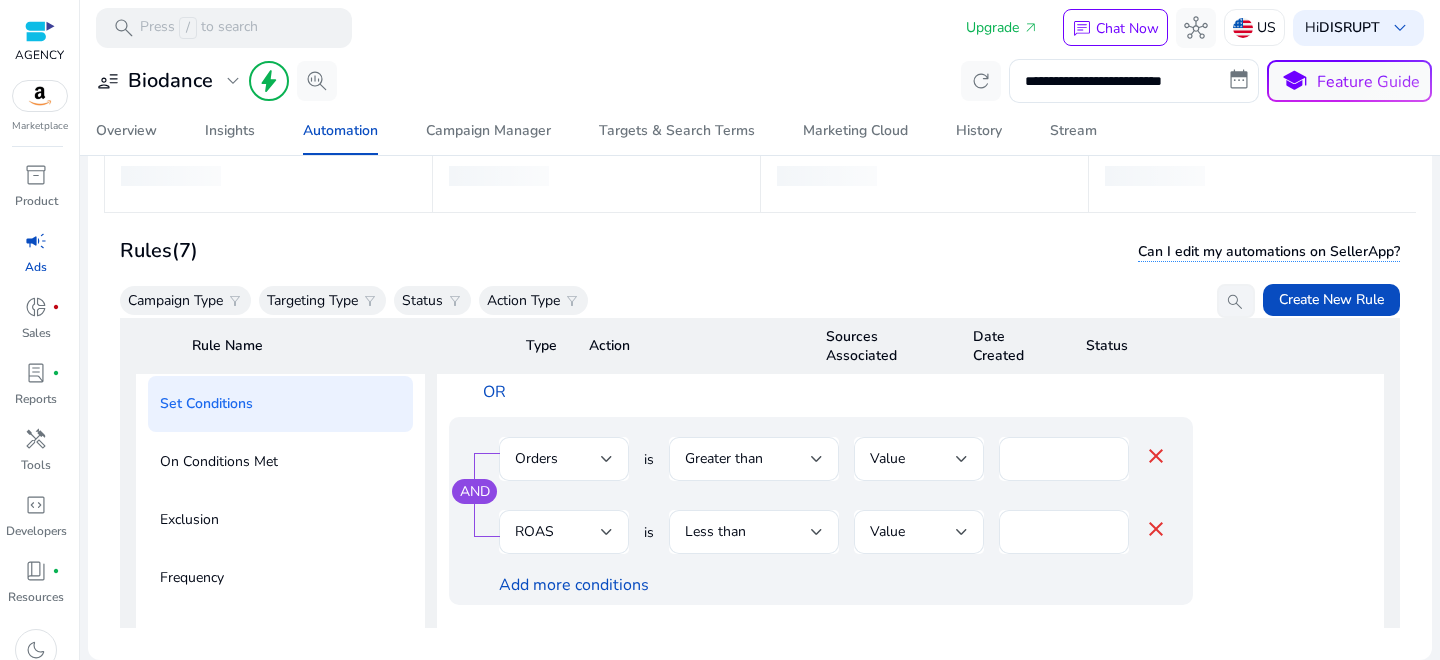 click on "Add more conditions" at bounding box center (833, 585) 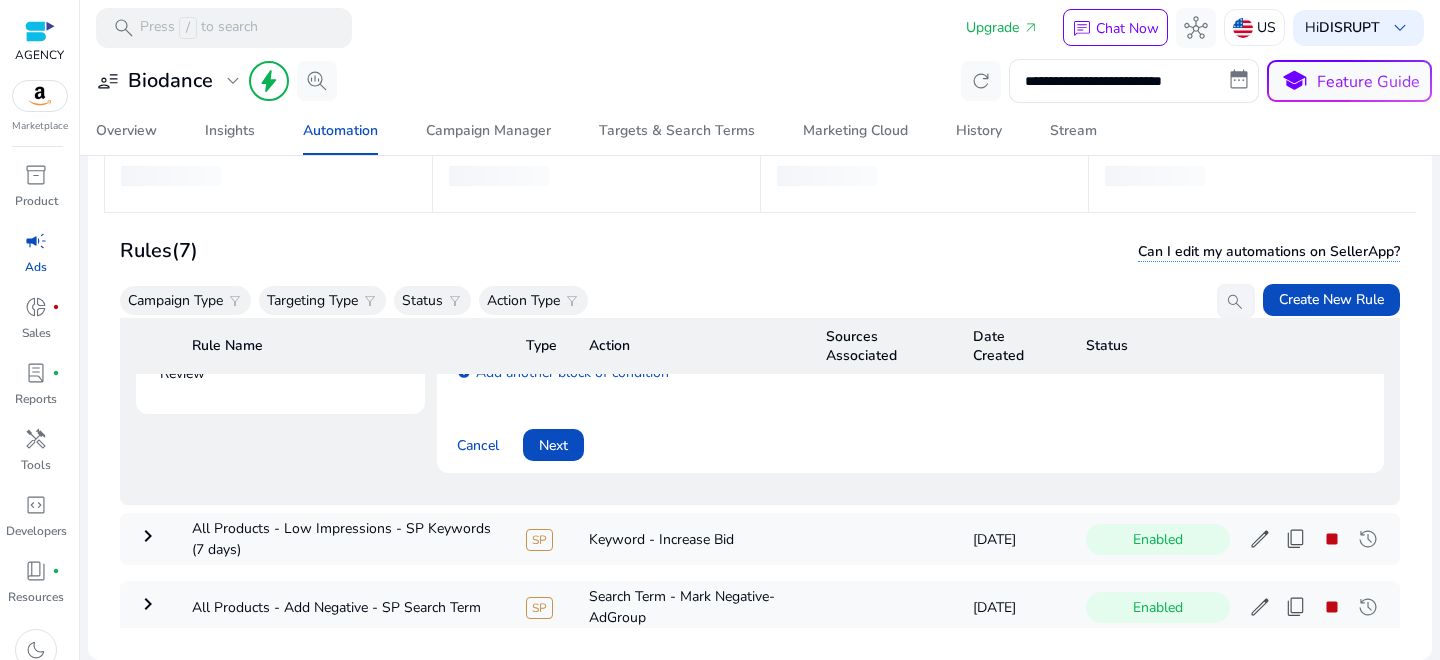 scroll, scrollTop: 600, scrollLeft: 0, axis: vertical 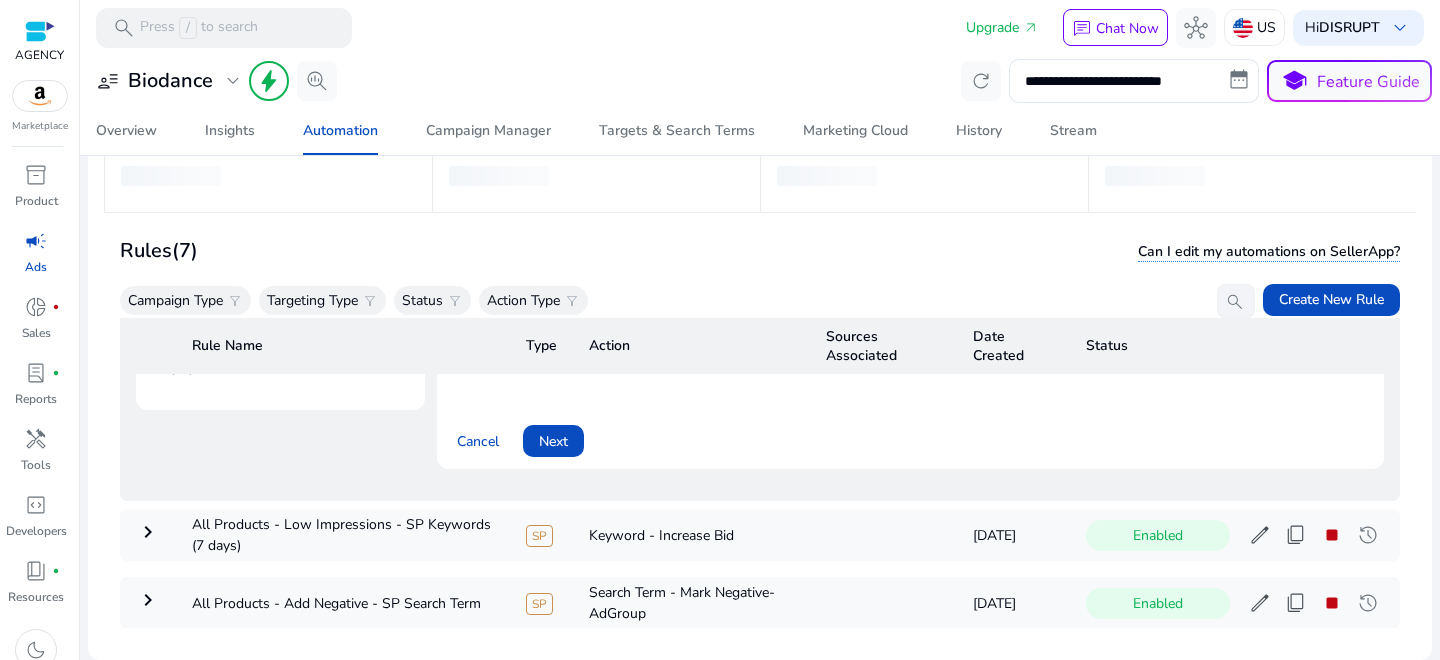 click at bounding box center (553, 441) 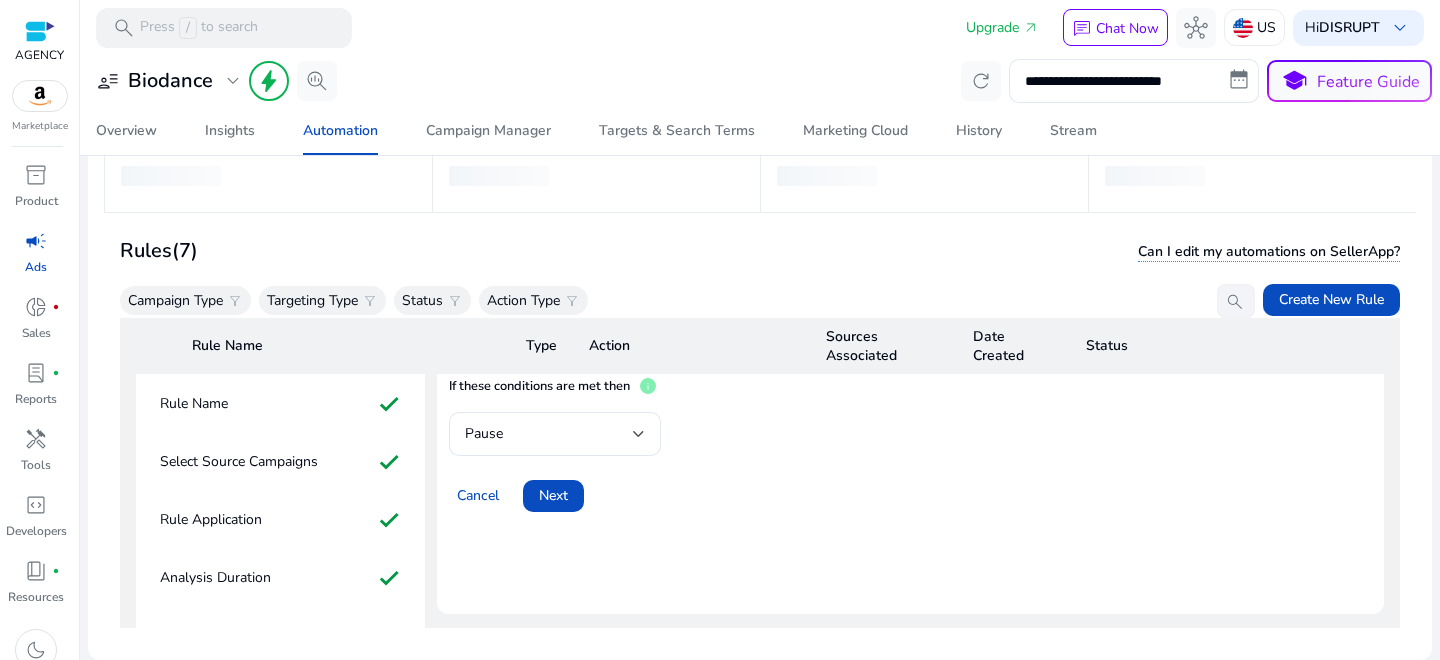 scroll, scrollTop: 45, scrollLeft: 0, axis: vertical 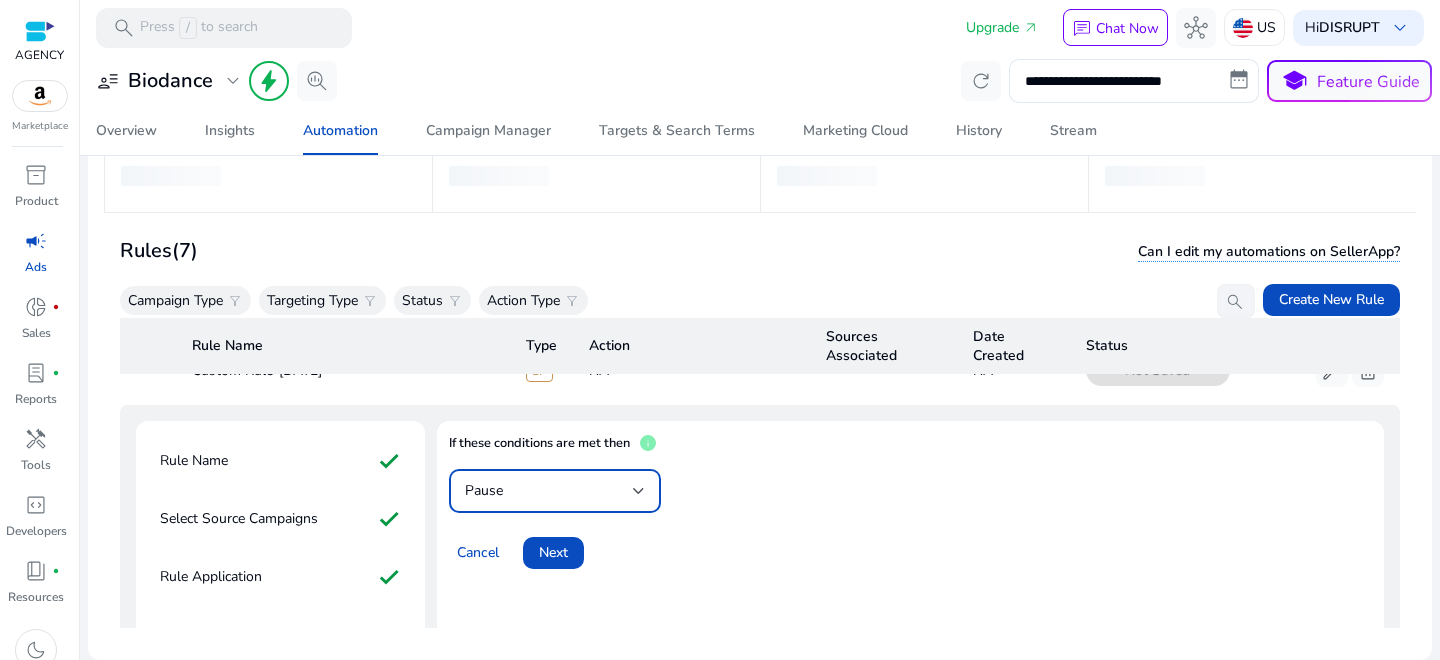 click on "Pause" at bounding box center (549, 491) 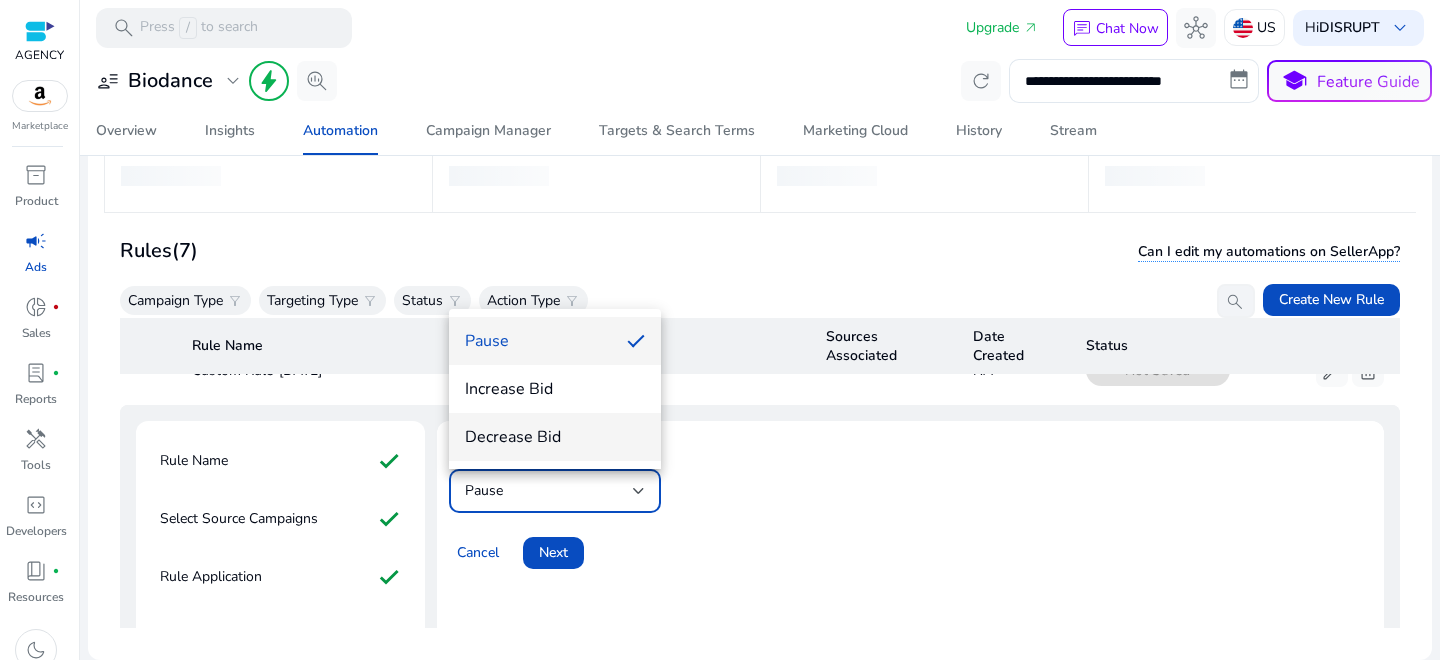 click on "Decrease Bid" at bounding box center (555, 437) 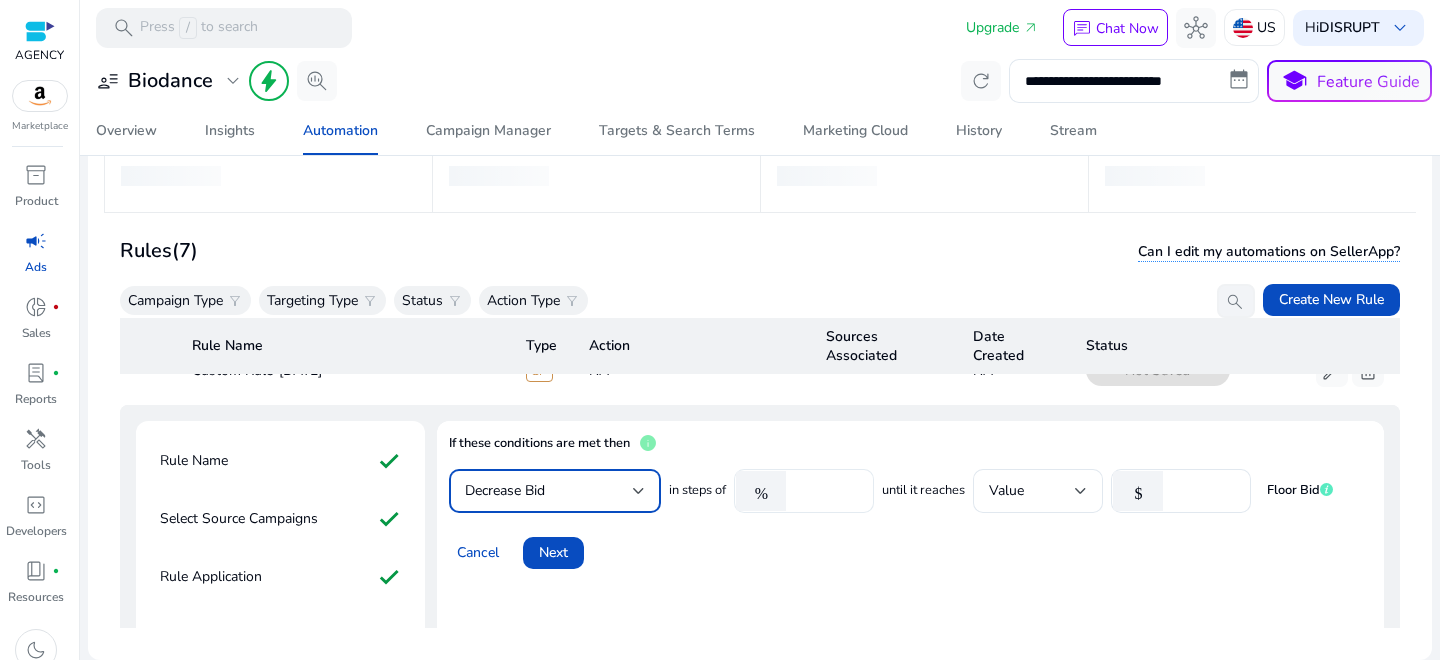 click on "****" at bounding box center [827, 491] 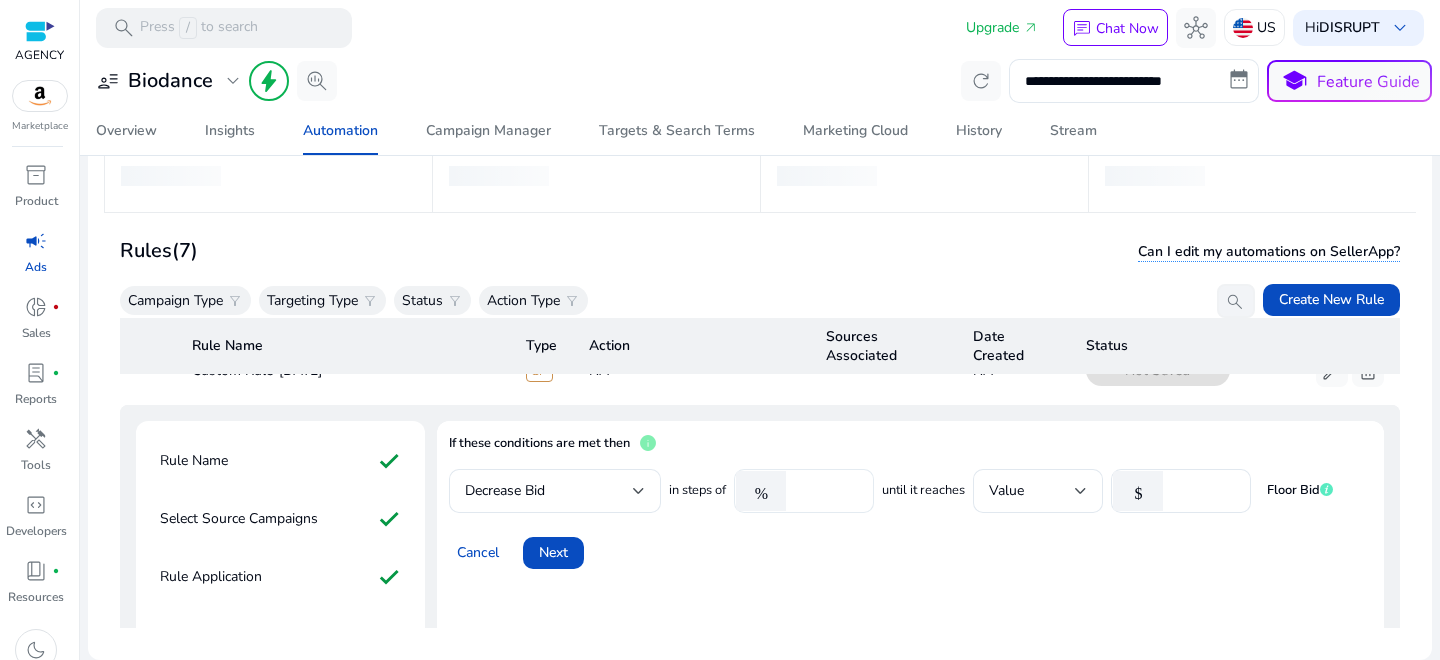 click on "****" at bounding box center (827, 491) 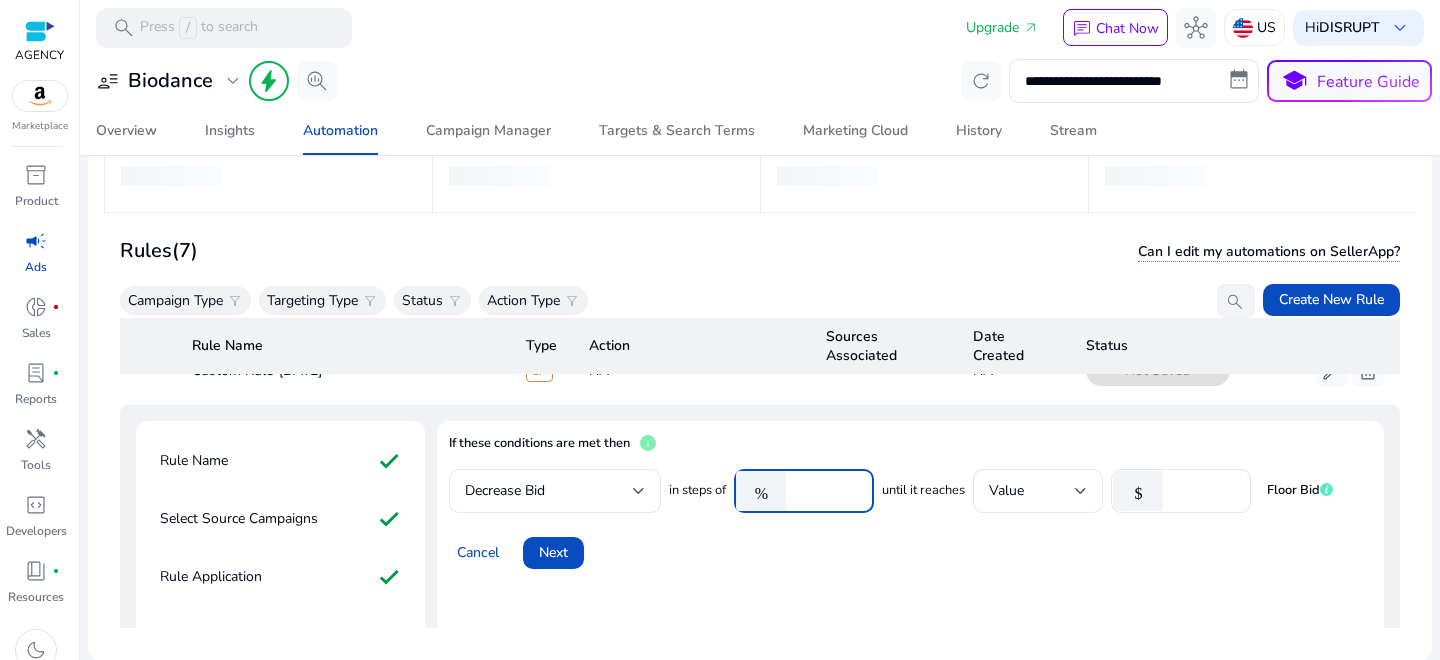 click on "******" at bounding box center [827, 491] 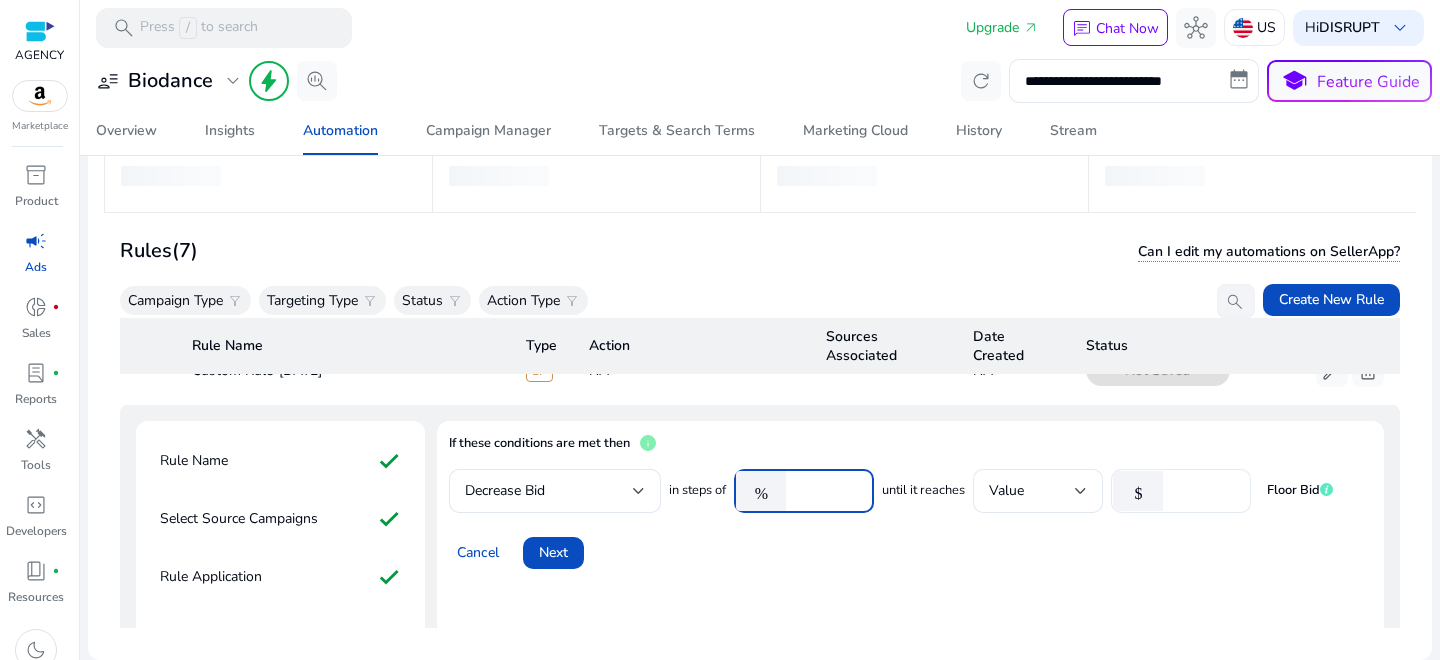 type on "**" 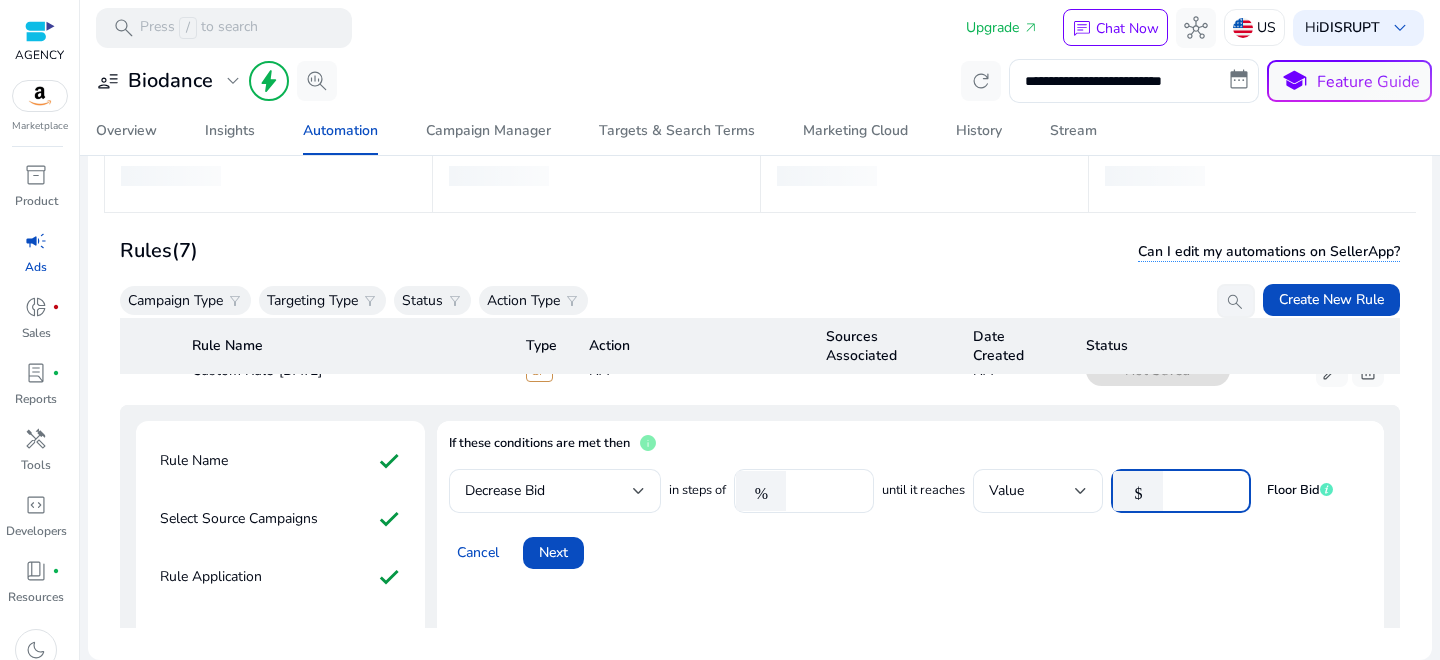 click on "*" at bounding box center [1204, 491] 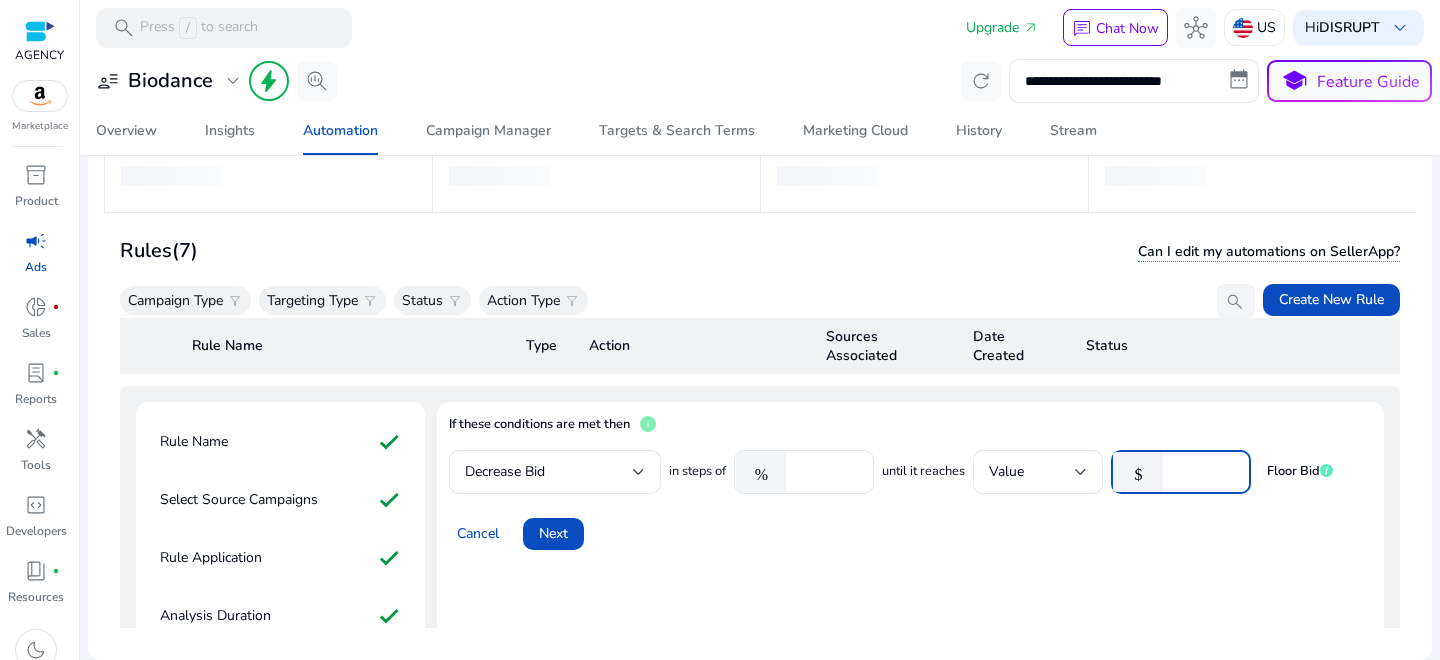 scroll, scrollTop: 63, scrollLeft: 0, axis: vertical 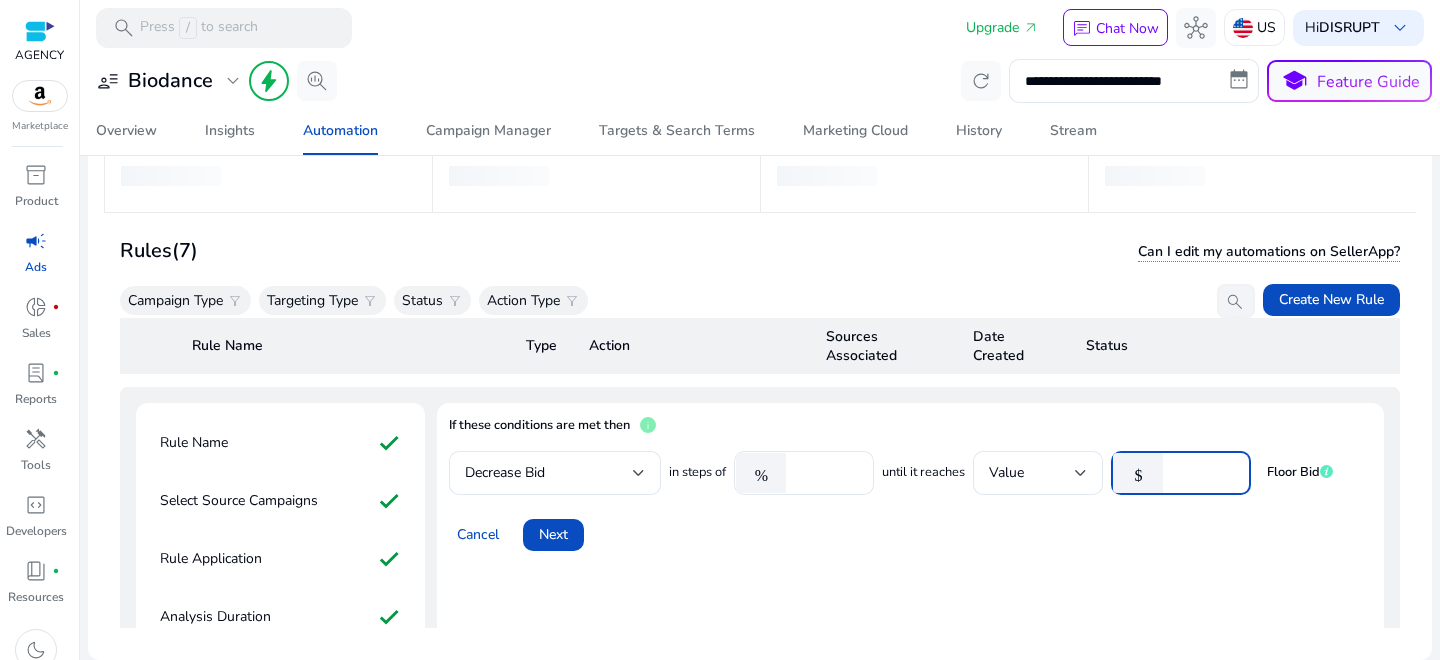 type on "***" 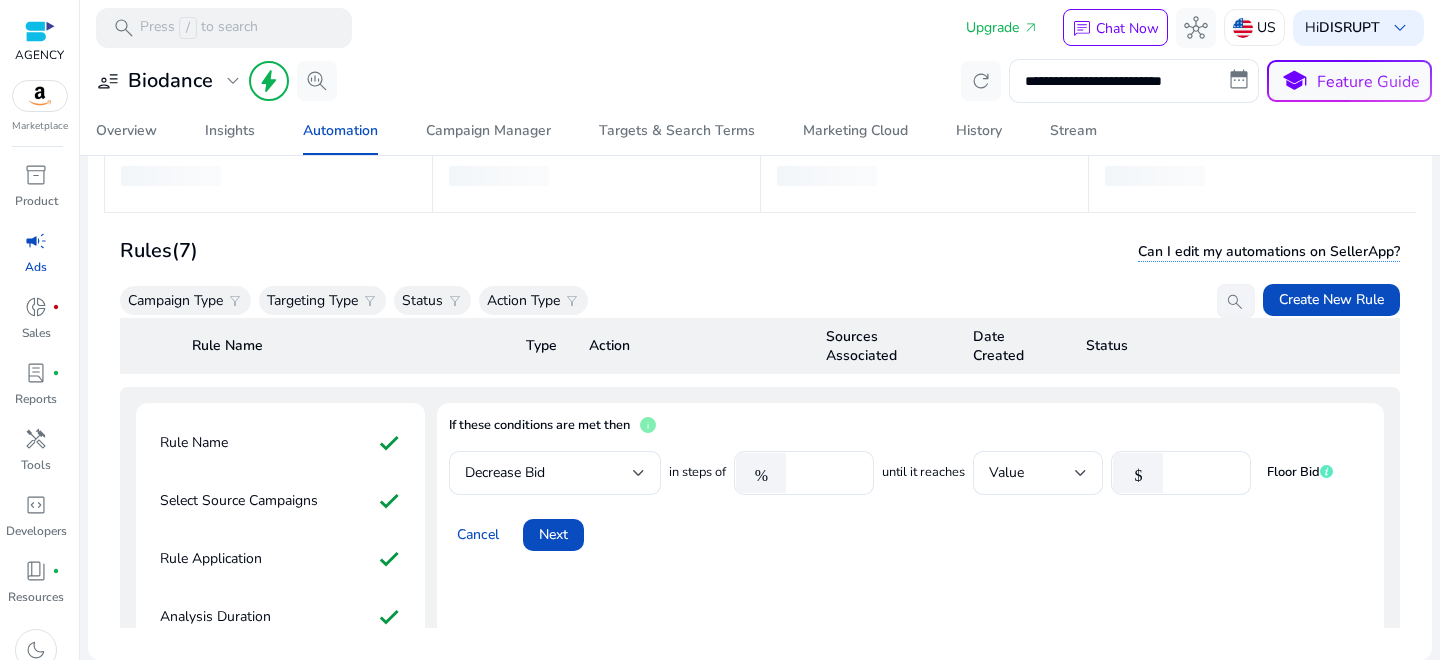 click on "If these conditions are met then   info  Decrease Bid in steps of % ** until it reaches Value $ *** Floor Bid
Cancel   Next" at bounding box center [910, 528] 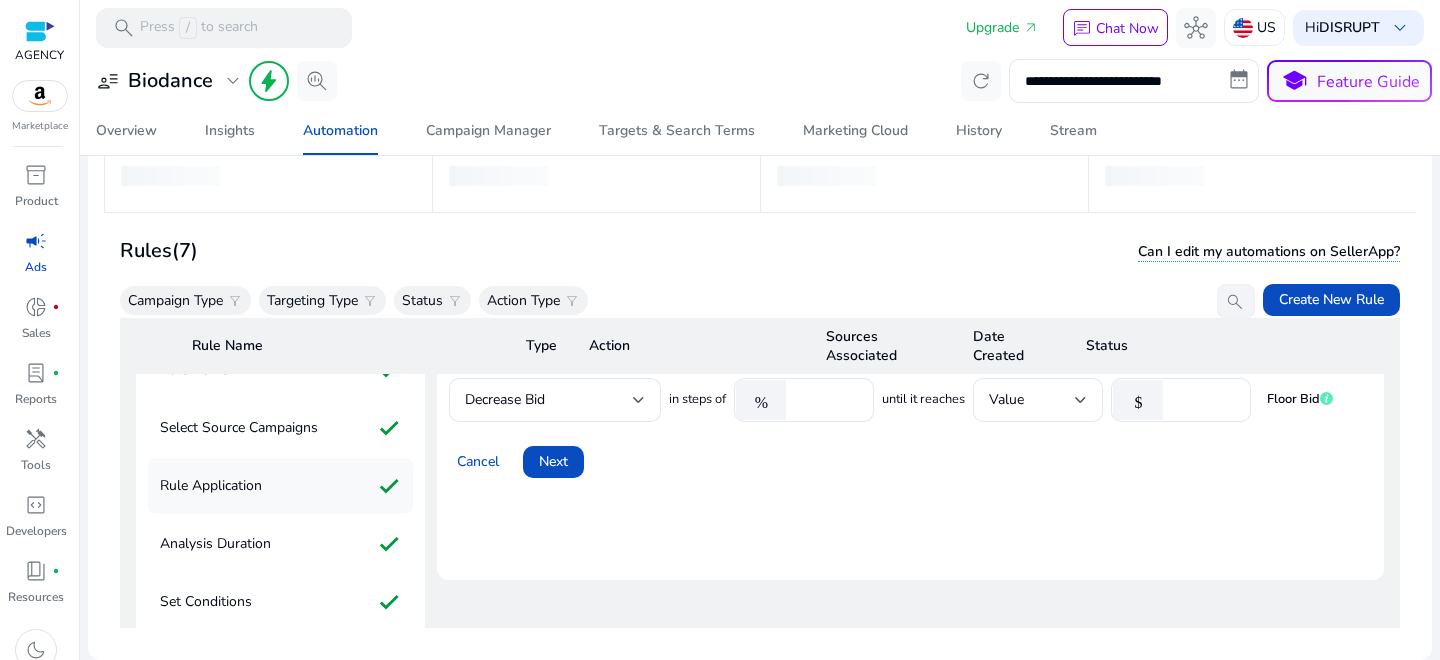 scroll, scrollTop: 144, scrollLeft: 0, axis: vertical 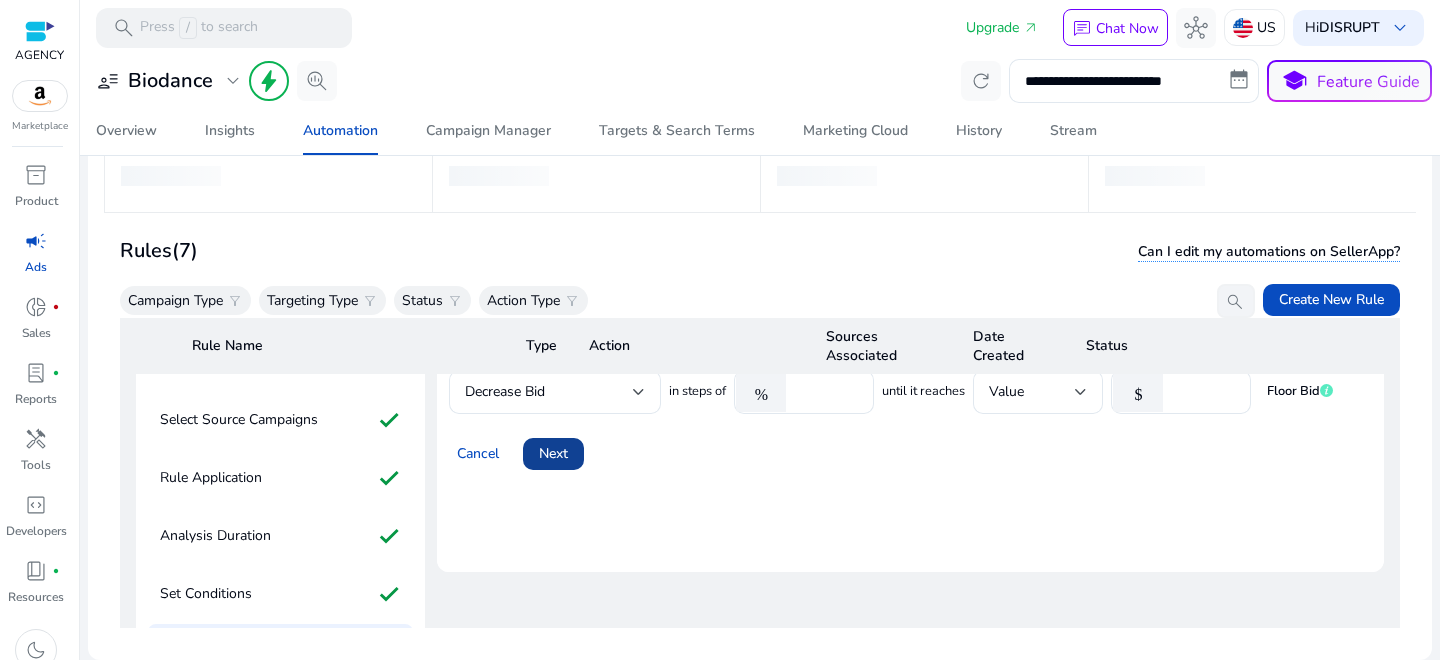 click on "Next" at bounding box center (553, 453) 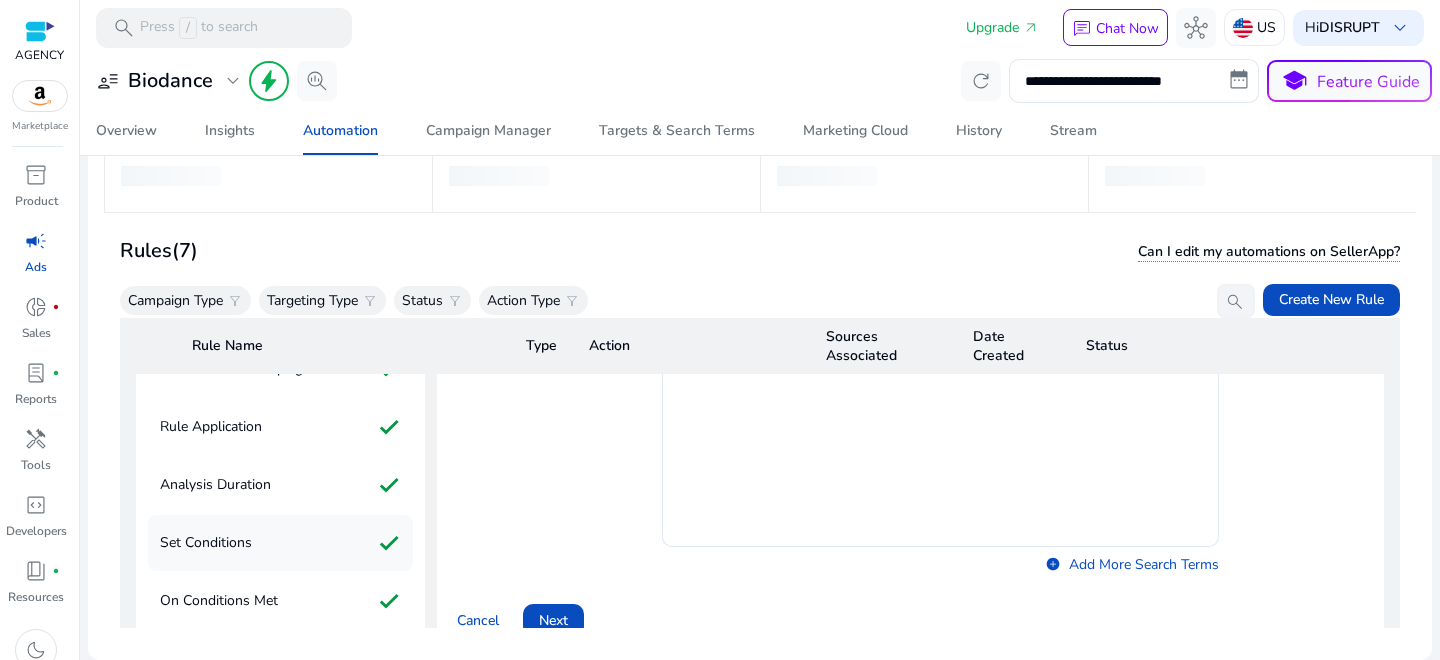 scroll, scrollTop: 196, scrollLeft: 0, axis: vertical 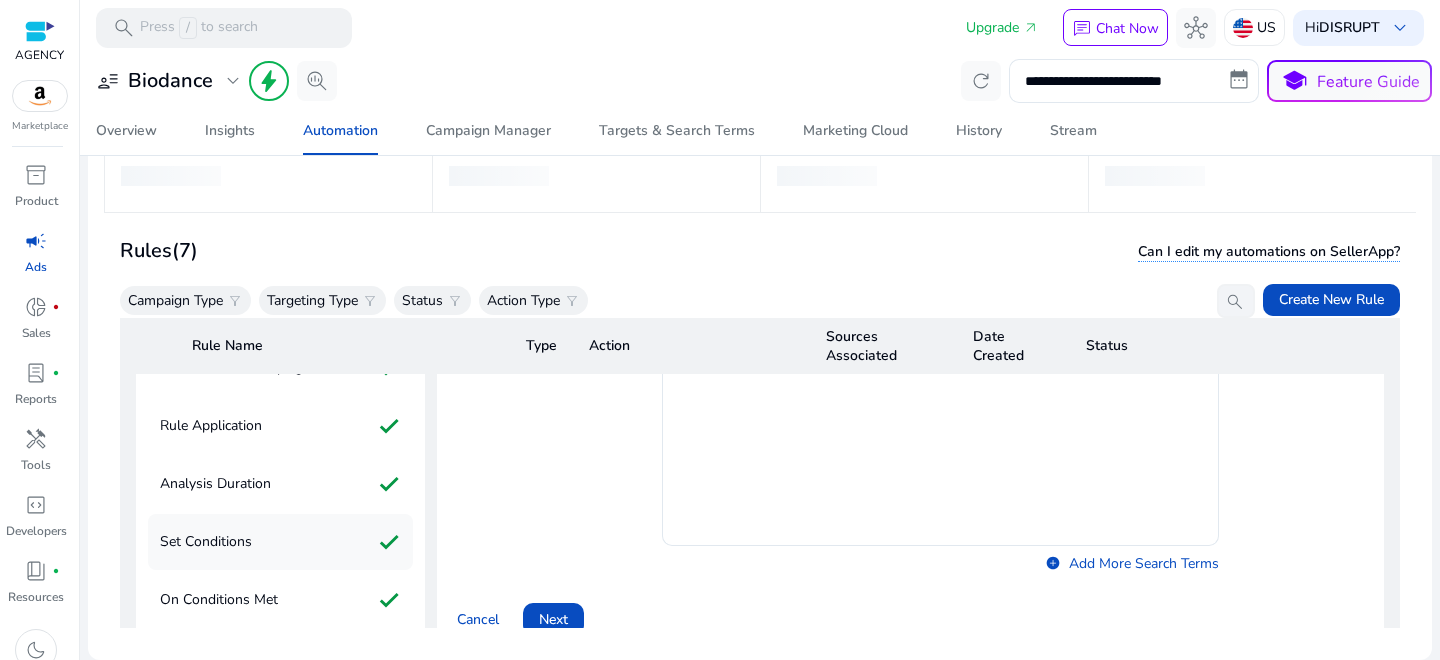 click on "Set Conditions" 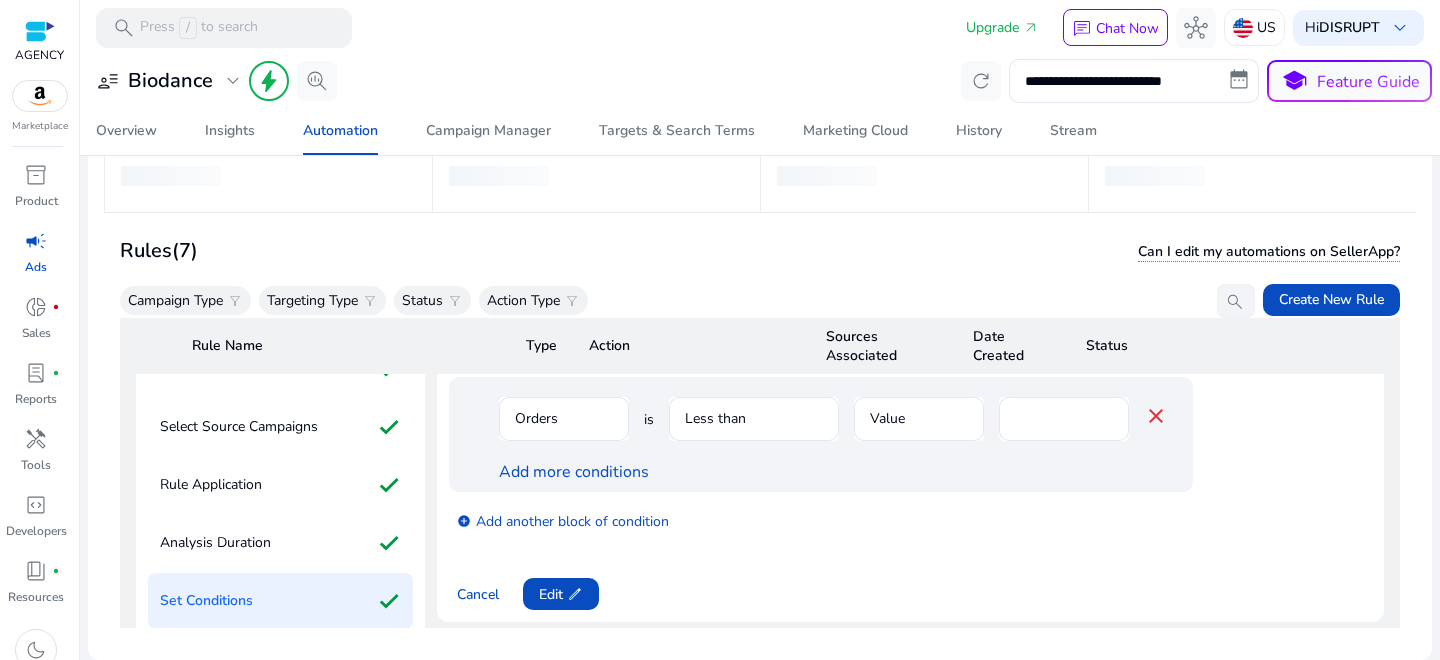scroll, scrollTop: 0, scrollLeft: 0, axis: both 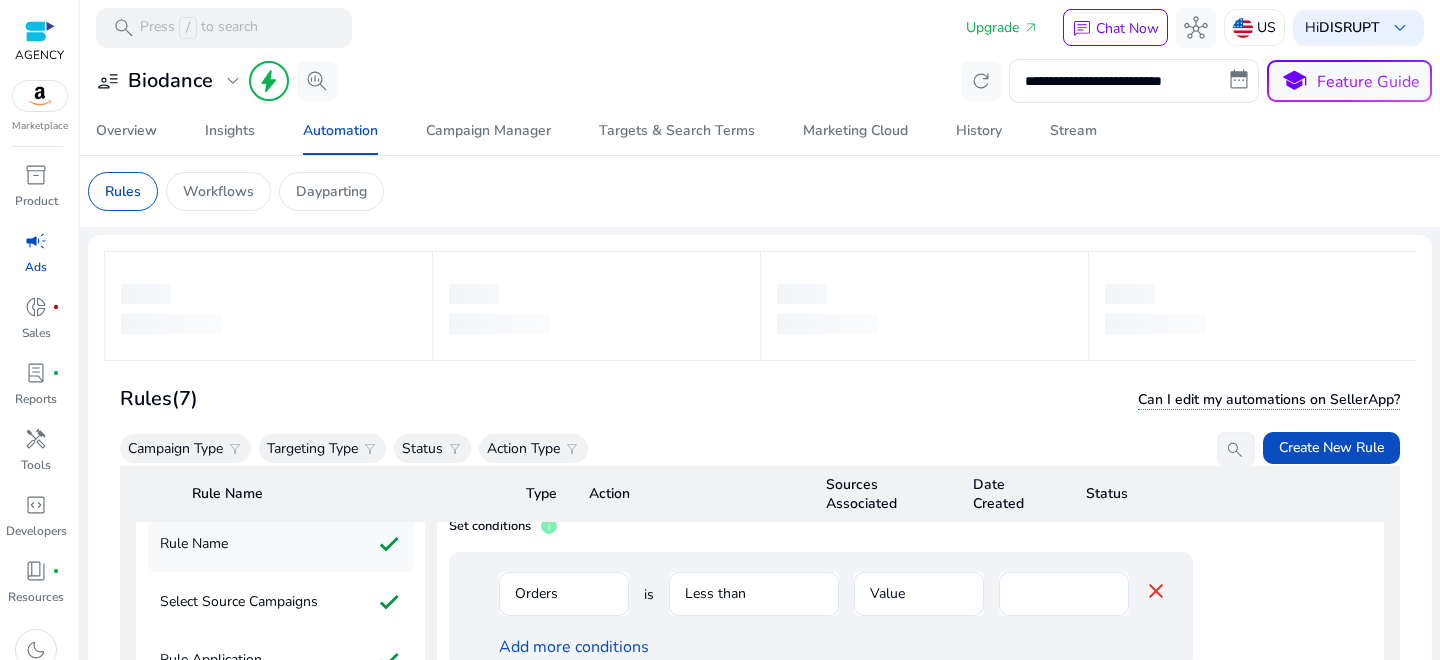 click on "Rule Name check" 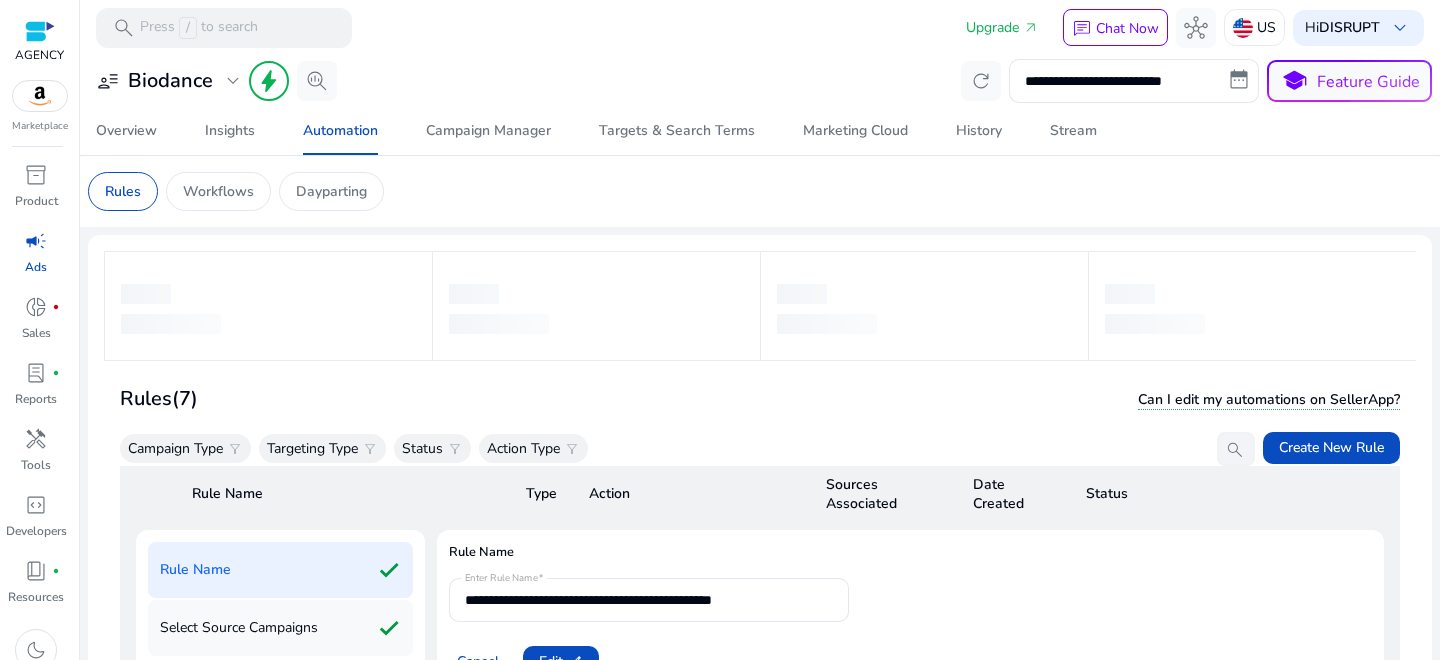 click on "Select Source Campaigns" 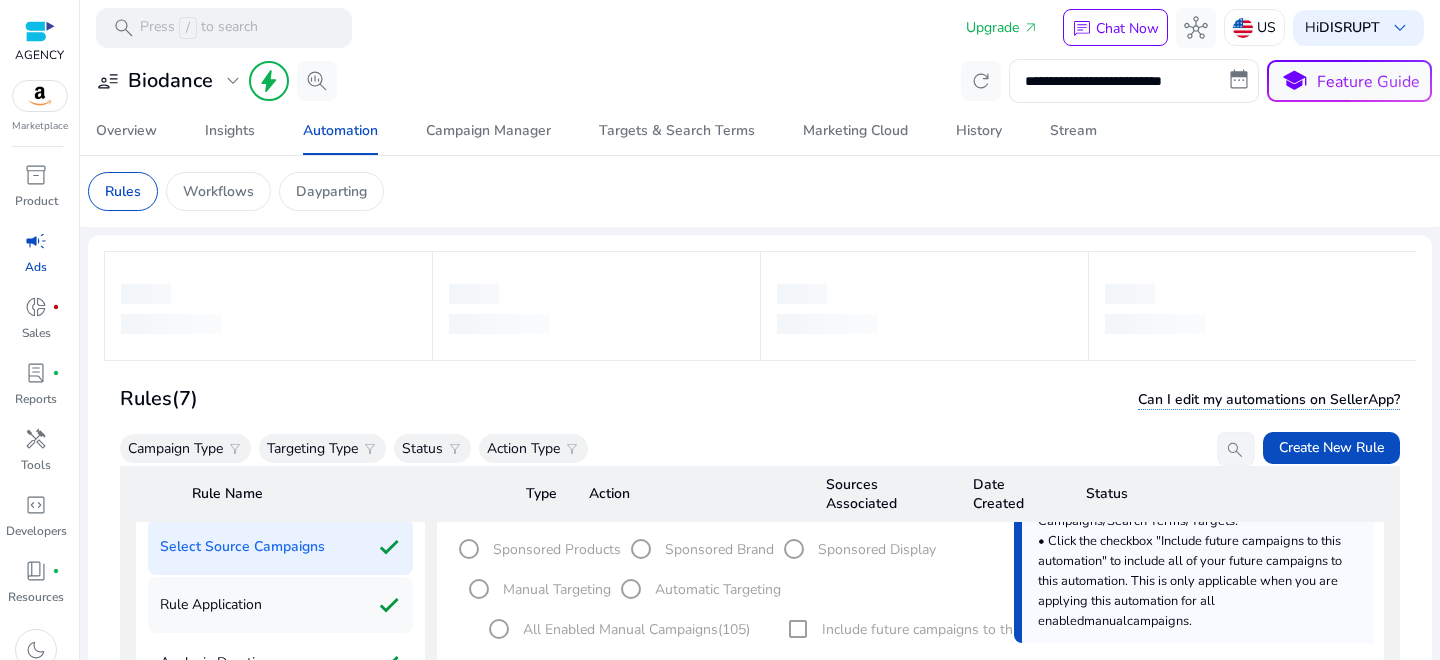 scroll, scrollTop: 172, scrollLeft: 0, axis: vertical 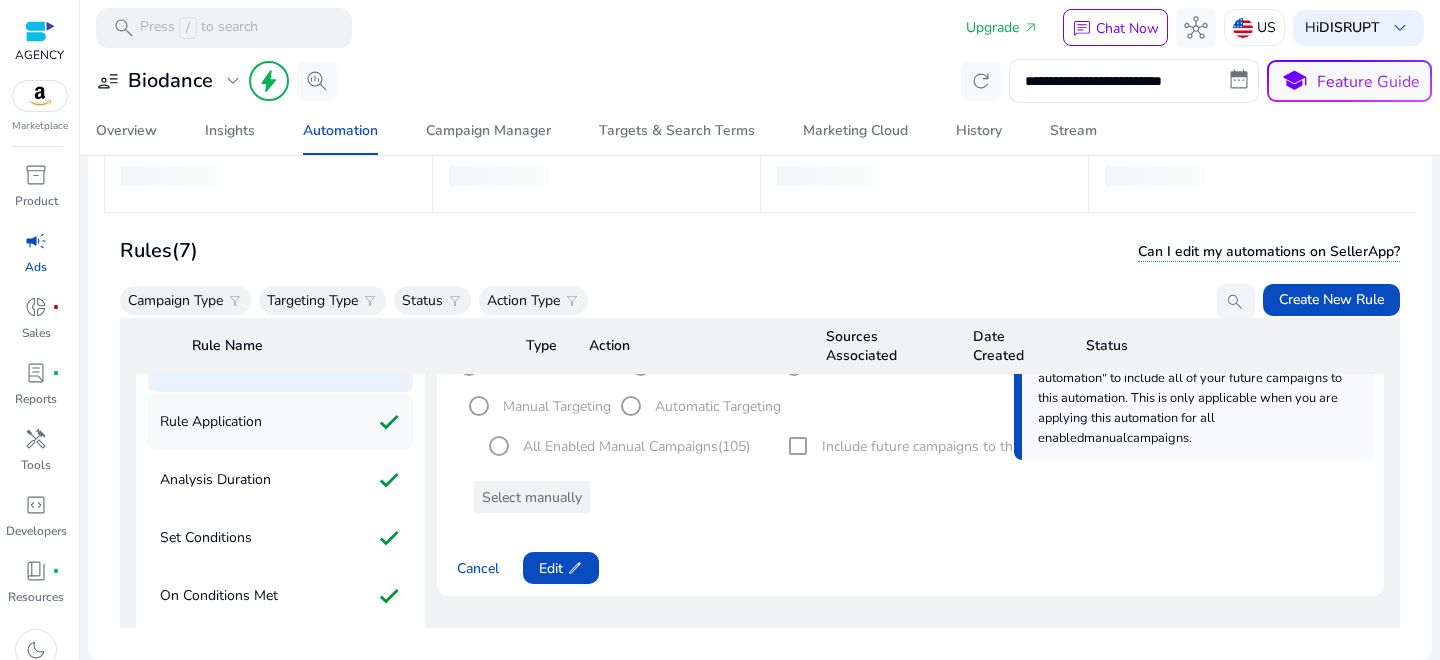 click on "Rule Application check" 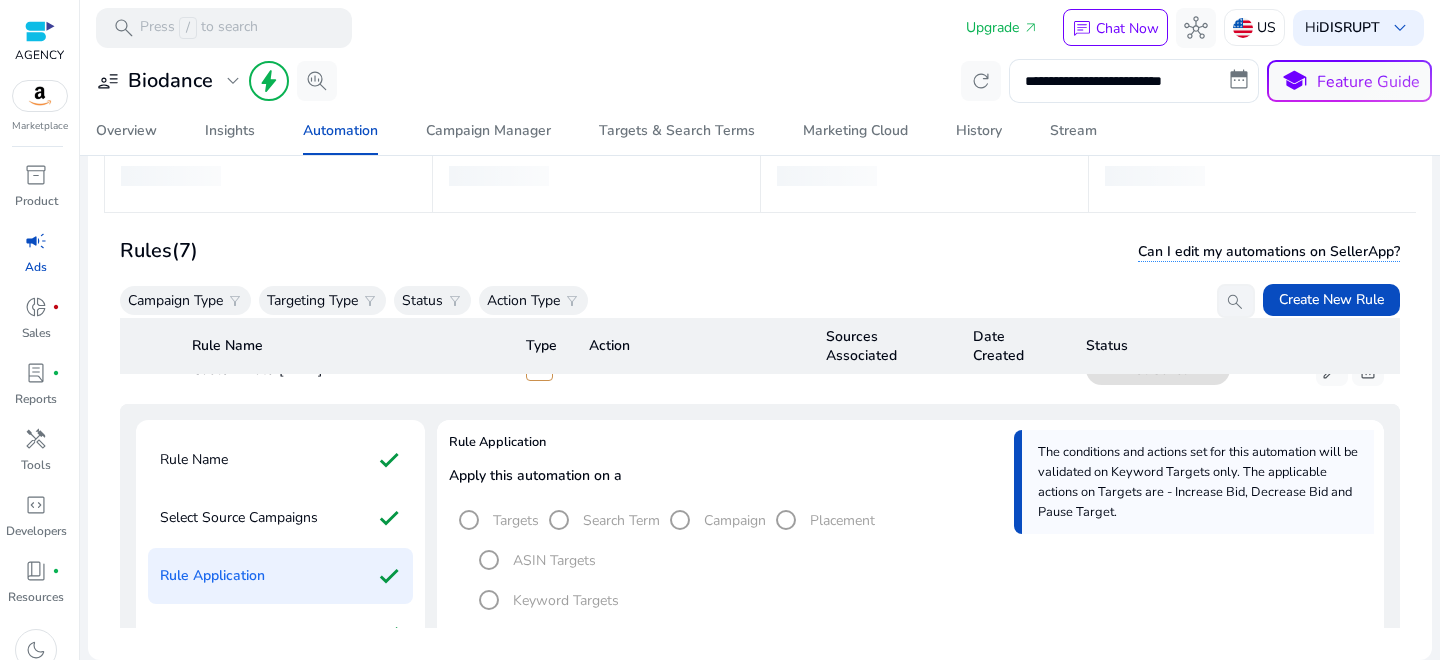 scroll, scrollTop: 155, scrollLeft: 0, axis: vertical 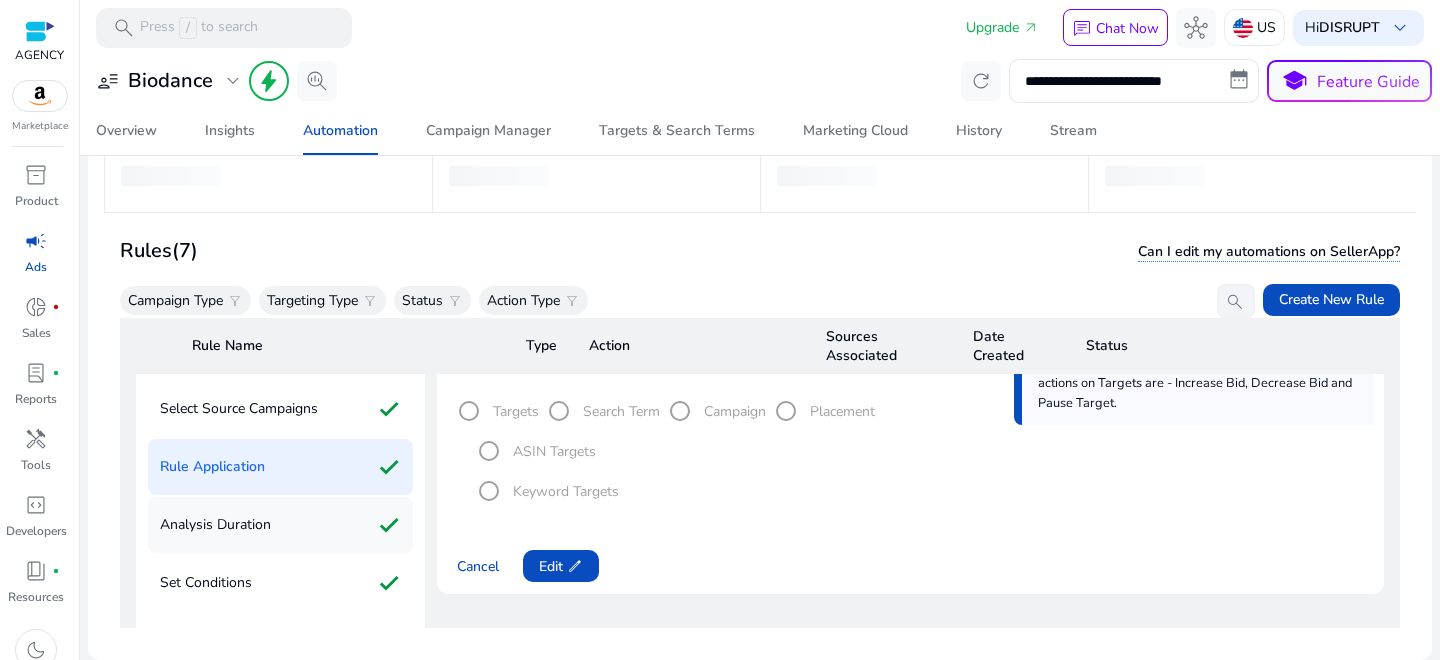 click on "Analysis Duration check" 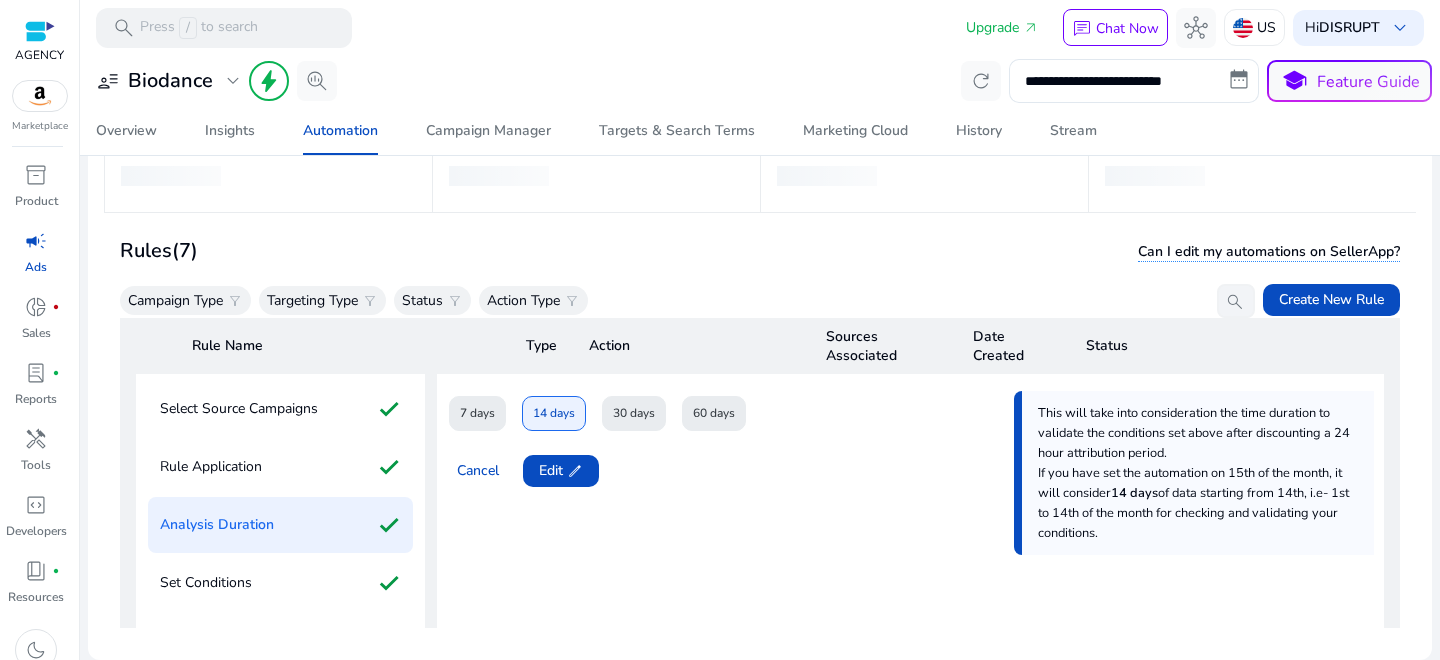 scroll, scrollTop: 147, scrollLeft: 0, axis: vertical 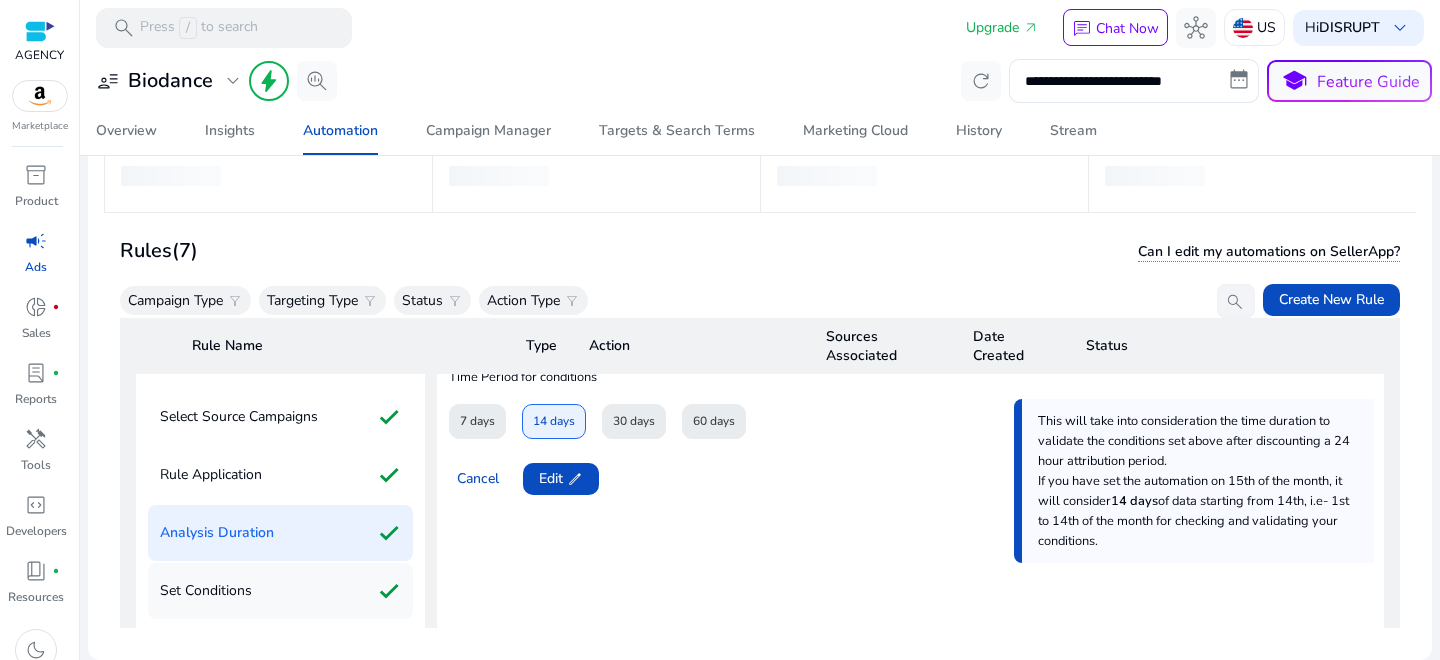 click on "Set Conditions check" 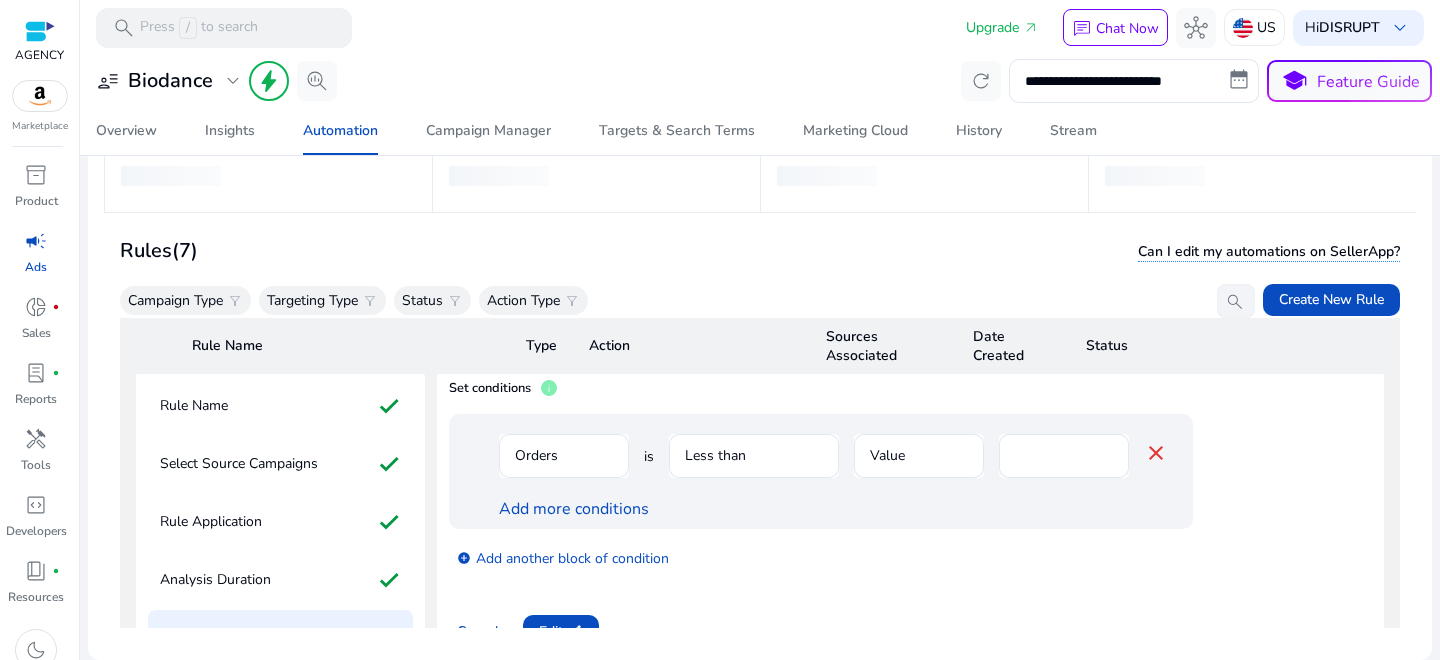 scroll, scrollTop: 135, scrollLeft: 0, axis: vertical 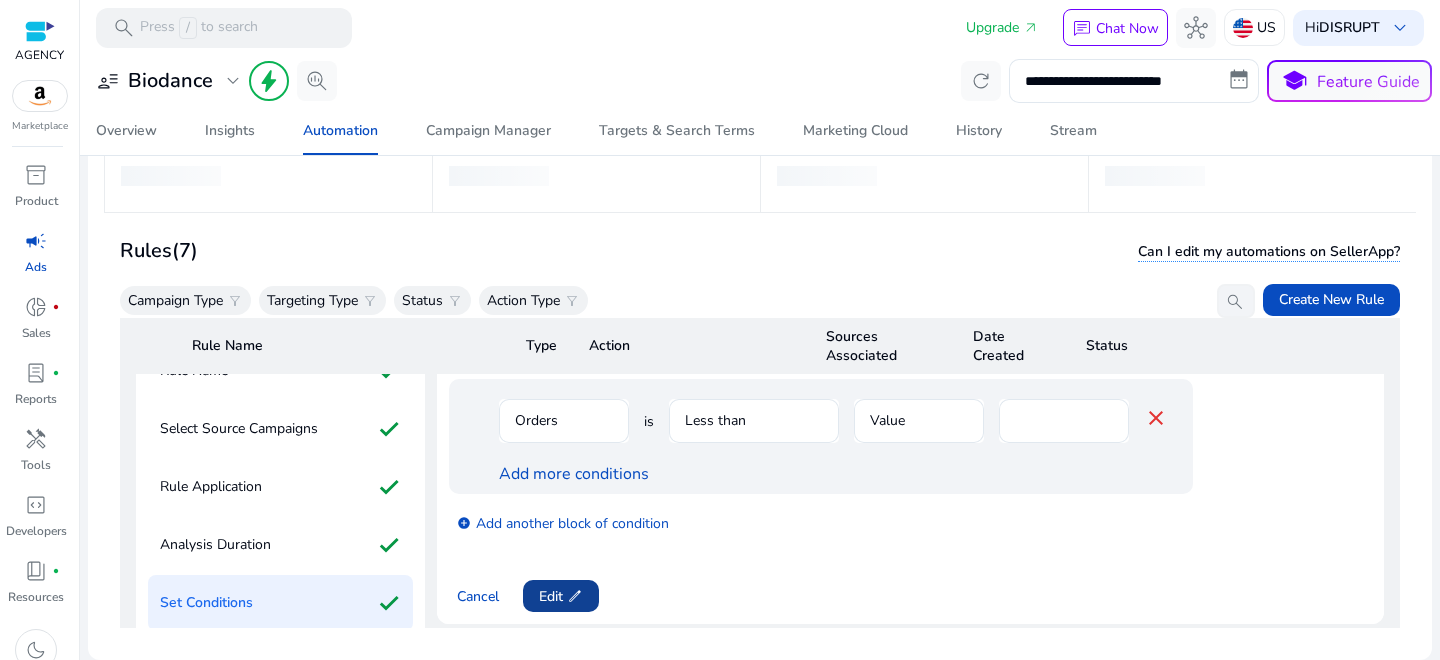 click on "Edit   edit" at bounding box center [561, 596] 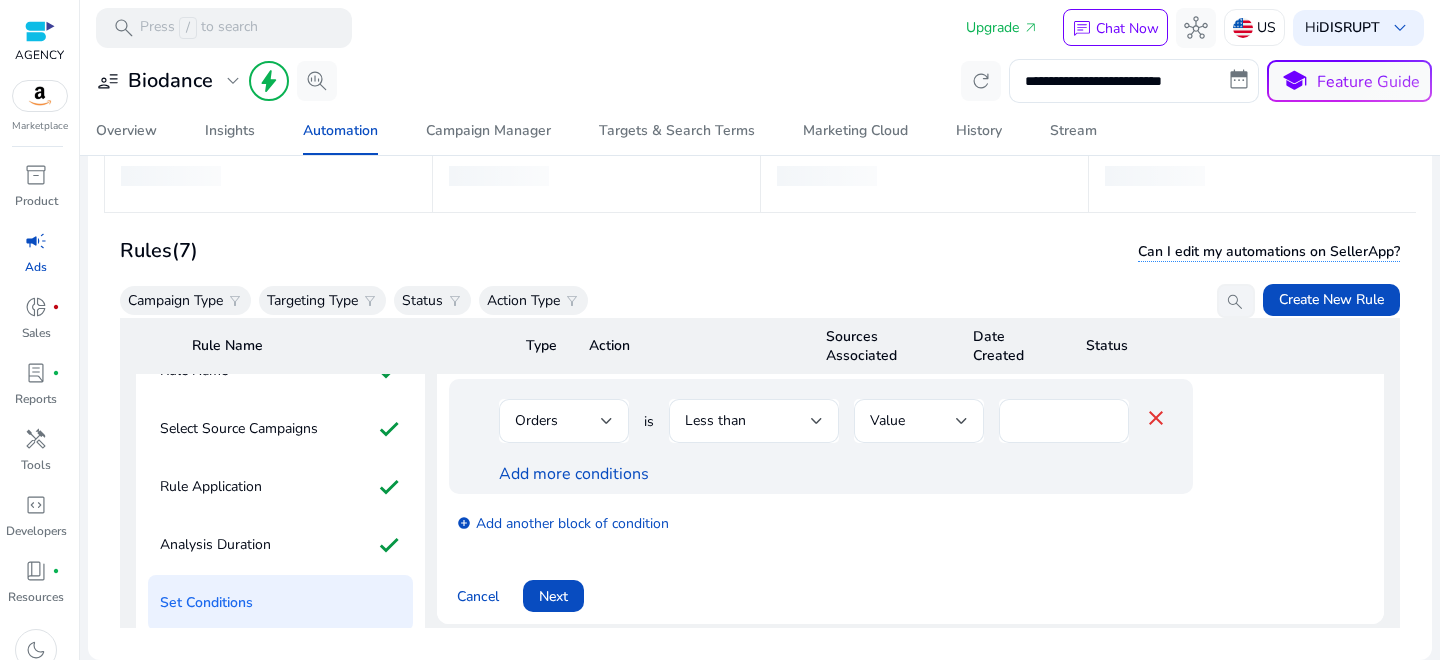scroll, scrollTop: 0, scrollLeft: 0, axis: both 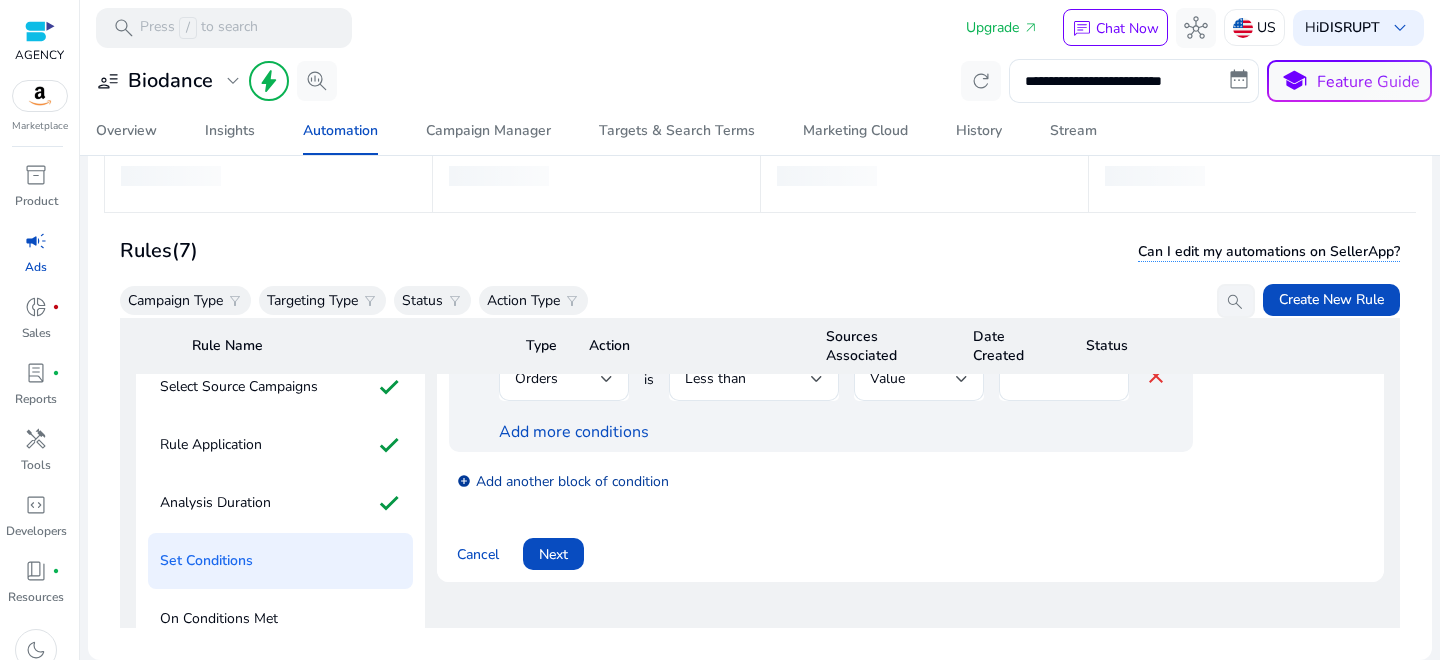 click on "add_circle Add another block of condition" at bounding box center (563, 480) 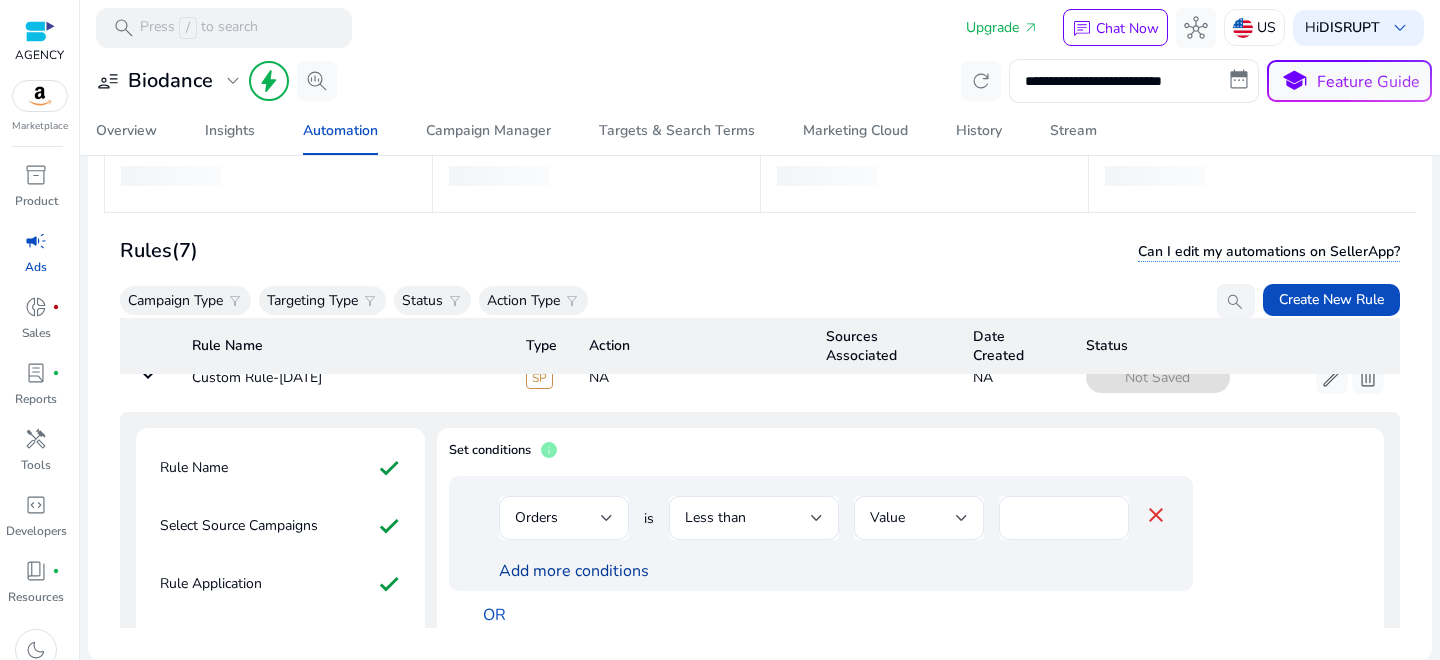 scroll, scrollTop: 13, scrollLeft: 0, axis: vertical 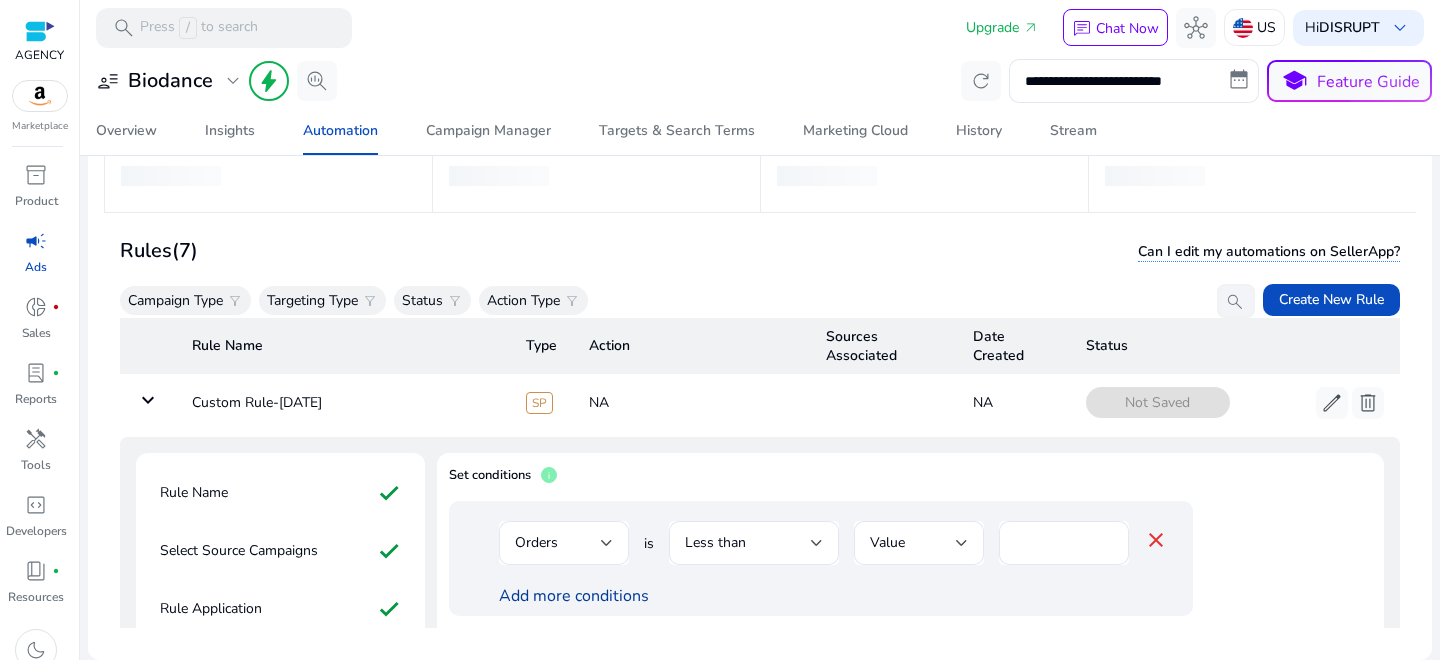 click on "Add more conditions" at bounding box center (574, 596) 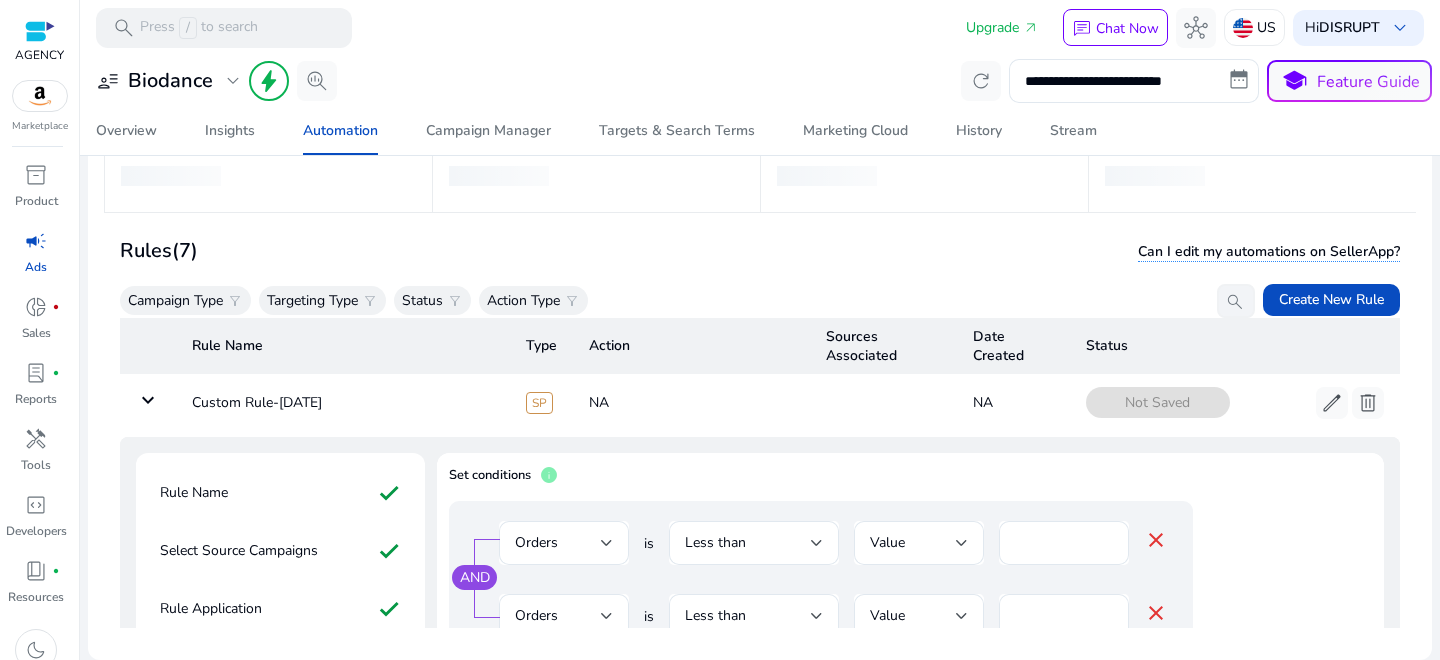 scroll, scrollTop: 79, scrollLeft: 0, axis: vertical 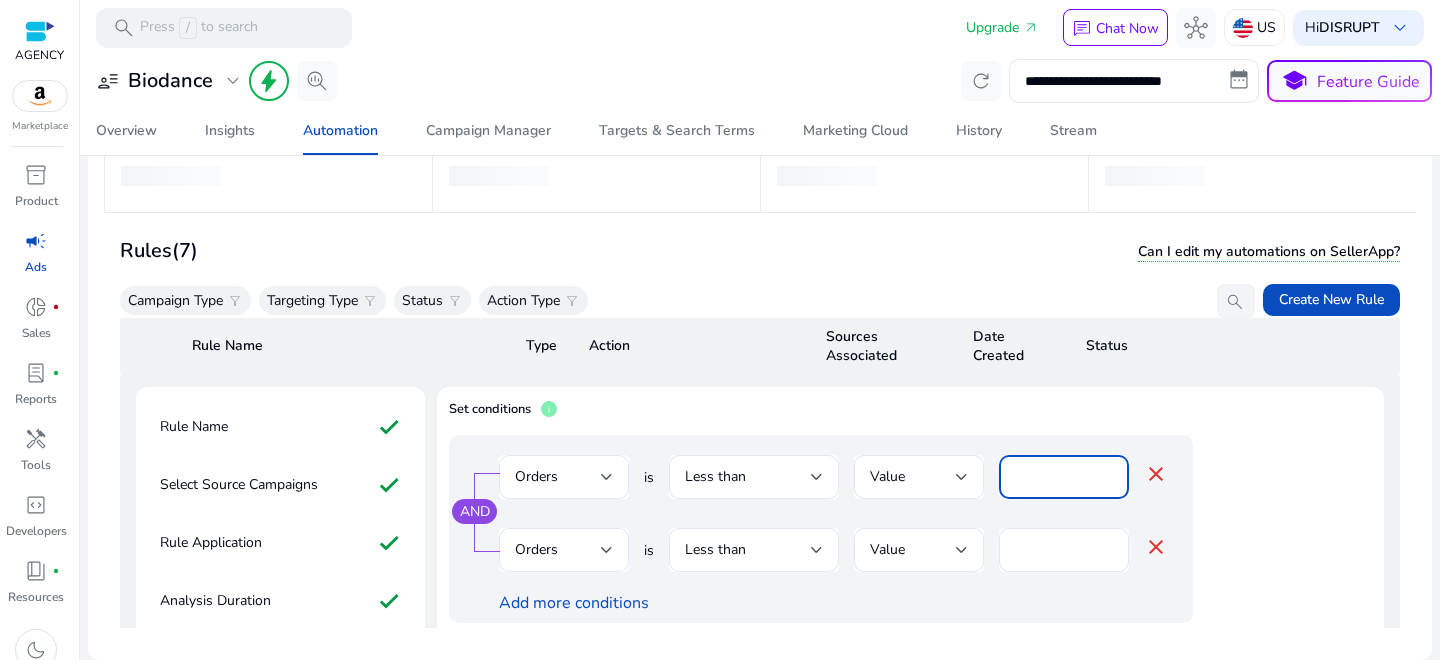 click on "*" at bounding box center (1064, 477) 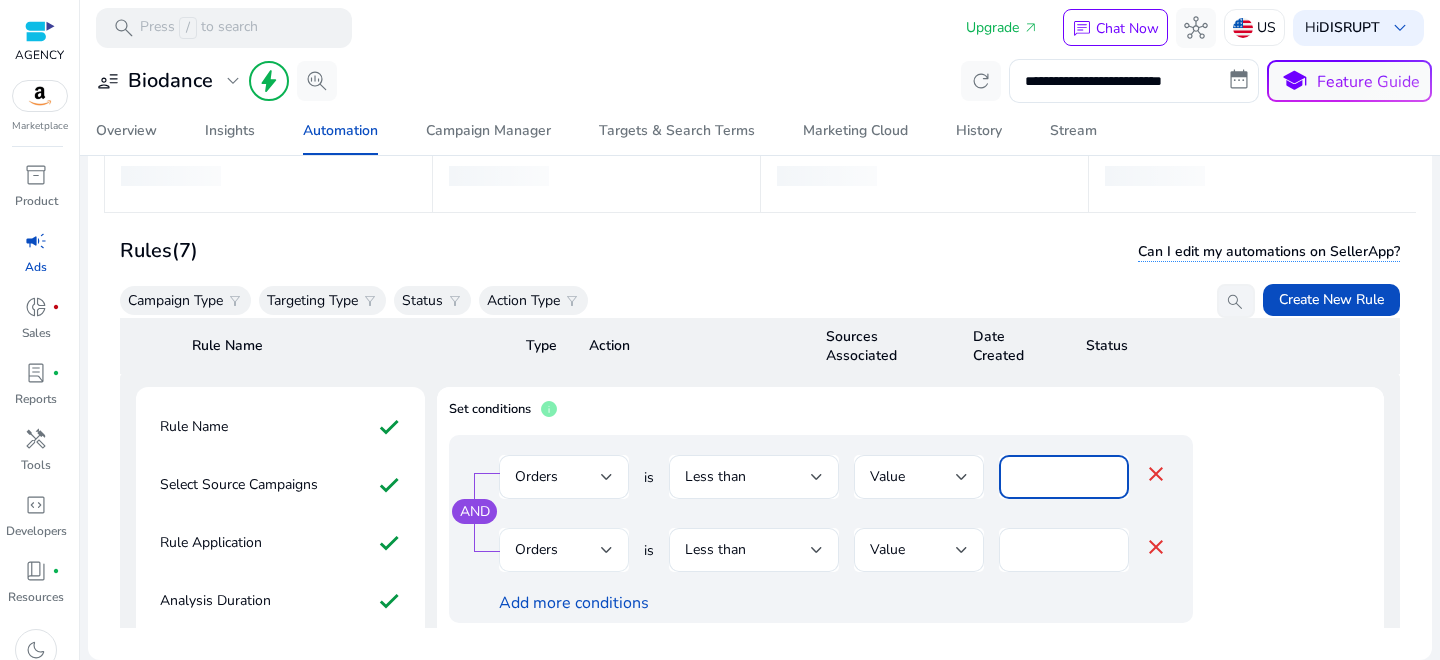 type on "*" 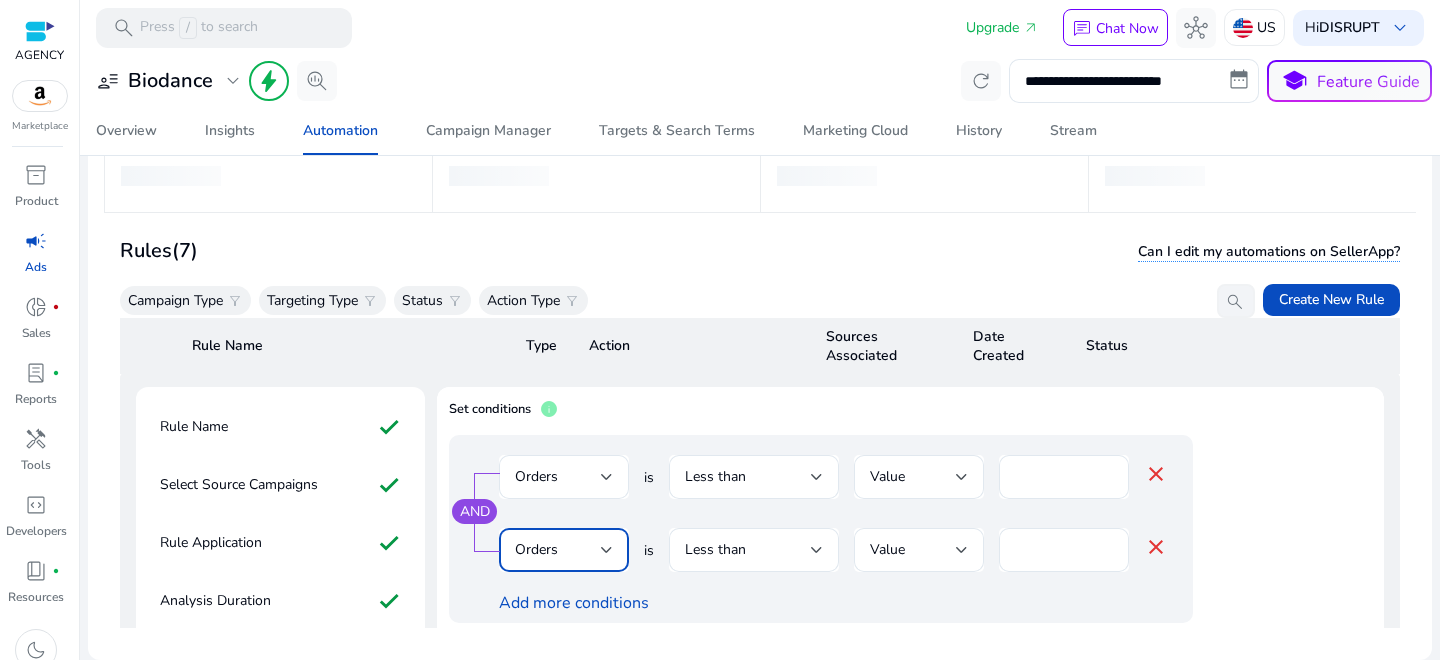click on "Orders" at bounding box center (558, 550) 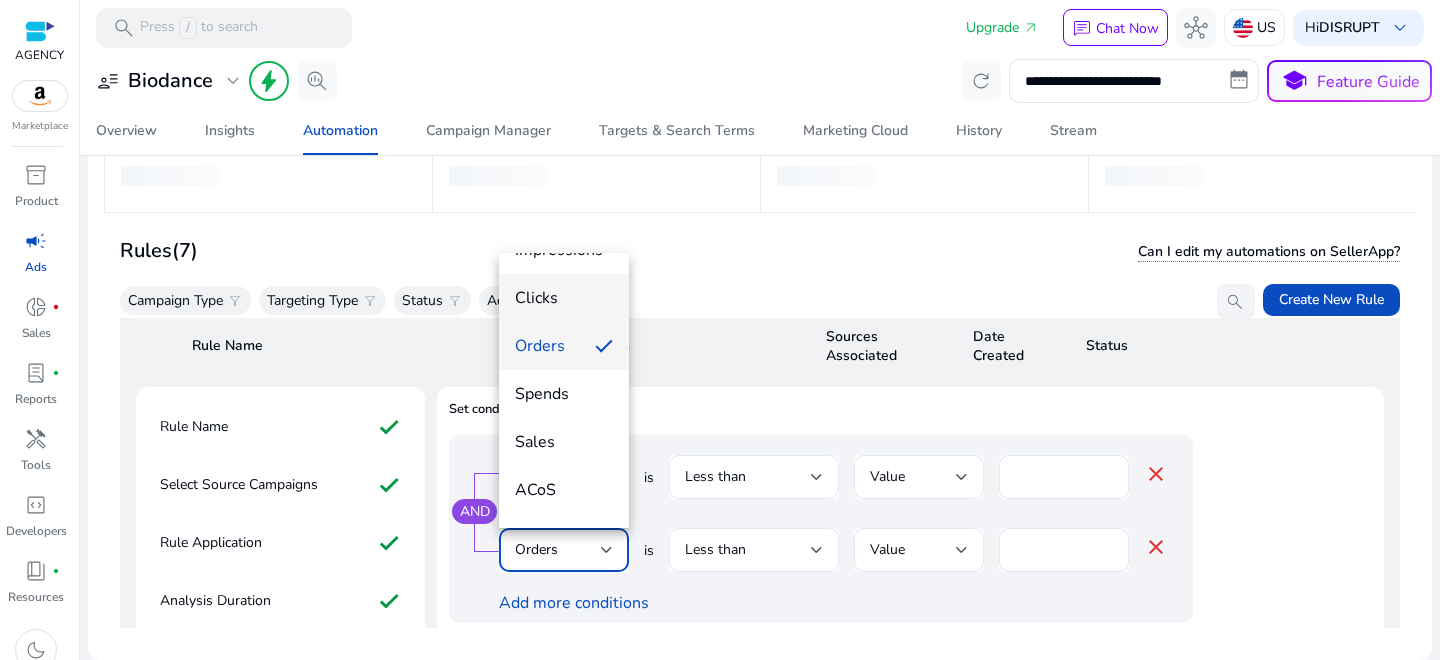 scroll, scrollTop: 116, scrollLeft: 0, axis: vertical 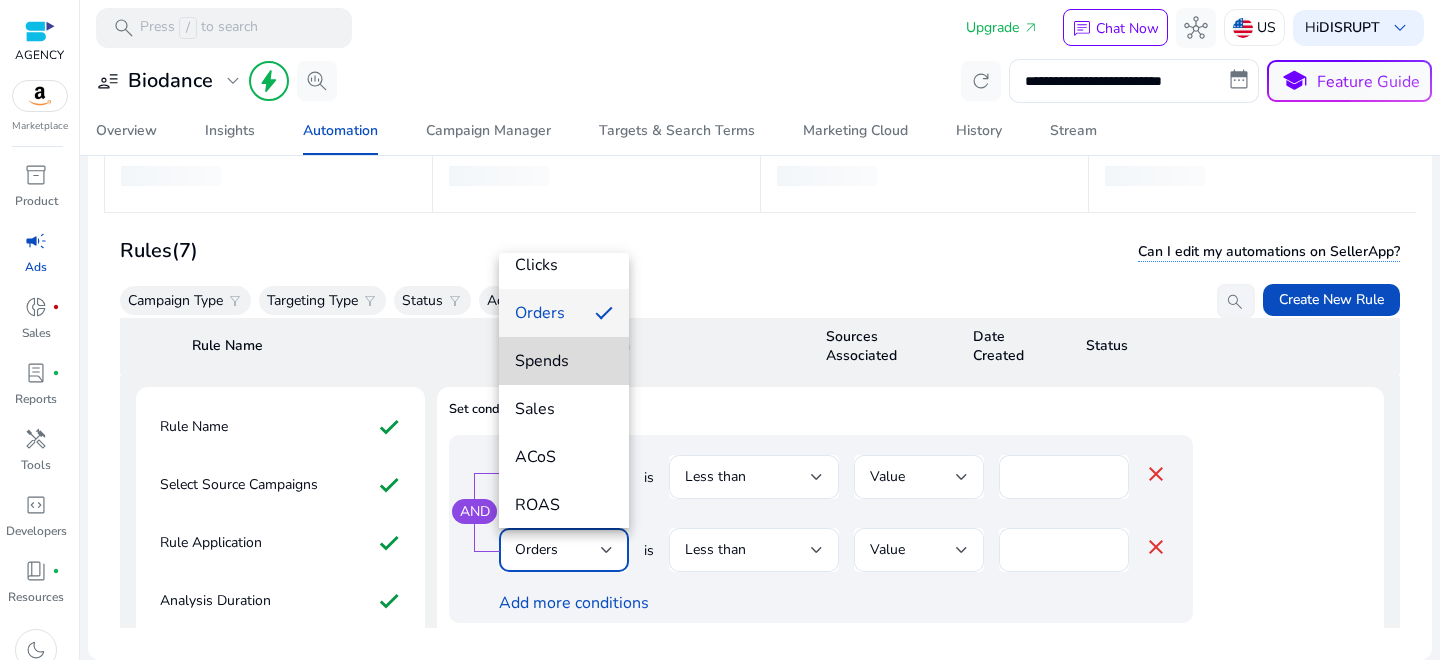 click on "Spends" at bounding box center [564, 361] 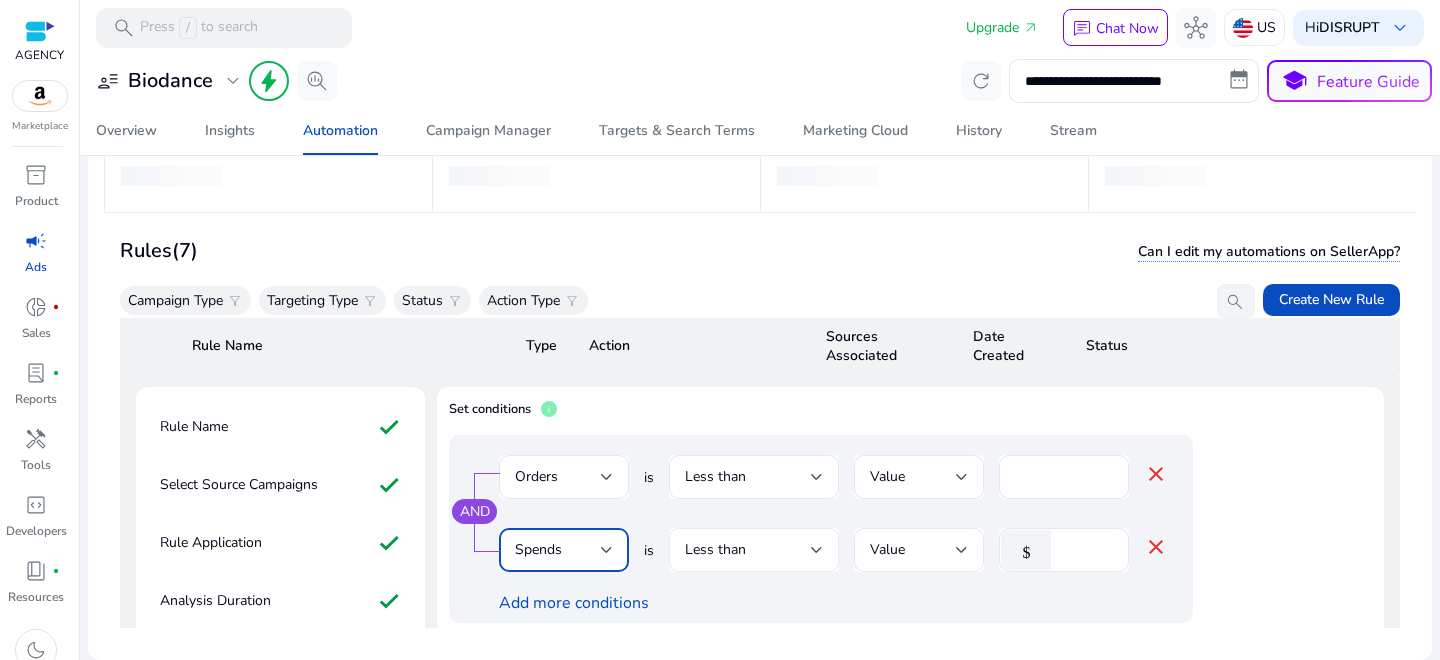 click on "Less than" at bounding box center [748, 550] 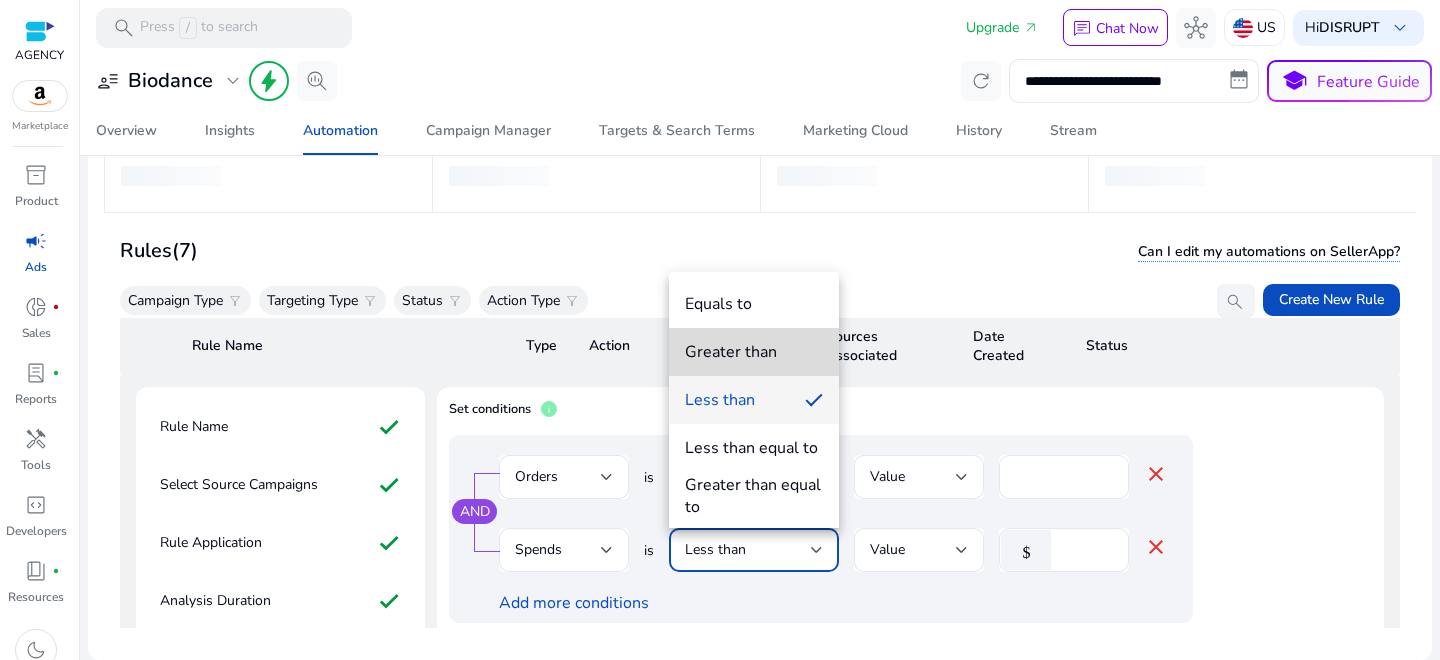 click on "Greater than" at bounding box center [731, 352] 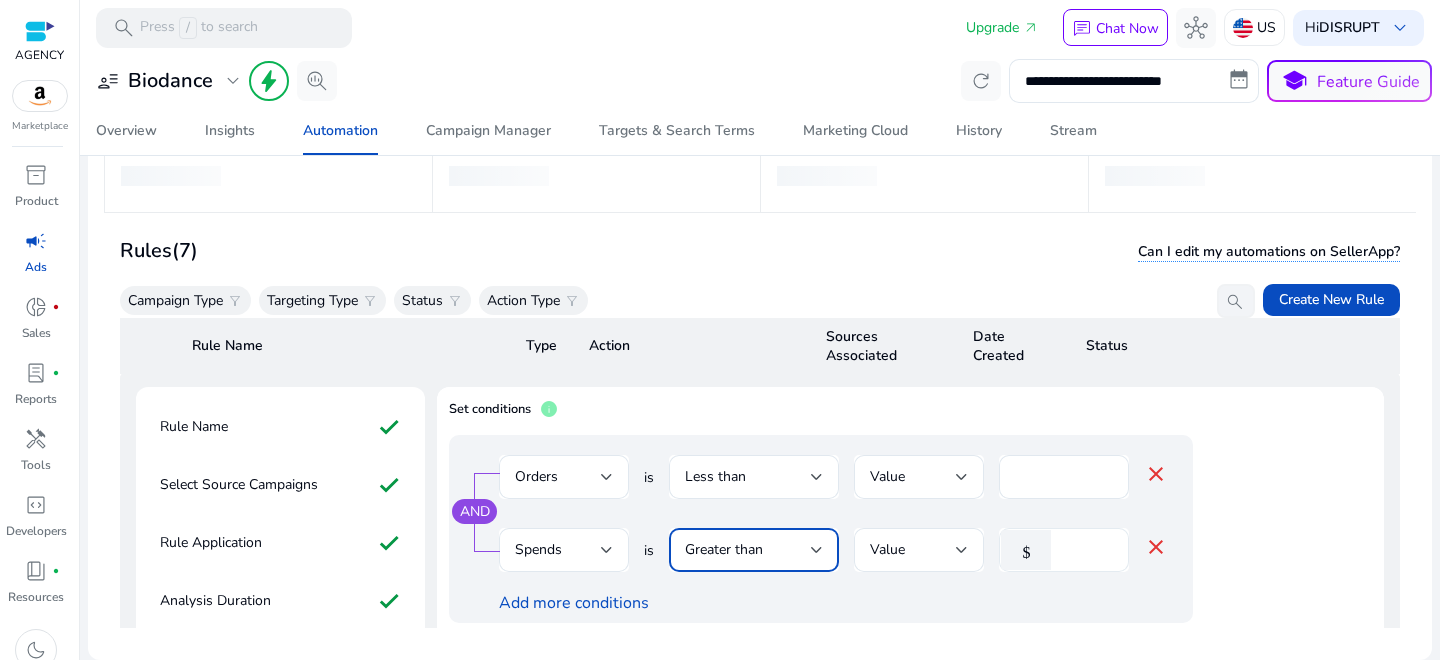 click on "*" at bounding box center [1087, 550] 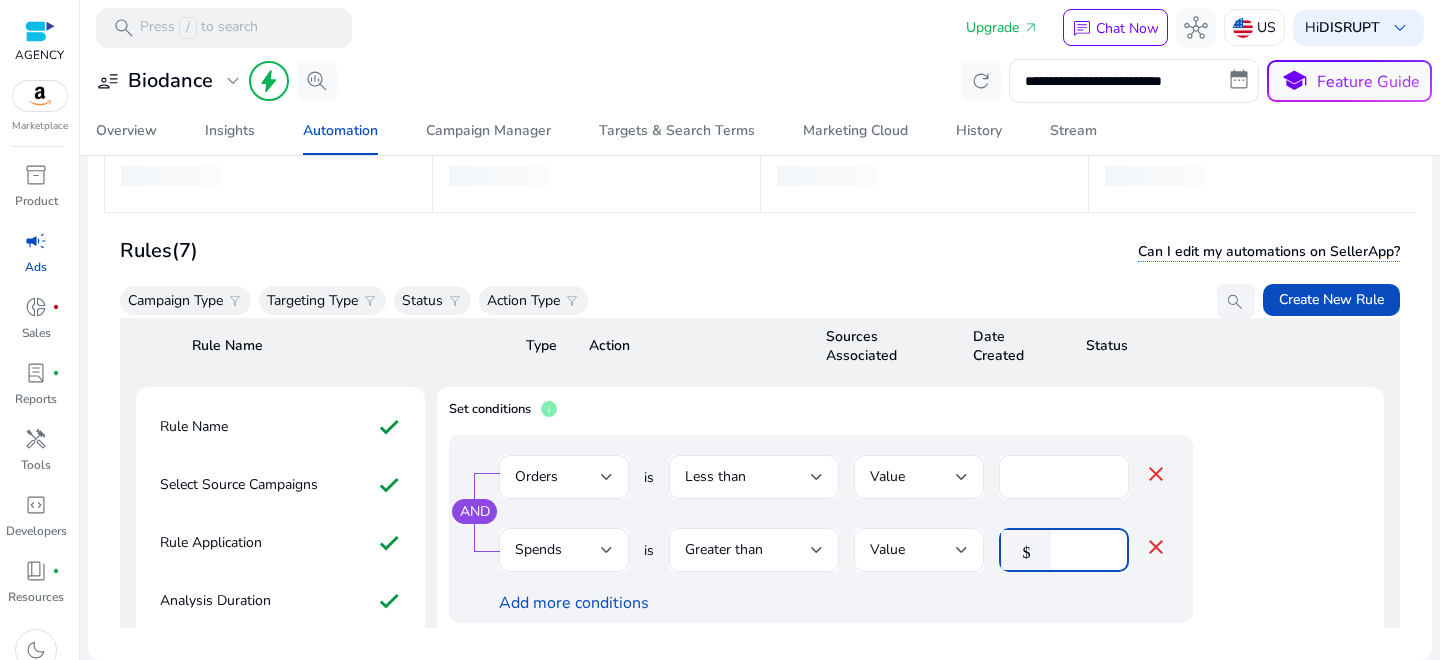 drag, startPoint x: 1078, startPoint y: 548, endPoint x: 983, endPoint y: 548, distance: 95 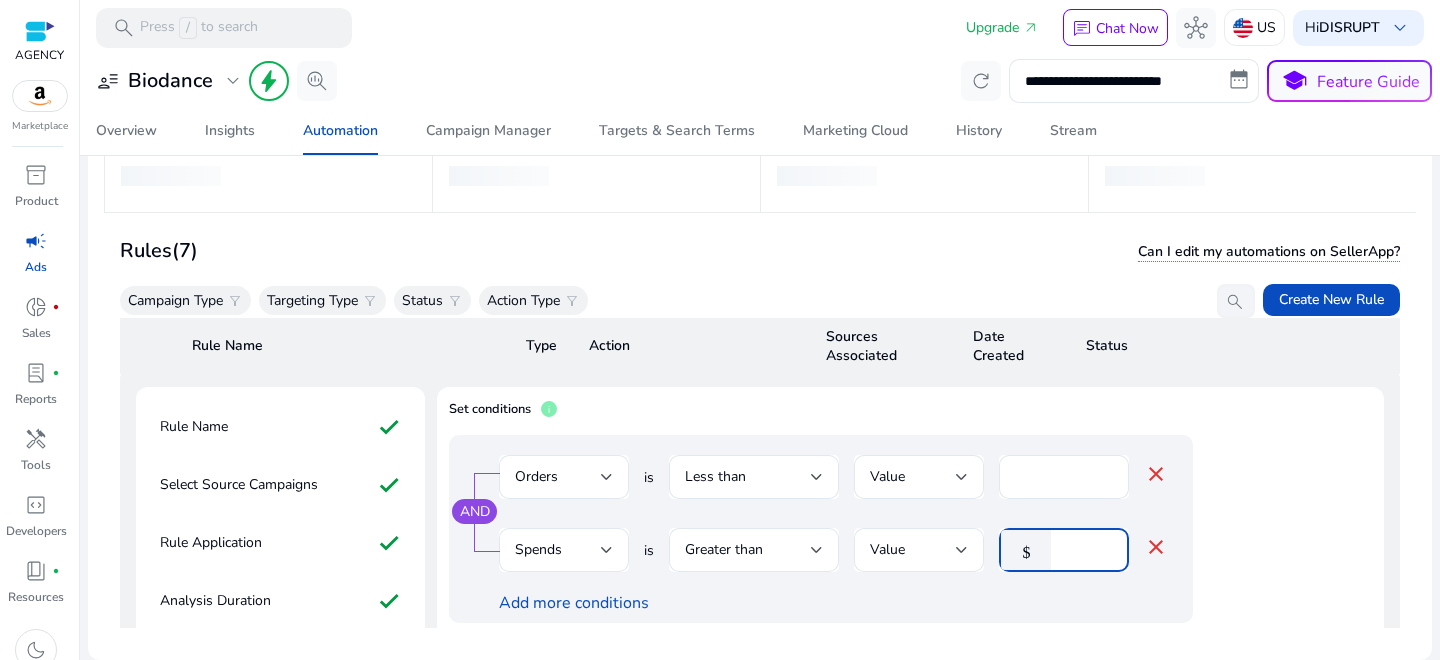 type on "**" 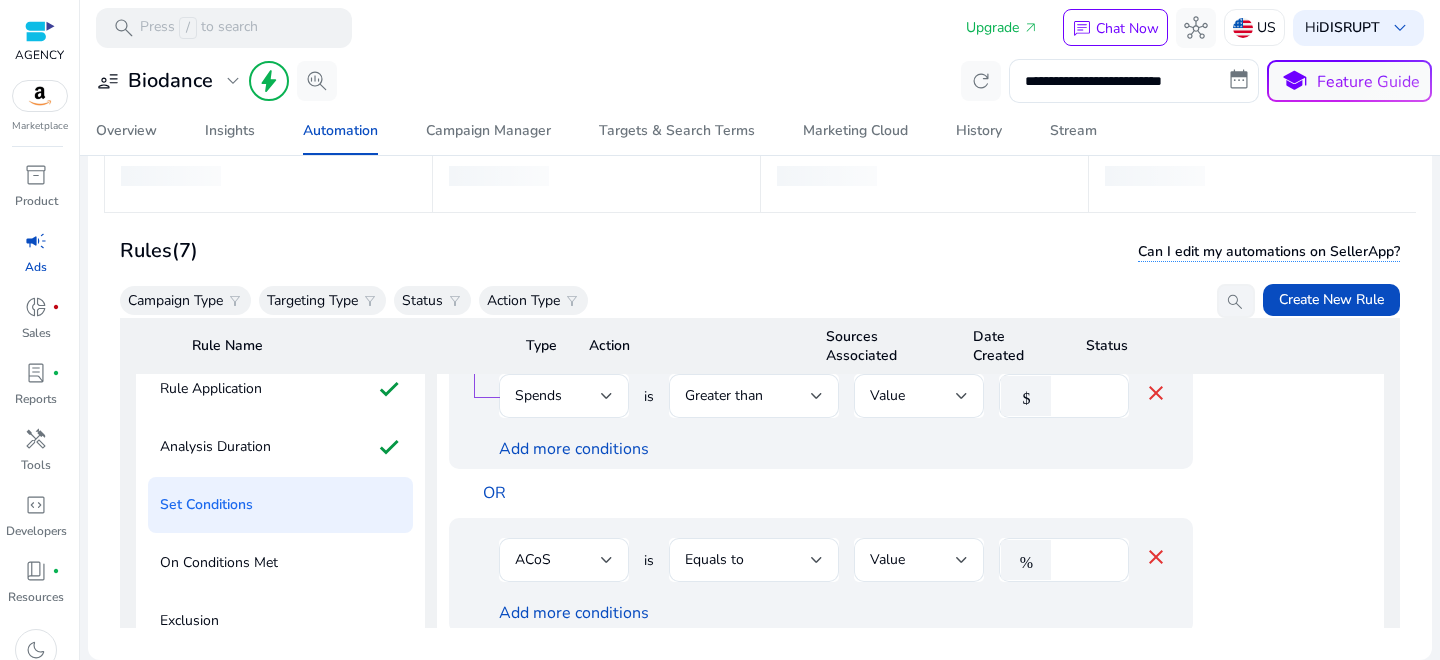 scroll, scrollTop: 247, scrollLeft: 0, axis: vertical 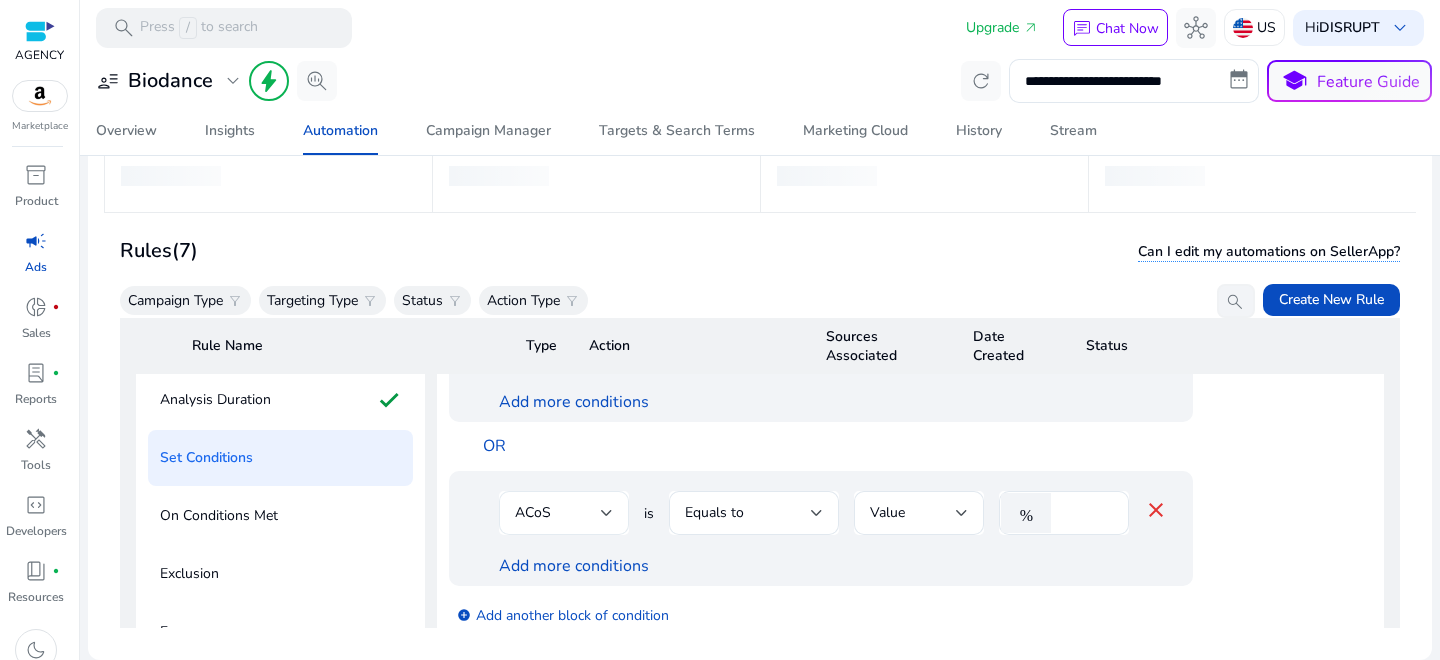 click on "ACoS" at bounding box center (558, 513) 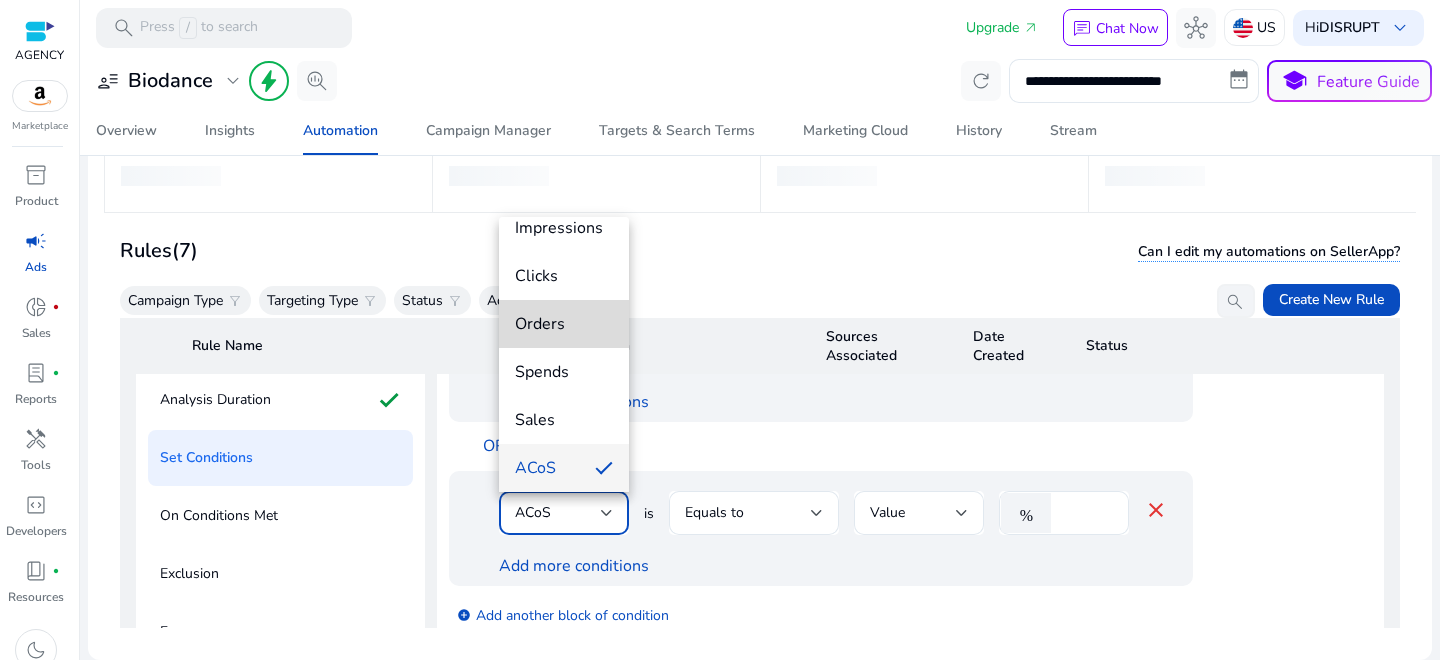 click on "Orders" at bounding box center (564, 324) 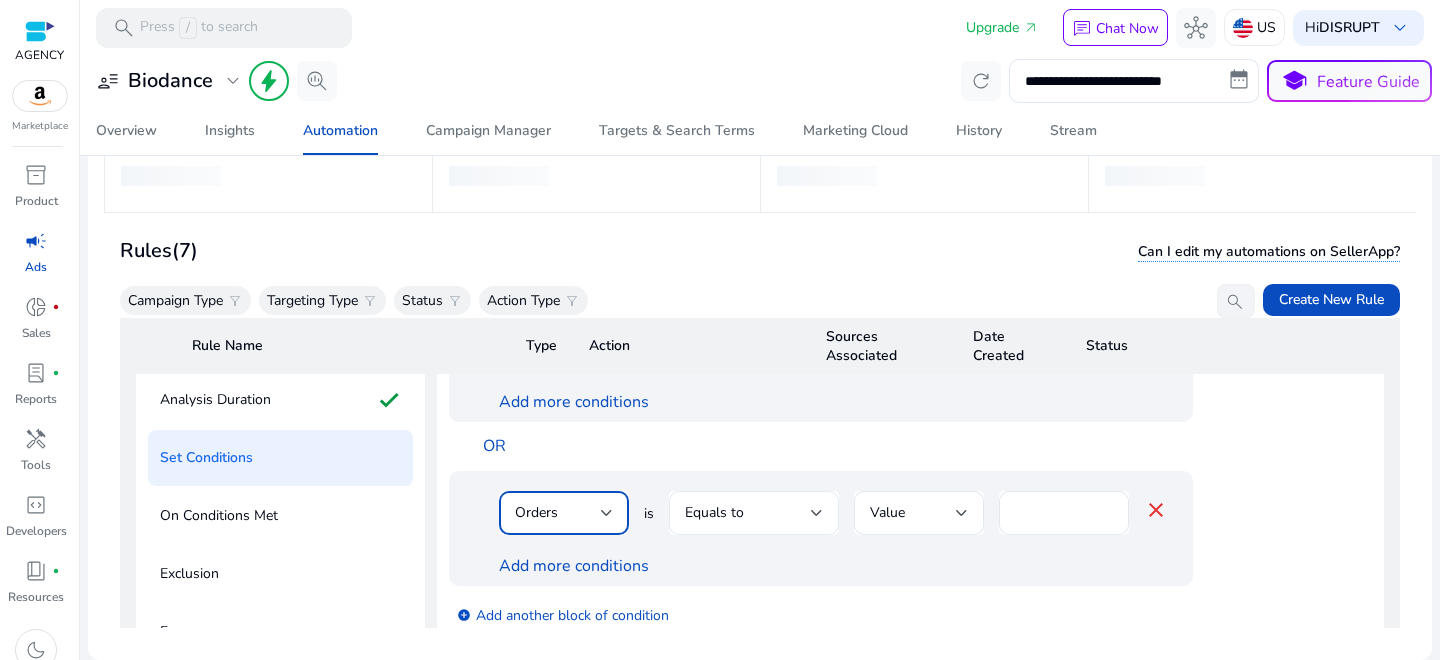 click on "Equals to" at bounding box center [714, 512] 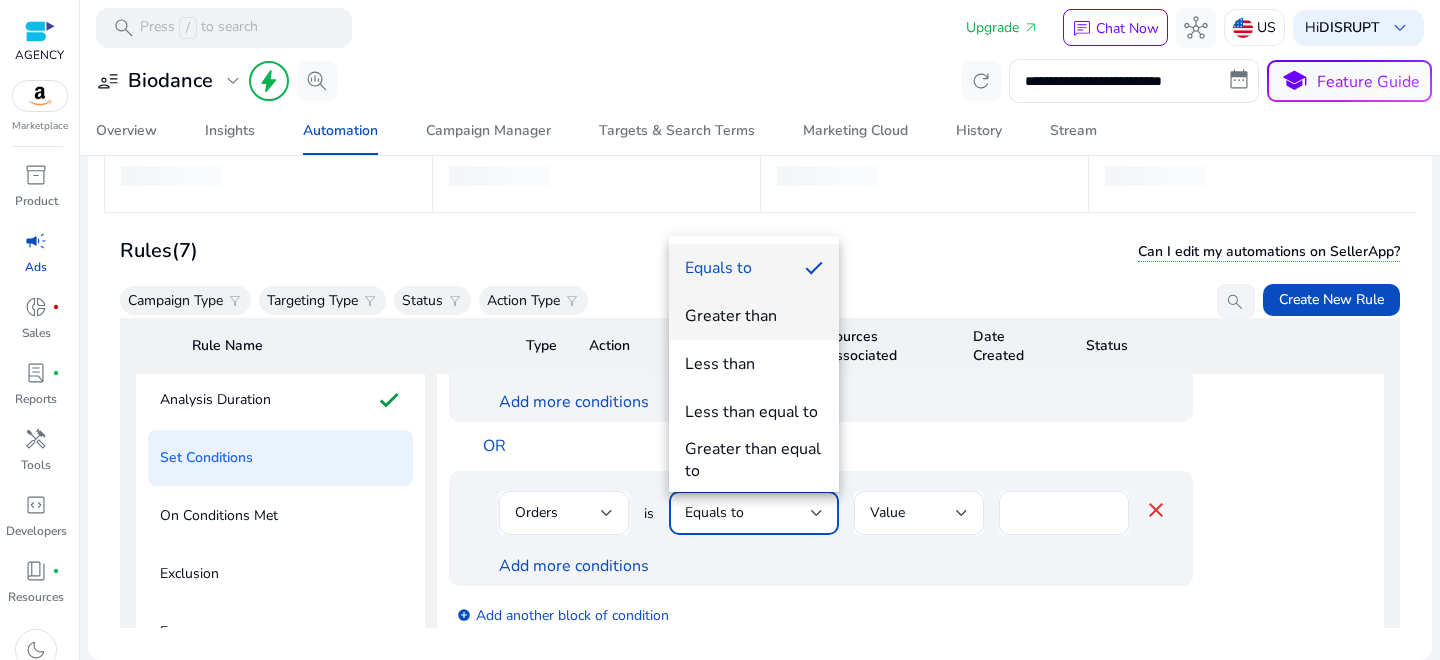 click on "Greater than" at bounding box center [731, 316] 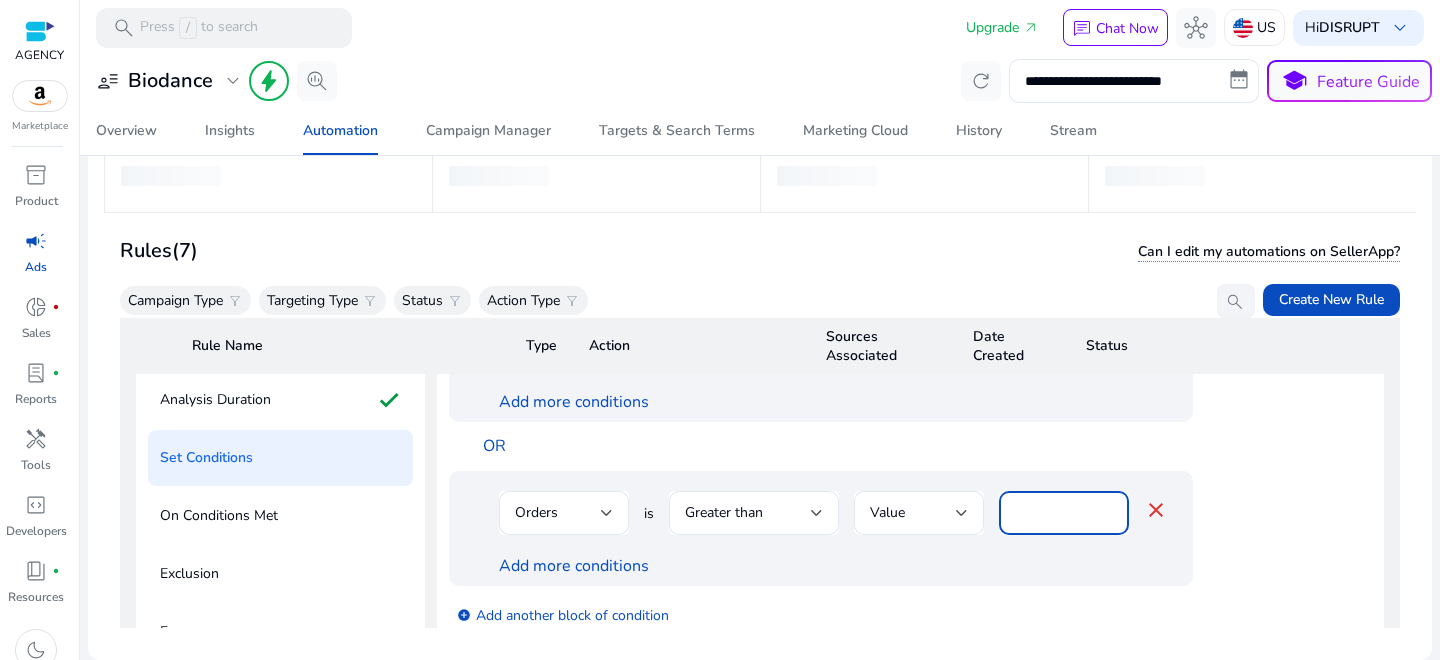 click on "****" at bounding box center (1064, 513) 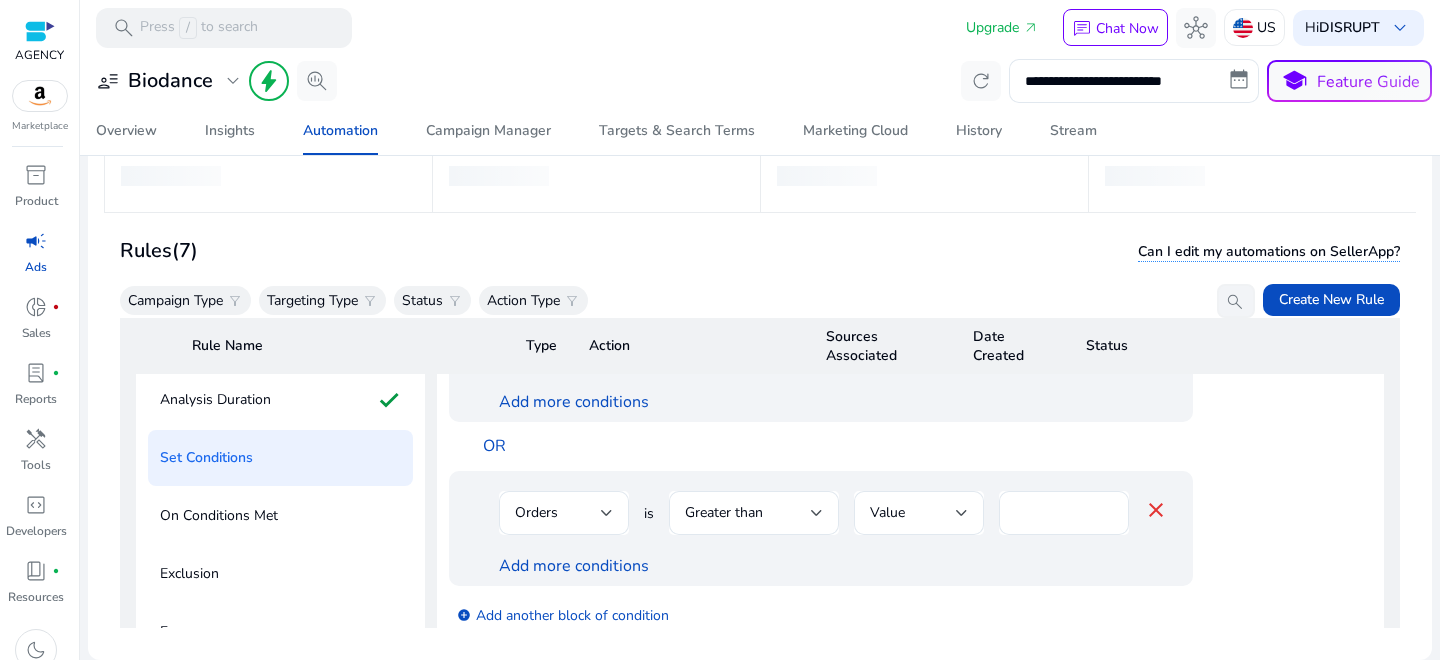 click at bounding box center (564, 545) 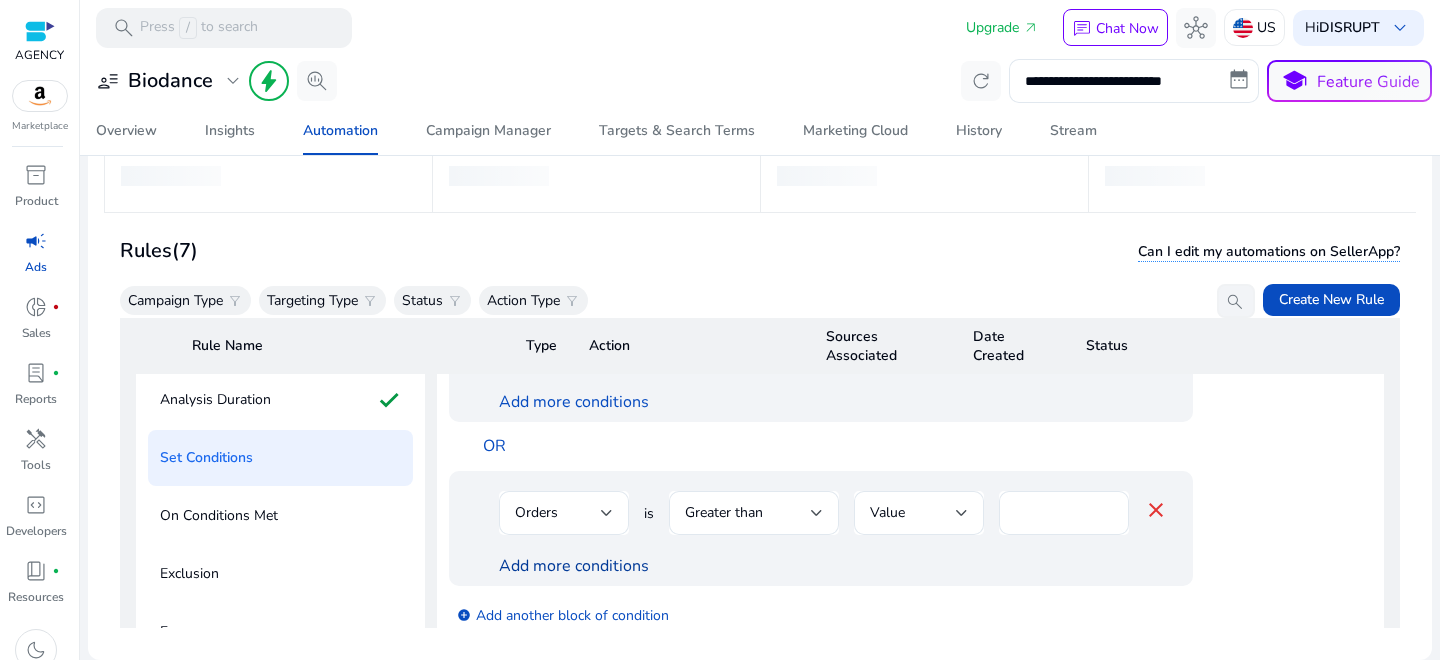 click on "Add more conditions" at bounding box center (574, 566) 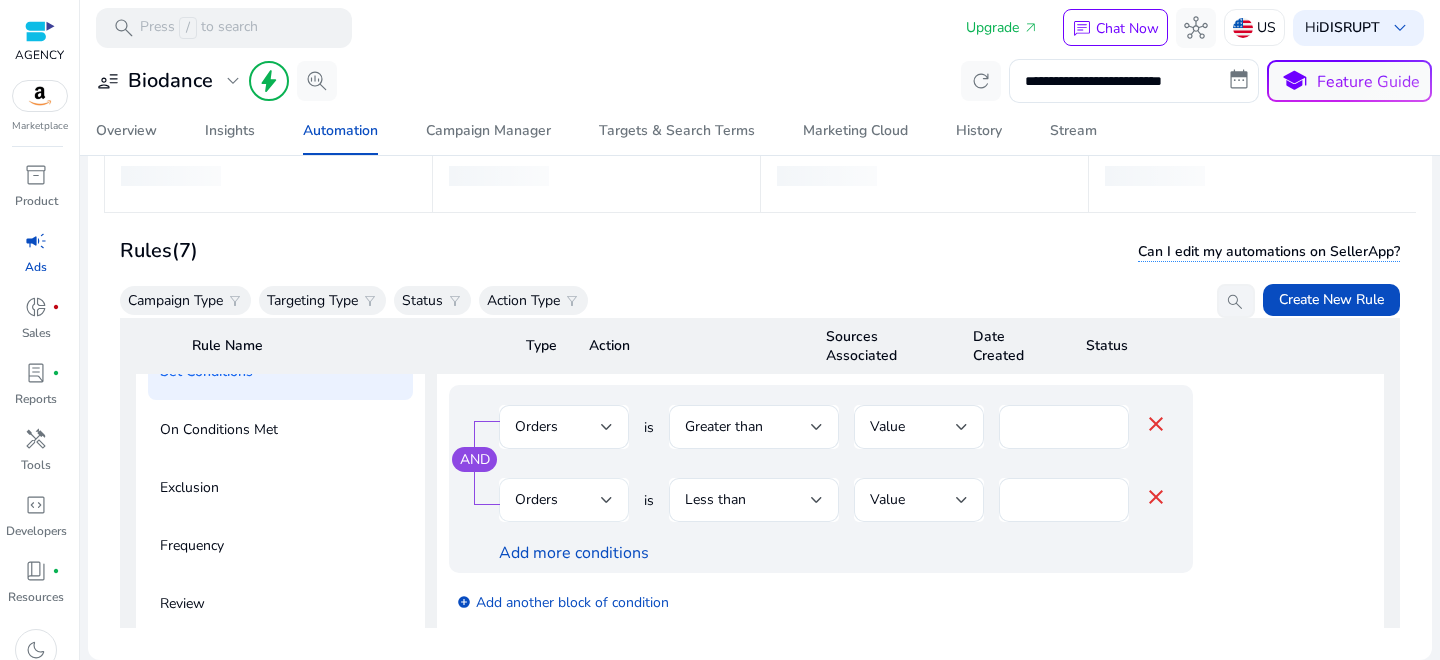 click on "Orders" at bounding box center [558, 500] 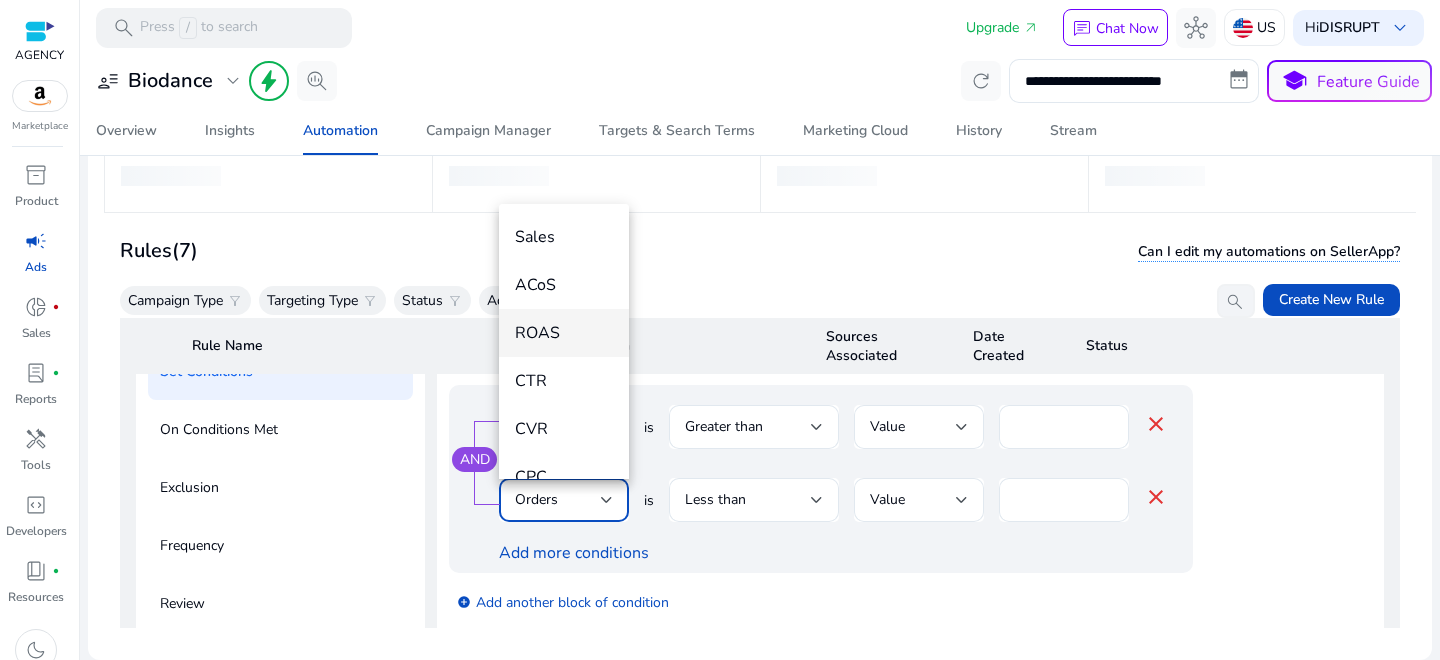 click on "ROAS" at bounding box center [564, 333] 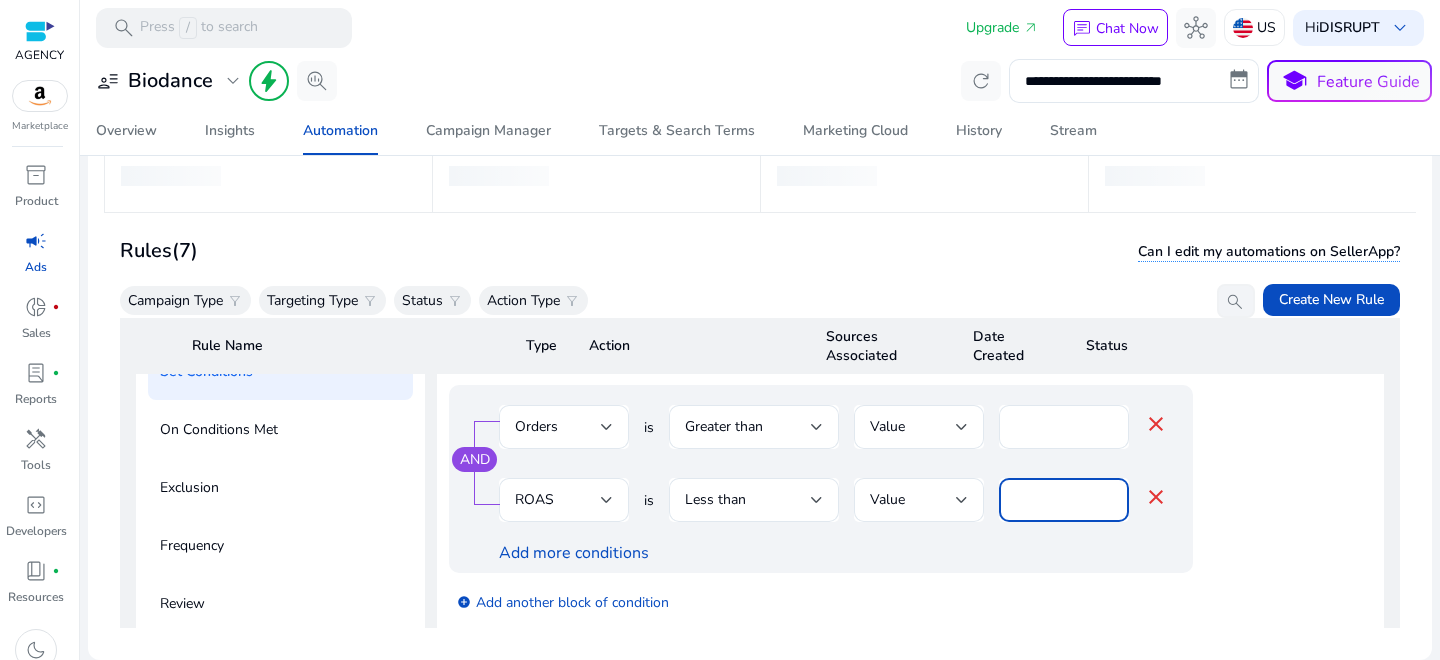 click on "*" at bounding box center [1064, 500] 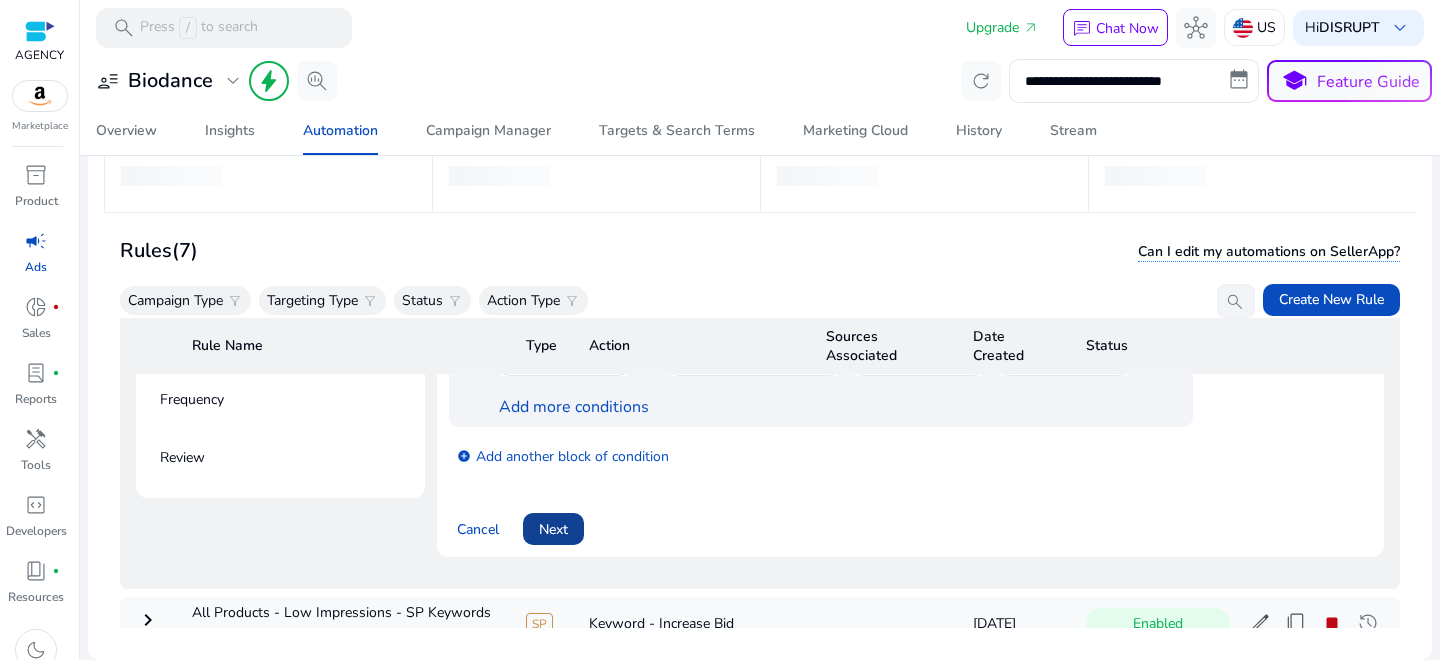 click on "Next" at bounding box center [553, 529] 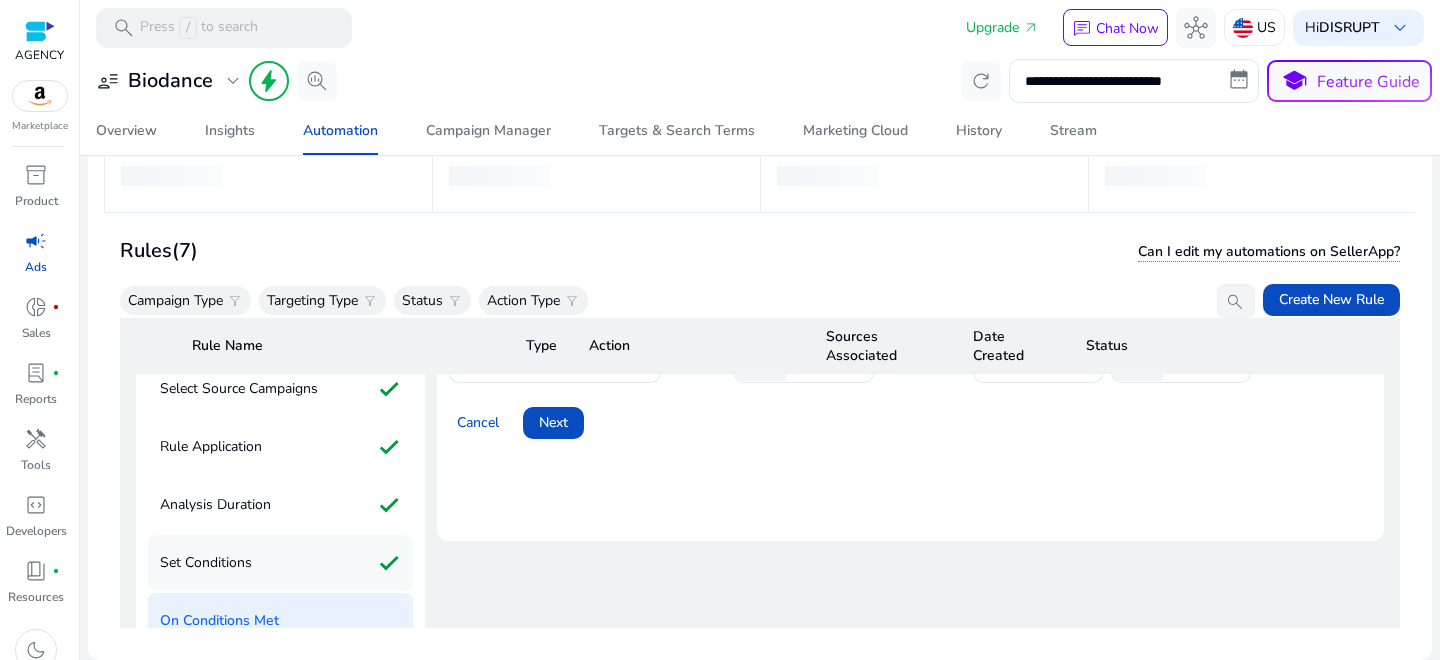 click on "Set Conditions check" 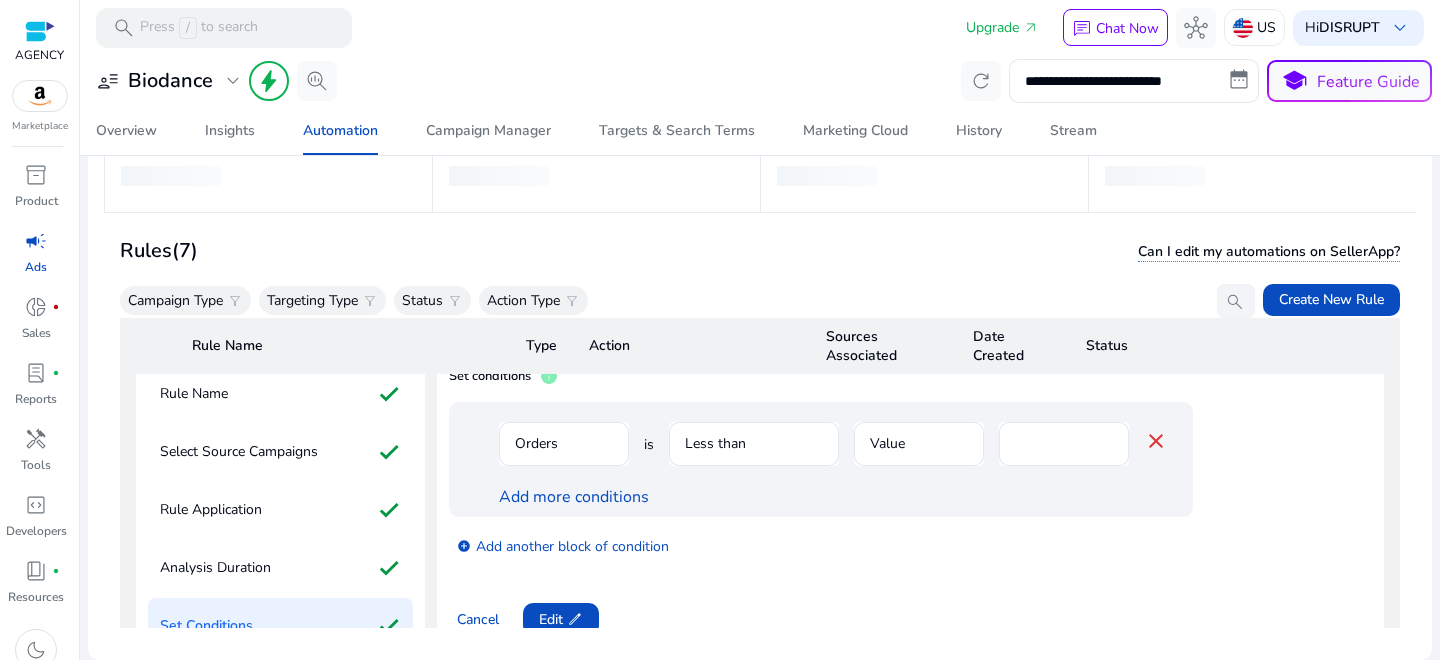 scroll, scrollTop: 97, scrollLeft: 0, axis: vertical 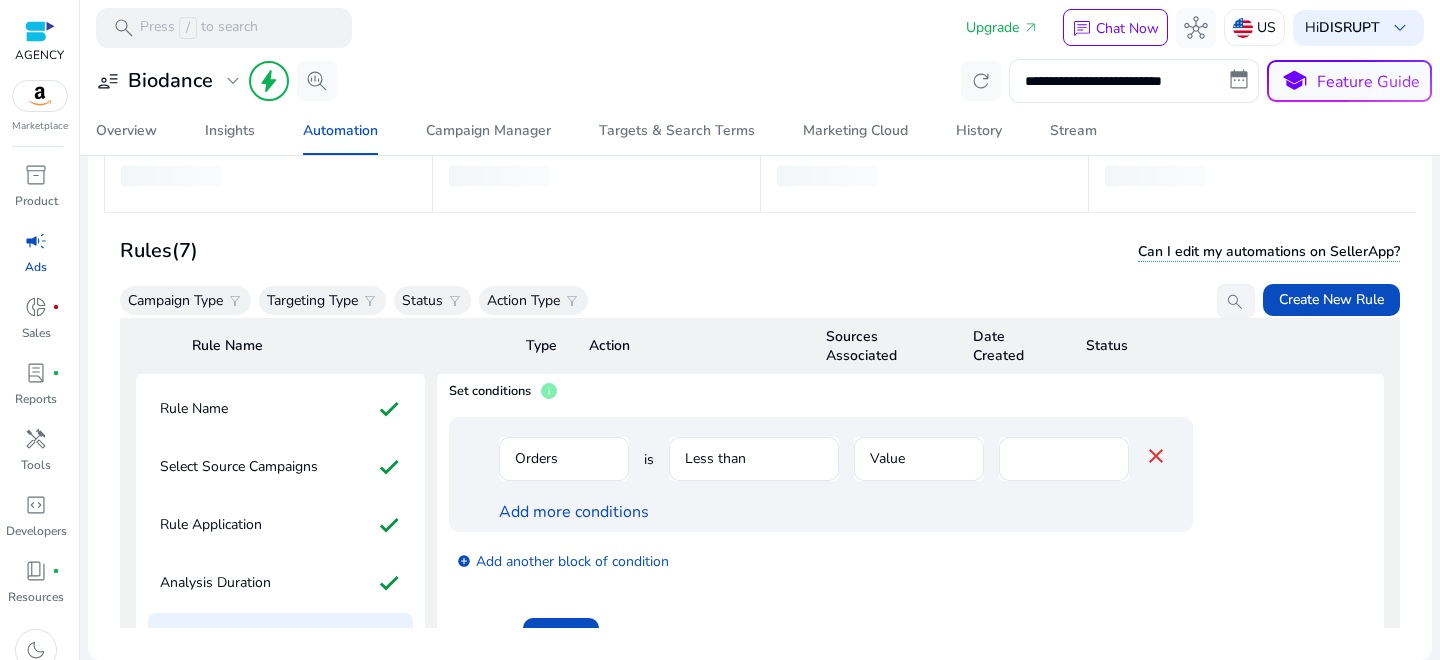 click on "Less than" at bounding box center (754, 469) 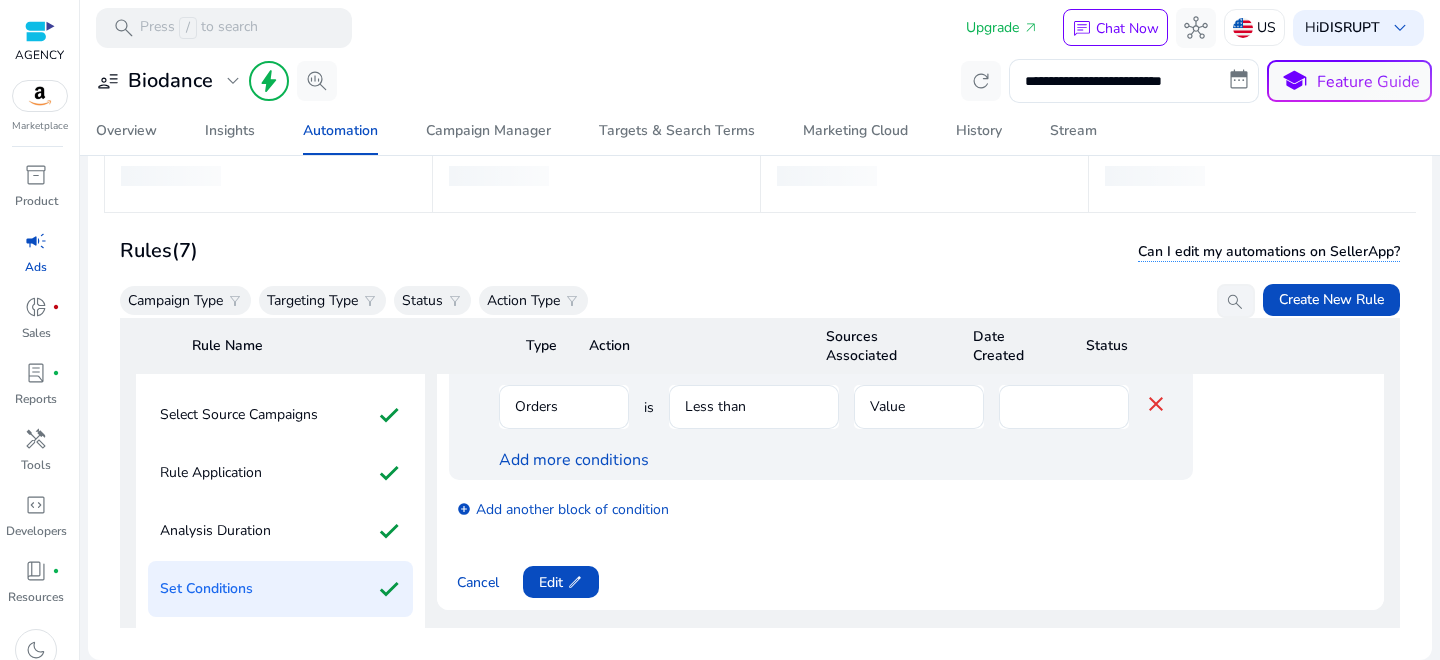 scroll, scrollTop: 208, scrollLeft: 0, axis: vertical 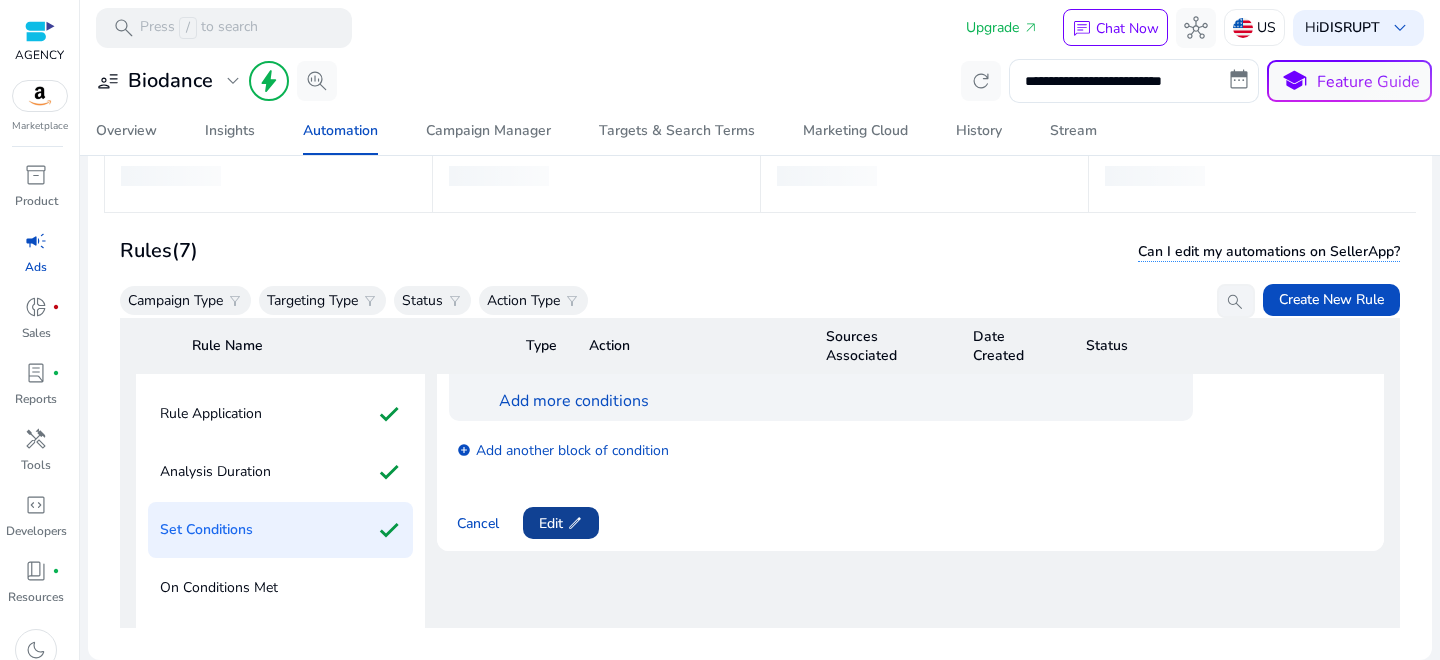 click on "Edit   edit" at bounding box center [561, 523] 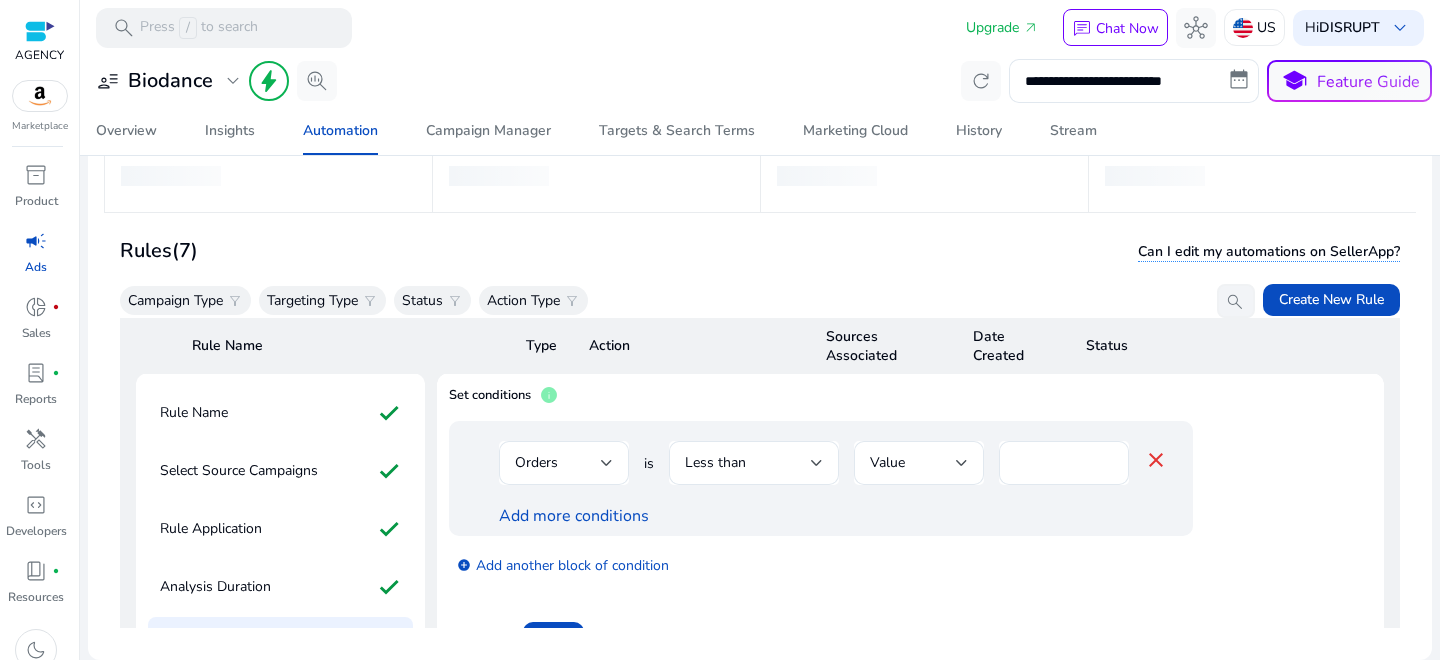 scroll, scrollTop: 66, scrollLeft: 0, axis: vertical 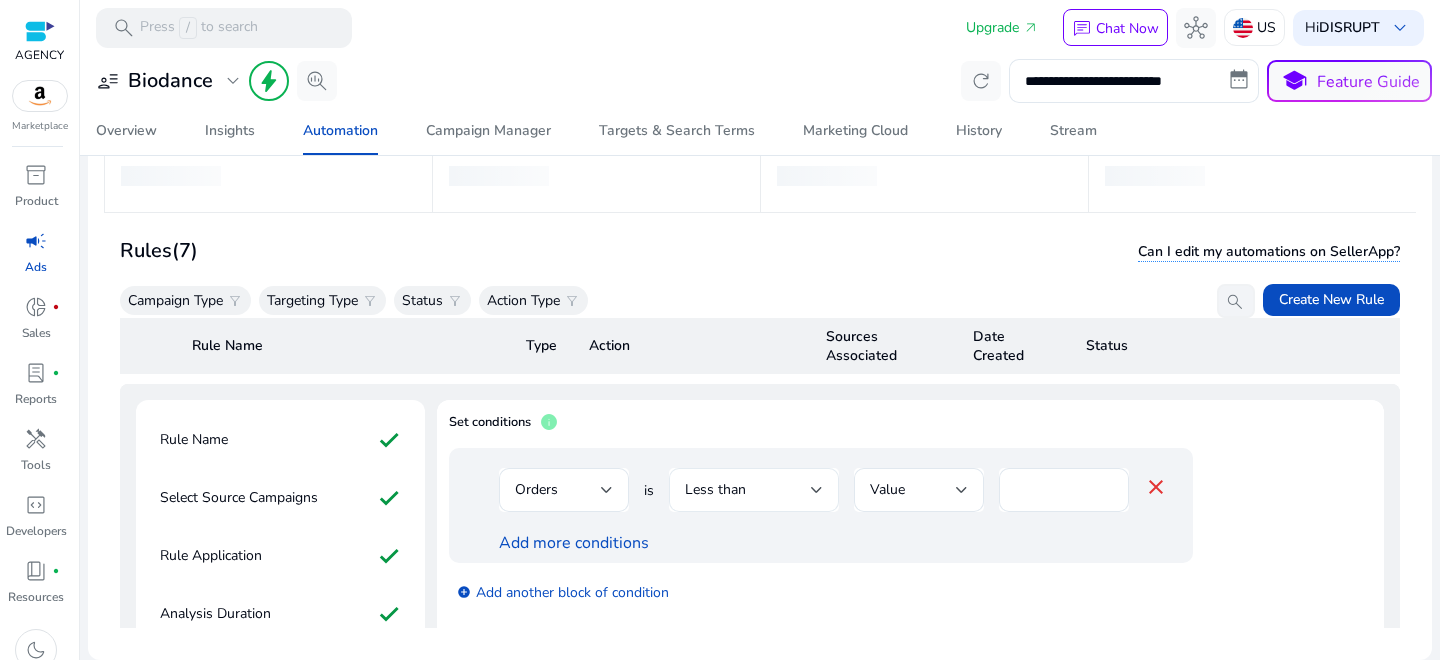 click on "Less than" at bounding box center [754, 490] 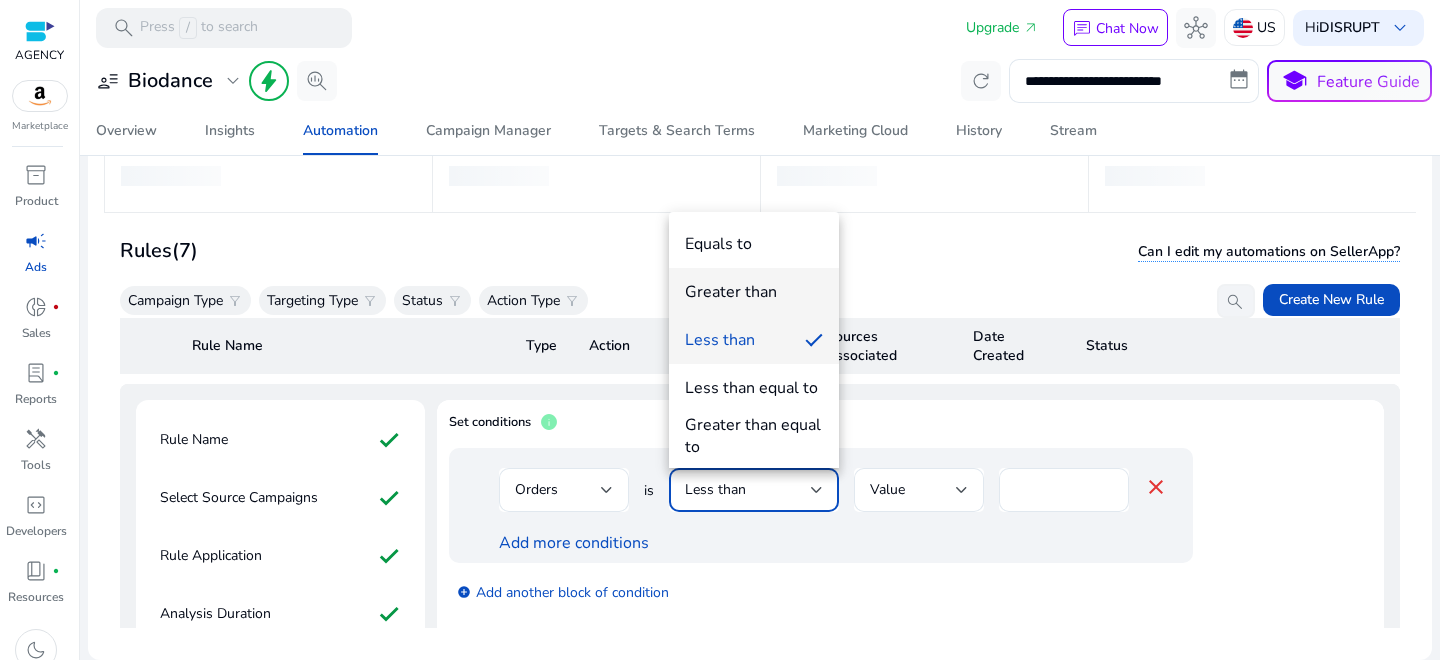 click on "Greater than" at bounding box center [731, 292] 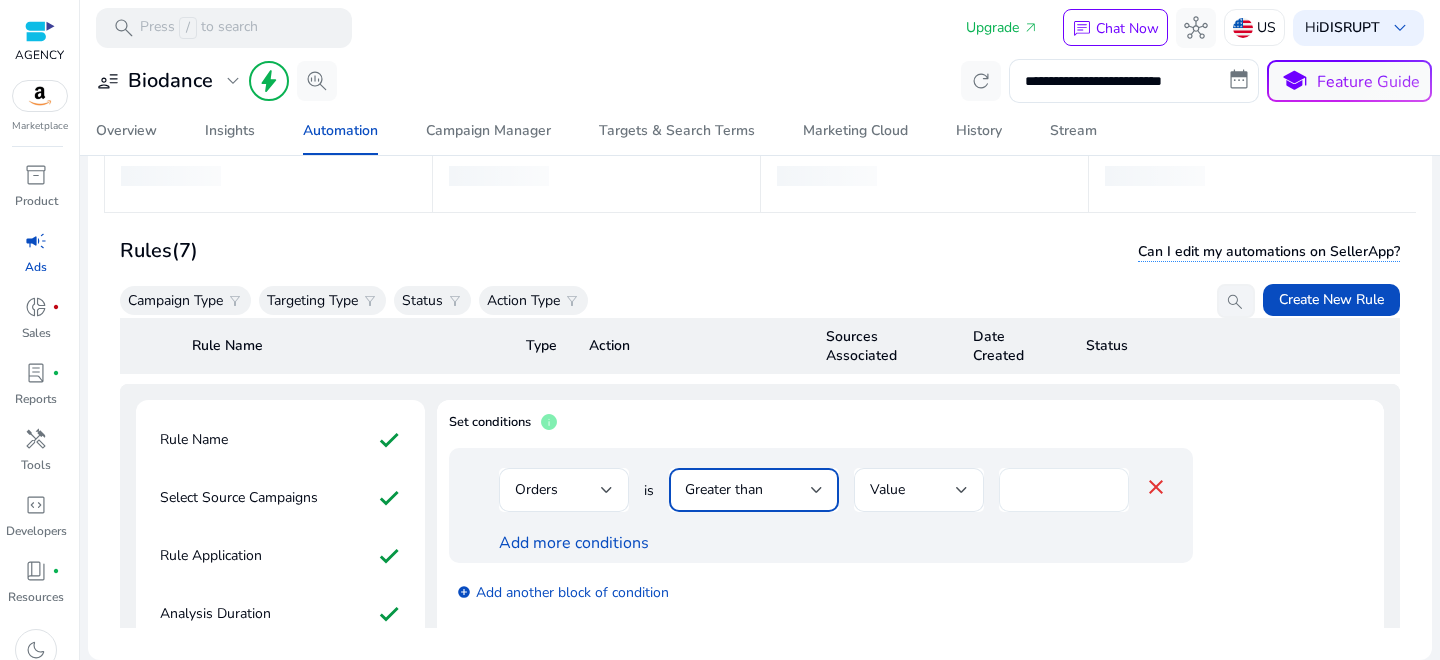 click on "*" at bounding box center (1064, 490) 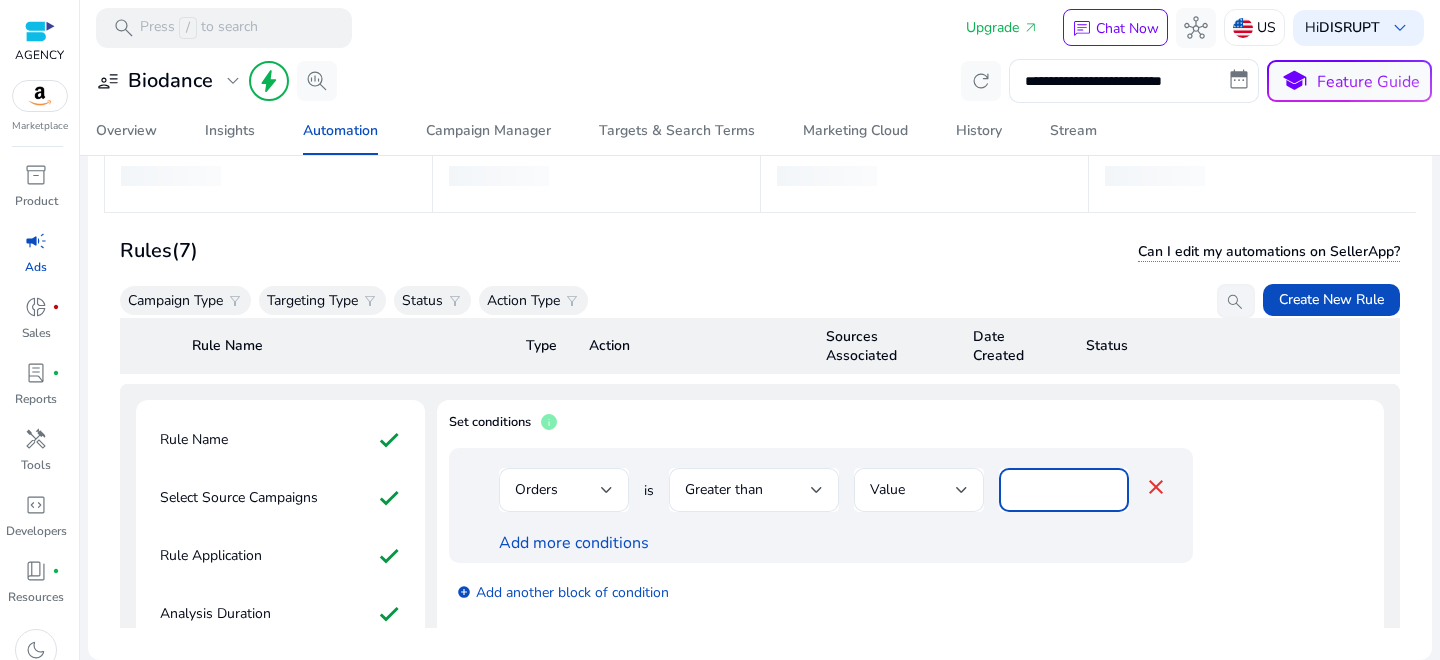 click on "*" at bounding box center (1064, 490) 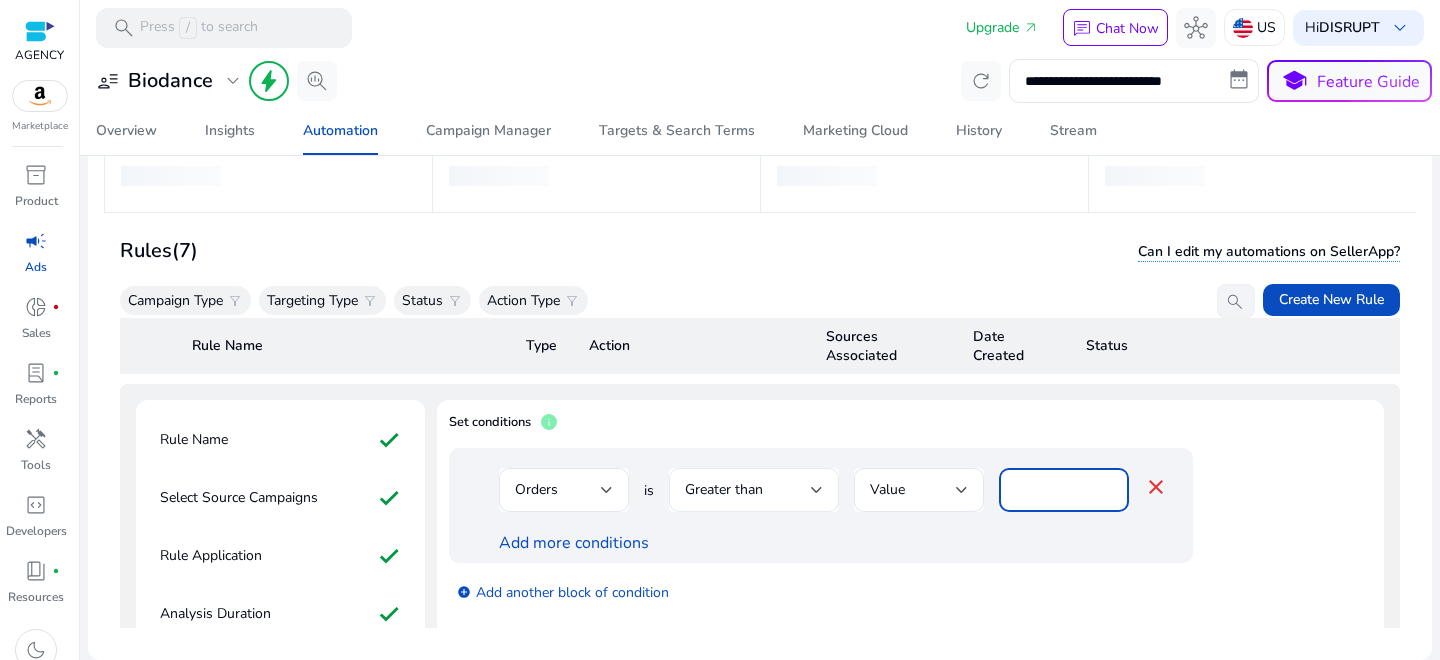 click on "Greater than" at bounding box center [748, 490] 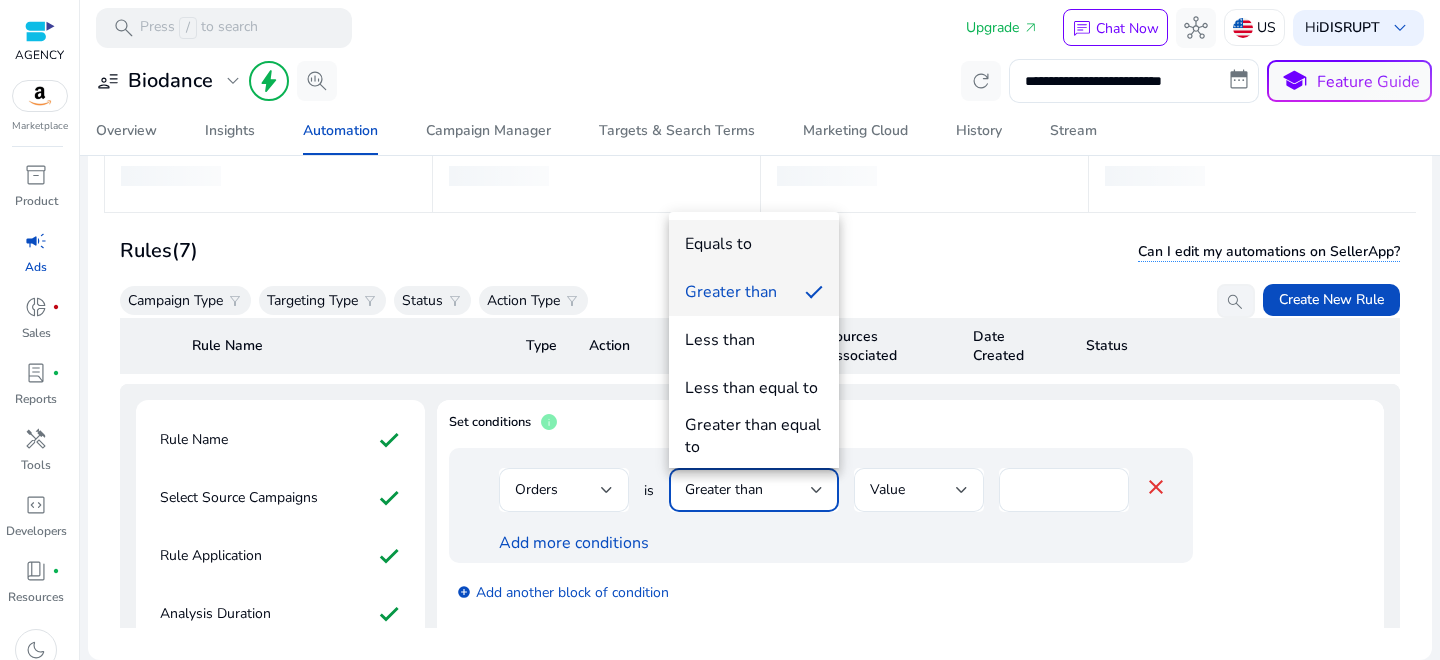 click on "Equals to" at bounding box center [754, 244] 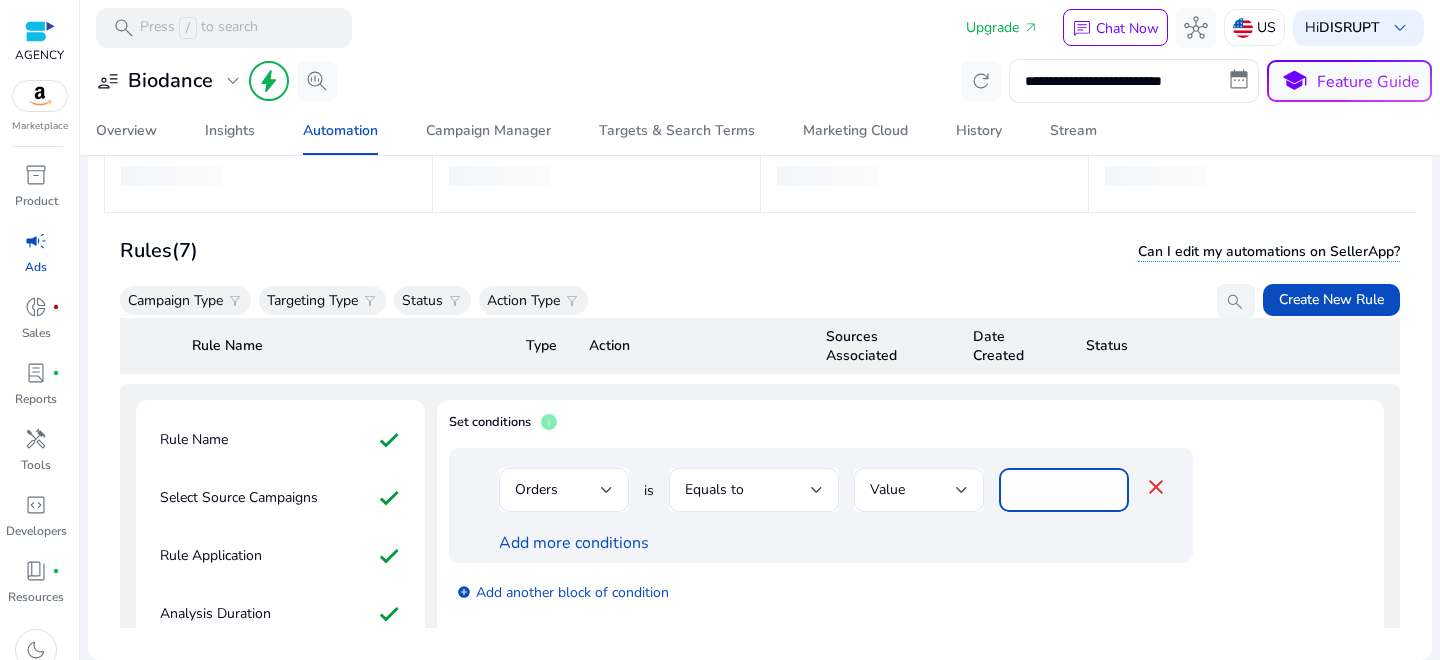 click on "*" at bounding box center (1064, 490) 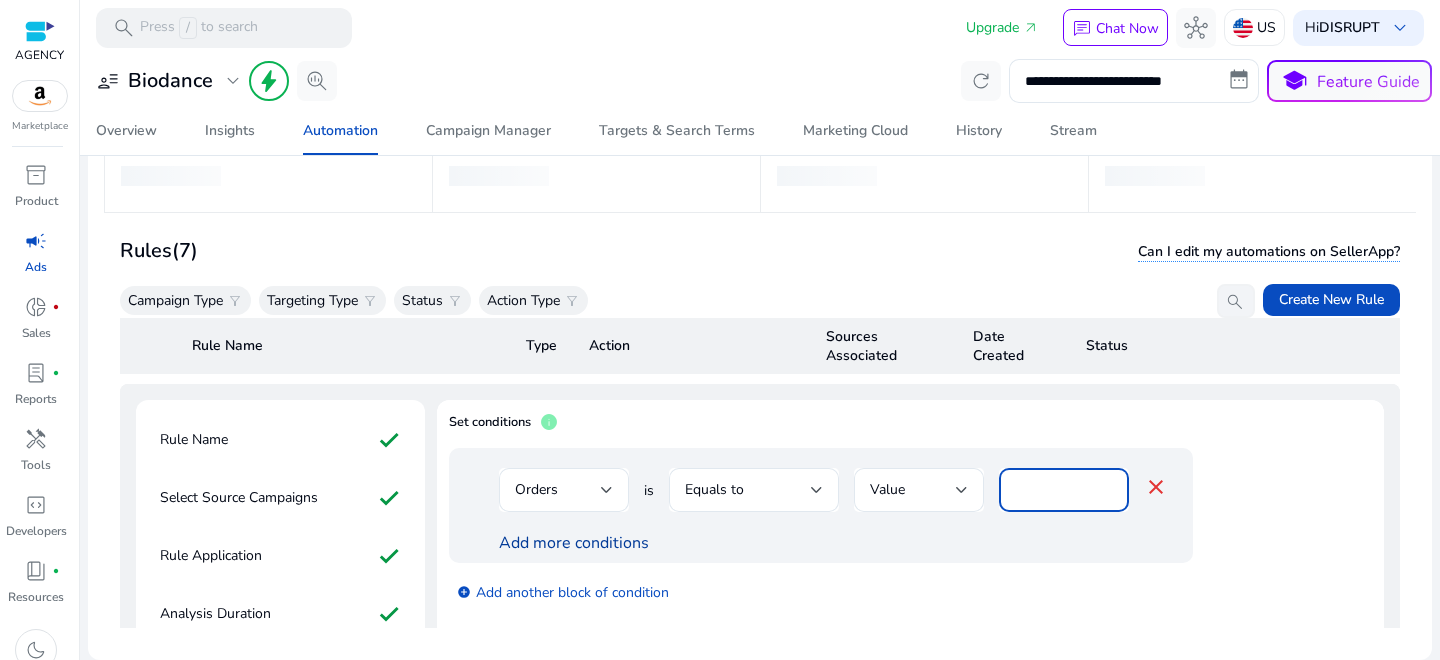 type on "*" 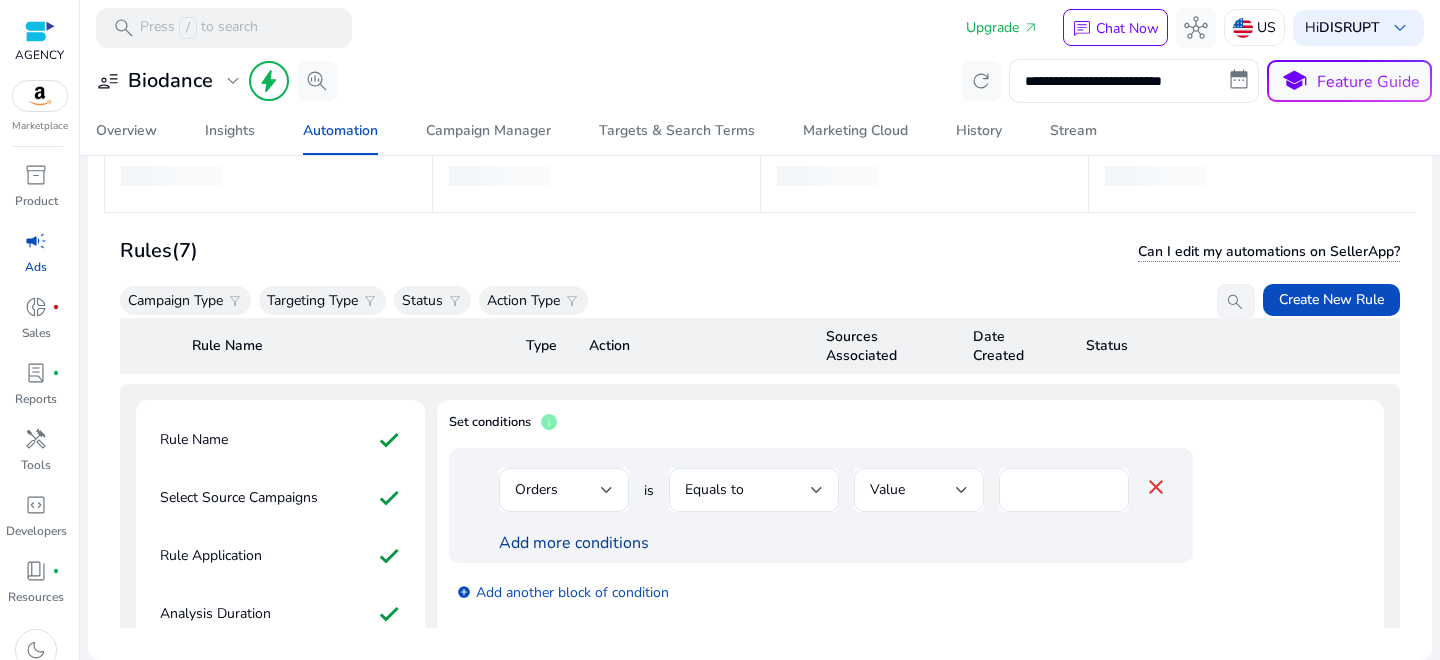 click on "Add more conditions" at bounding box center (574, 543) 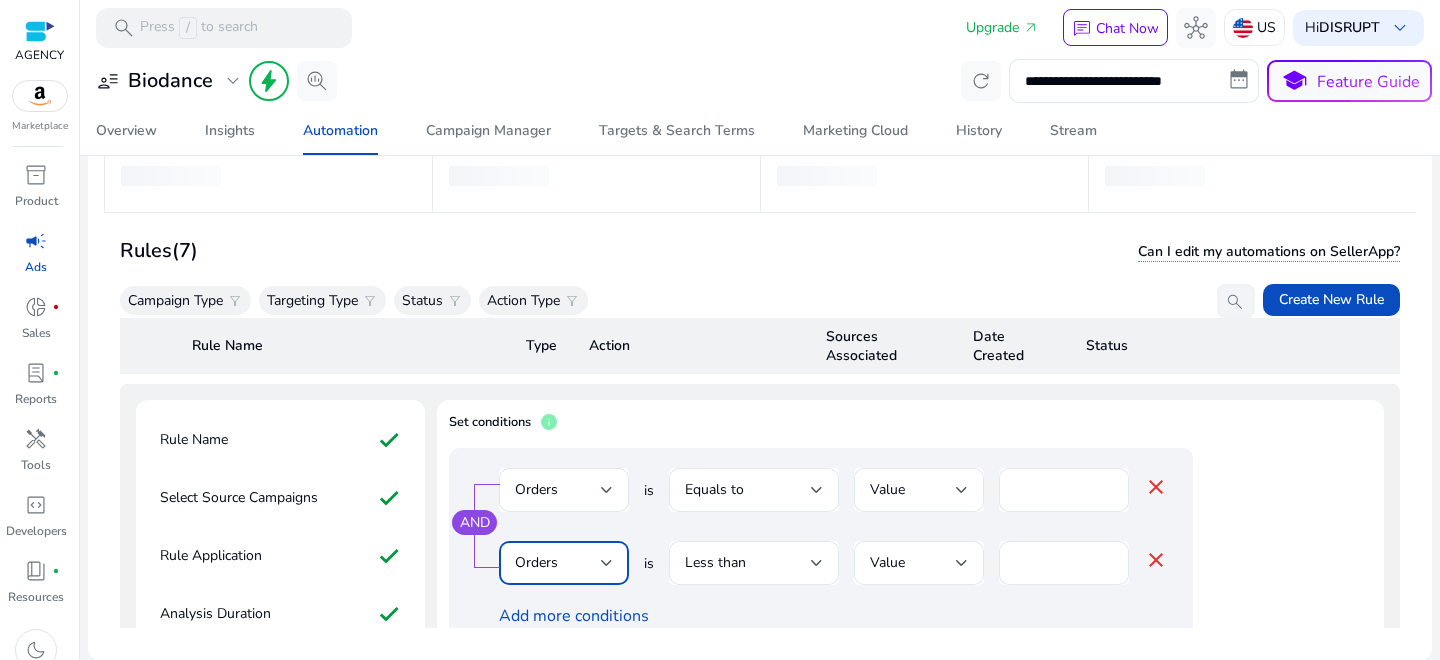 click on "Orders" at bounding box center (558, 563) 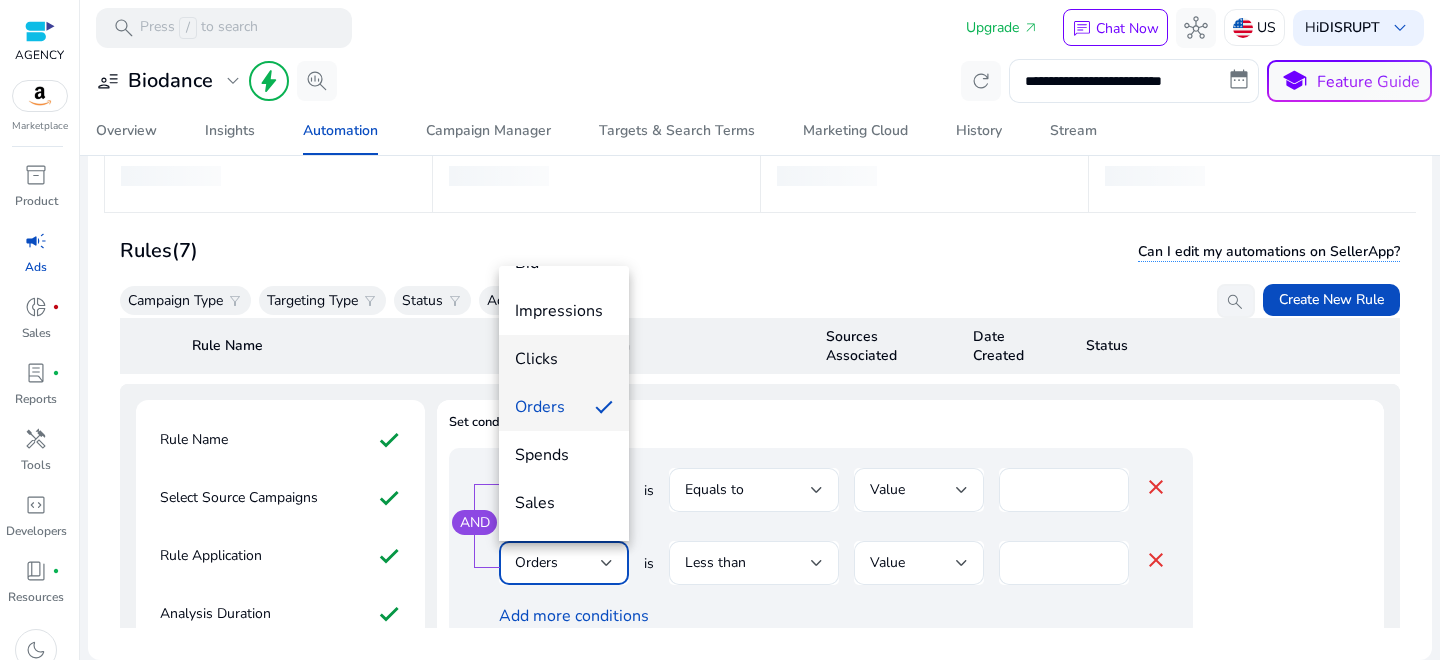 scroll, scrollTop: 86, scrollLeft: 0, axis: vertical 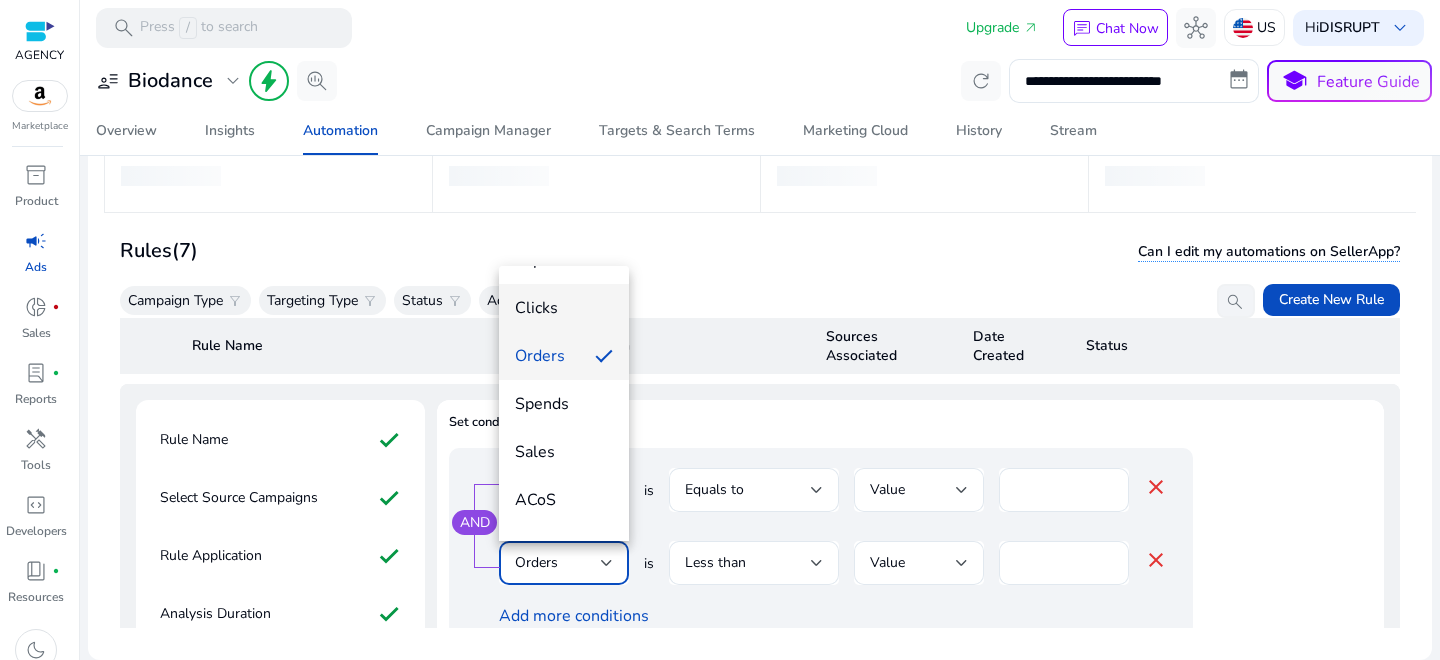 click on "Spends" at bounding box center (564, 404) 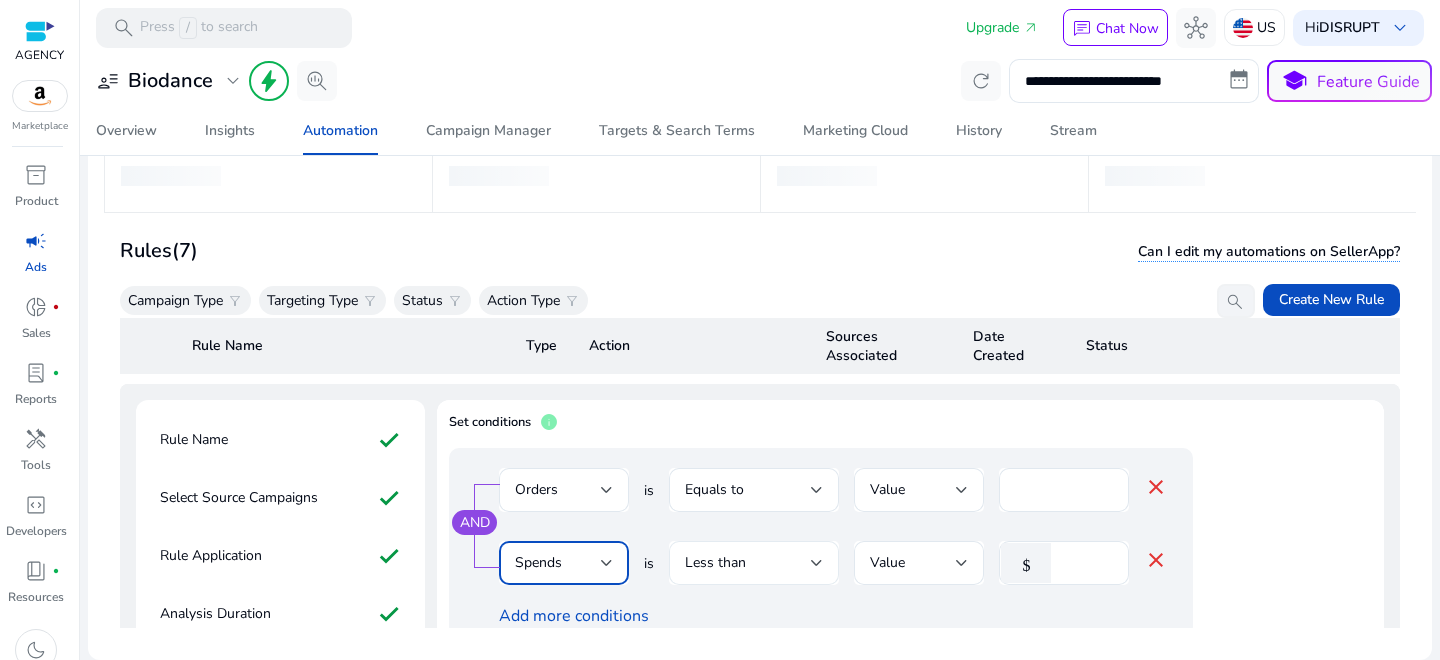 click on "Less than" at bounding box center [748, 563] 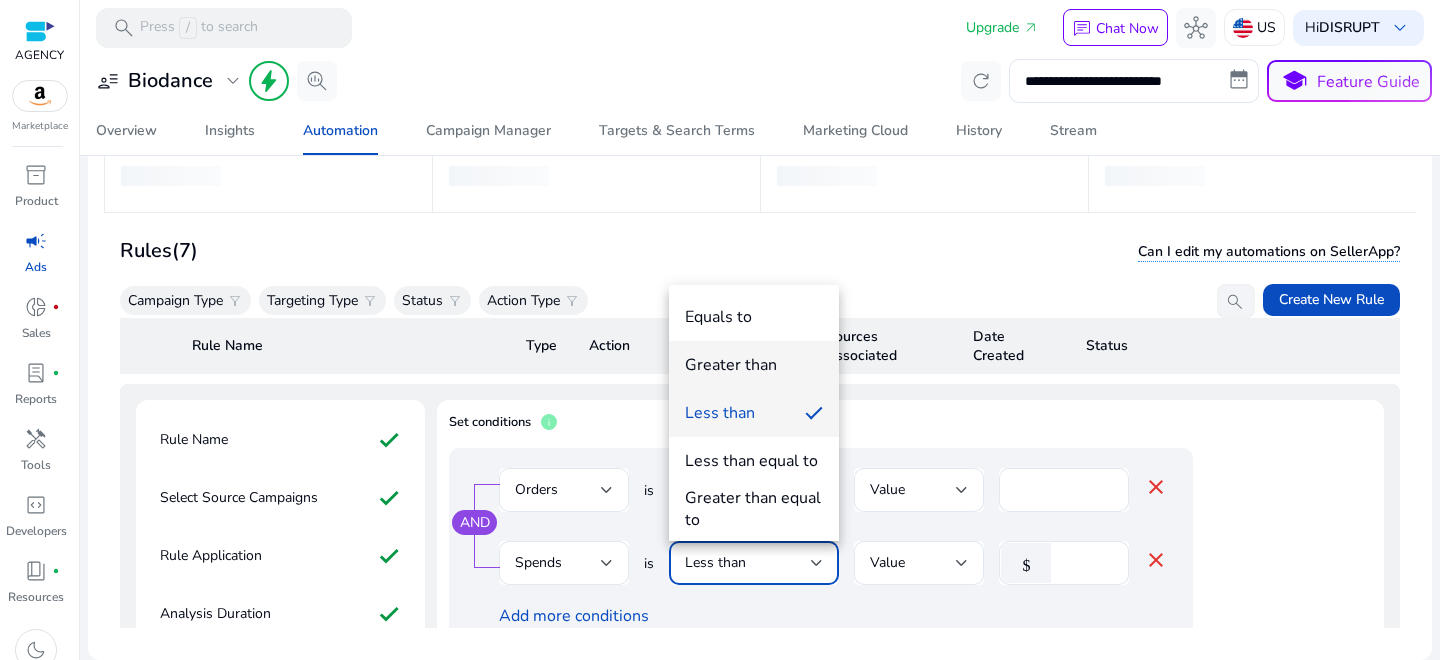 click on "Greater than" at bounding box center [731, 365] 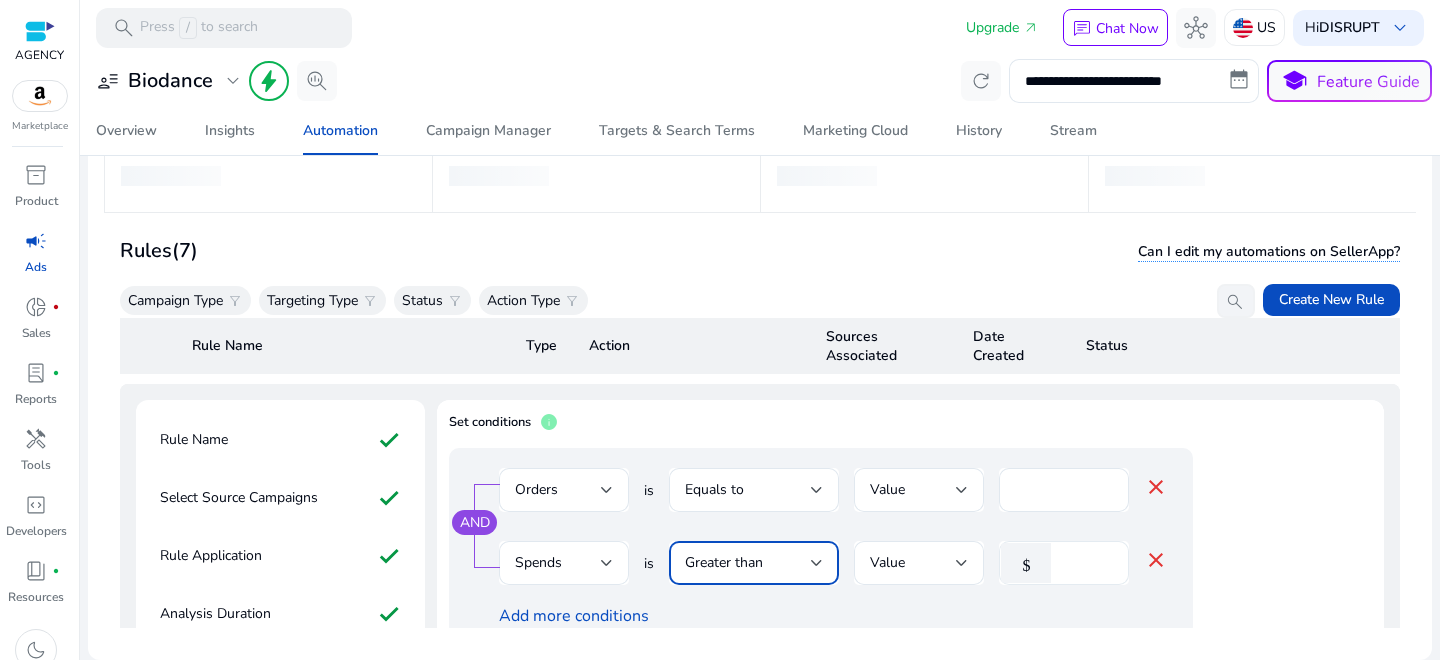 click on "*" at bounding box center [1087, 563] 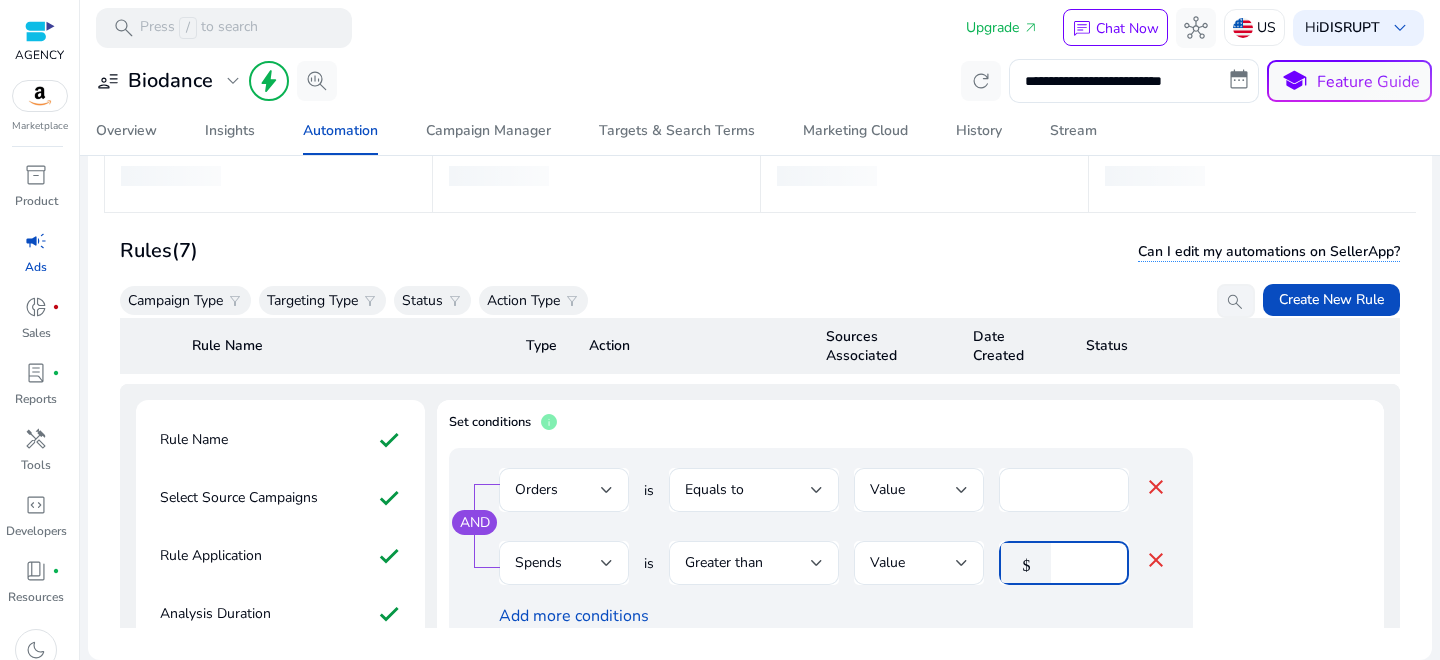 click on "*" at bounding box center (1087, 563) 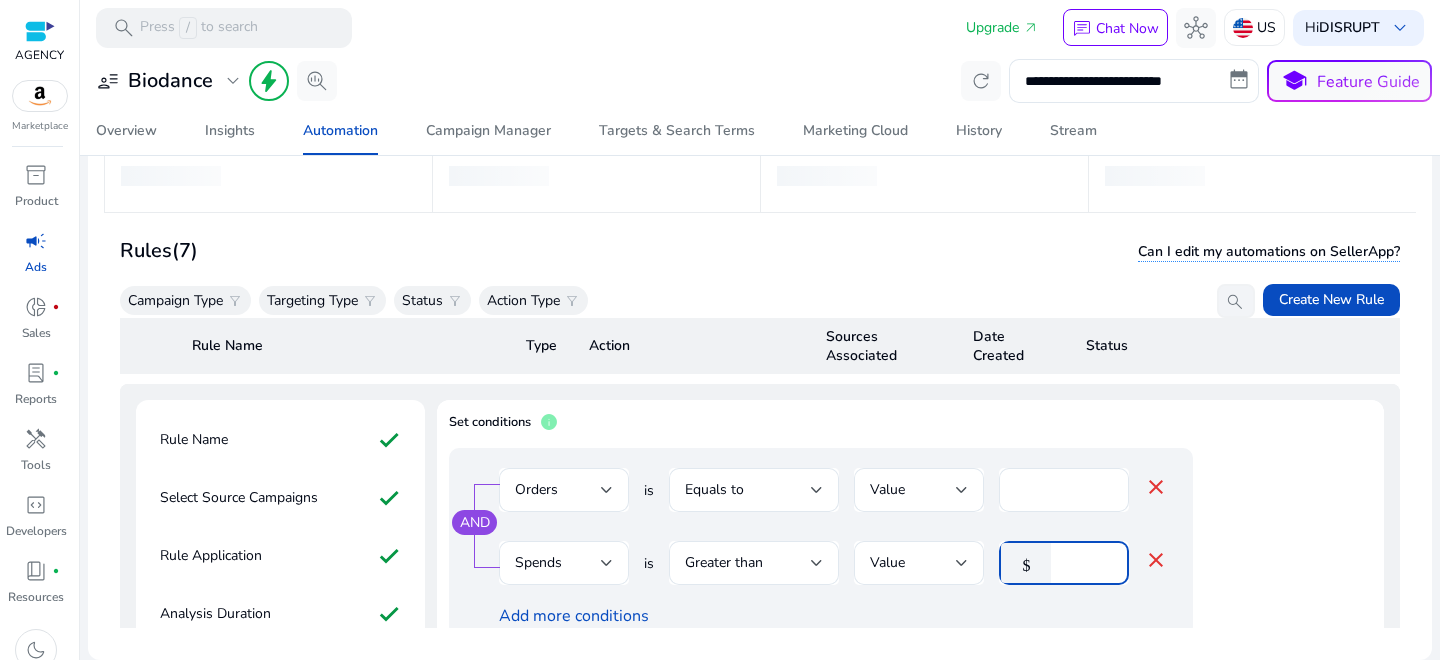 type on "*" 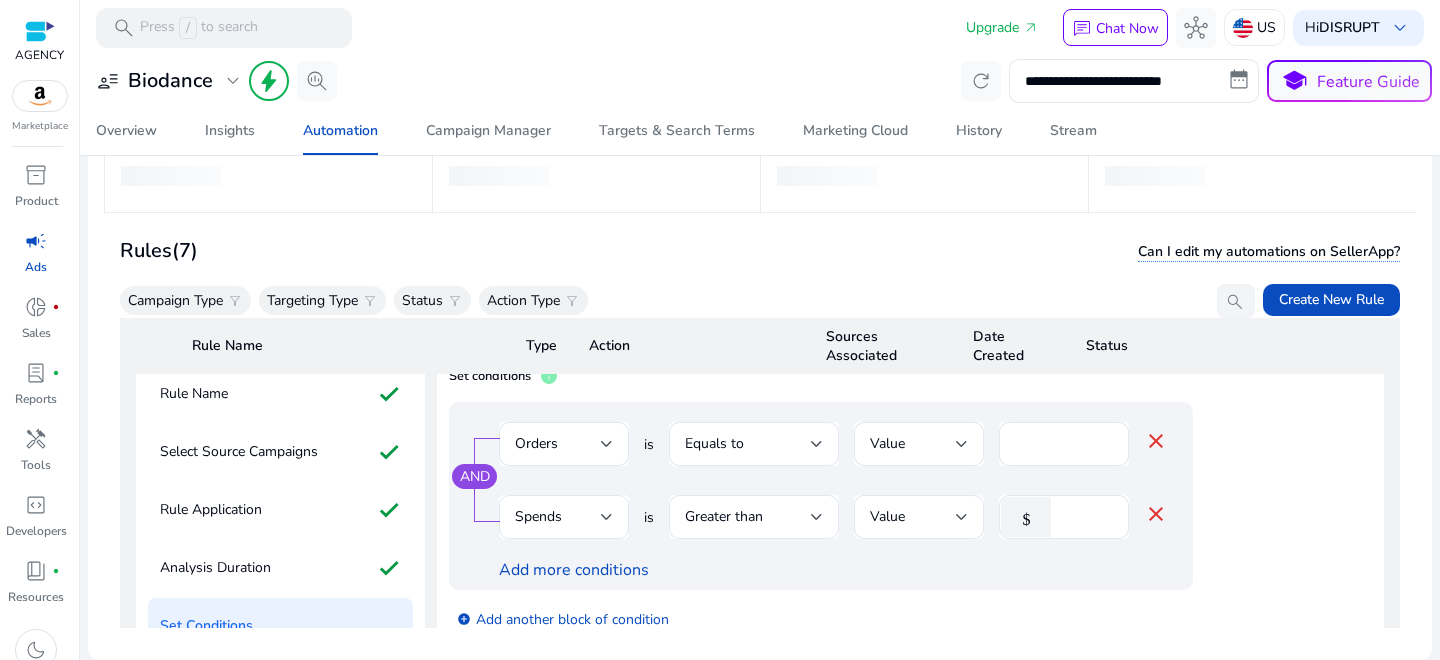 scroll, scrollTop: 192, scrollLeft: 0, axis: vertical 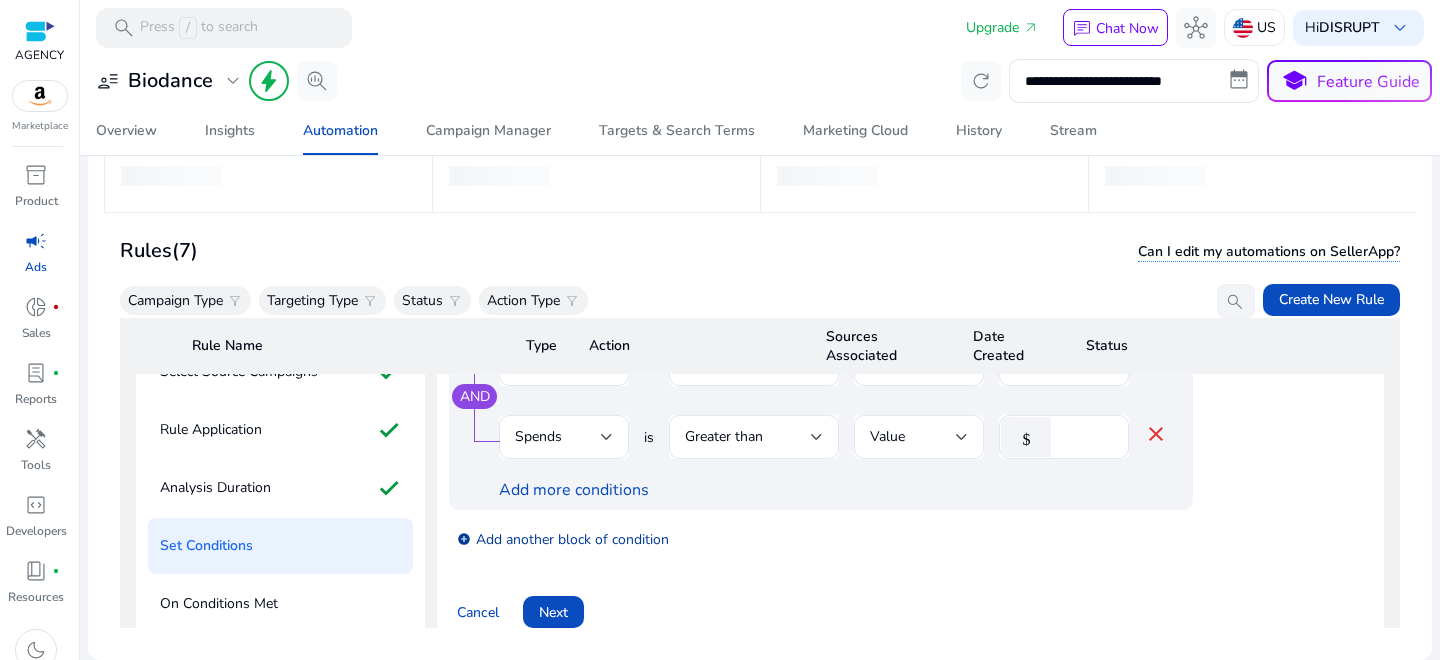 click on "add_circle Add another block of condition" at bounding box center (563, 538) 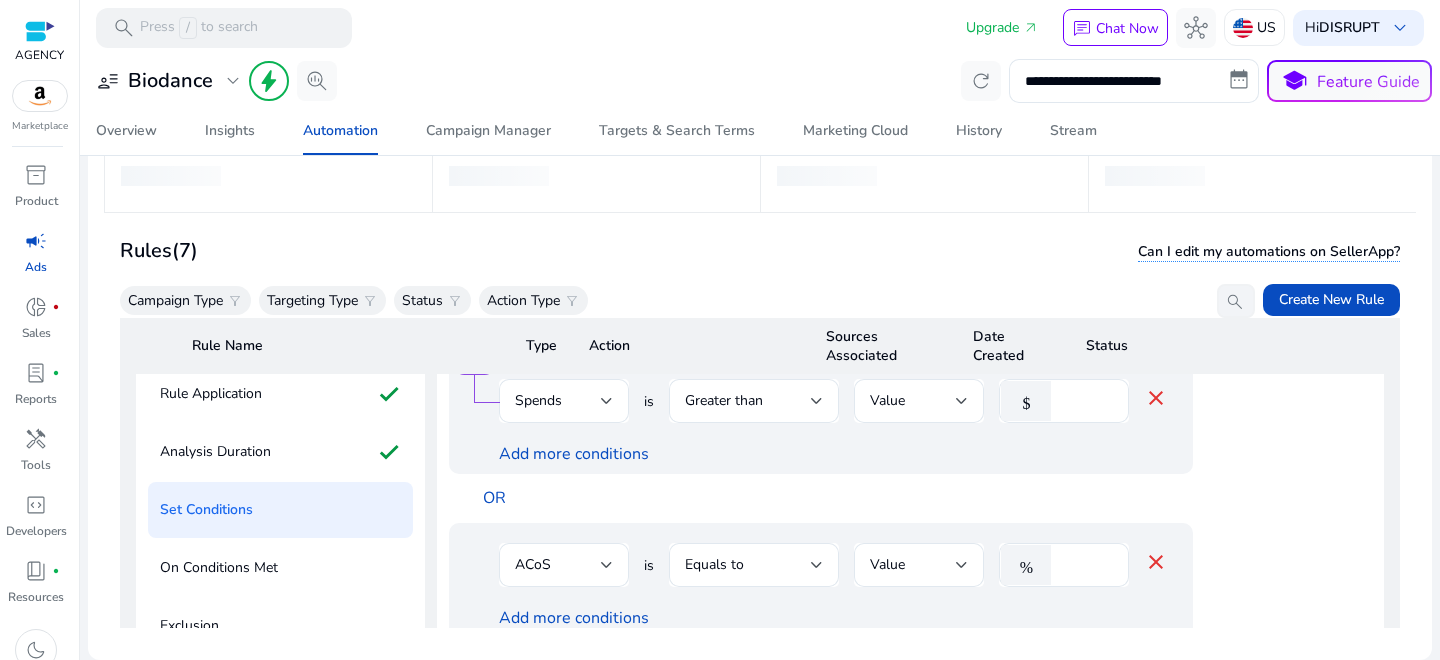 scroll, scrollTop: 256, scrollLeft: 0, axis: vertical 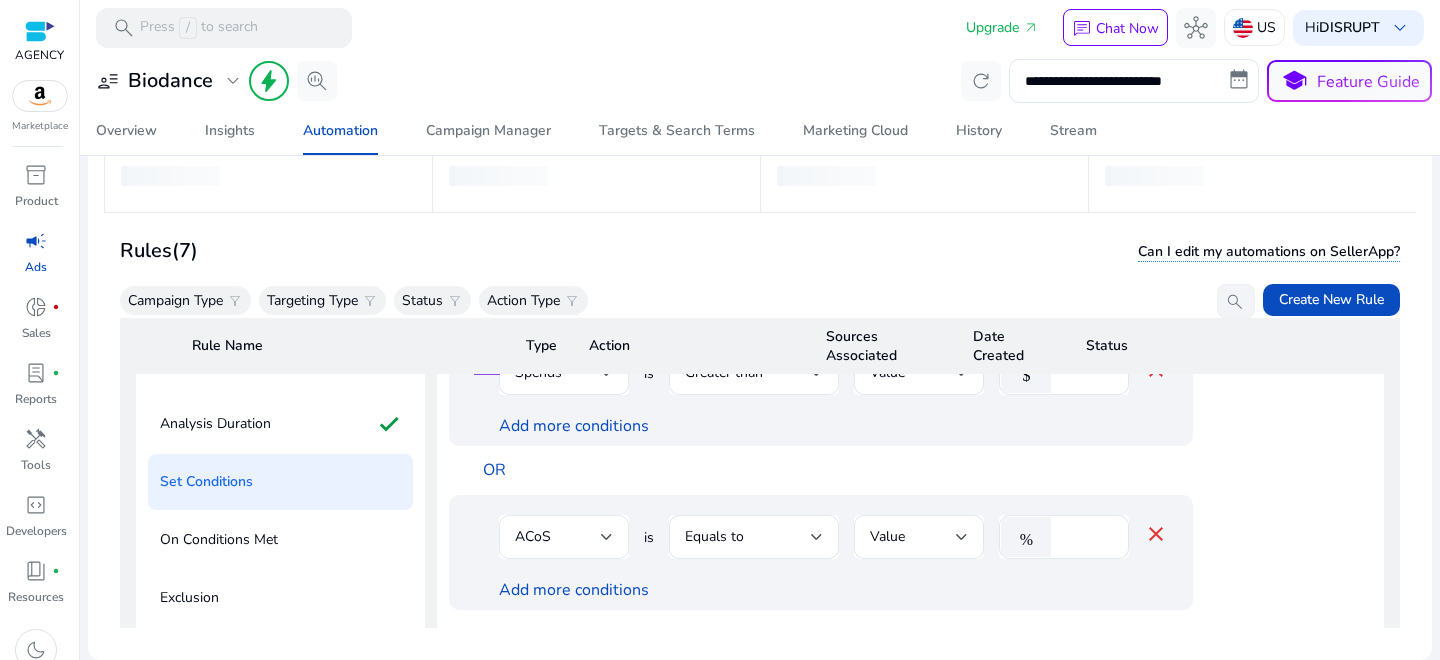 click on "ACoS" at bounding box center [558, 537] 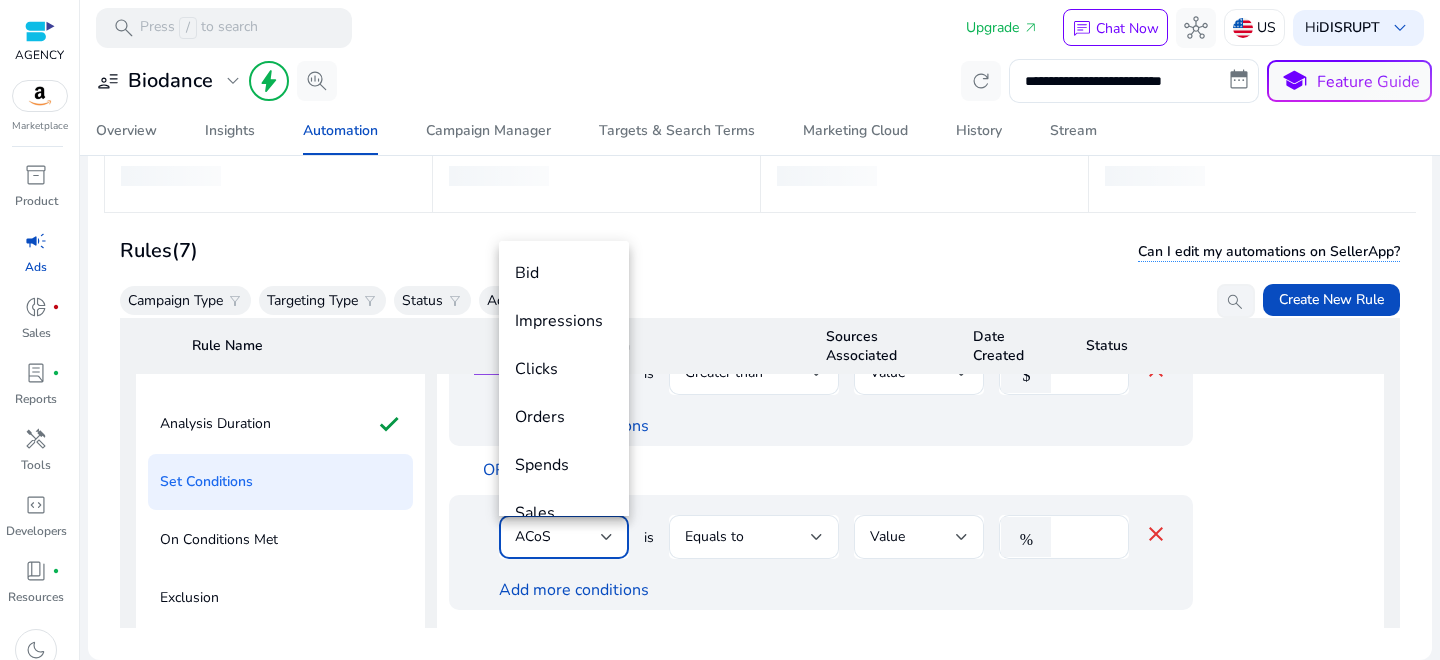 scroll, scrollTop: 69, scrollLeft: 0, axis: vertical 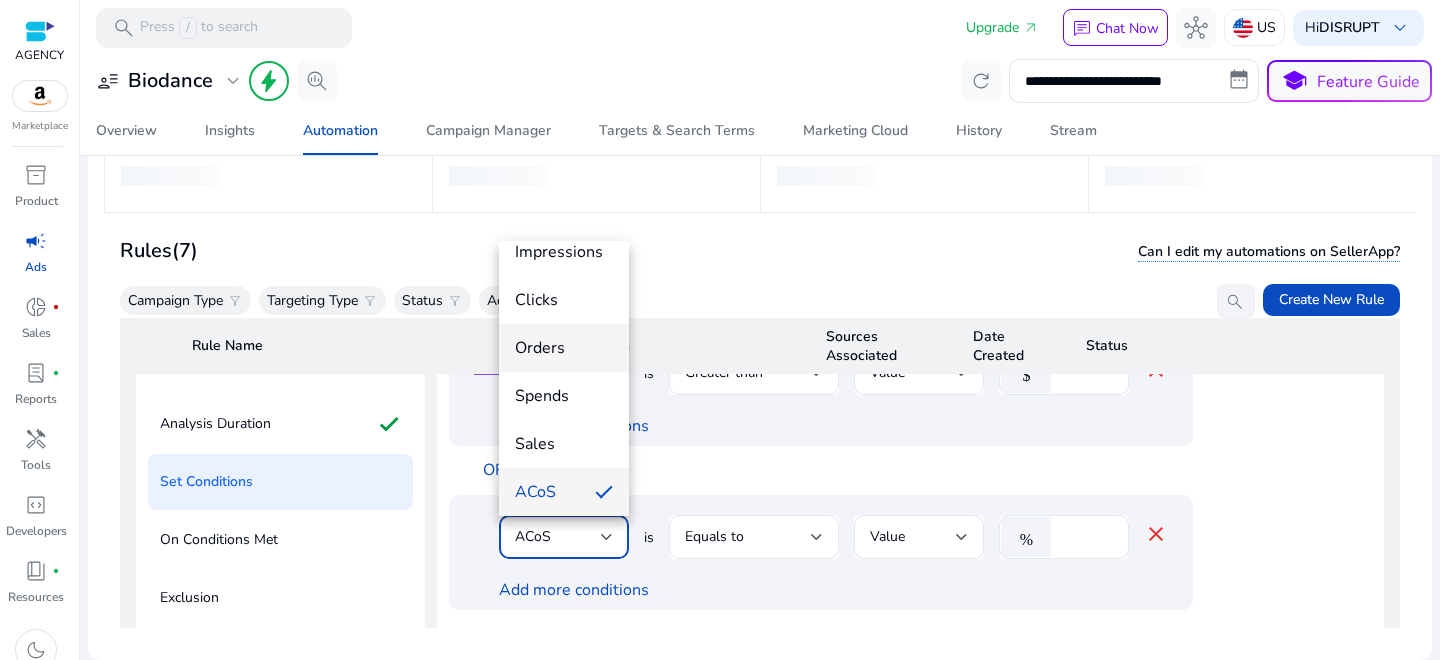 click on "Orders" at bounding box center [564, 348] 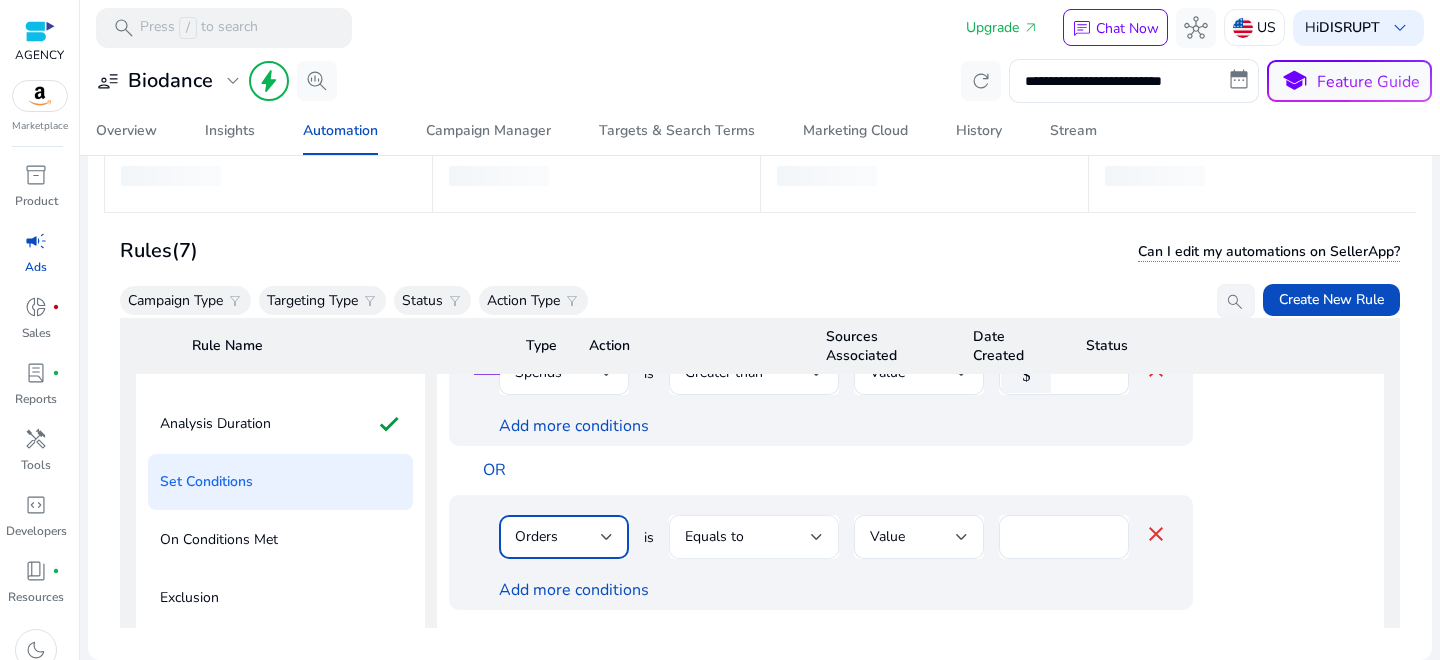 click on "Equals to" at bounding box center [748, 537] 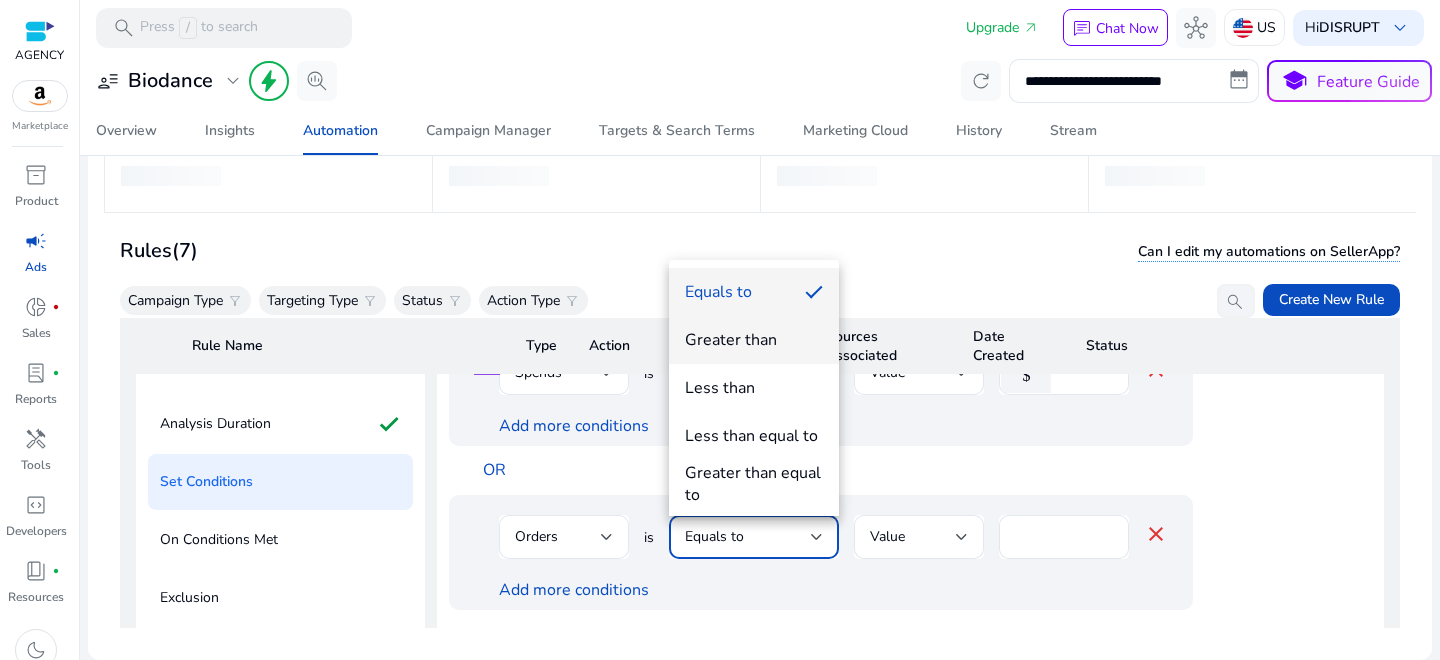 click on "Greater than" at bounding box center [731, 340] 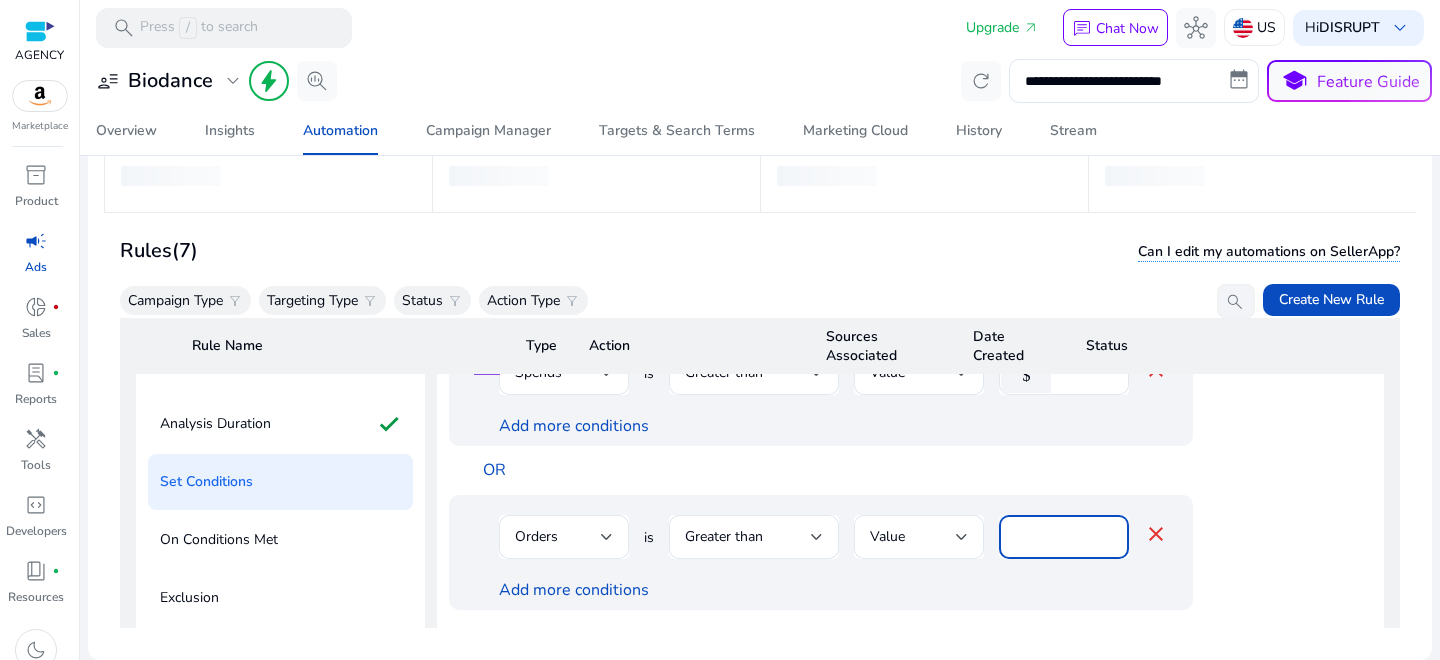 click on "****" at bounding box center (1064, 537) 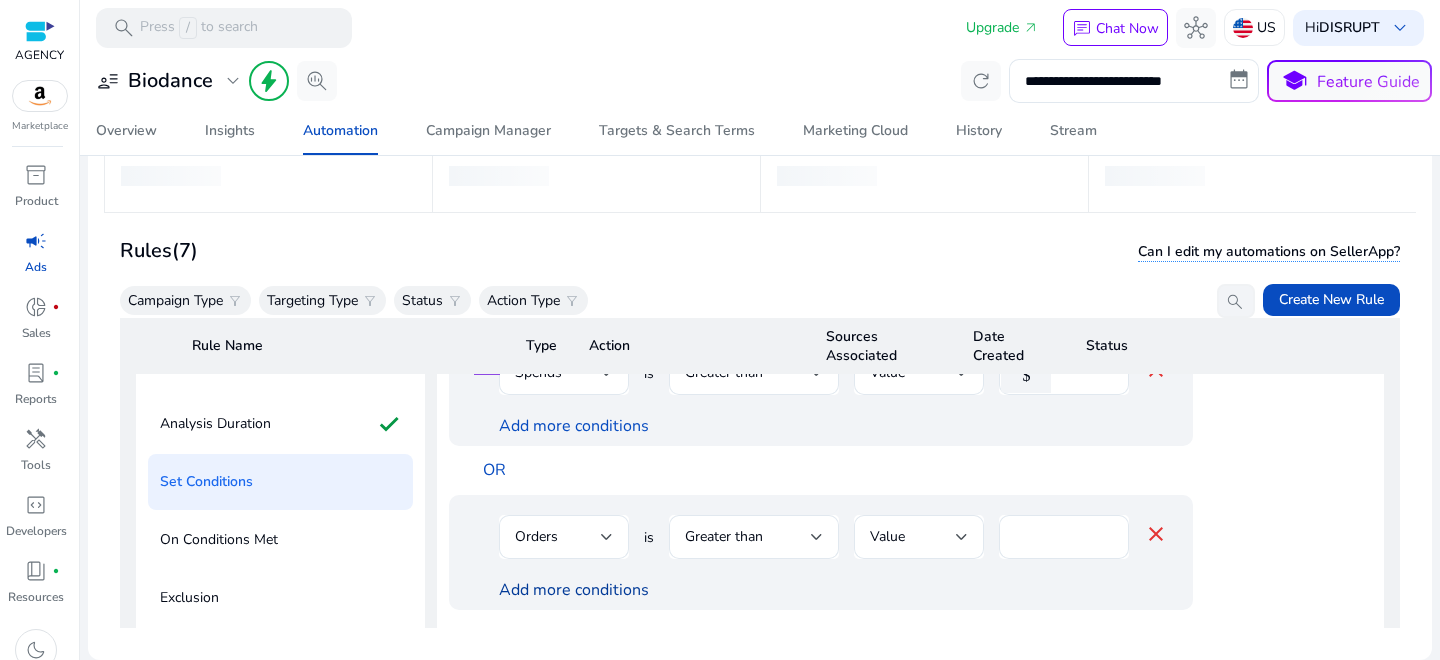 click on "Add more conditions" at bounding box center [574, 590] 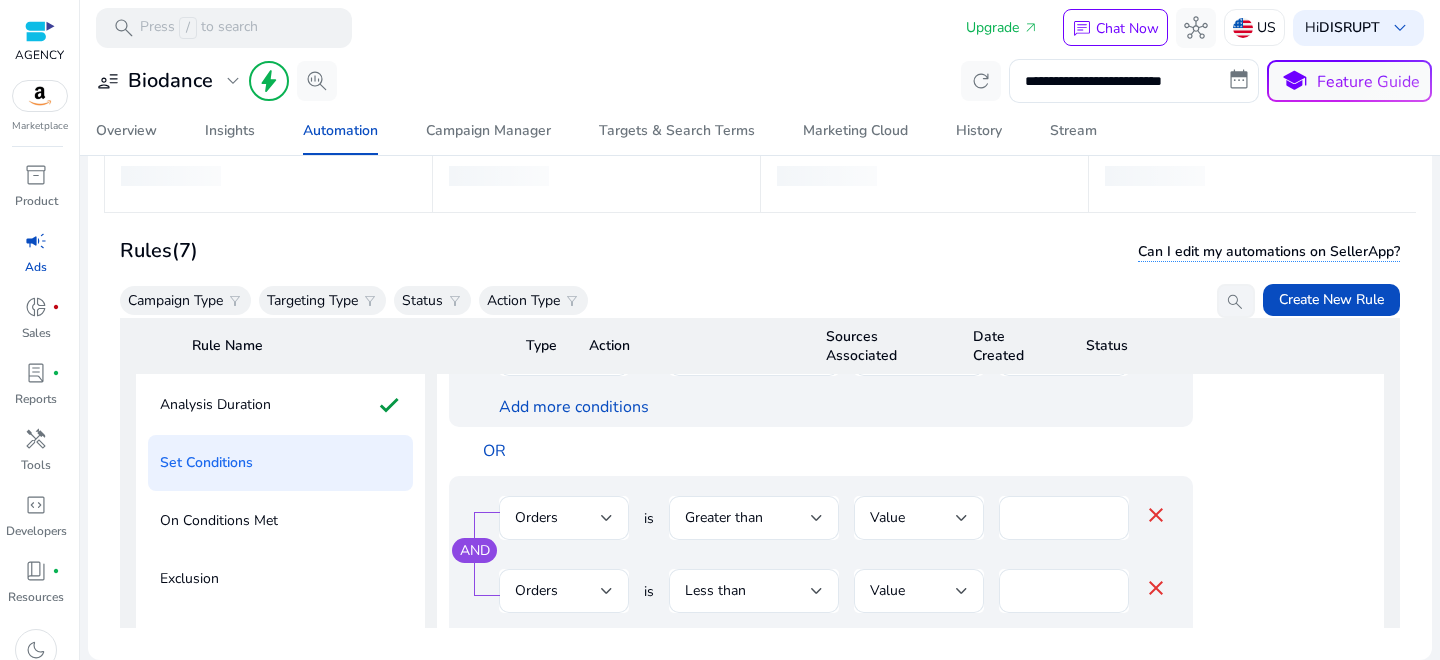 scroll, scrollTop: 325, scrollLeft: 0, axis: vertical 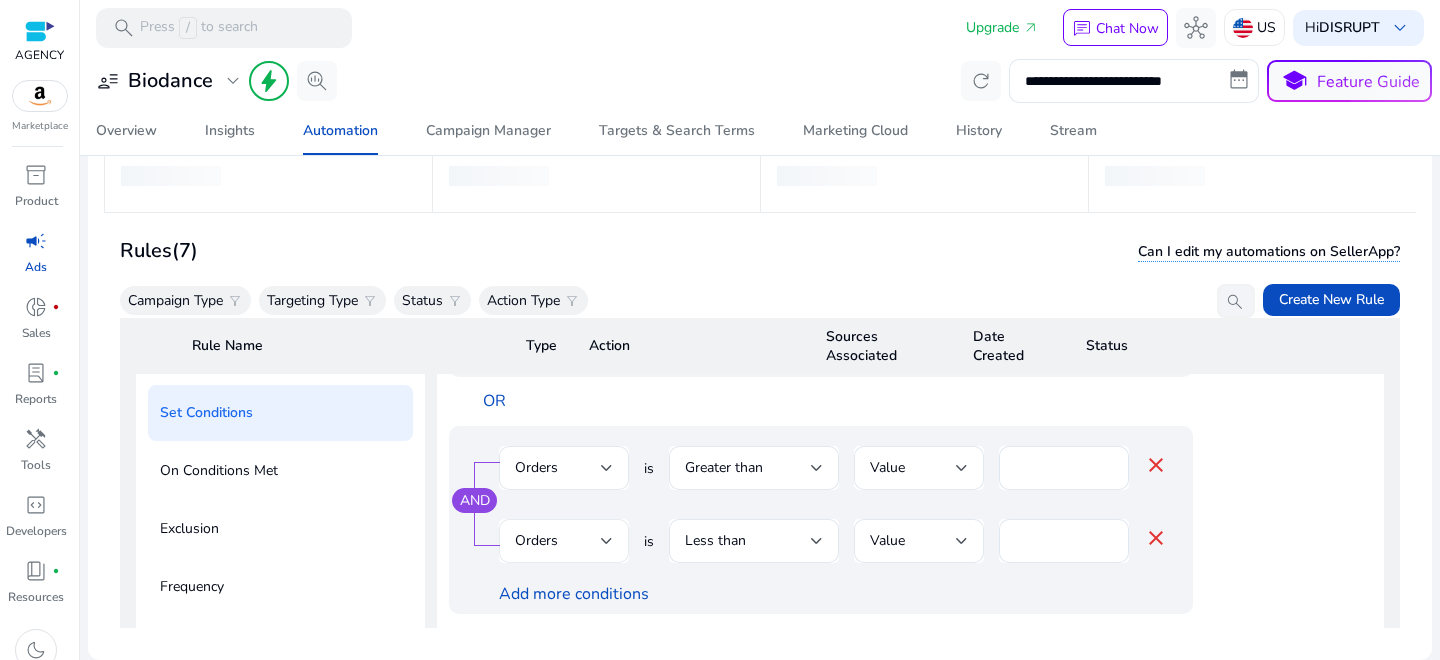 click on "Orders" at bounding box center [536, 540] 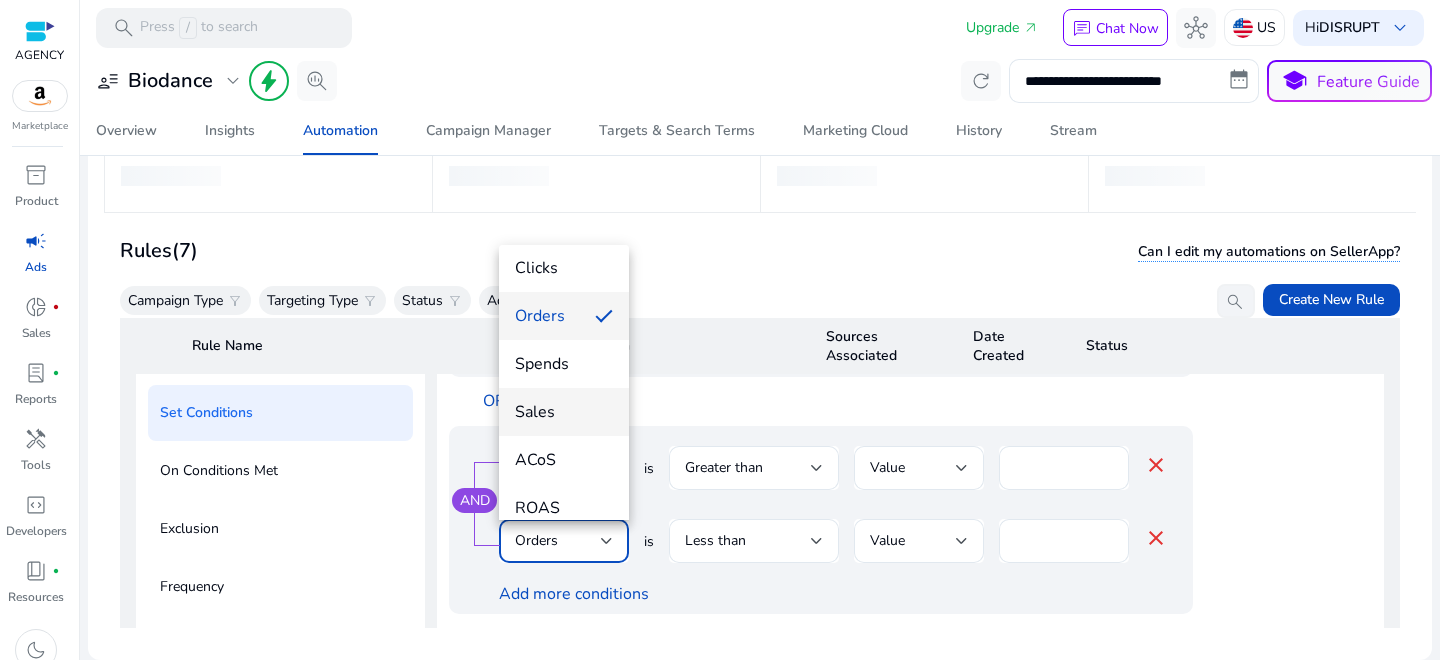 scroll, scrollTop: 124, scrollLeft: 0, axis: vertical 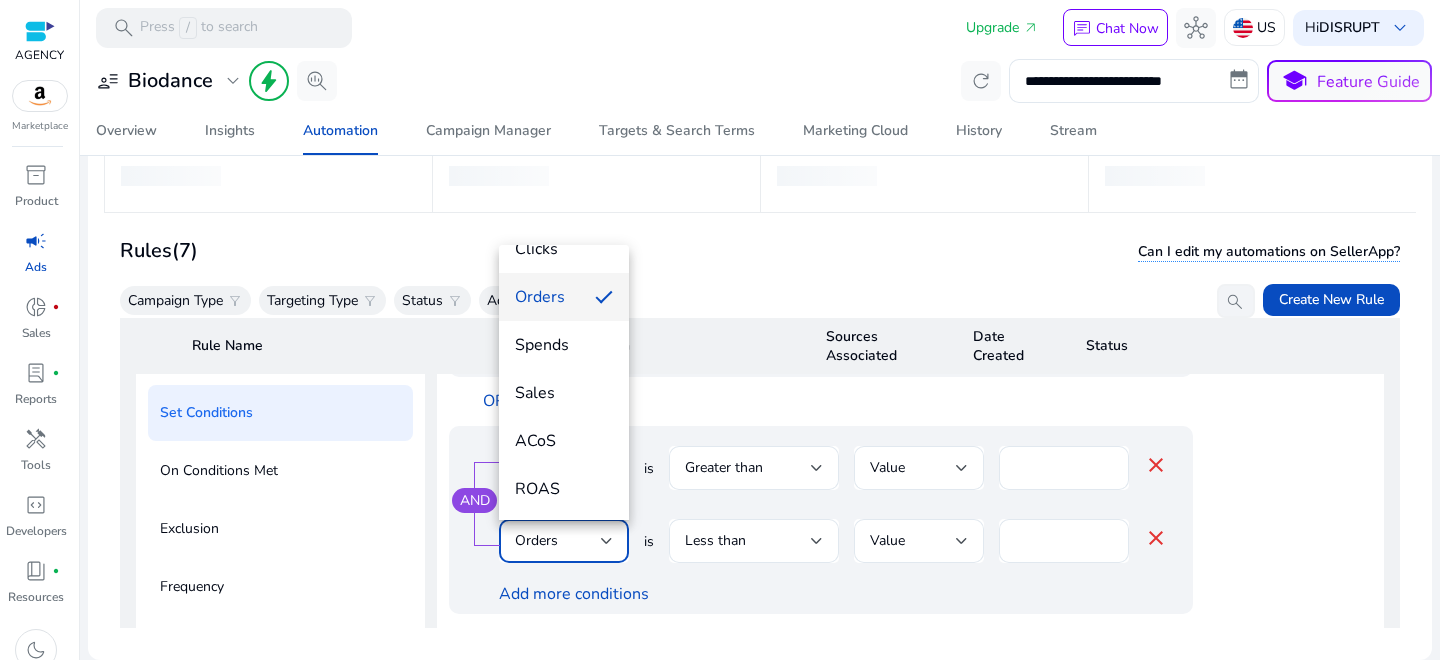 click on "ROAS" at bounding box center (564, 489) 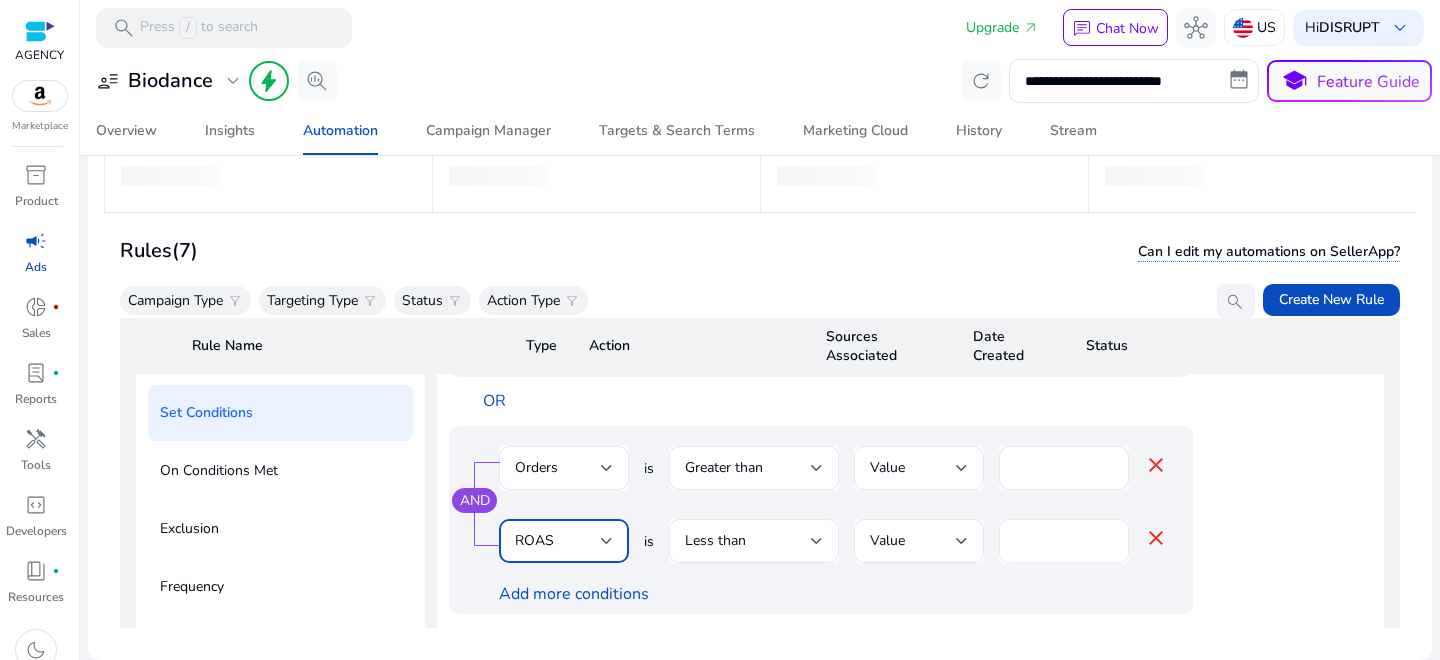 click on "*" at bounding box center (1064, 541) 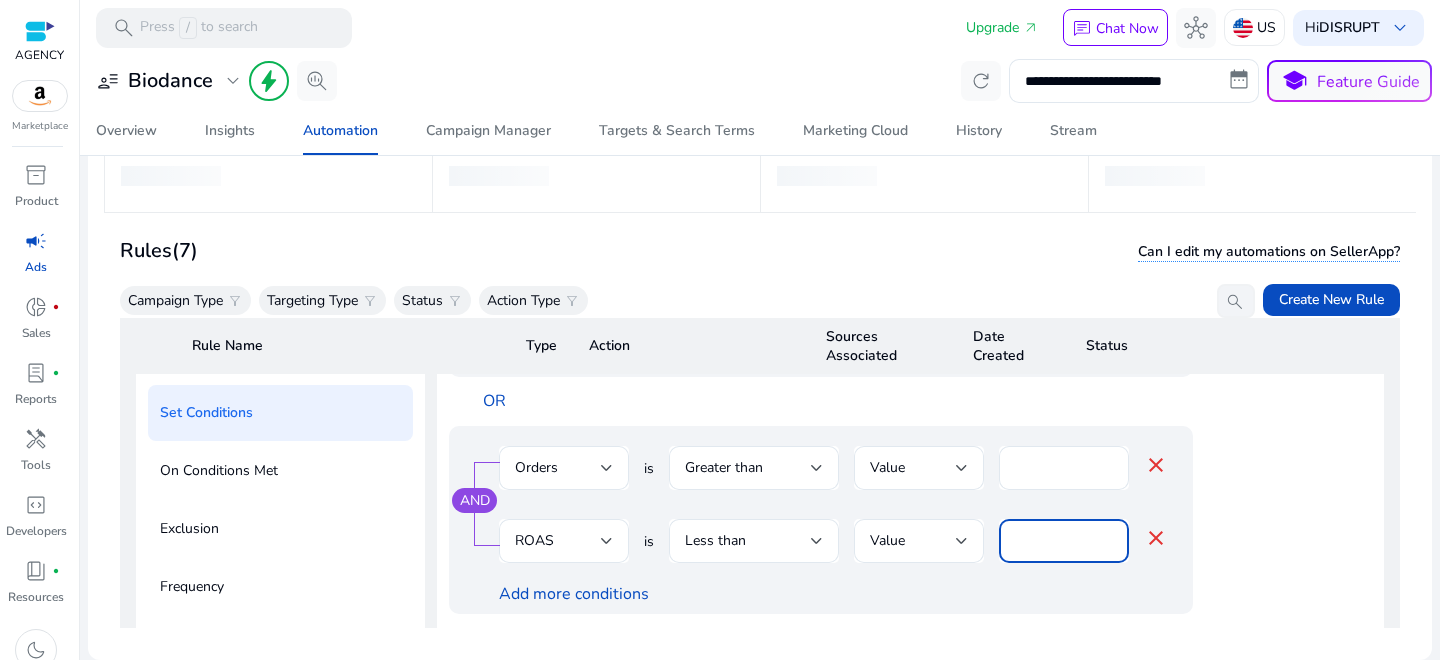 click on "*" at bounding box center [1064, 541] 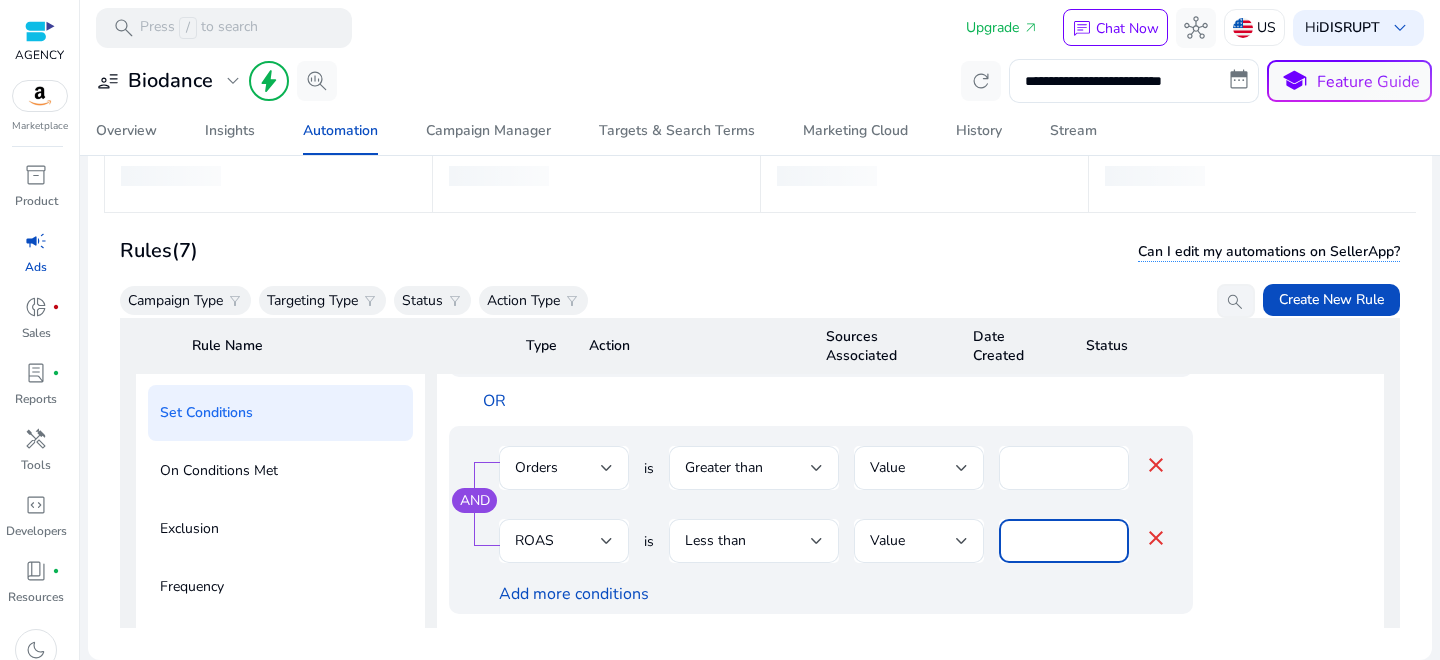 type on "***" 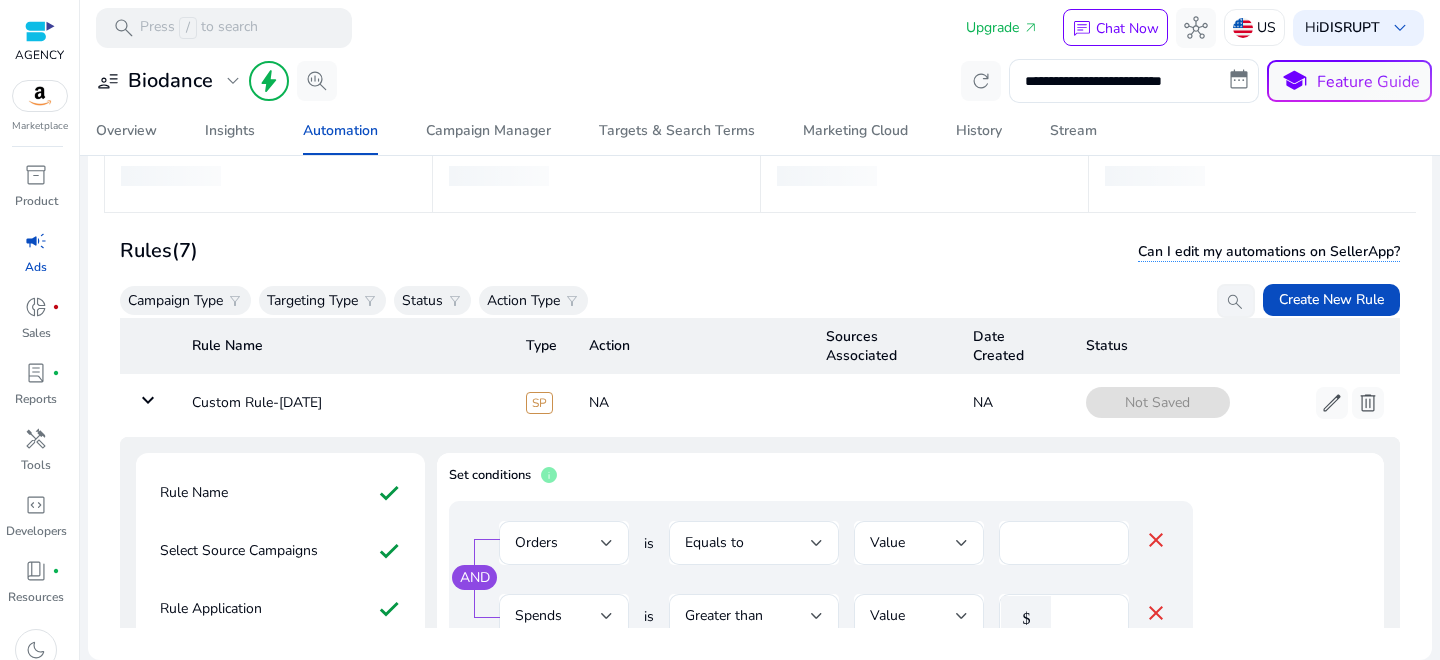 scroll, scrollTop: 0, scrollLeft: 0, axis: both 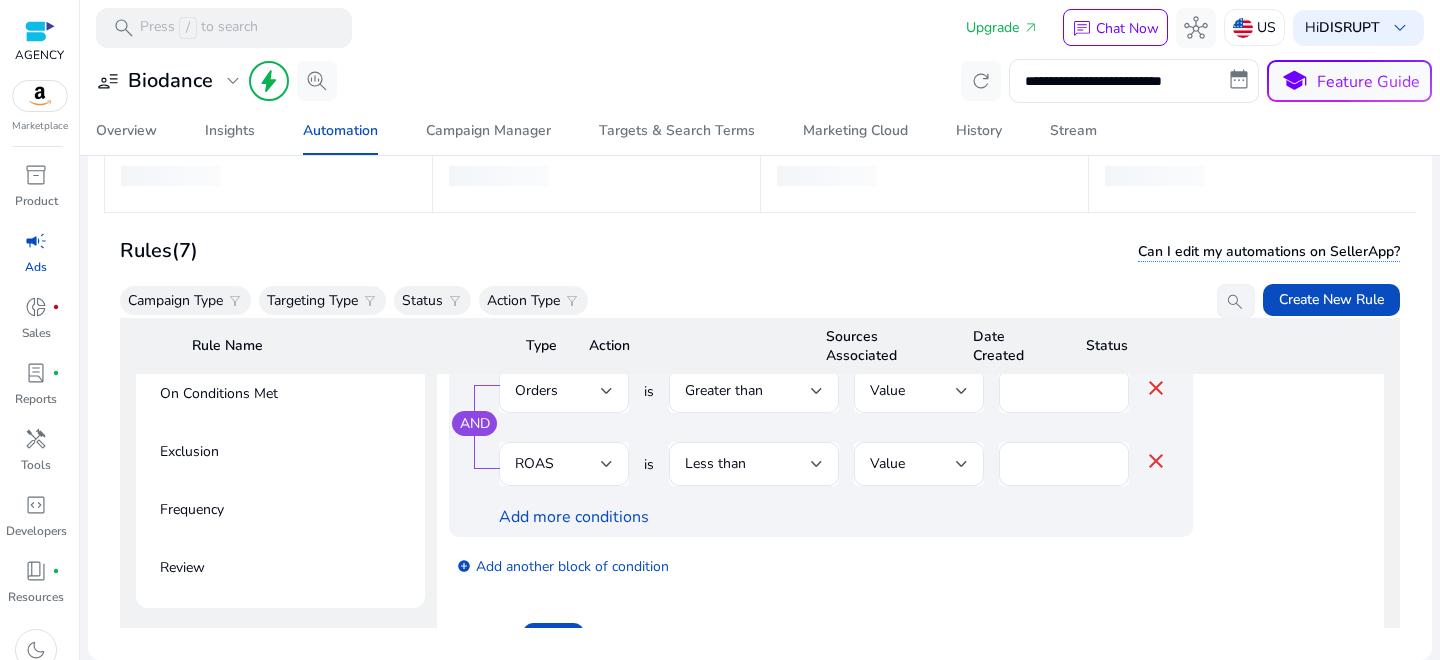 click on "add_circle Add another block of condition" at bounding box center (861, 565) 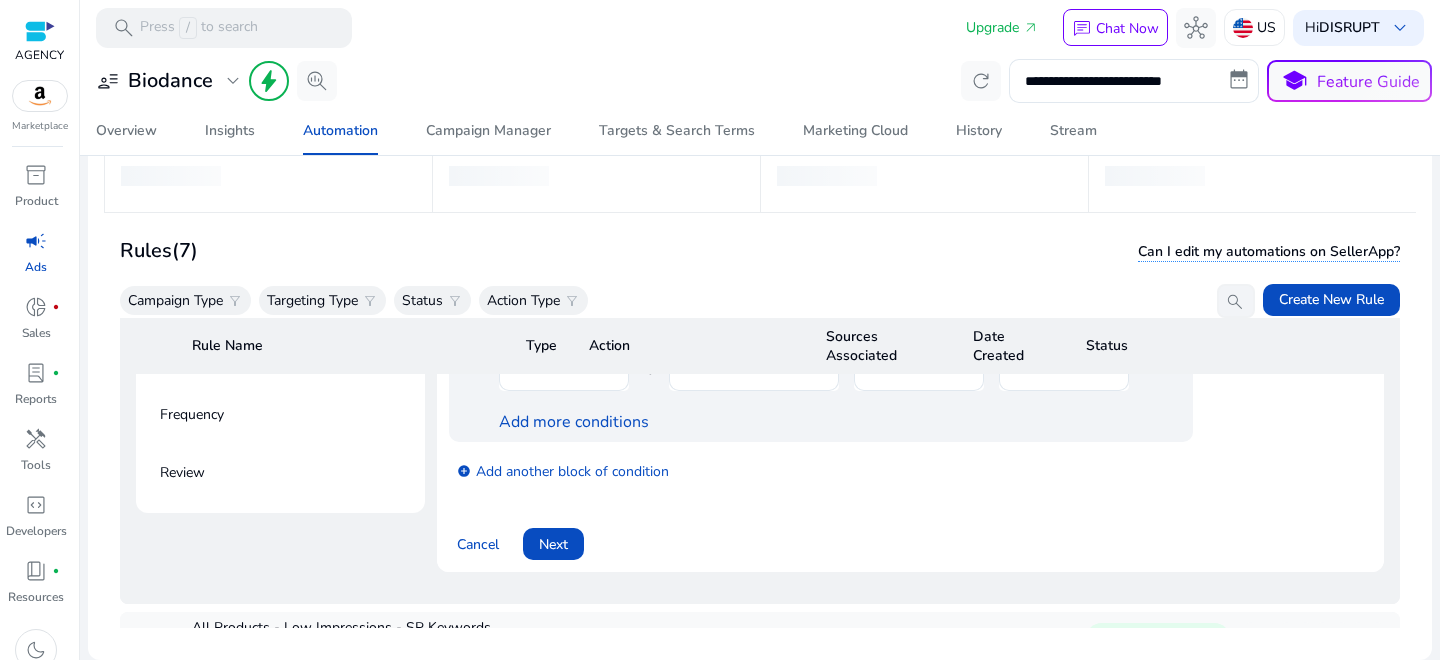 scroll, scrollTop: 575, scrollLeft: 0, axis: vertical 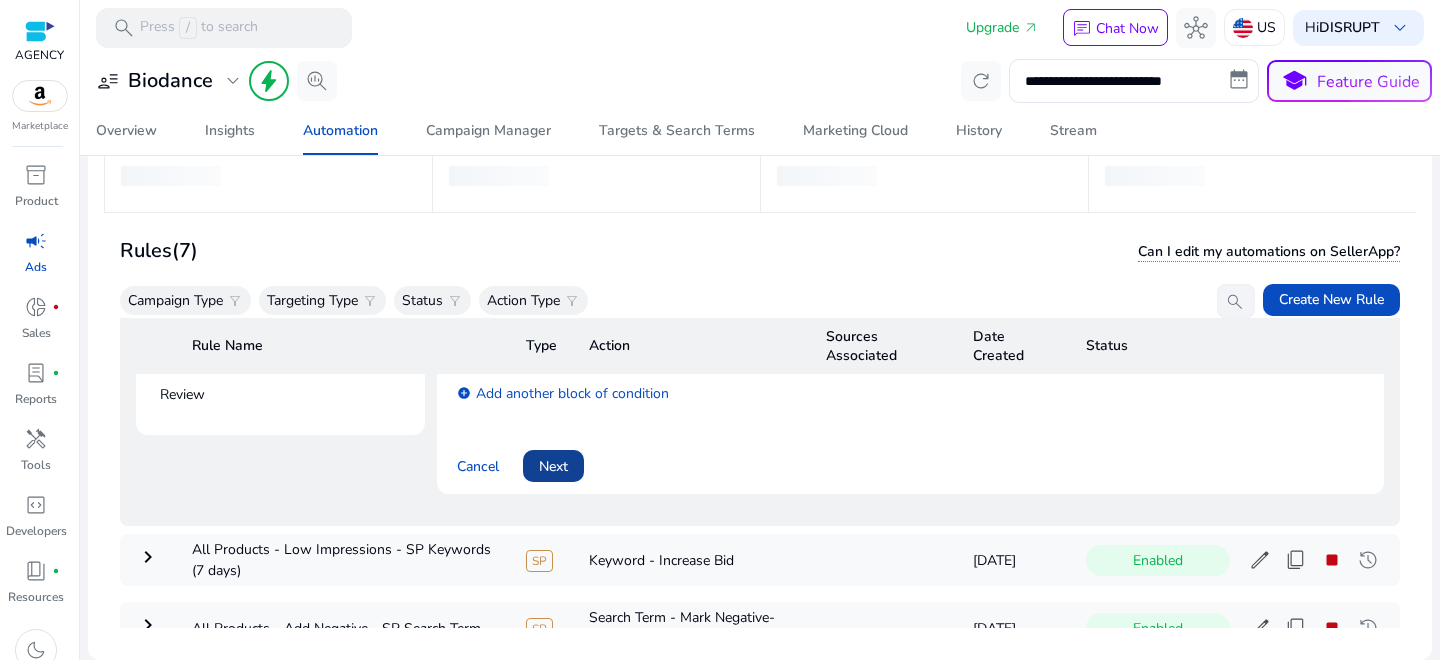 click on "Next" at bounding box center (553, 466) 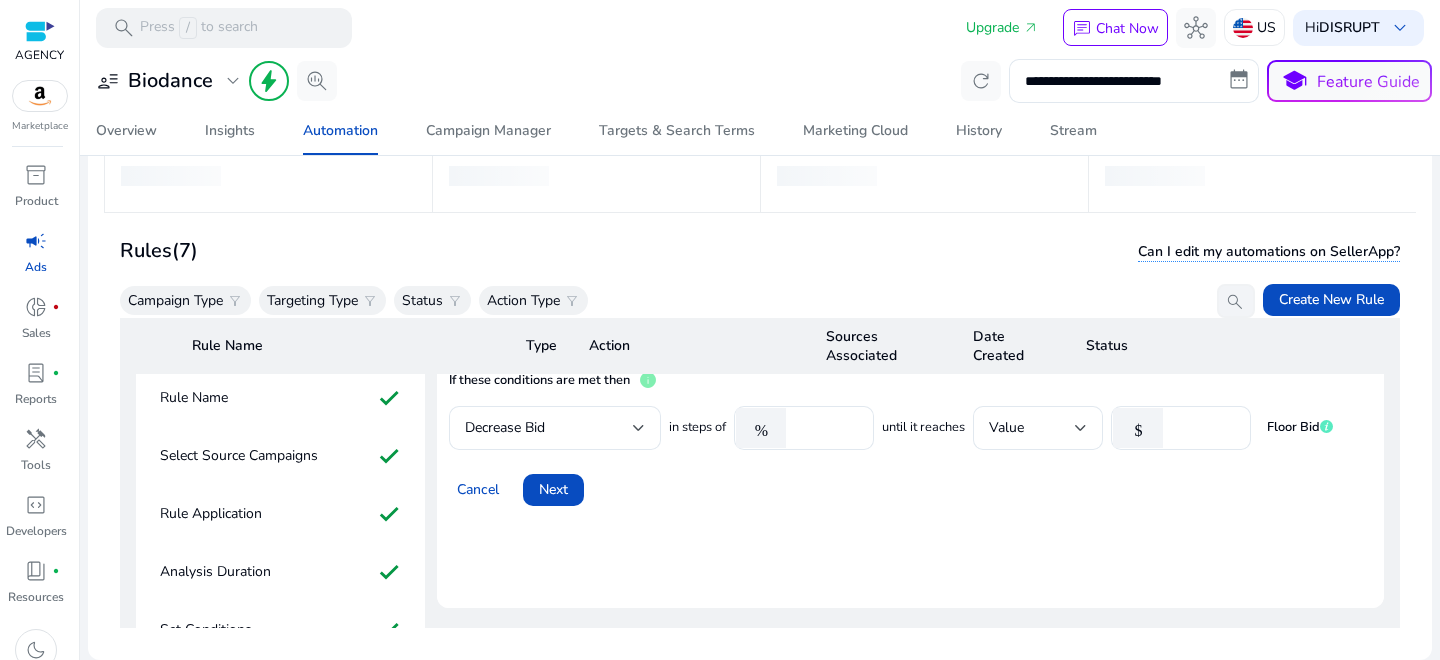 scroll, scrollTop: 69, scrollLeft: 0, axis: vertical 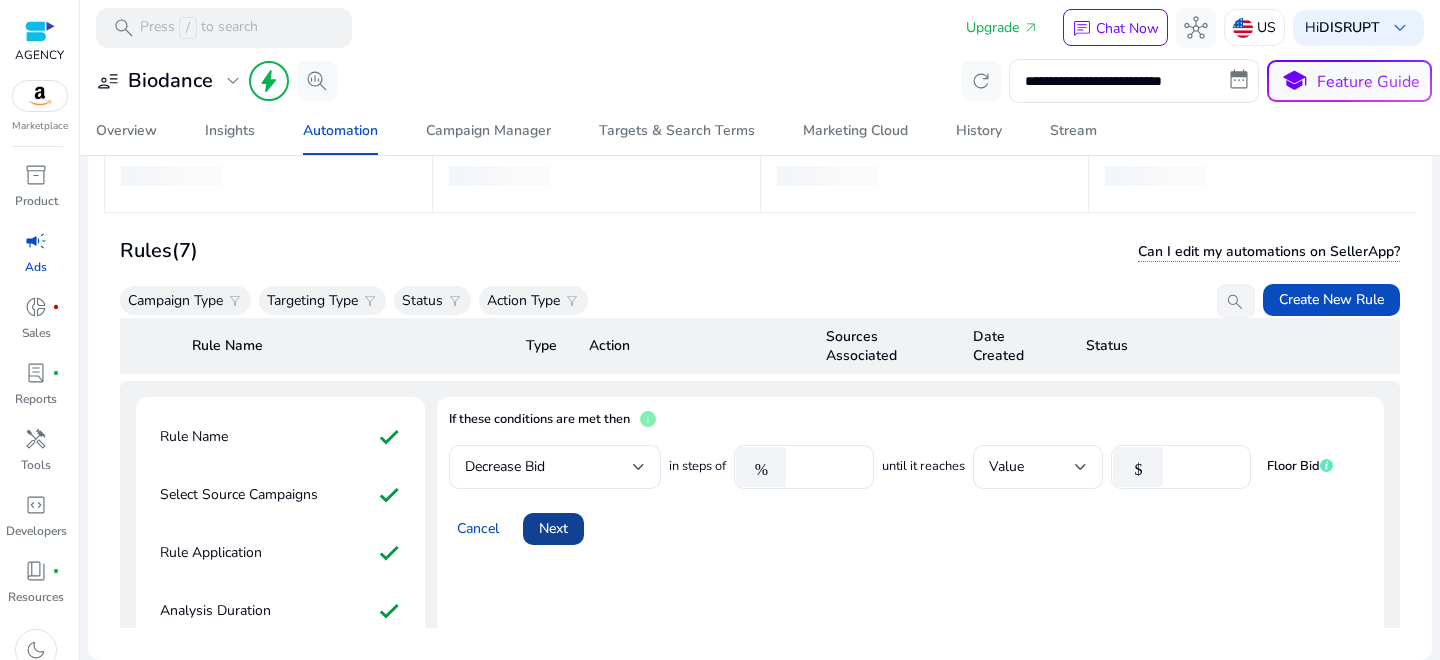 click on "Next" at bounding box center [553, 528] 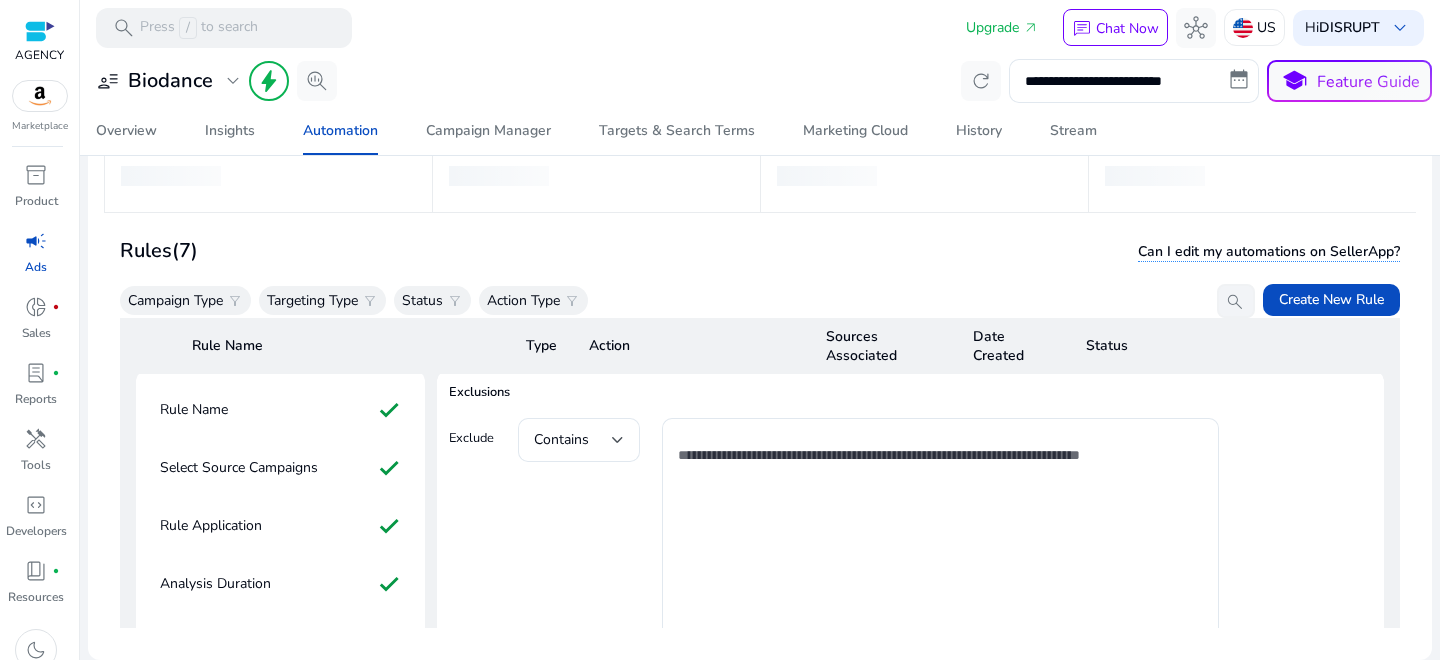 scroll, scrollTop: 97, scrollLeft: 0, axis: vertical 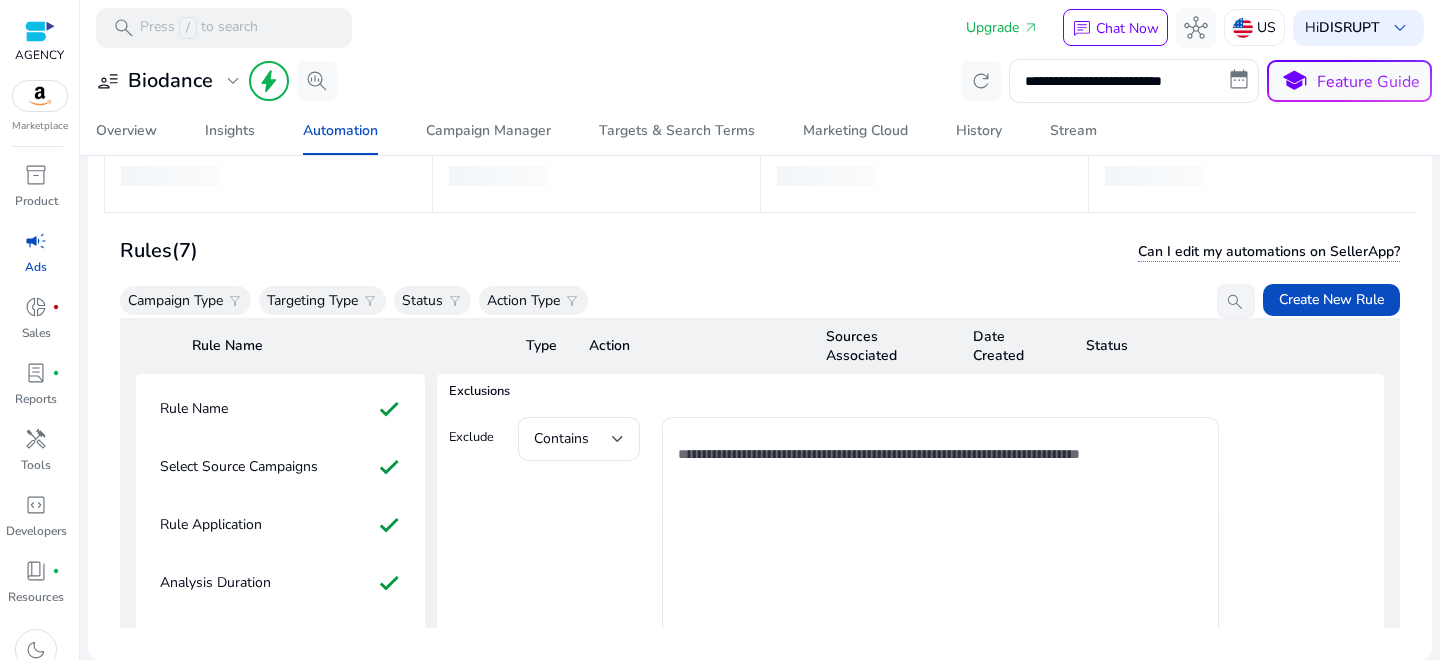 click at bounding box center (941, 531) 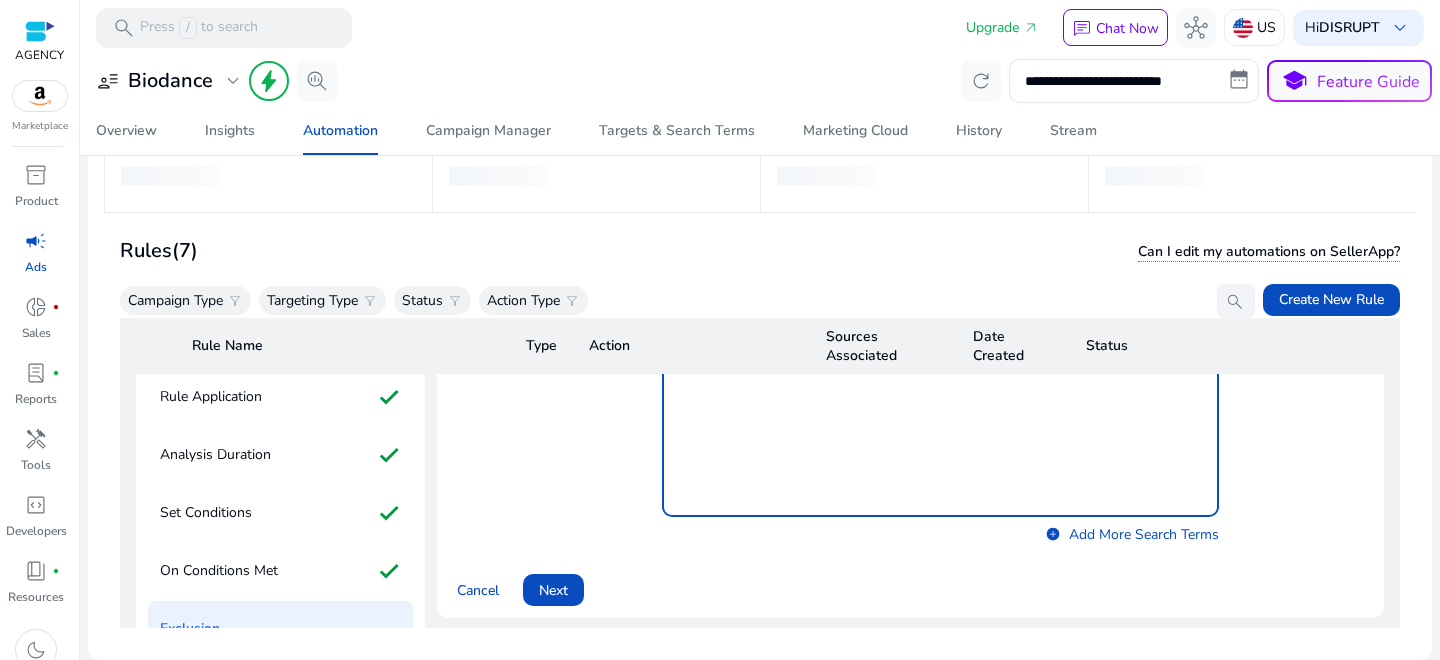 scroll, scrollTop: 228, scrollLeft: 0, axis: vertical 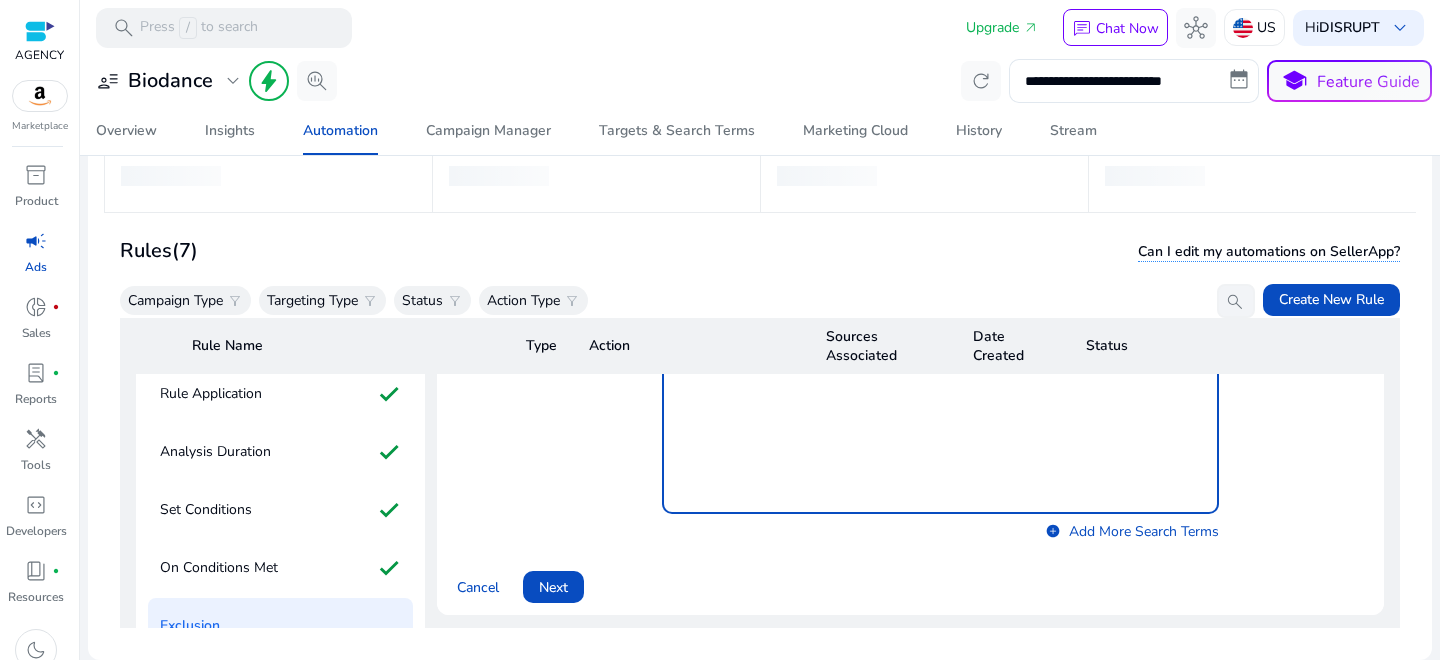 type on "**********" 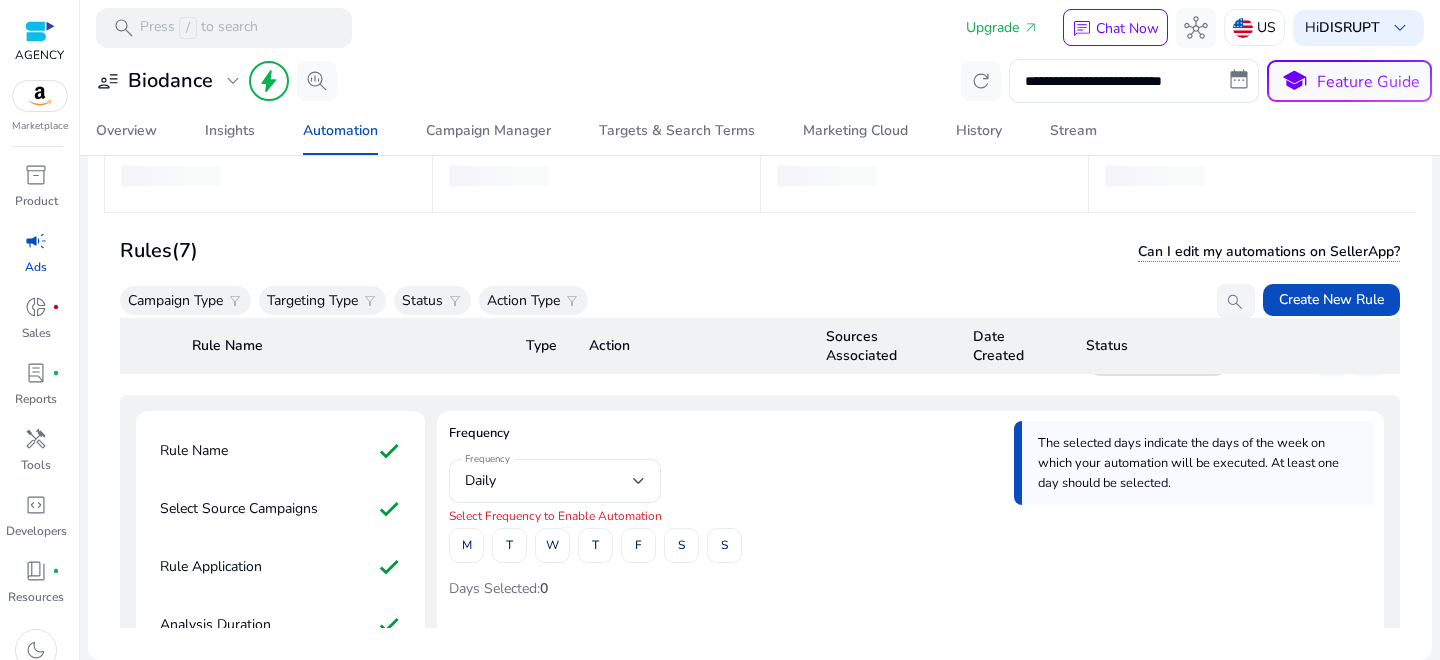 scroll, scrollTop: 96, scrollLeft: 0, axis: vertical 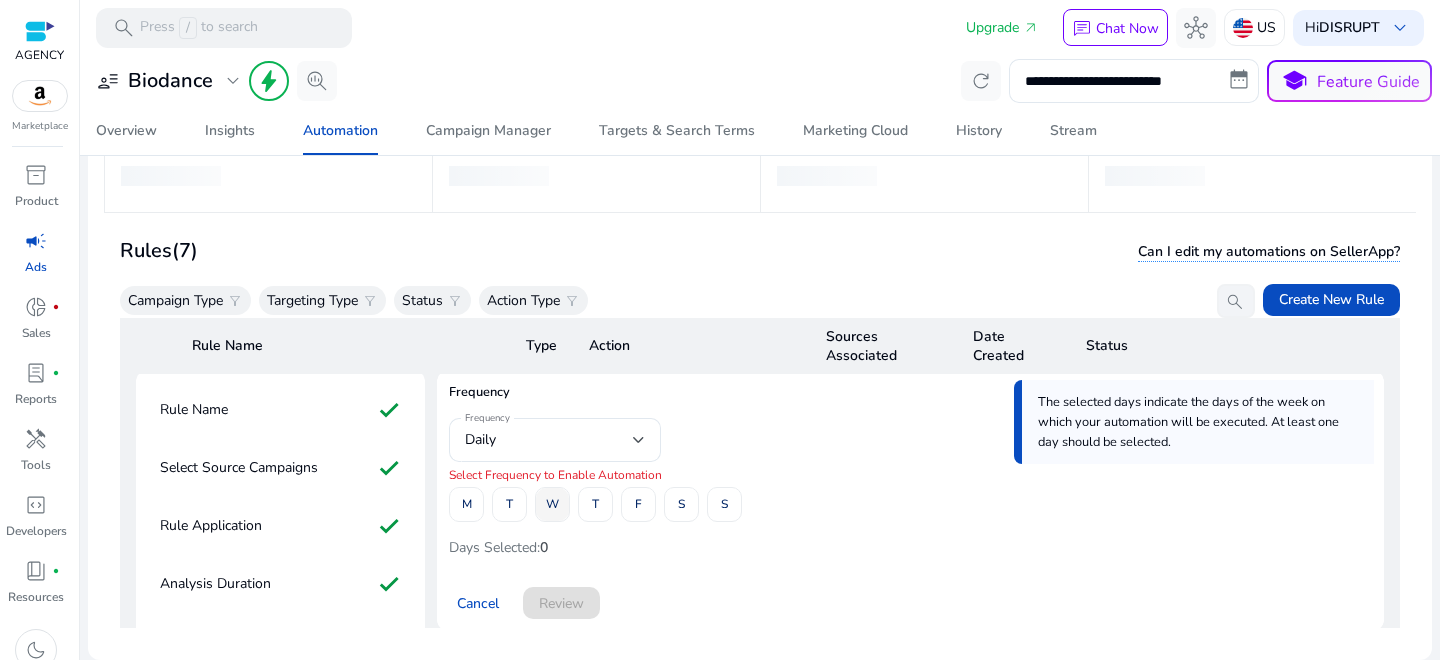click at bounding box center [552, 504] 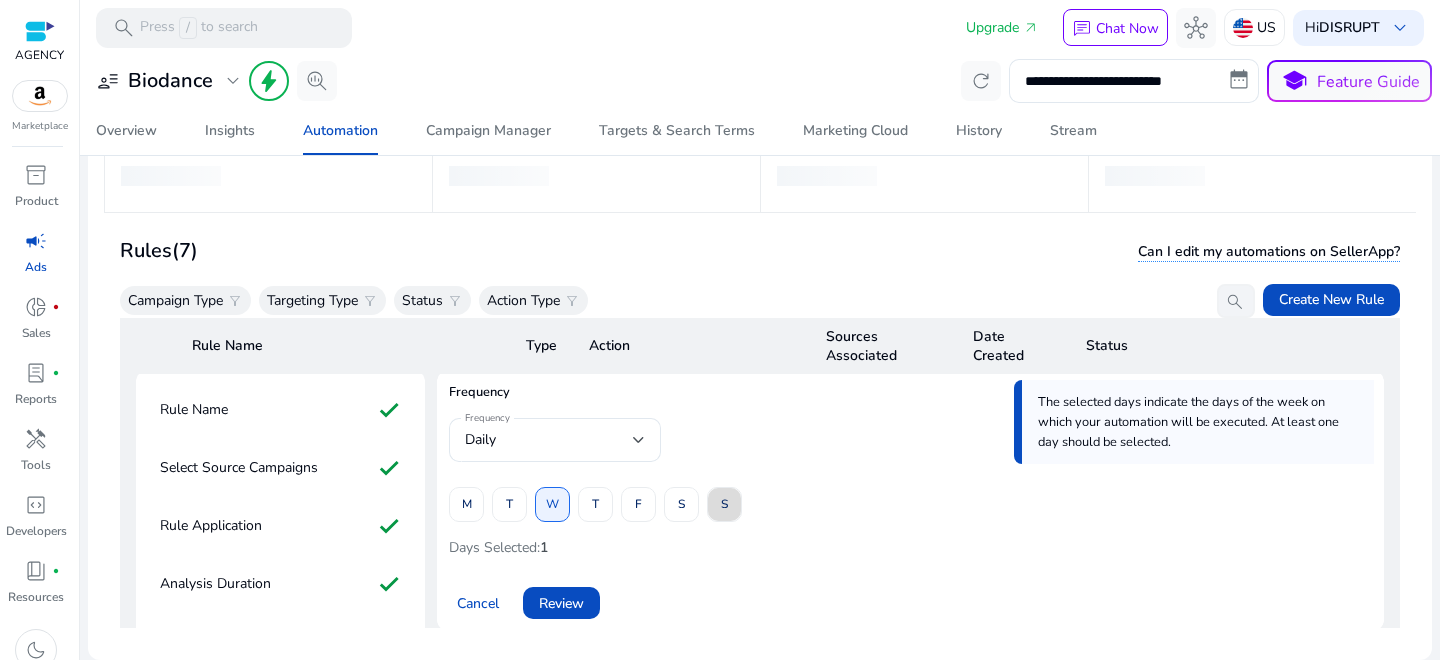 click at bounding box center (724, 504) 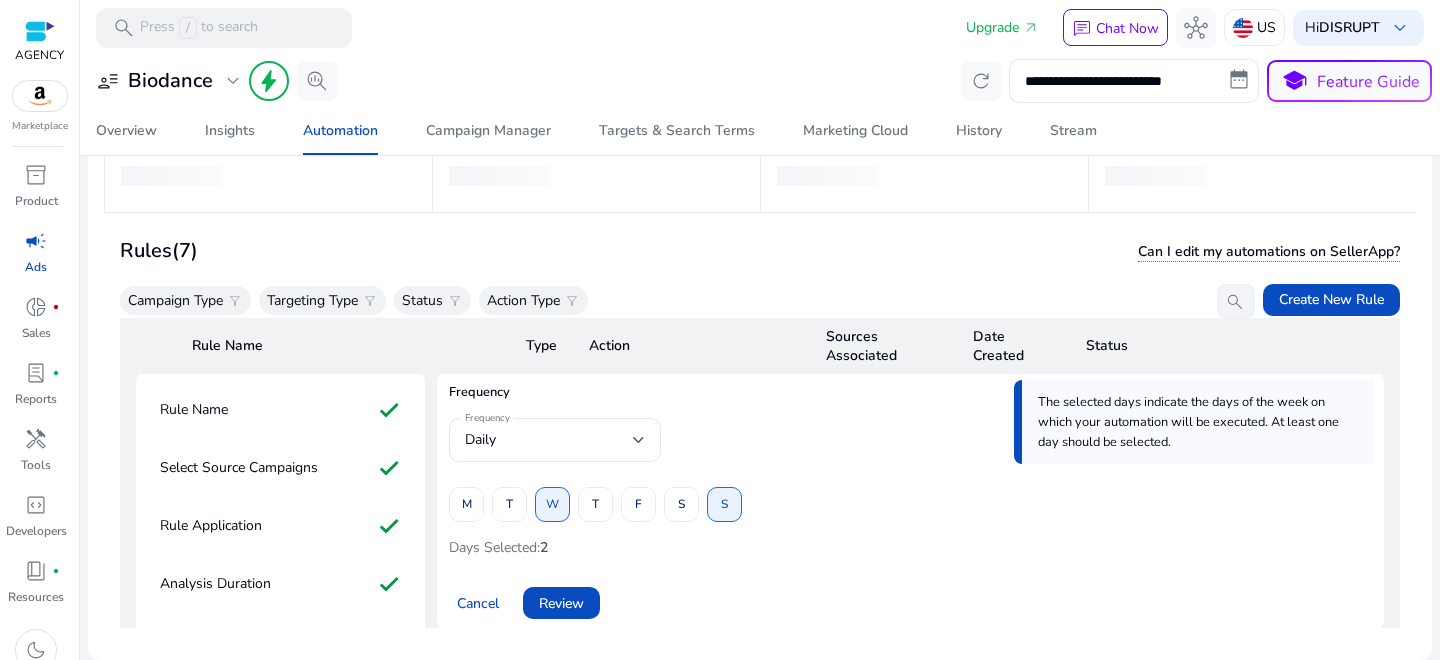 scroll, scrollTop: 146, scrollLeft: 0, axis: vertical 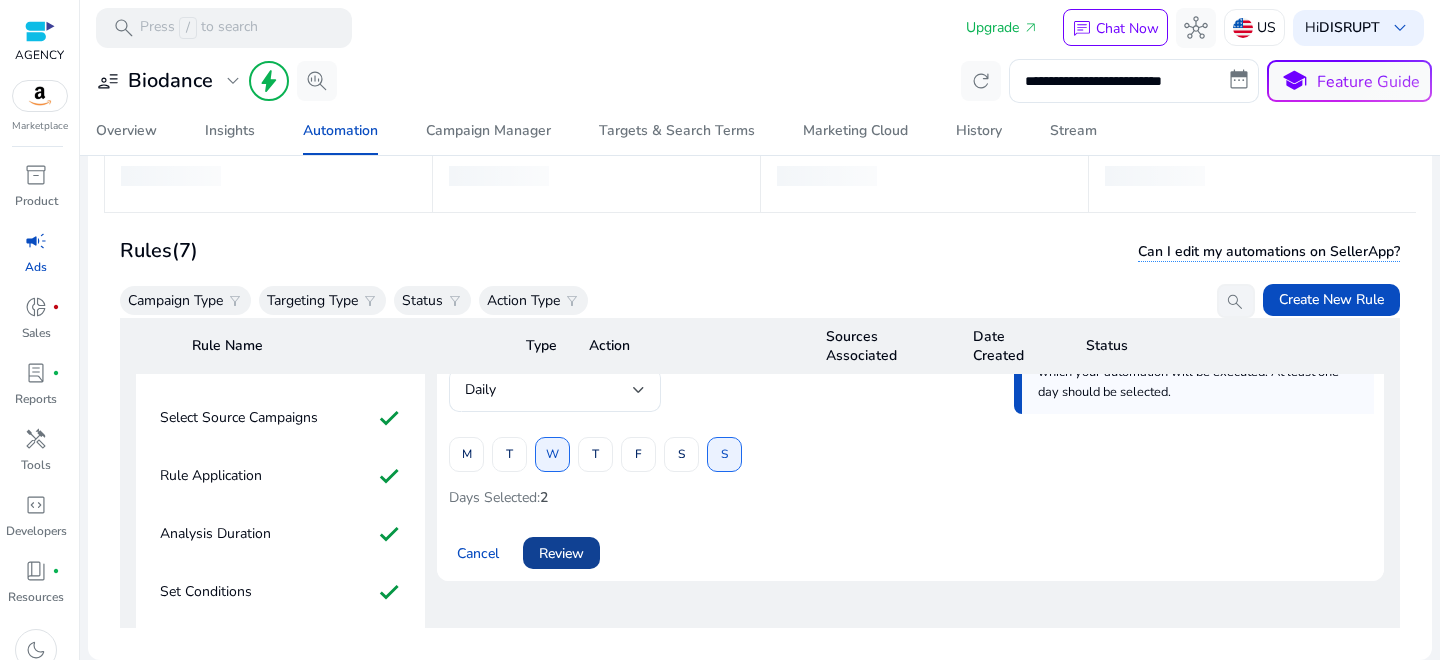 click at bounding box center (561, 553) 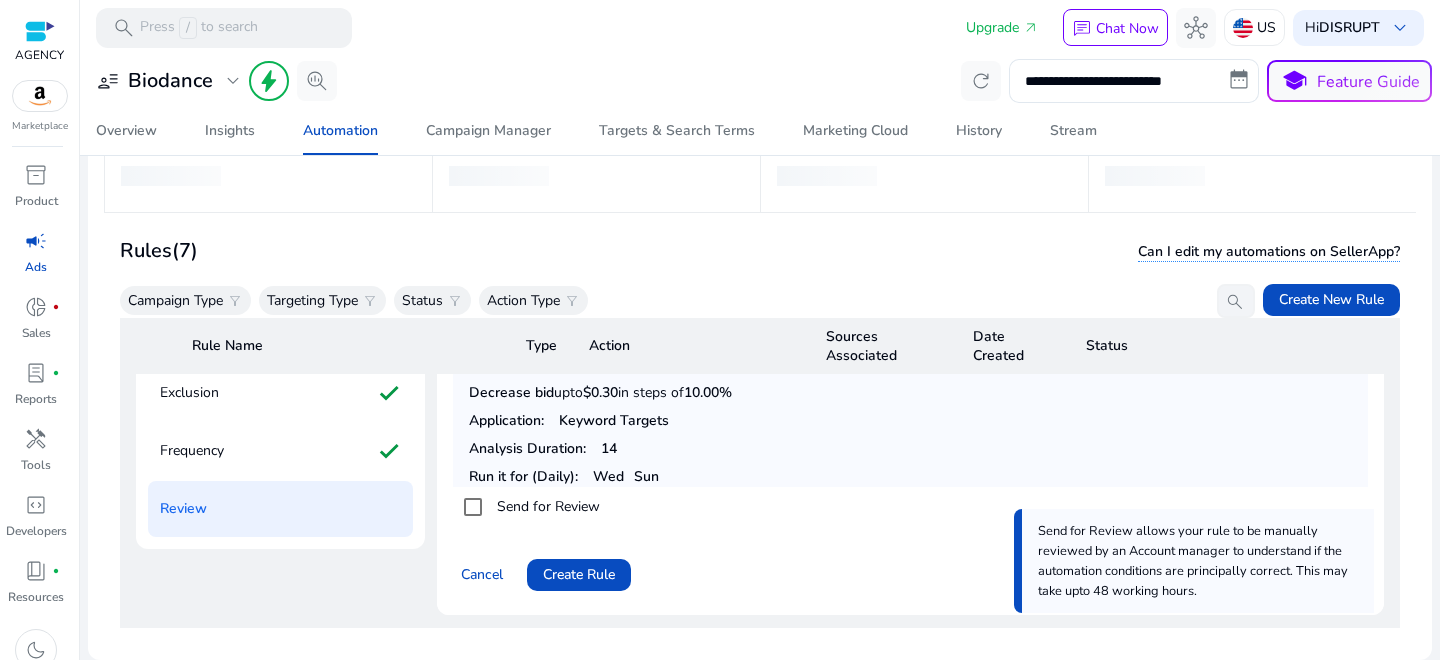 scroll, scrollTop: 471, scrollLeft: 0, axis: vertical 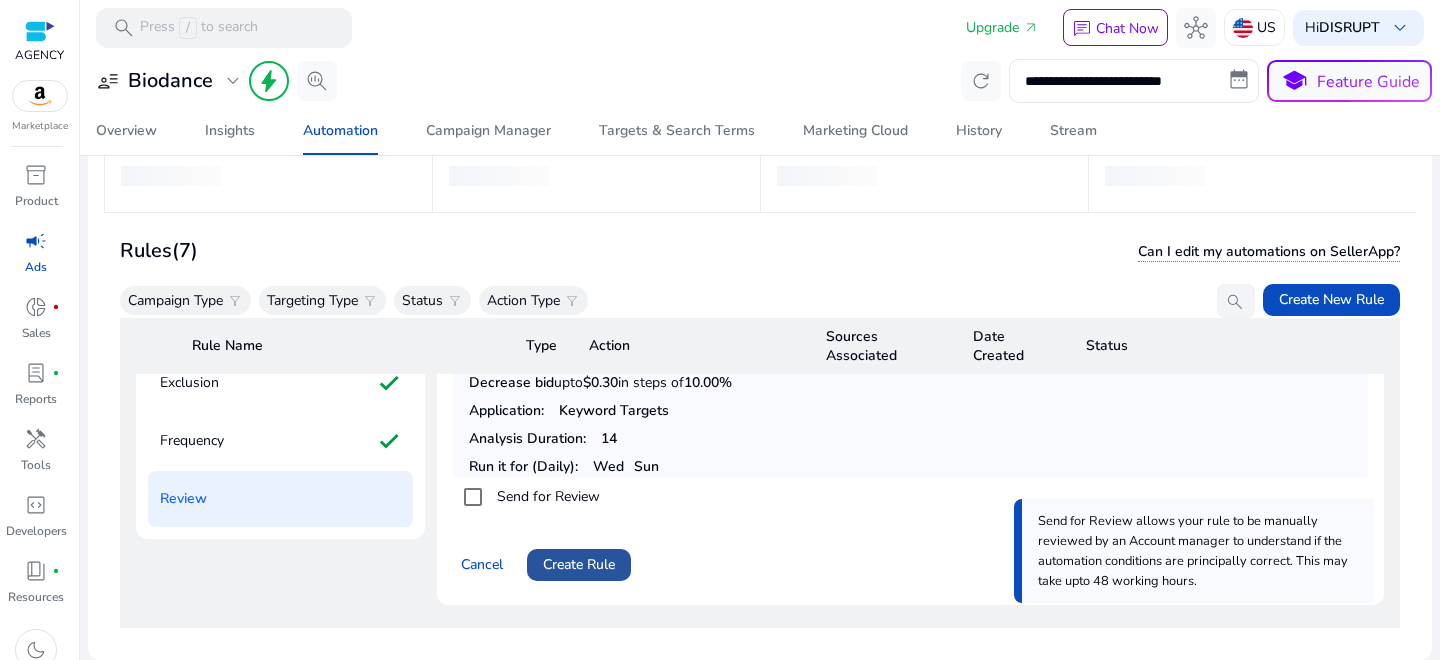 click on "Create Rule" 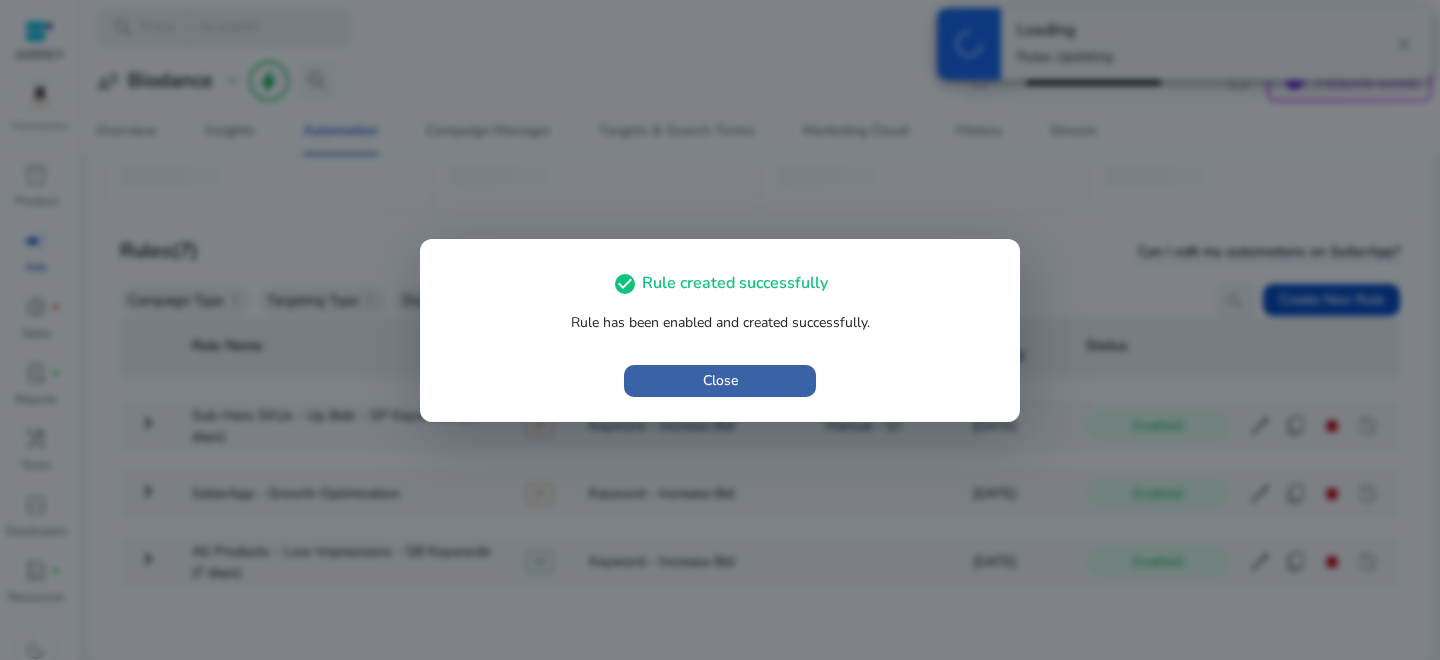 click at bounding box center [720, 381] 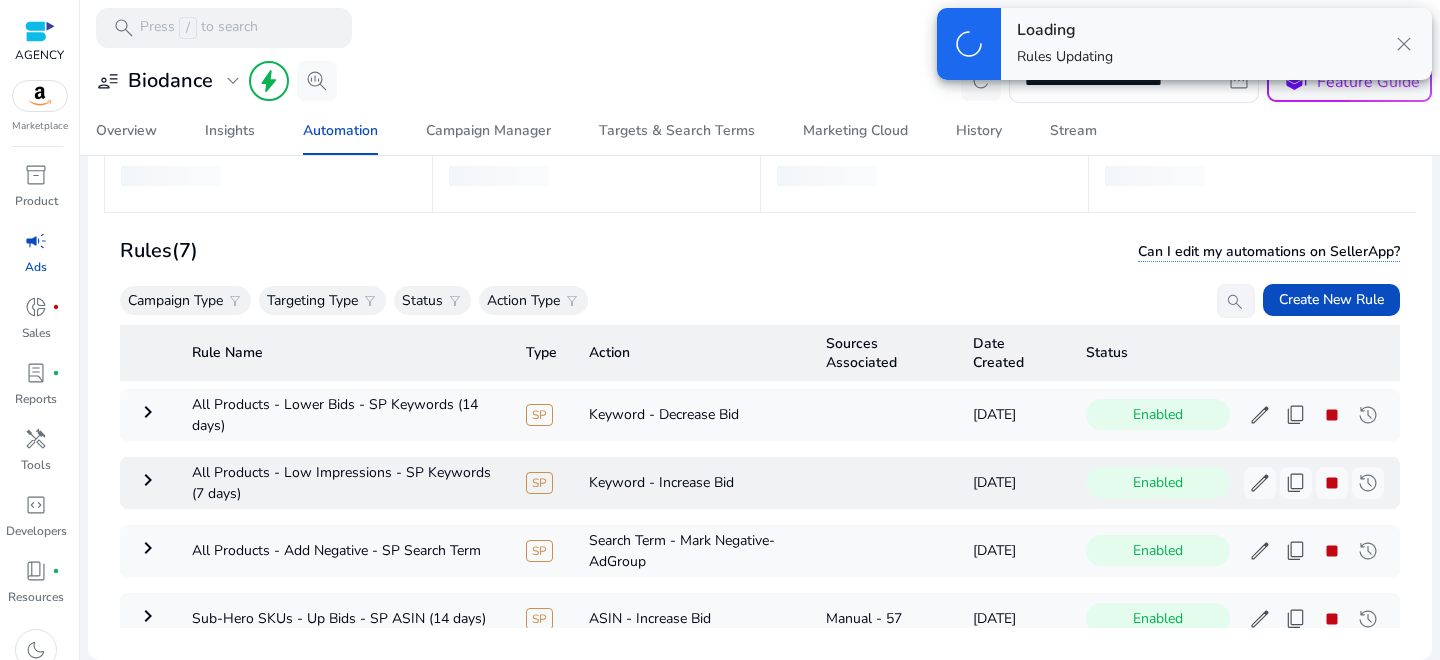 scroll, scrollTop: 0, scrollLeft: 0, axis: both 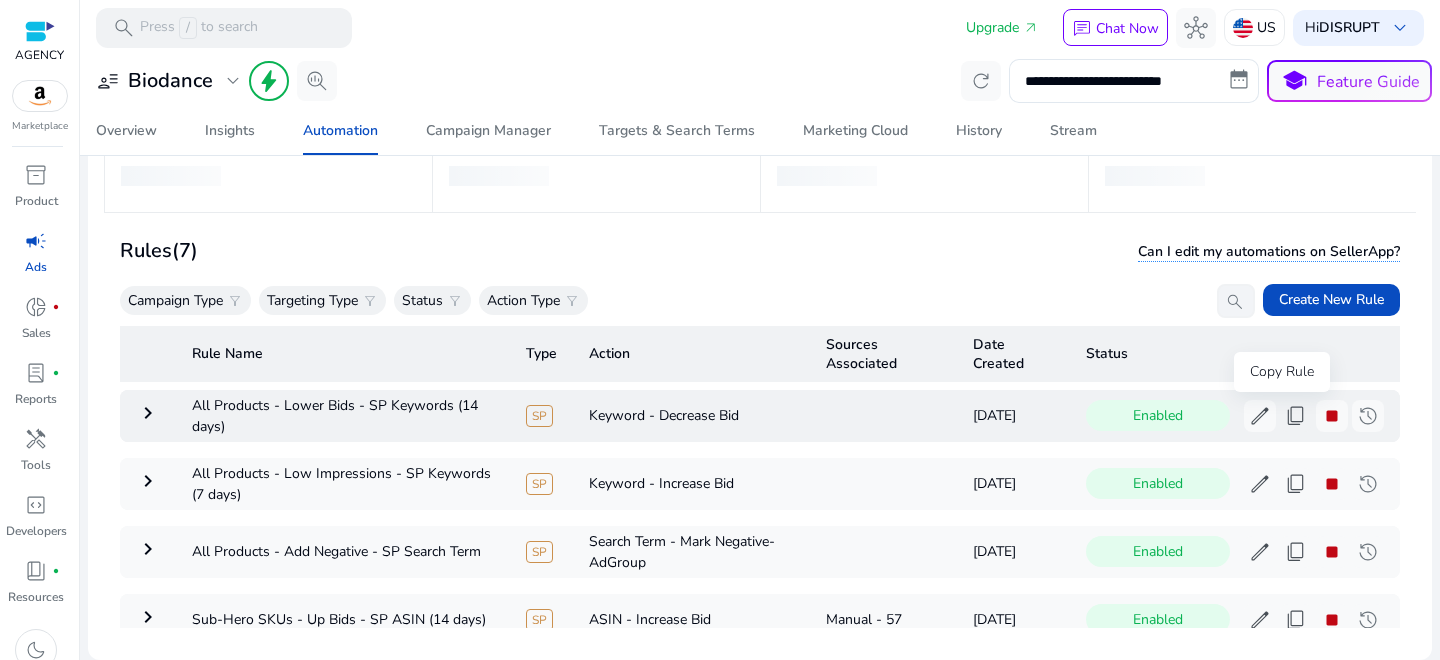 click on "content_copy" at bounding box center [1296, 416] 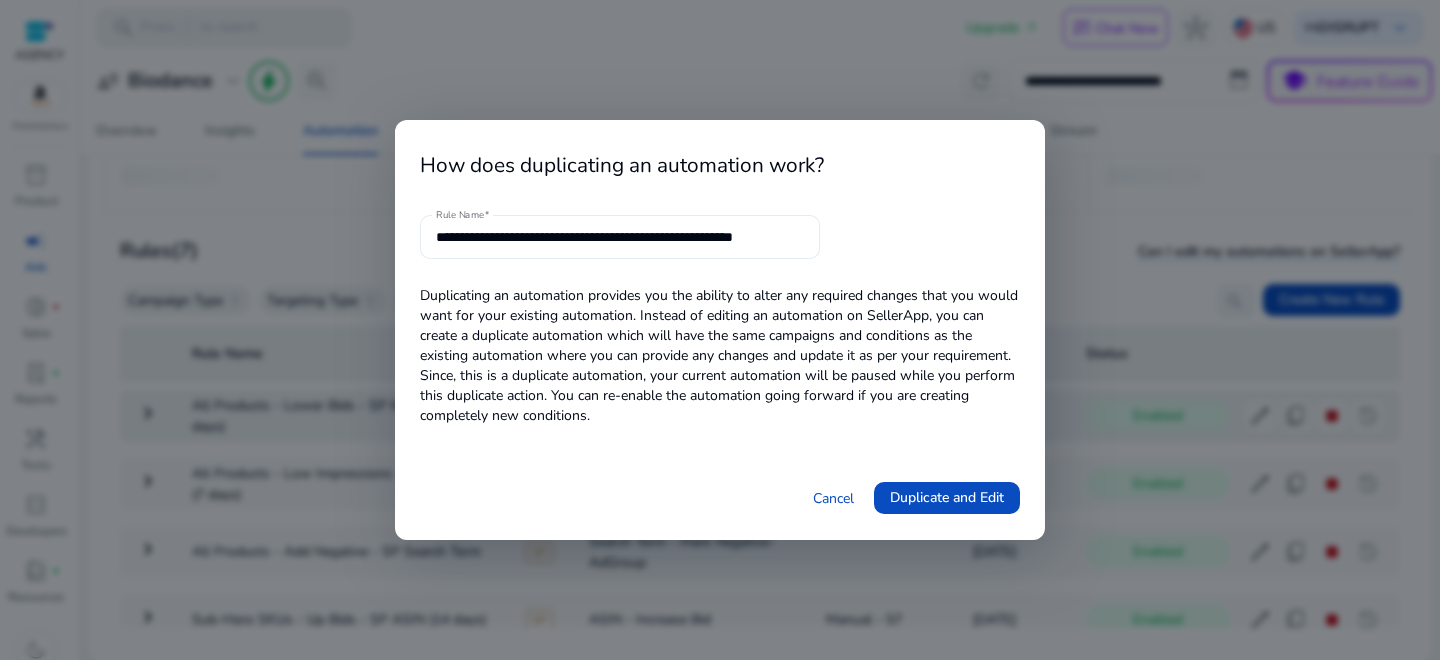 drag, startPoint x: 574, startPoint y: 247, endPoint x: 584, endPoint y: 244, distance: 10.440307 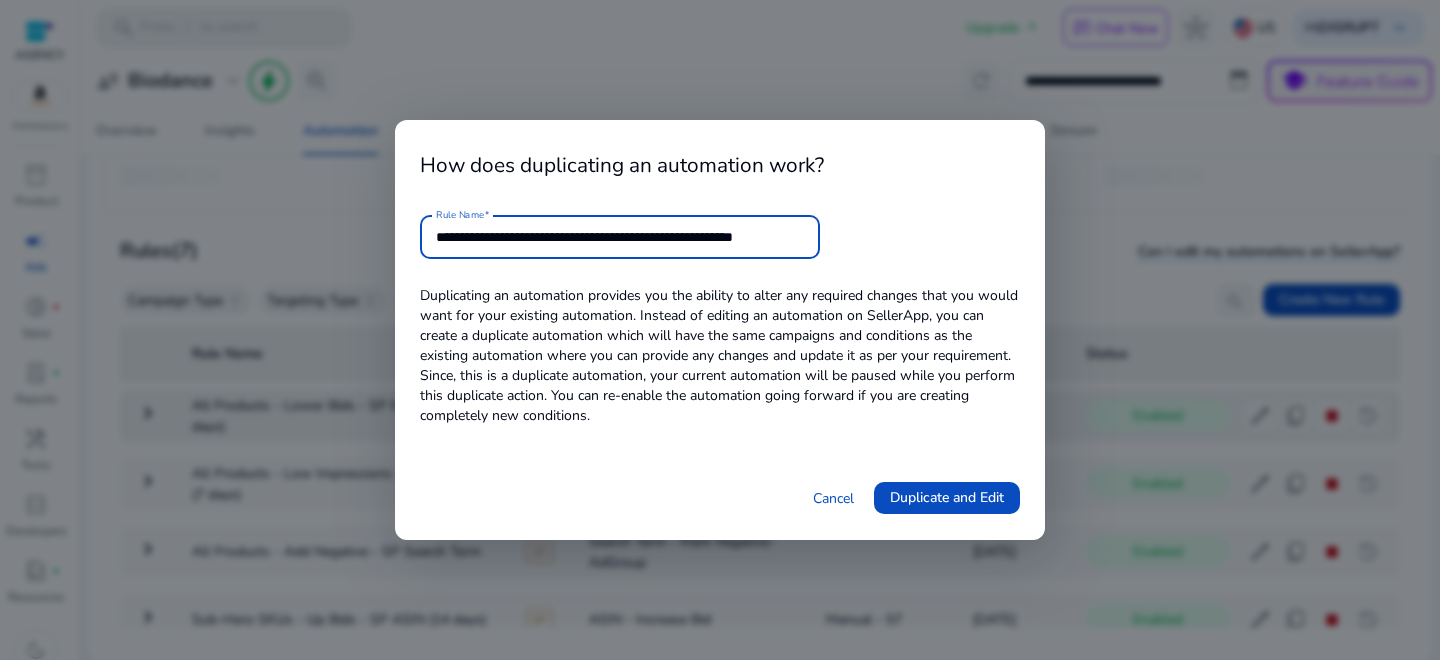 click on "**********" at bounding box center (620, 237) 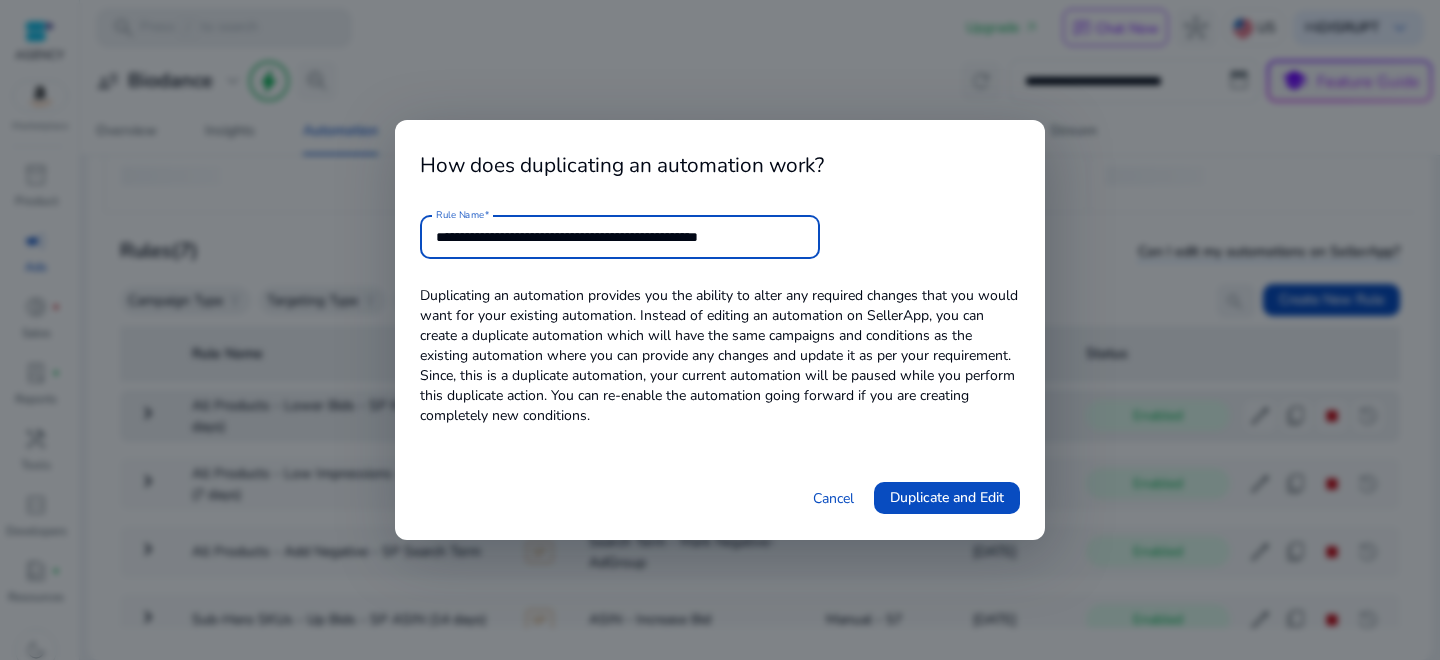 scroll, scrollTop: 0, scrollLeft: 0, axis: both 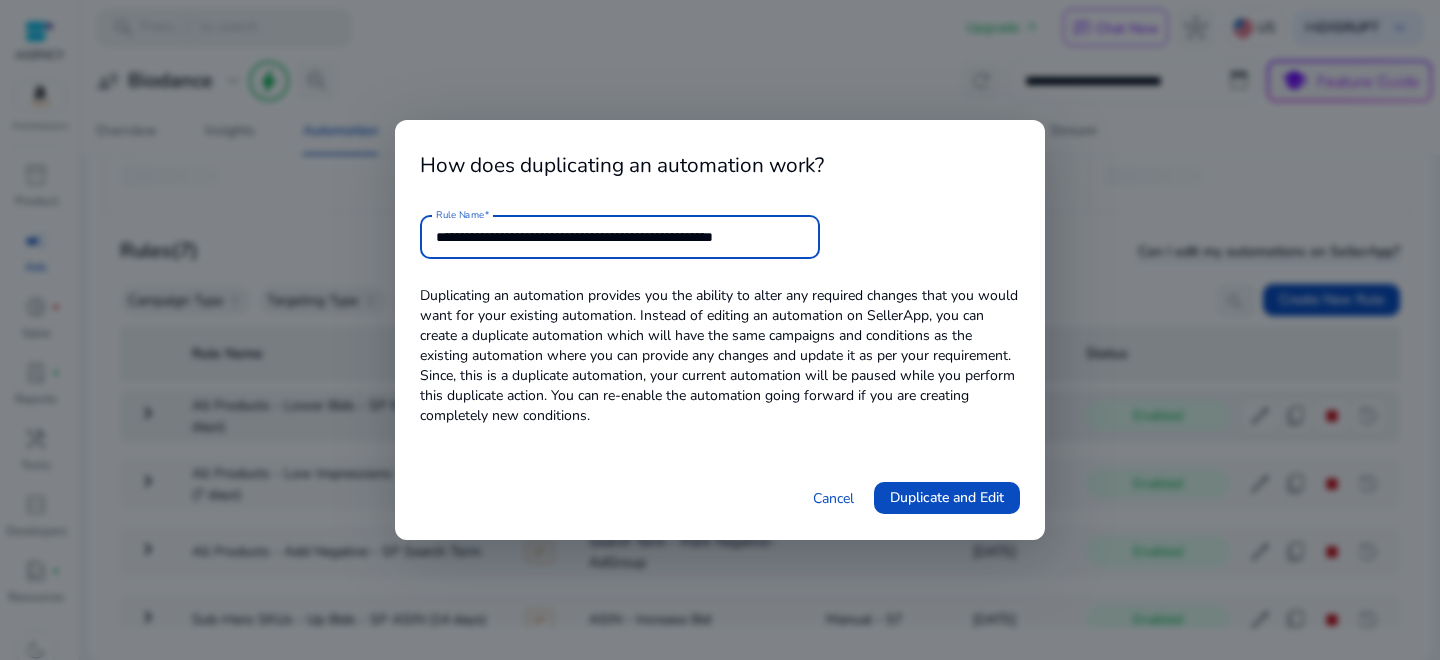 drag, startPoint x: 726, startPoint y: 238, endPoint x: 1145, endPoint y: 223, distance: 419.2684 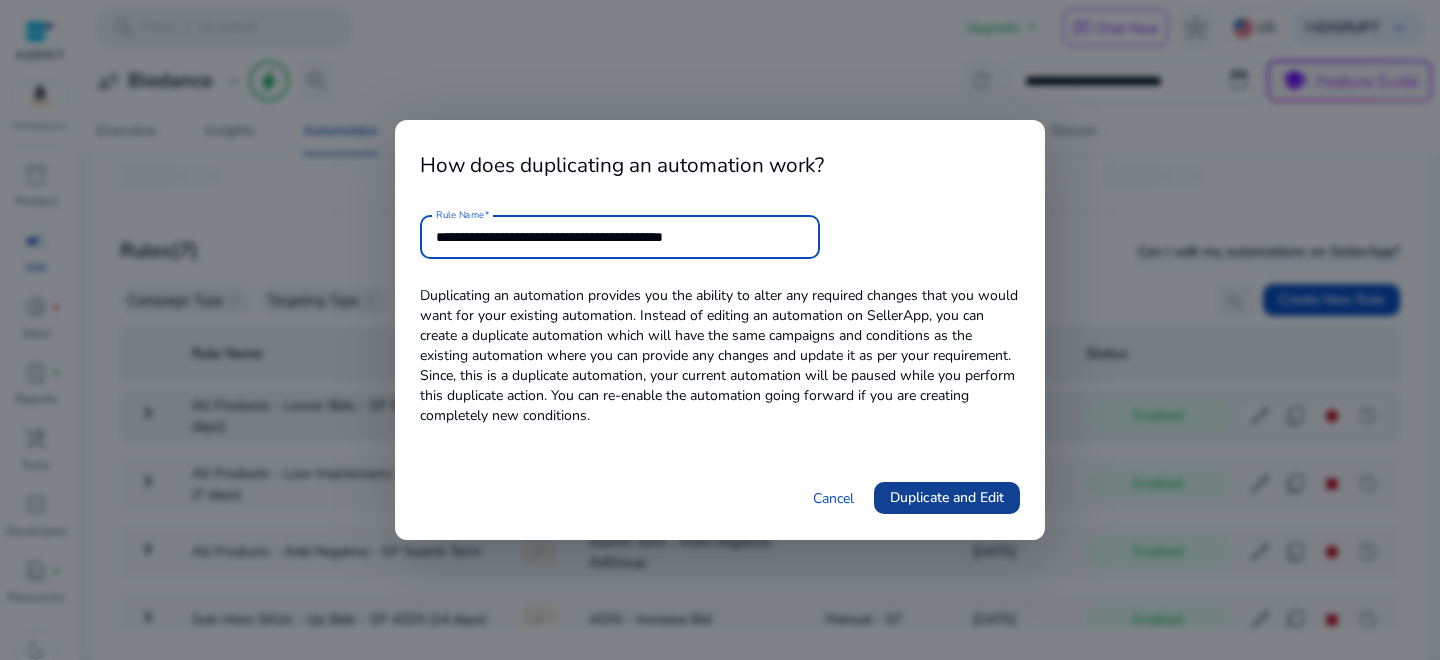 type on "**********" 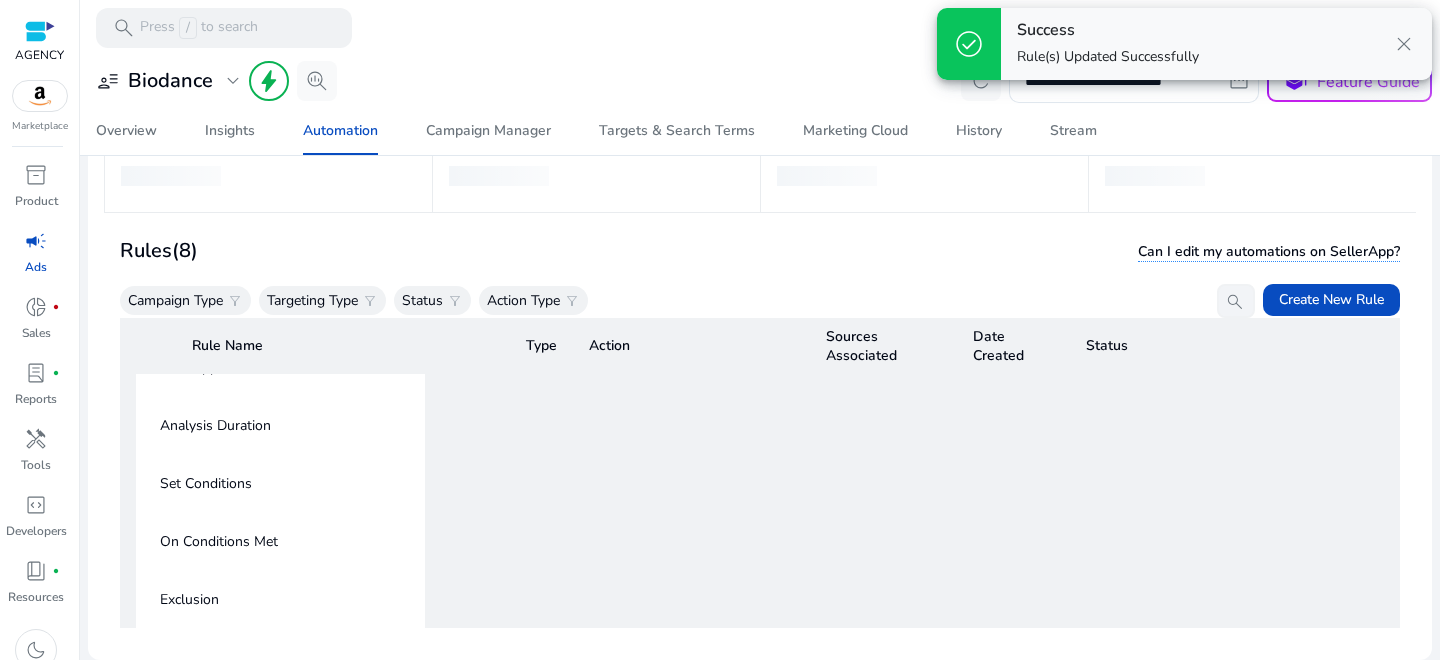 scroll, scrollTop: 72, scrollLeft: 0, axis: vertical 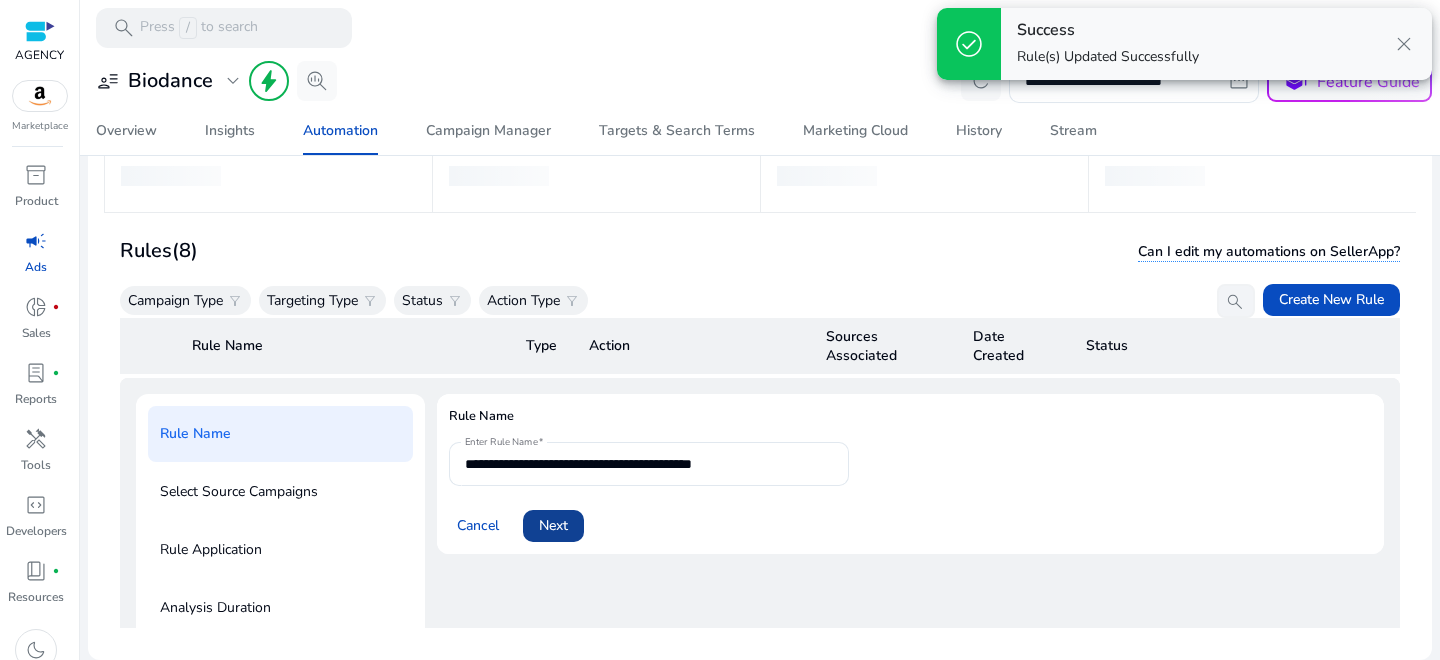 click on "Next" 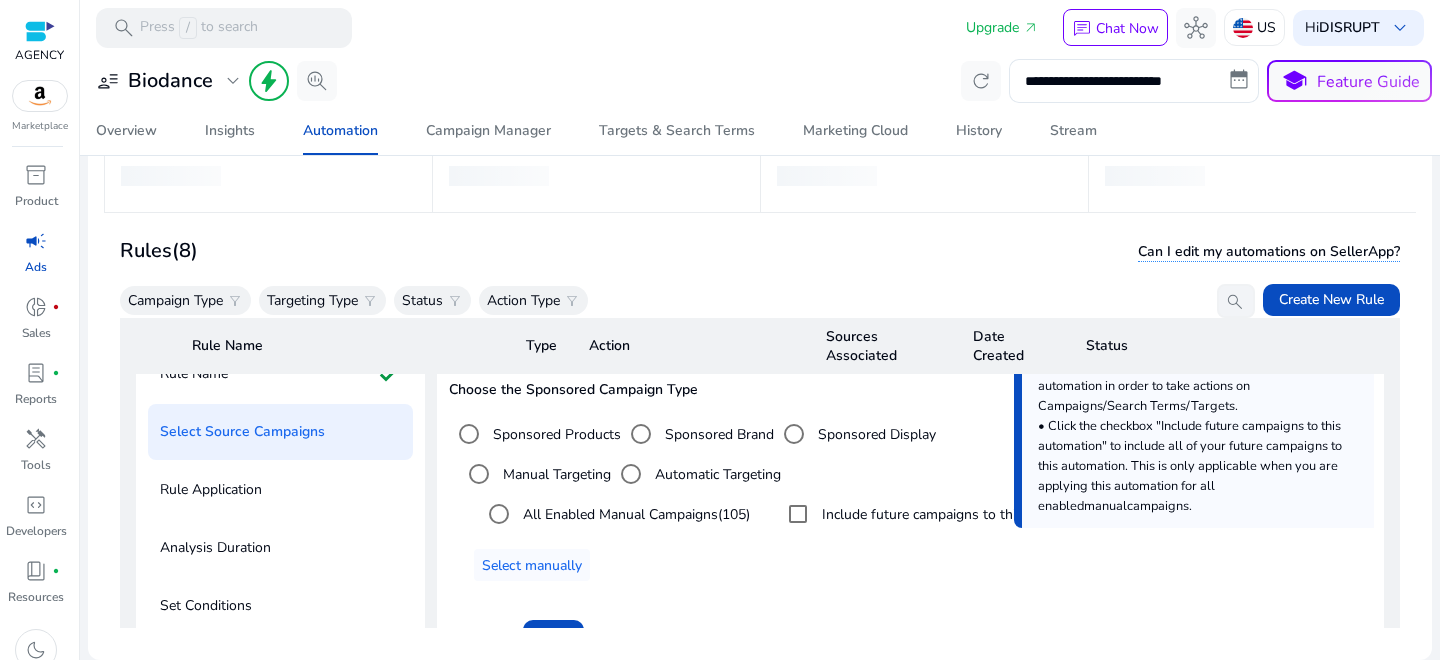 scroll, scrollTop: 132, scrollLeft: 0, axis: vertical 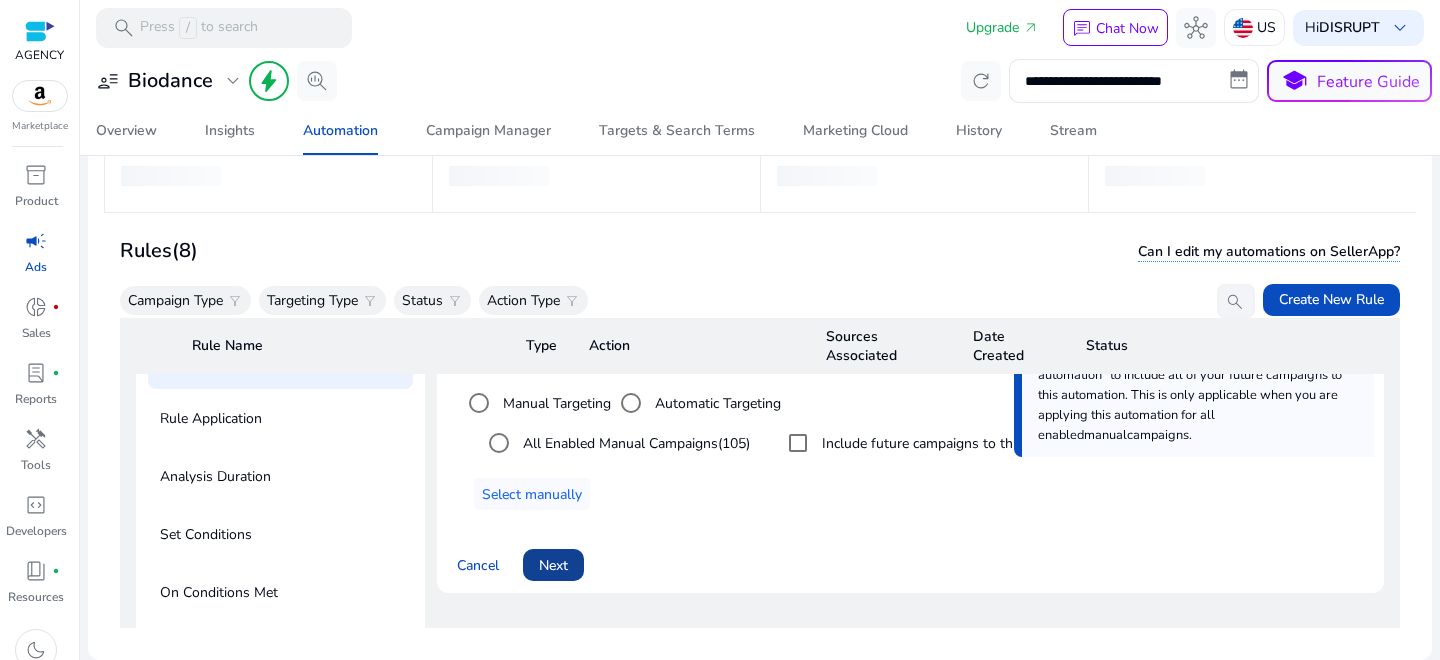 click at bounding box center (553, 565) 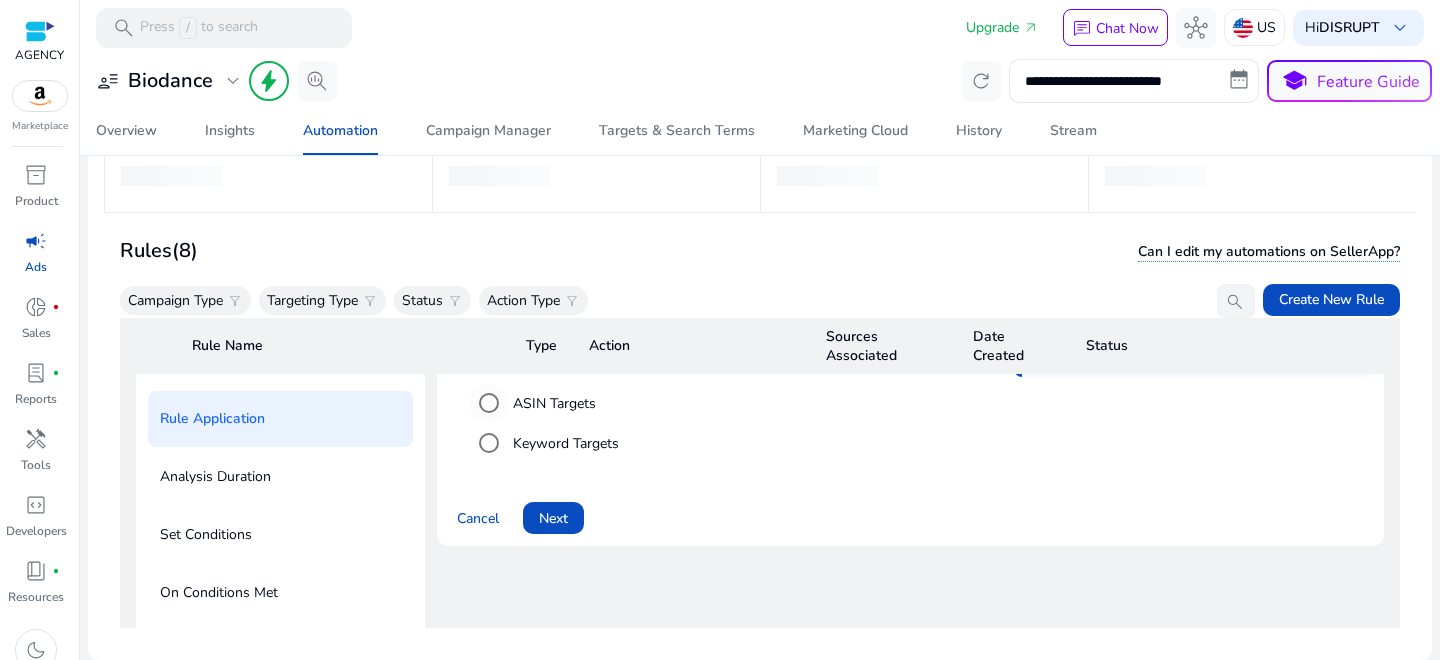 click on "ASIN Targets" at bounding box center [552, 403] 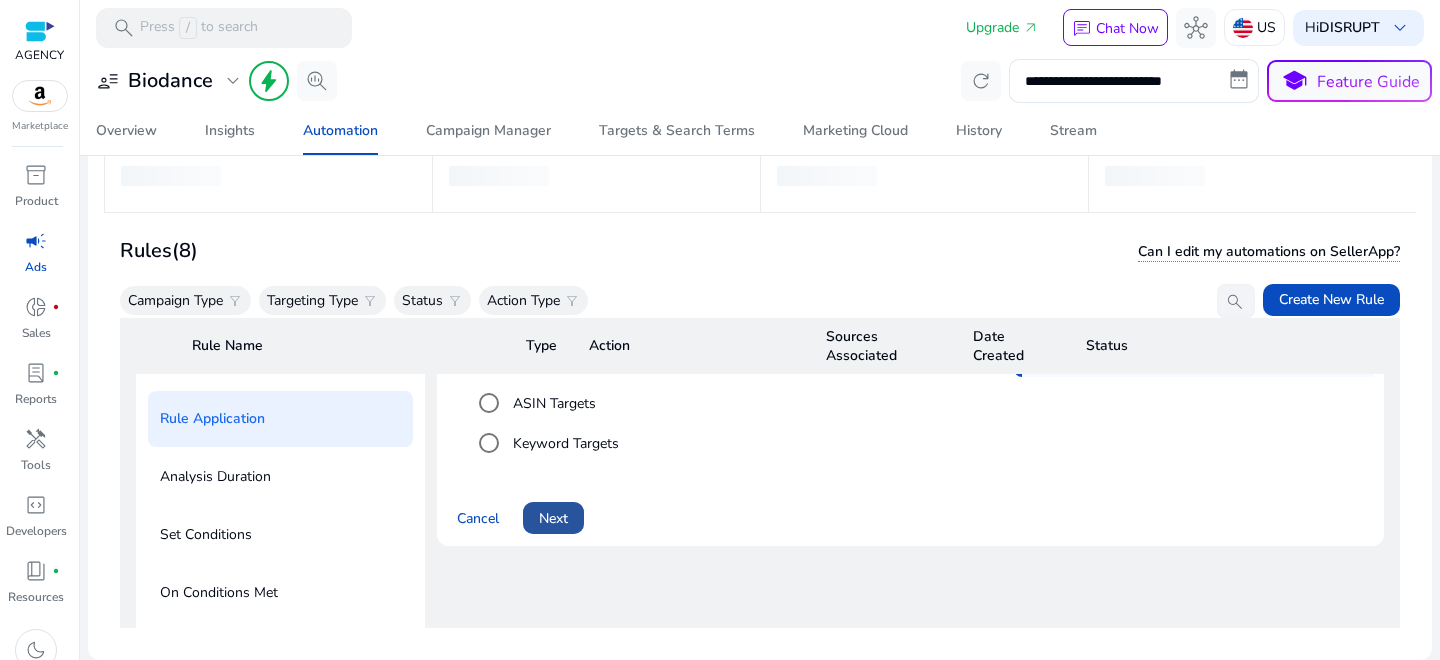 click on "Next" at bounding box center [553, 518] 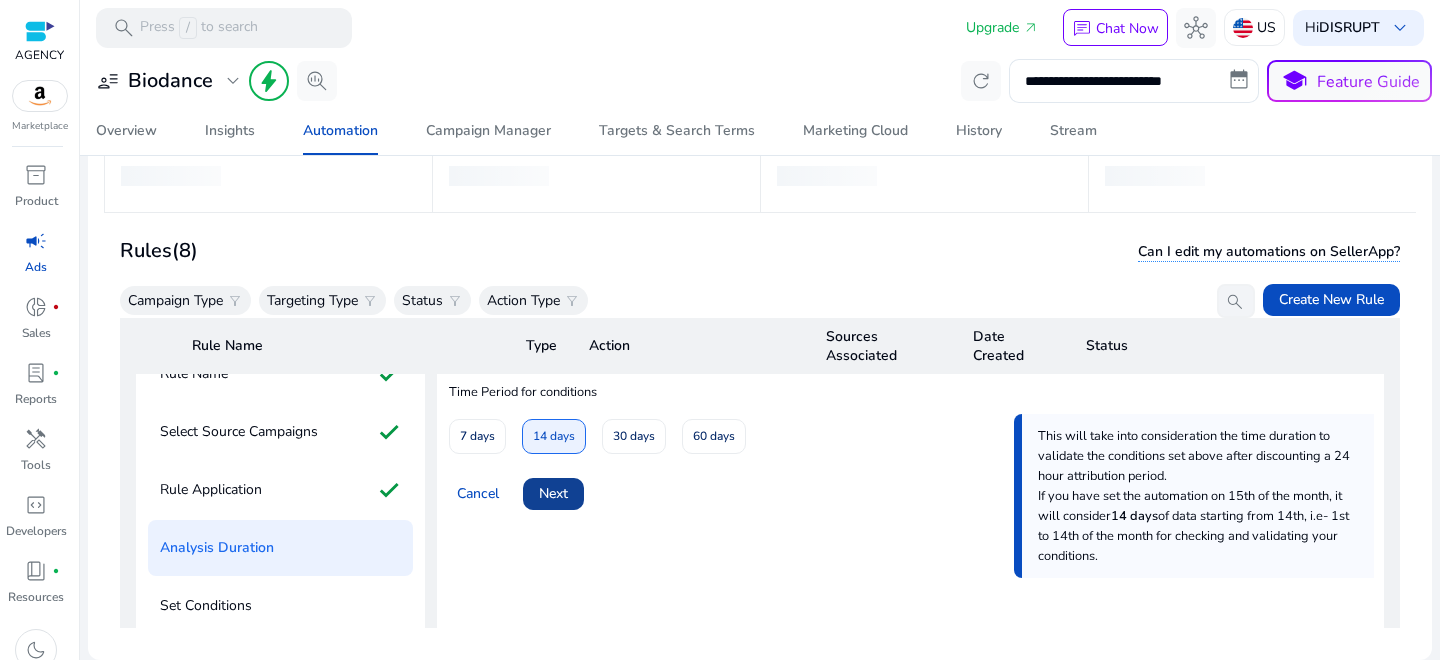 click on "Next" at bounding box center [553, 493] 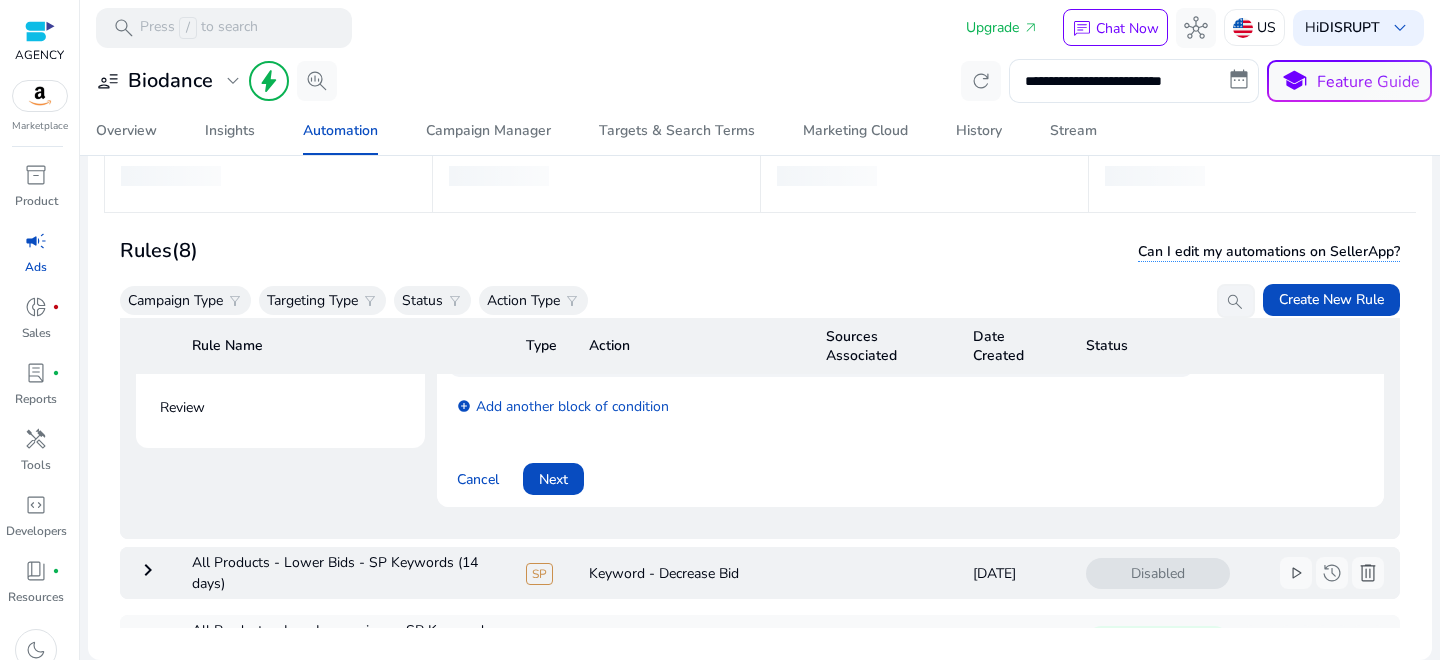 scroll, scrollTop: 562, scrollLeft: 0, axis: vertical 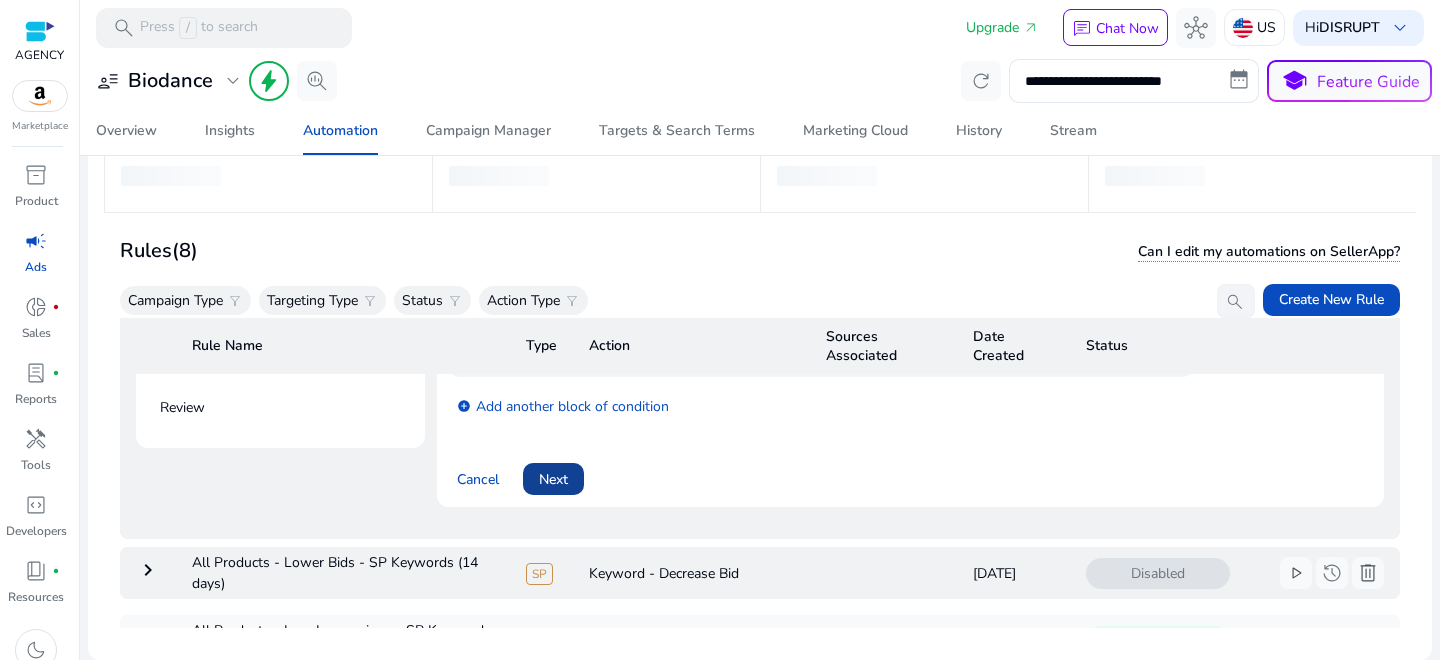 click on "Next" at bounding box center (553, 479) 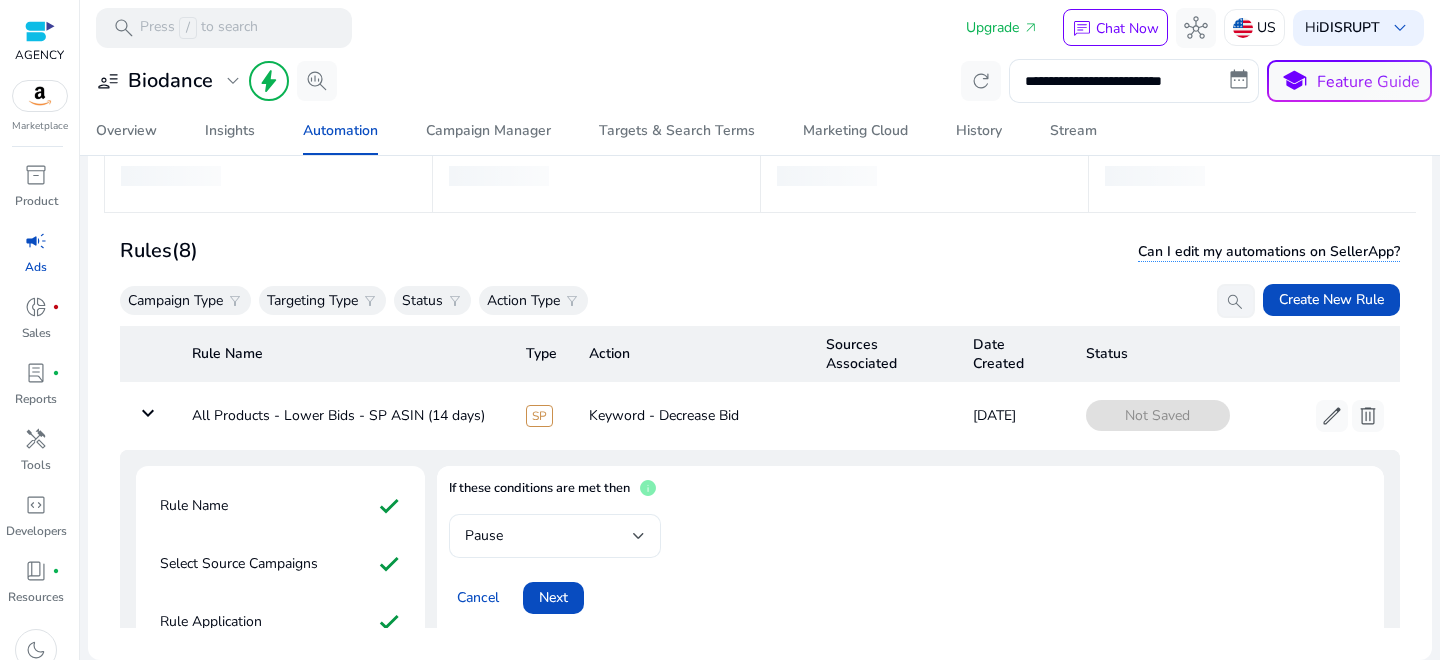scroll, scrollTop: 35, scrollLeft: 0, axis: vertical 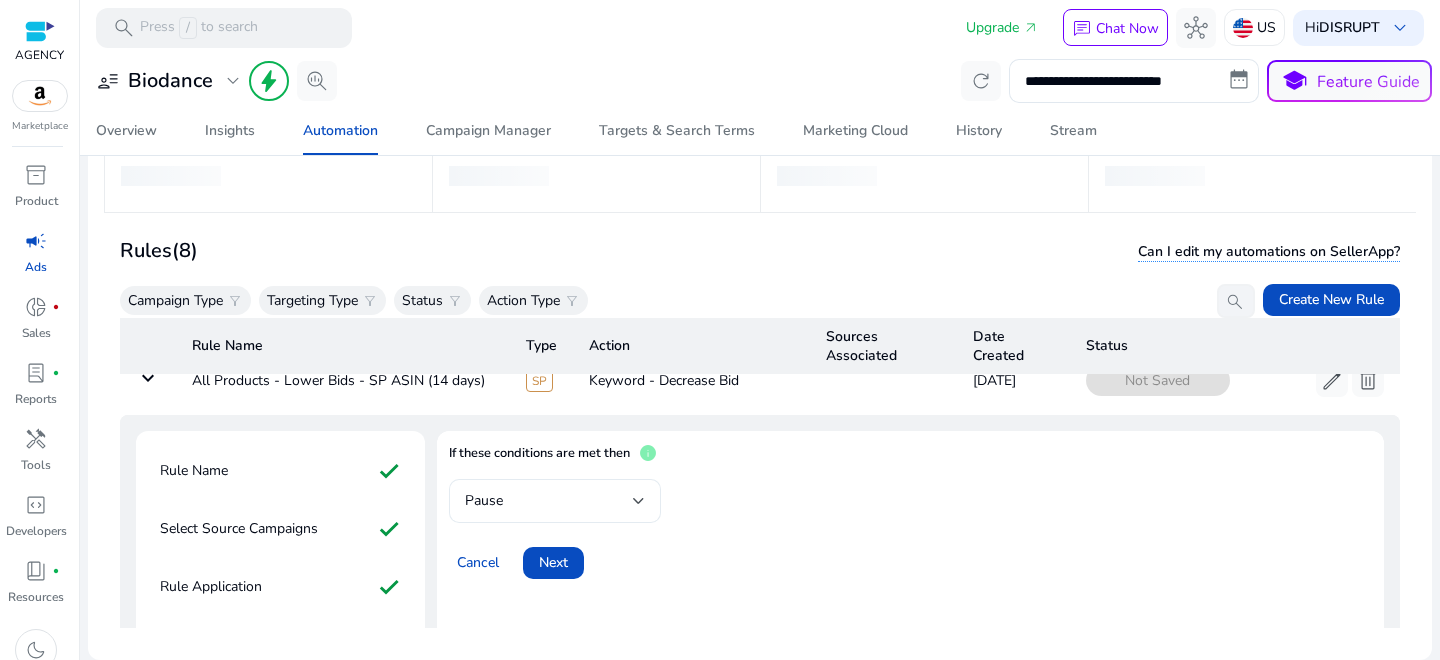 click on "Pause" at bounding box center (549, 501) 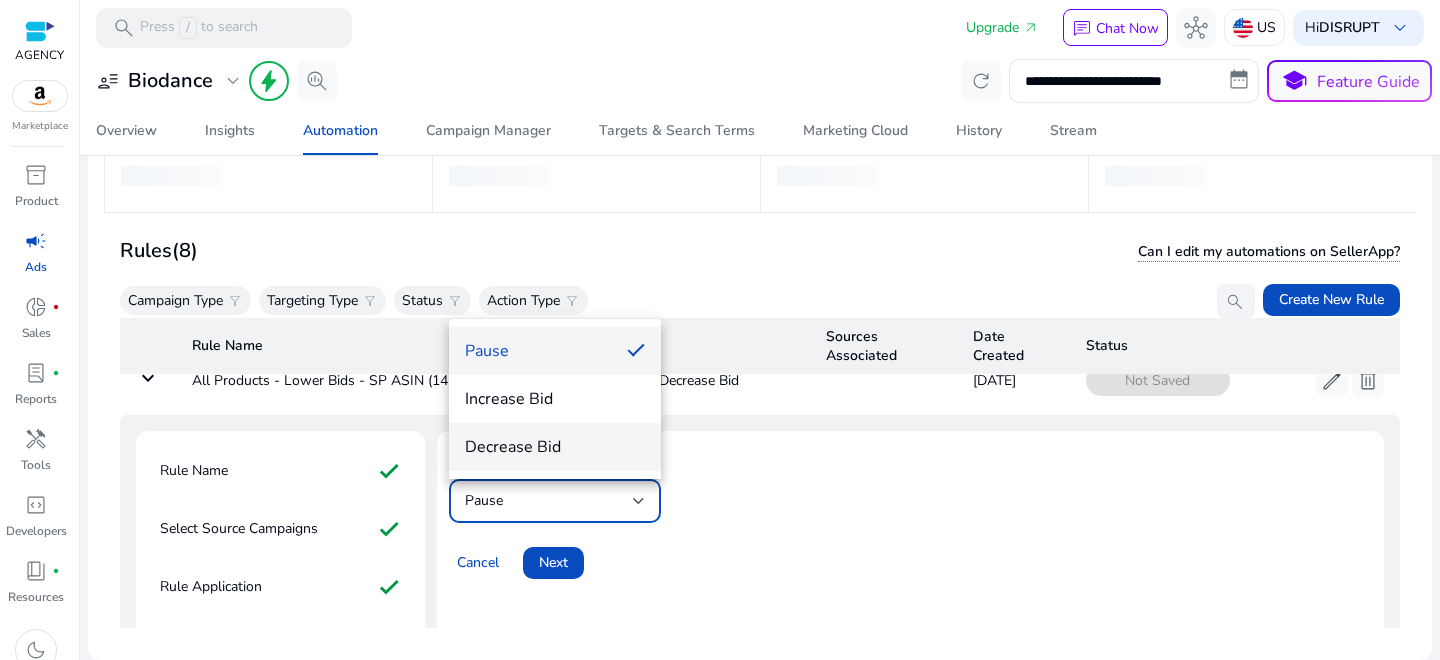 click on "Decrease Bid" at bounding box center (555, 447) 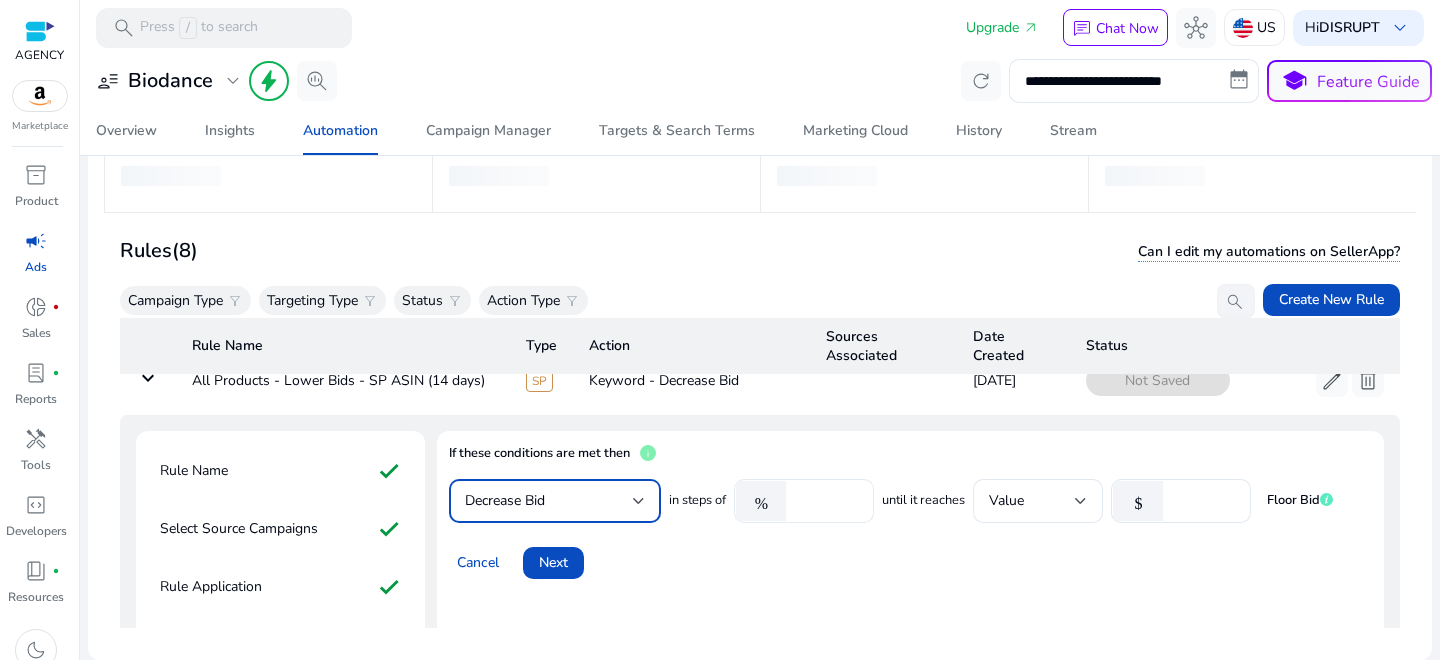 click on "*****" at bounding box center (827, 501) 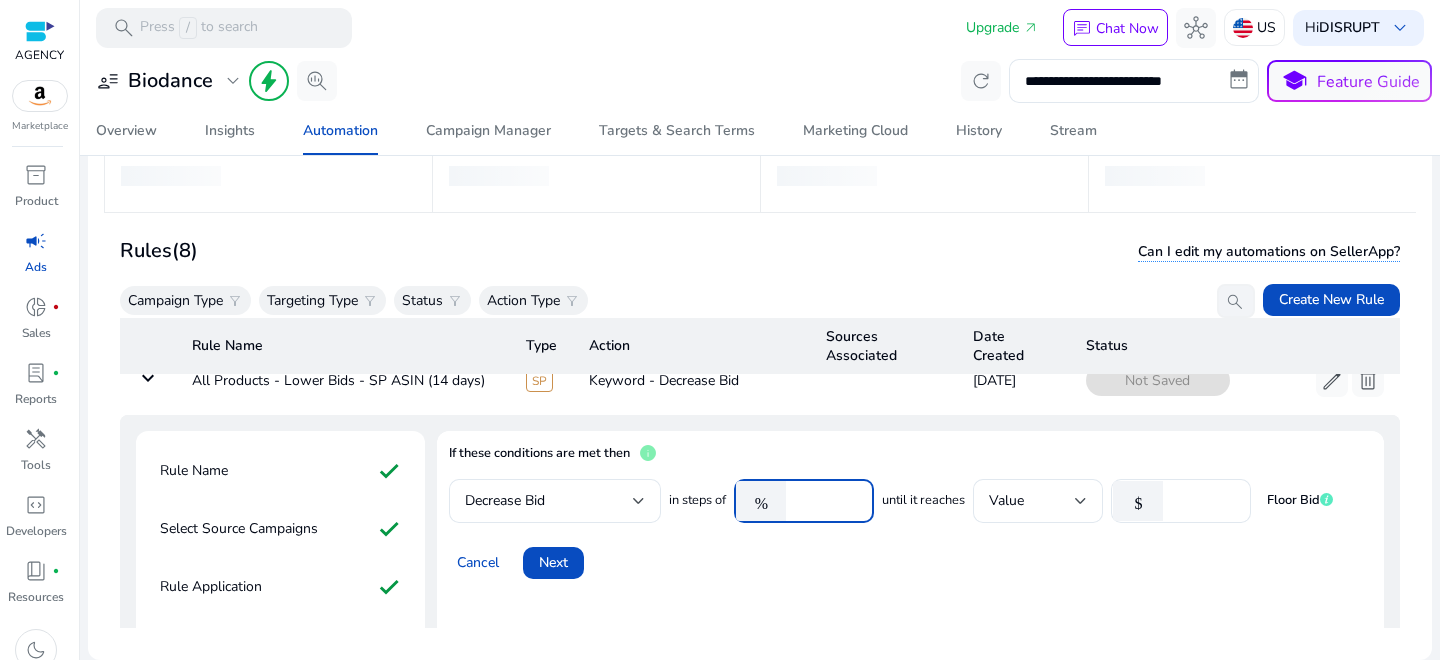 click on "*****" at bounding box center (827, 501) 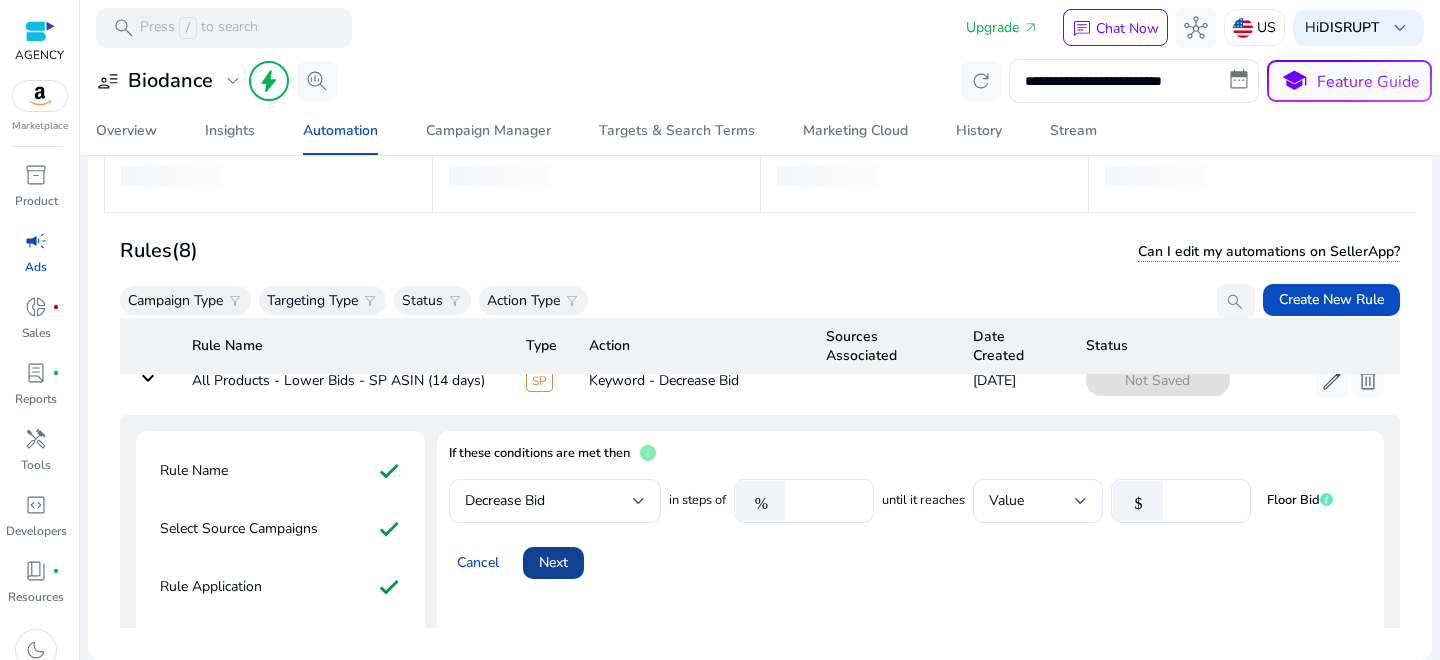 click on "Next" at bounding box center [553, 562] 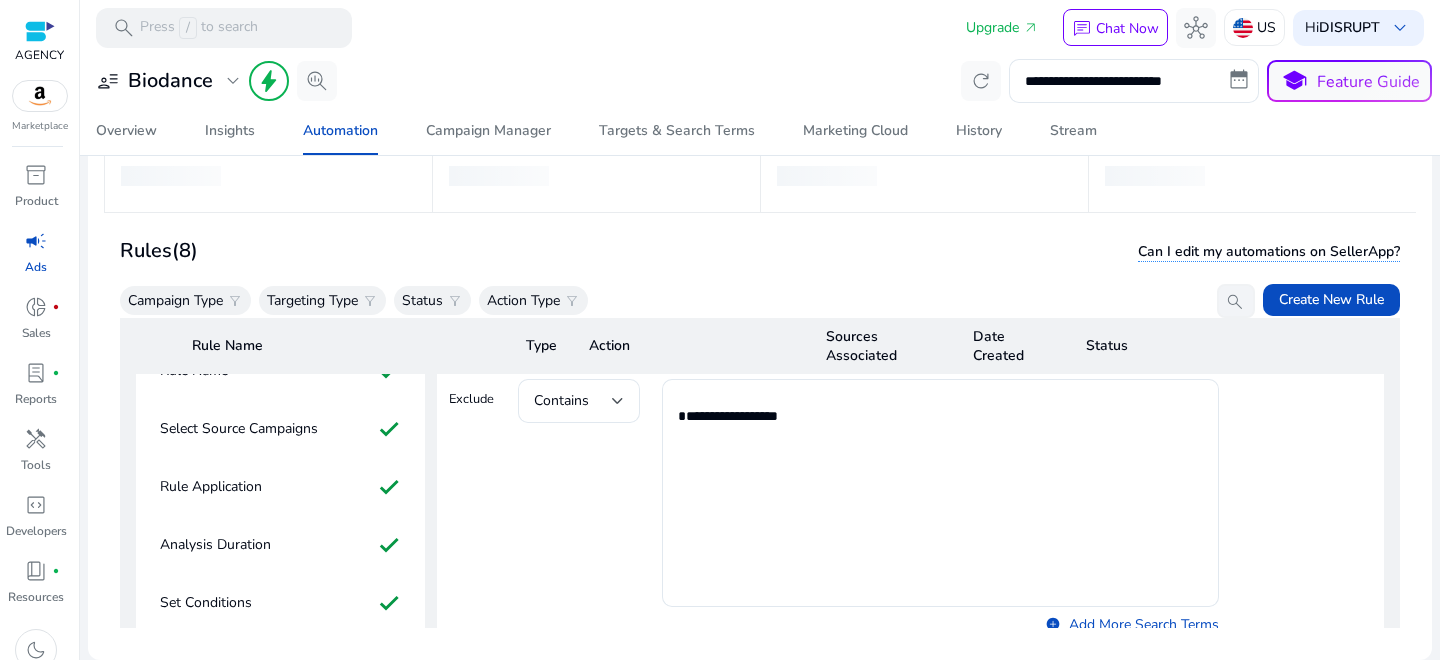 scroll, scrollTop: 322, scrollLeft: 0, axis: vertical 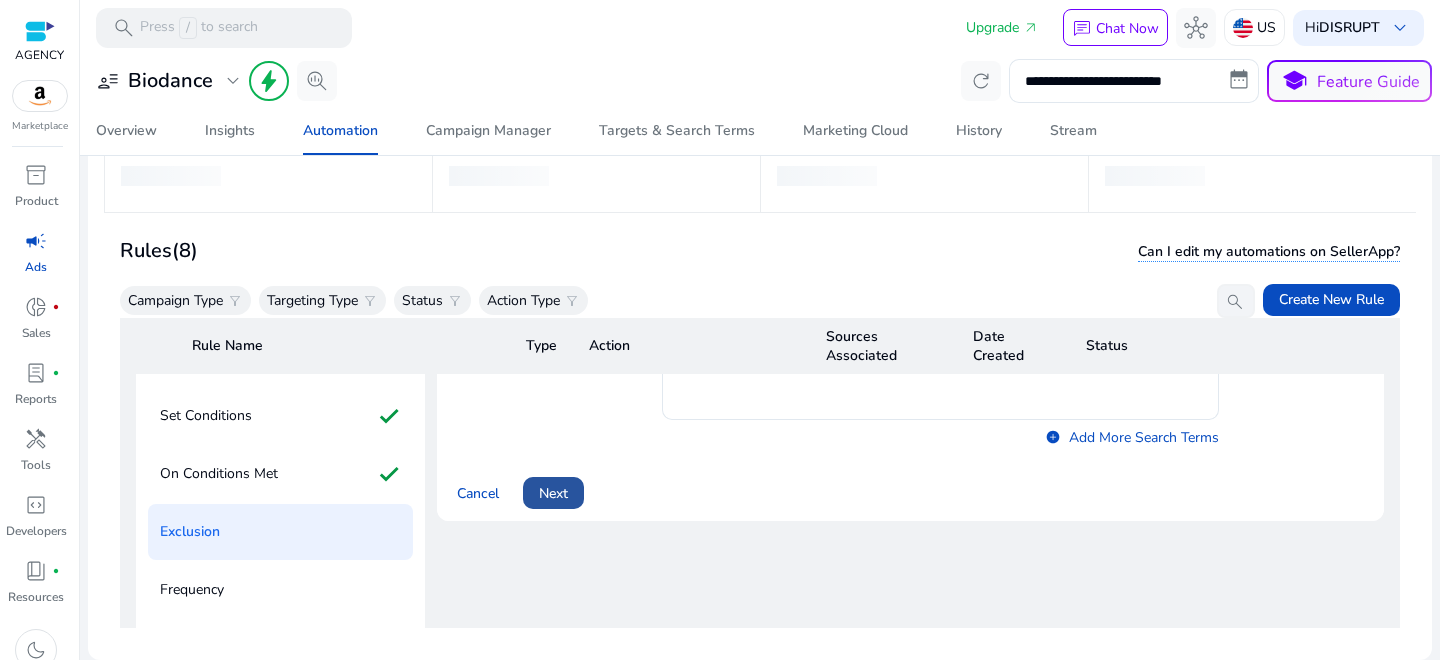 click on "Next" at bounding box center [553, 493] 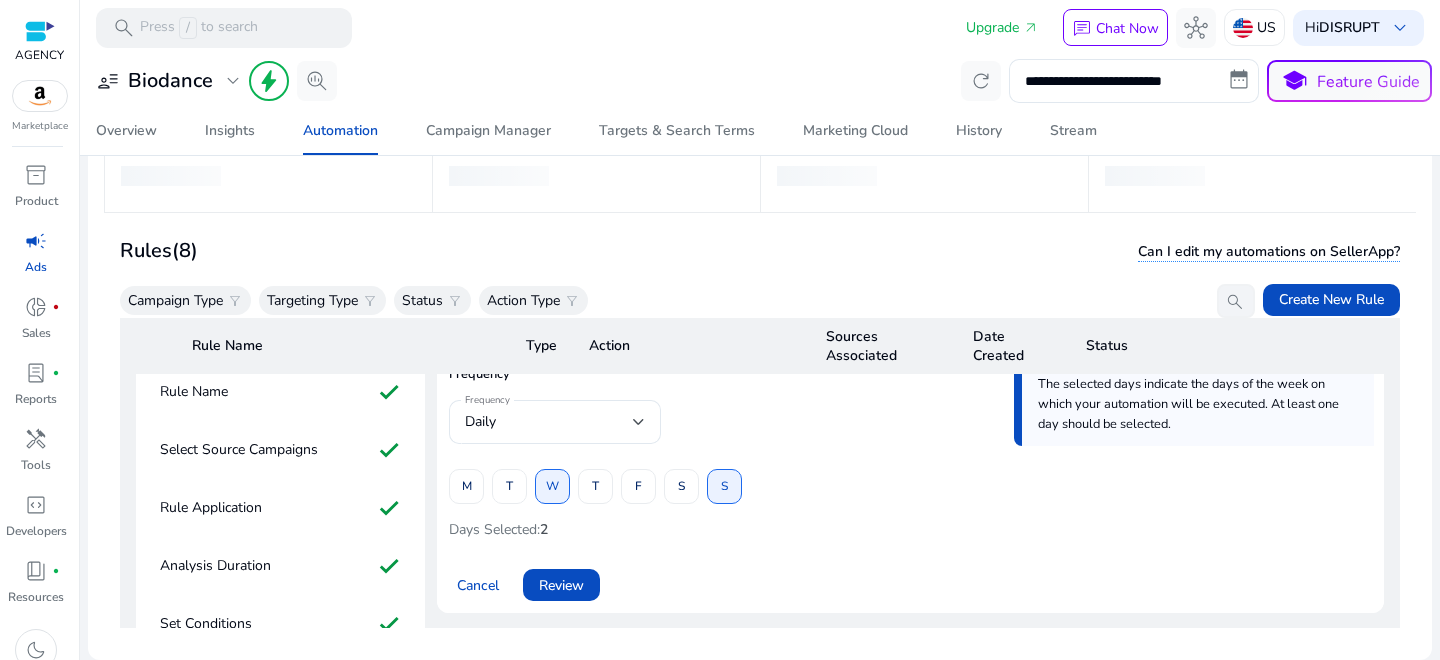 scroll, scrollTop: 115, scrollLeft: 0, axis: vertical 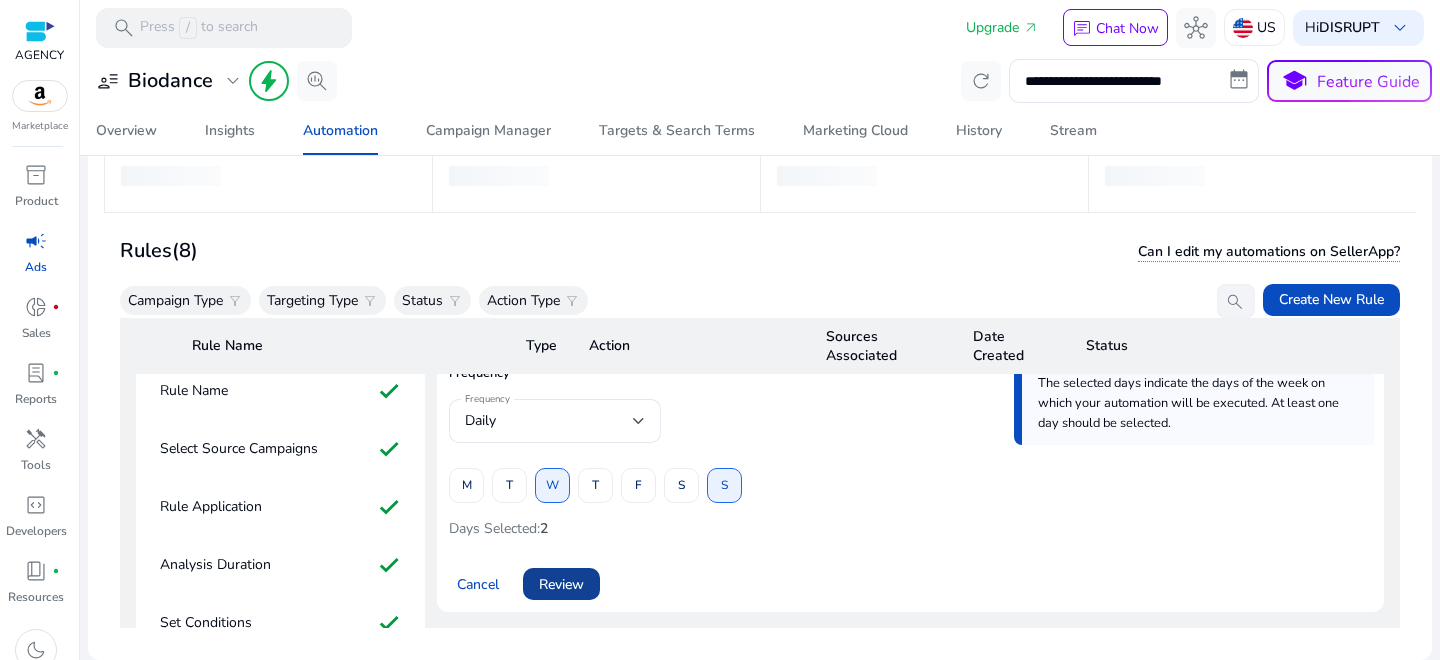 click at bounding box center [561, 584] 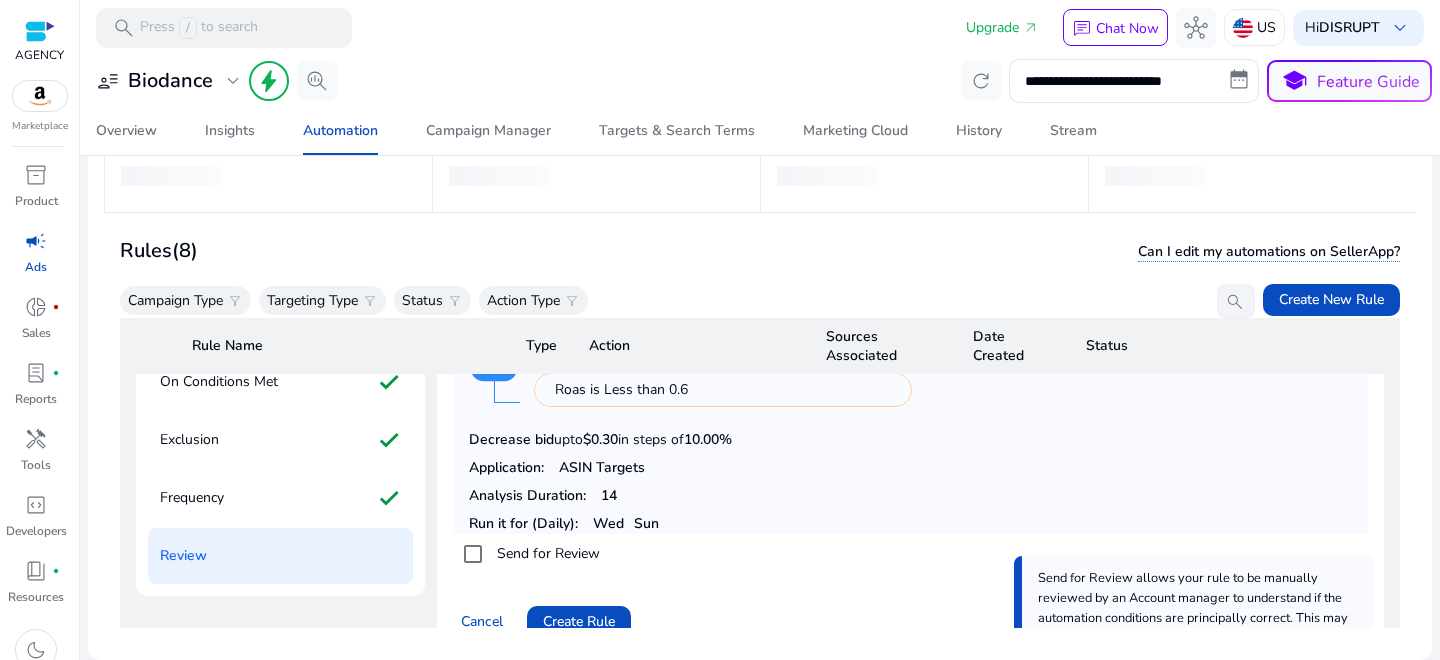 scroll, scrollTop: 523, scrollLeft: 0, axis: vertical 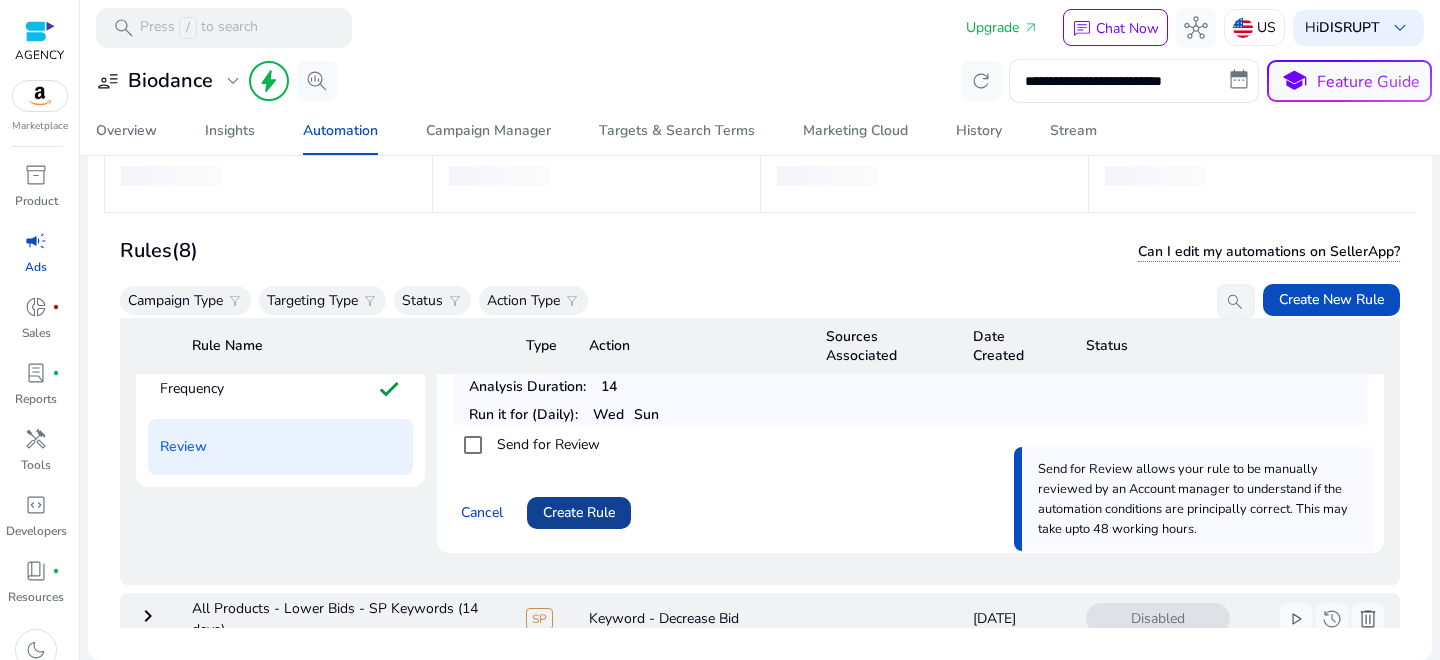 click on "Create Rule" 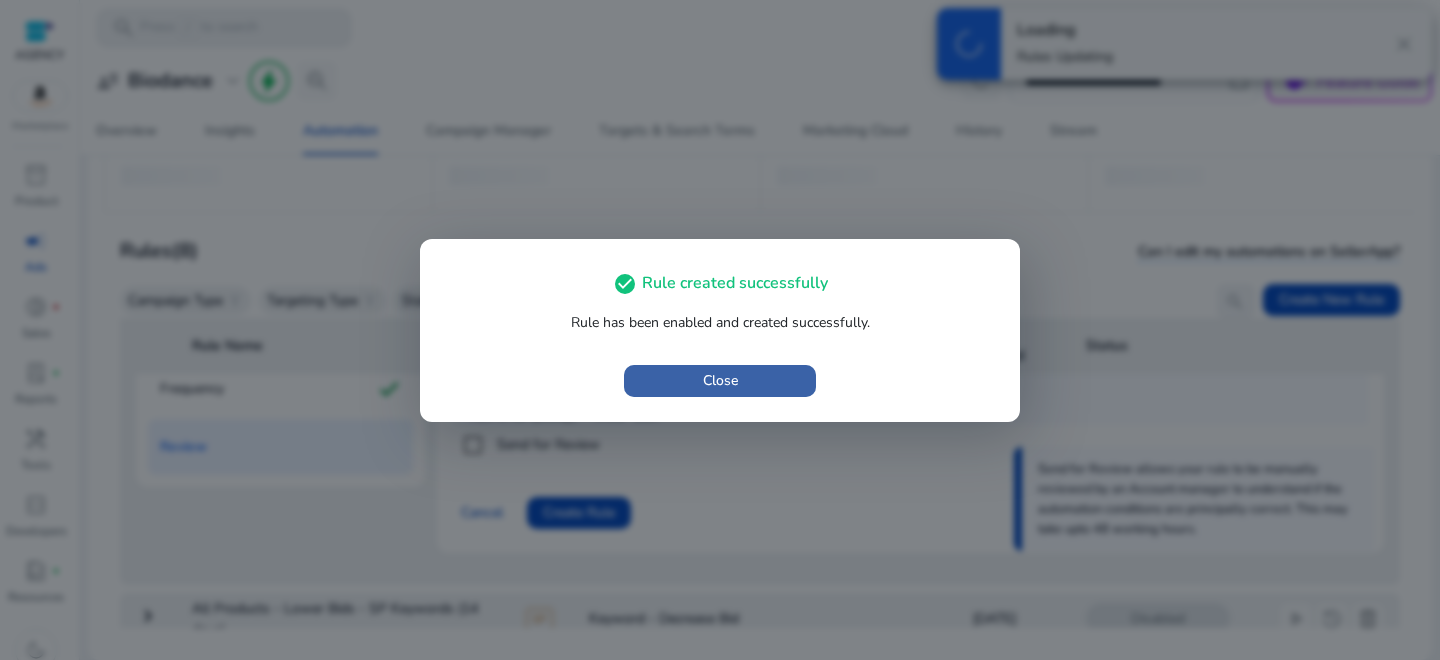 click at bounding box center (720, 381) 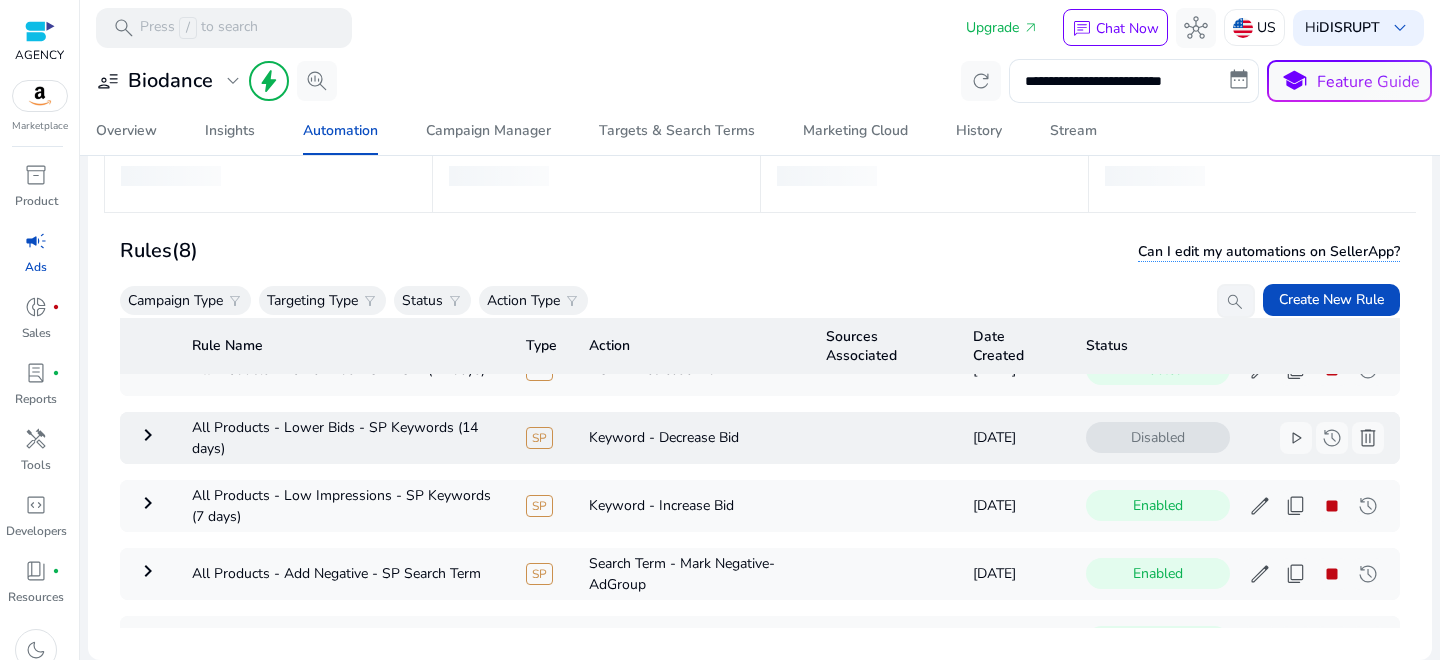 scroll, scrollTop: 3, scrollLeft: 0, axis: vertical 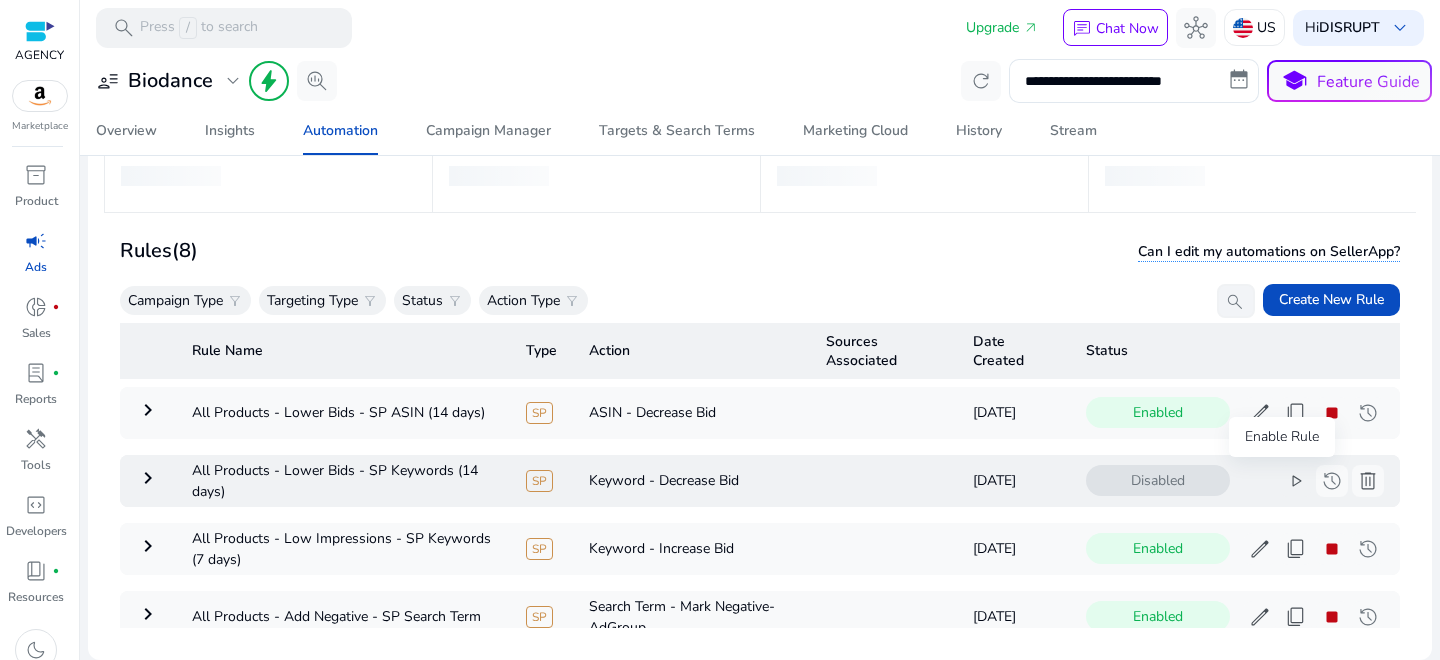click on "play_arrow" at bounding box center [1296, 481] 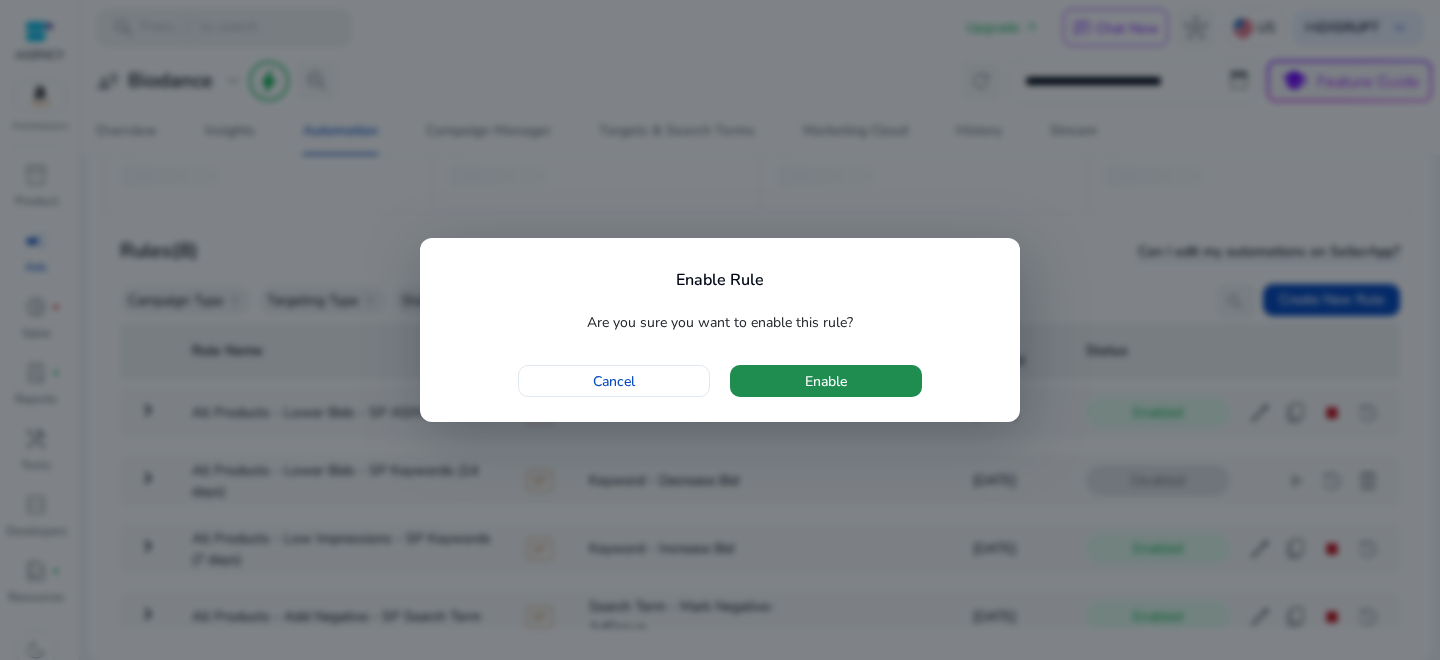 click on "Enable" at bounding box center [826, 381] 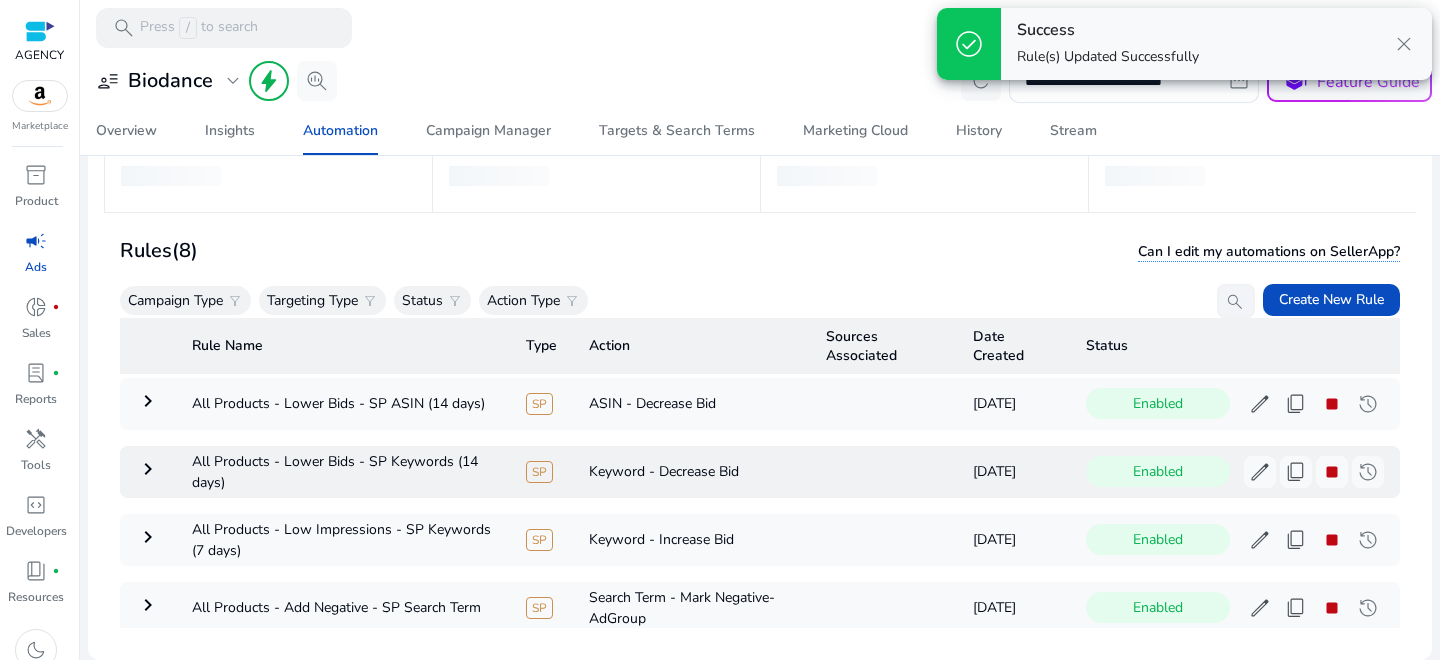 scroll, scrollTop: 0, scrollLeft: 0, axis: both 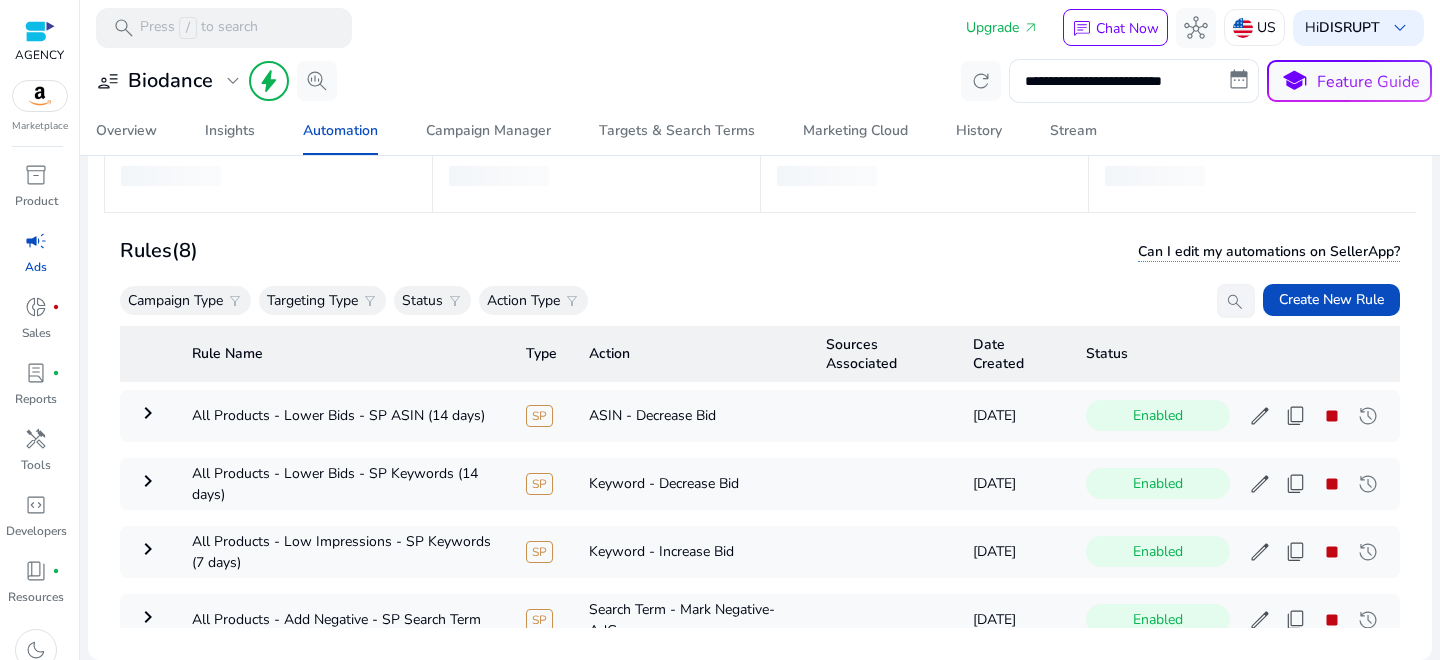 click on "Campaign Type  filter_alt  Targeting Type  filter_alt  Status  filter_alt  Action Type  filter_alt   search" 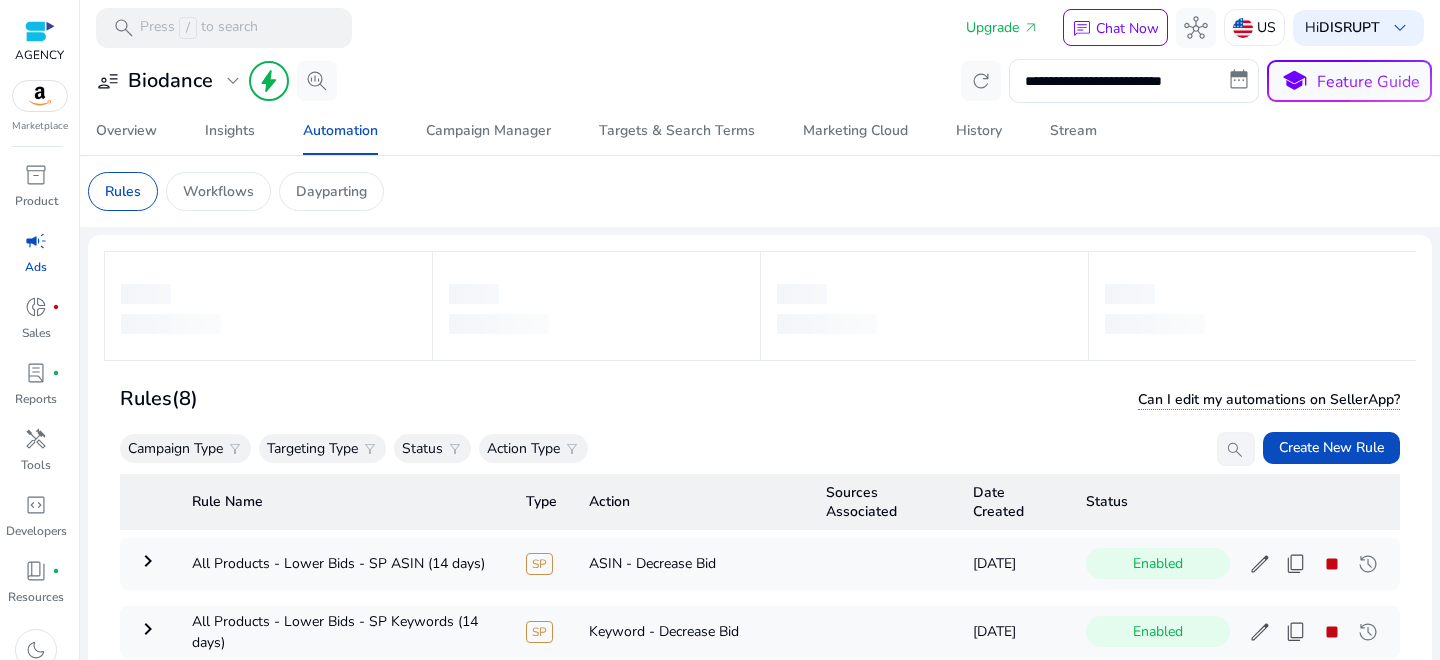 scroll, scrollTop: 0, scrollLeft: 0, axis: both 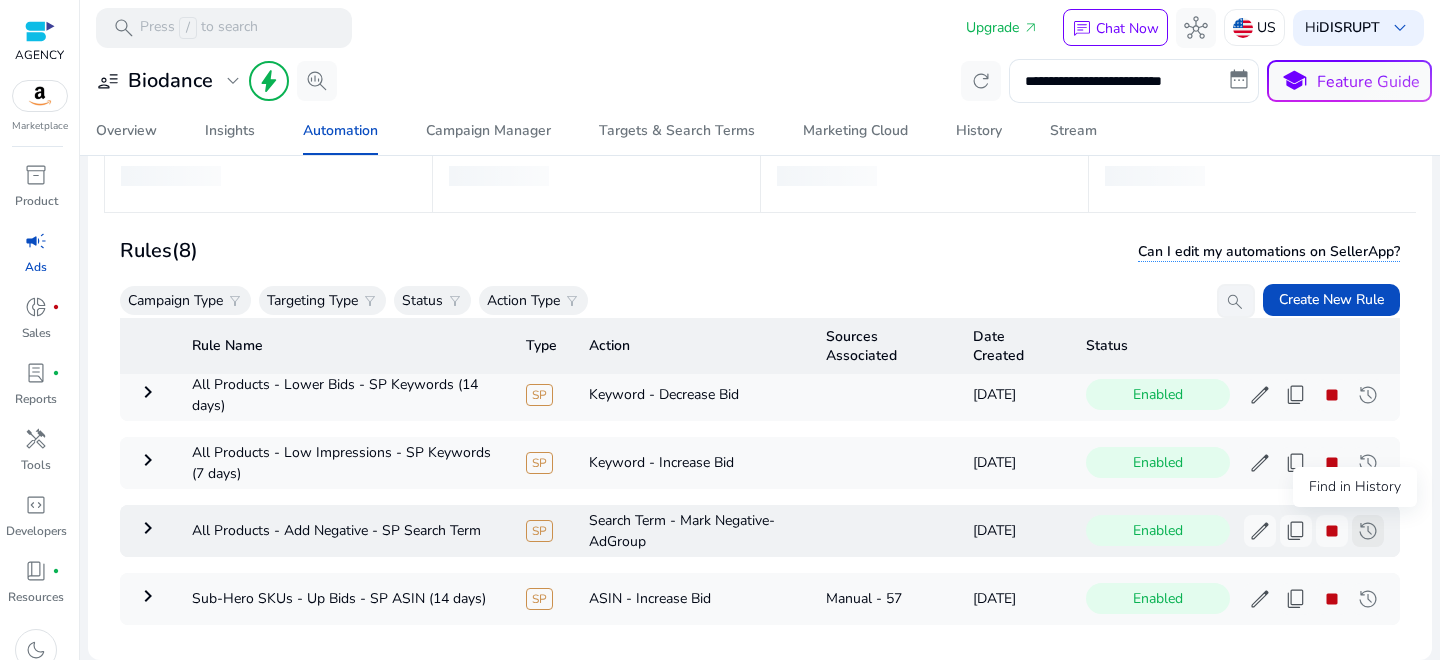 click on "history" at bounding box center [1368, 531] 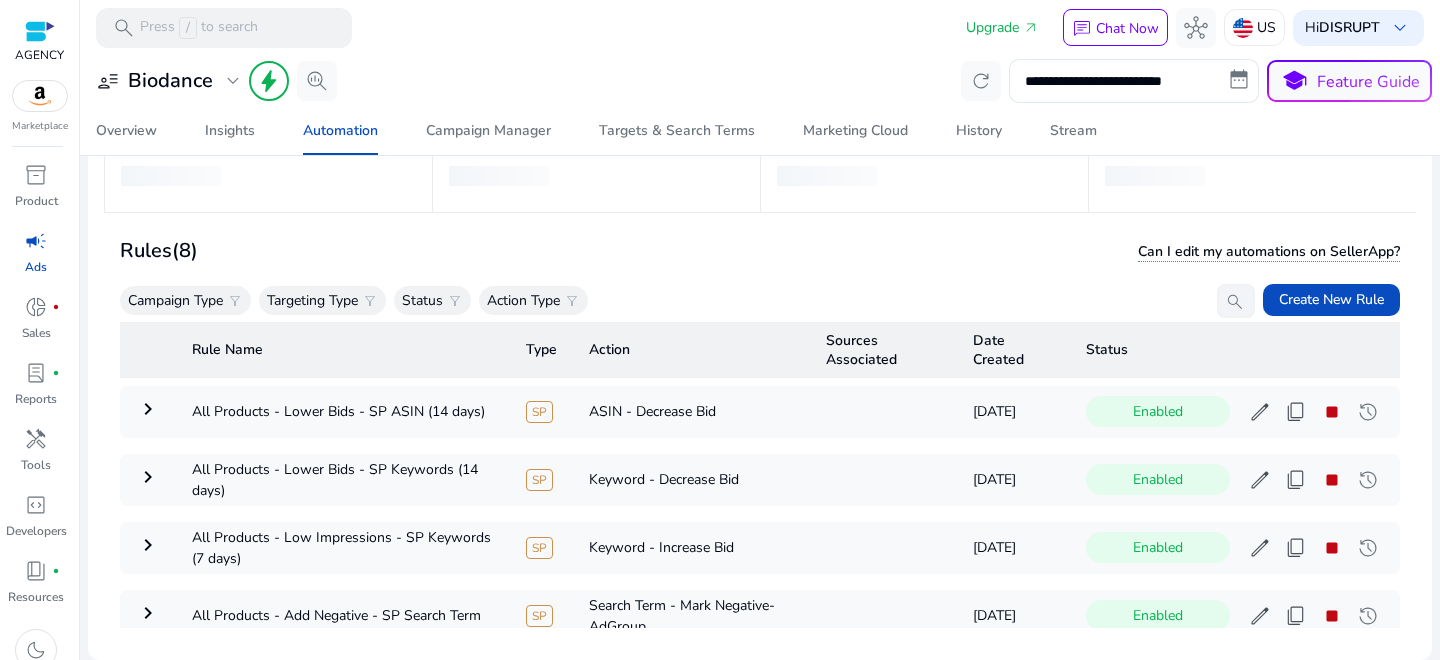 scroll, scrollTop: 3, scrollLeft: 0, axis: vertical 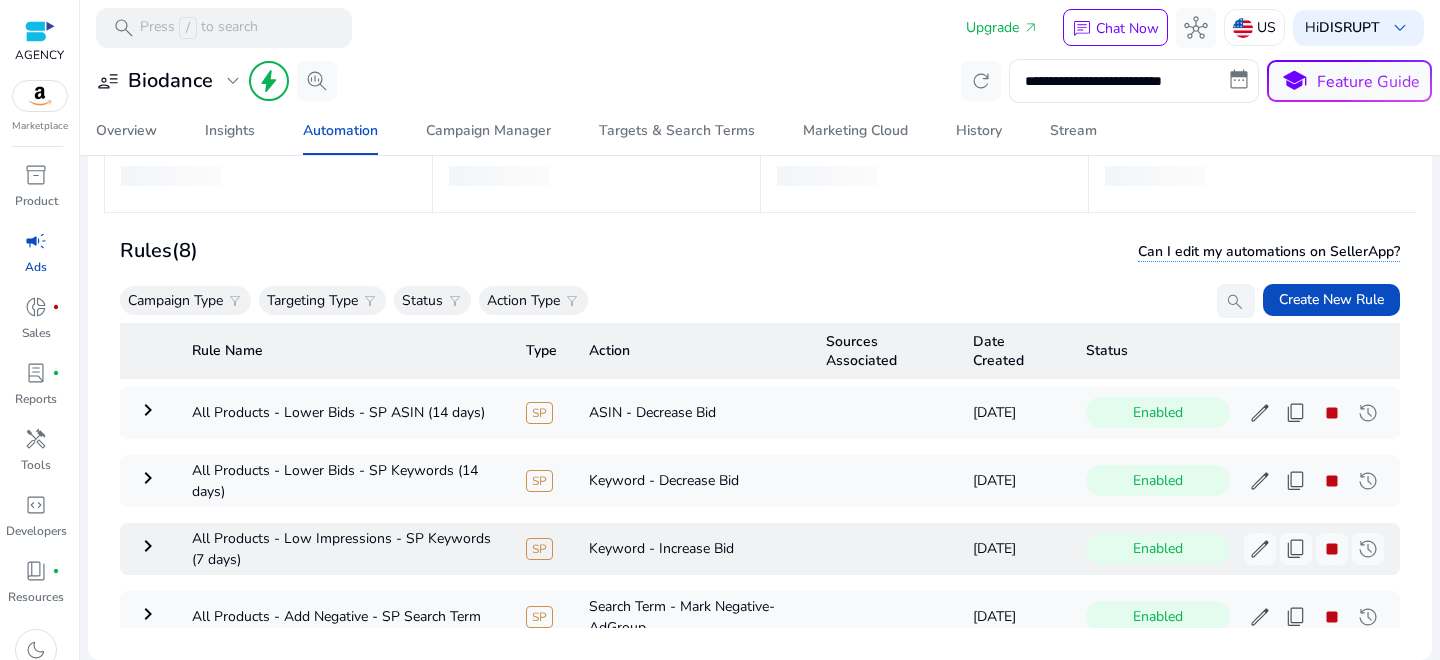 click on "keyboard_arrow_right" at bounding box center (148, 549) 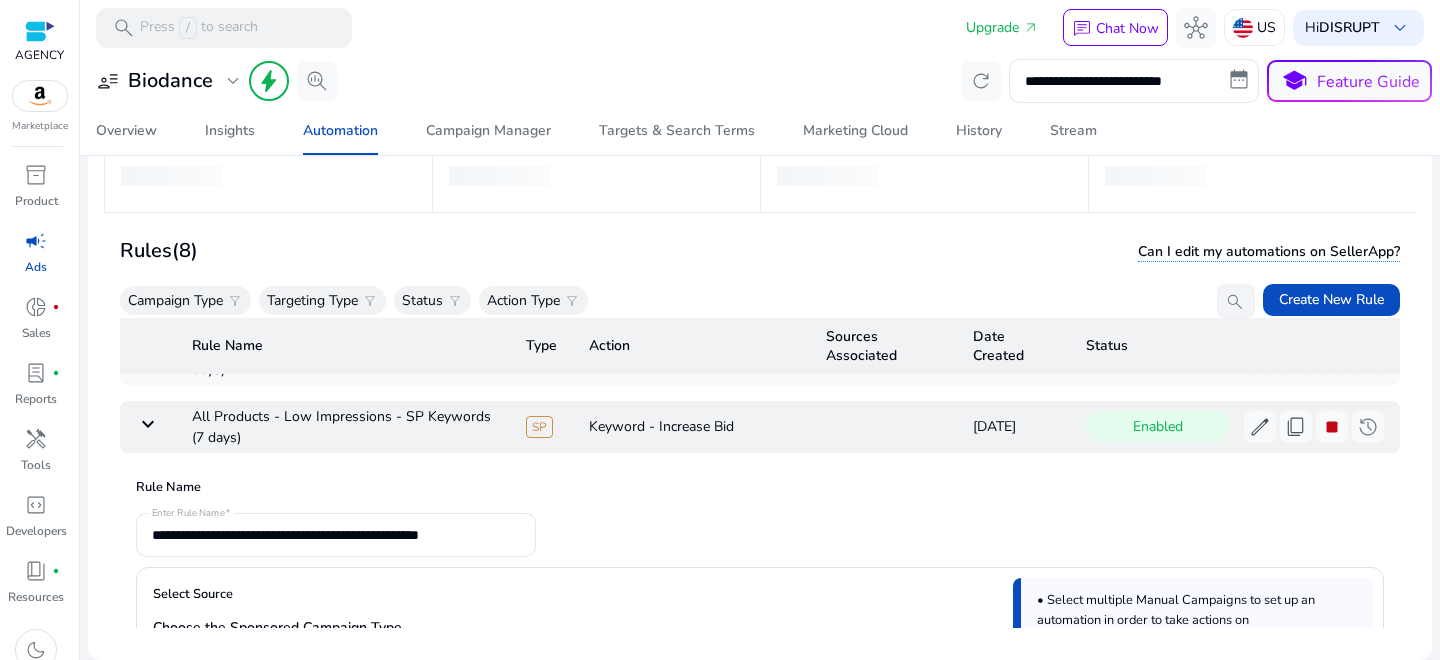 click on "keyboard_arrow_down" at bounding box center [148, 427] 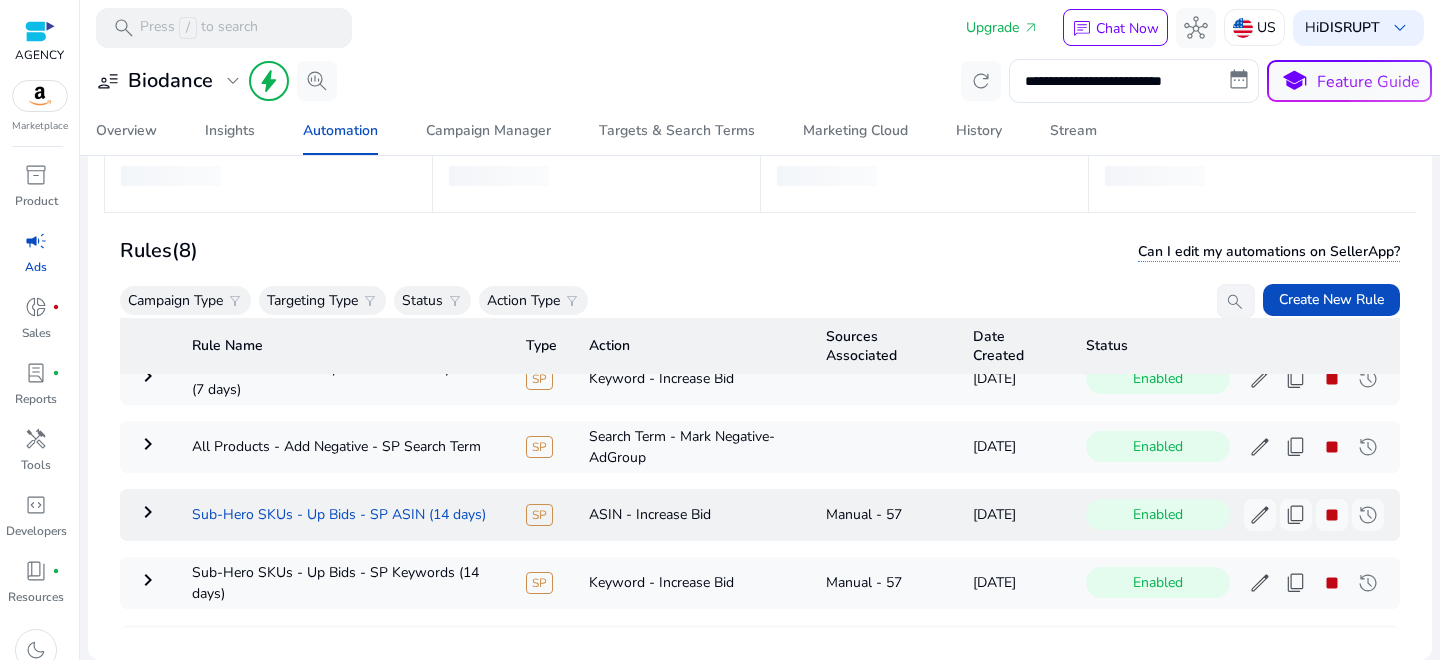 scroll, scrollTop: 208, scrollLeft: 0, axis: vertical 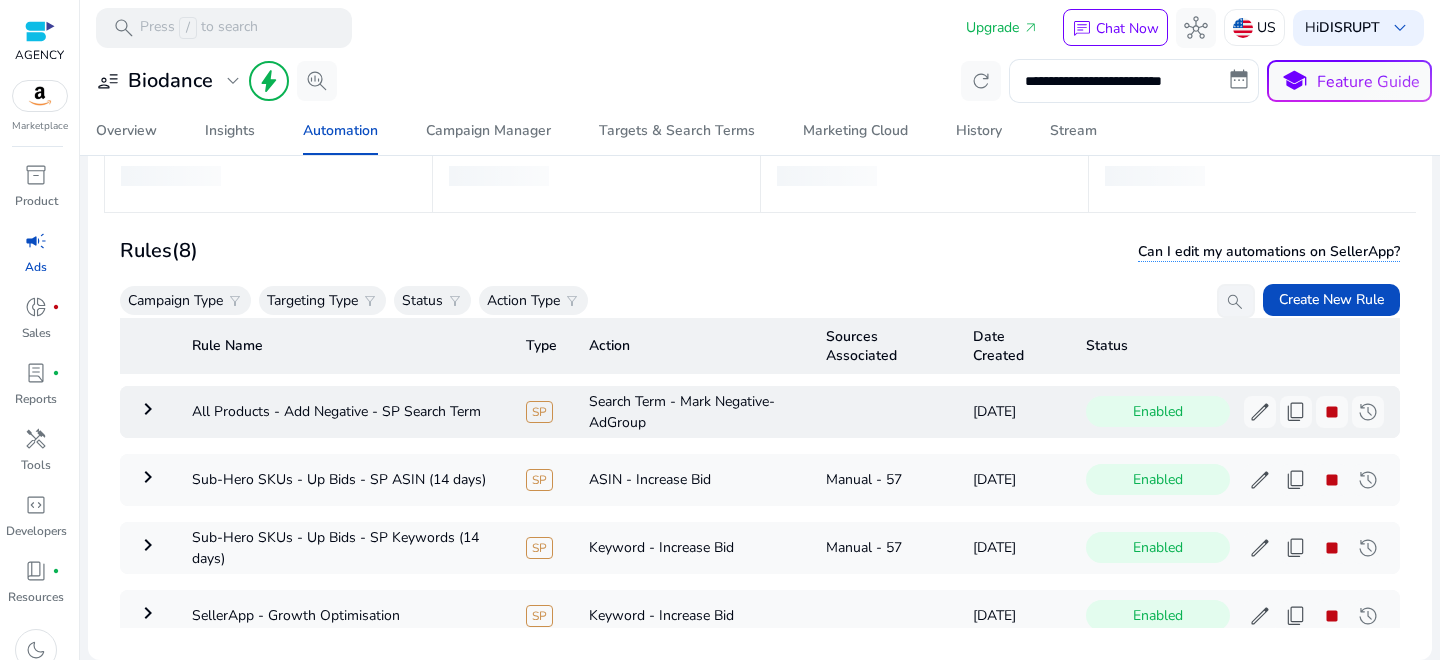 click on "keyboard_arrow_right" at bounding box center [148, 409] 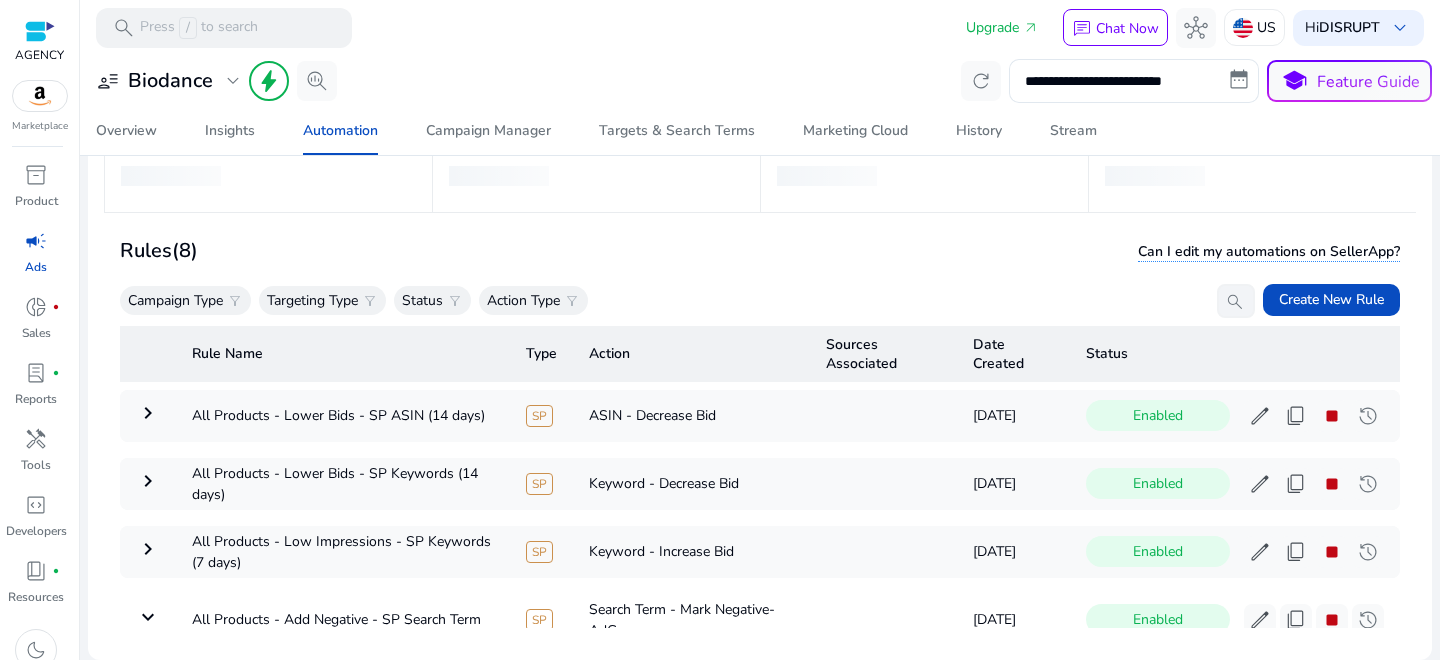 scroll, scrollTop: 142, scrollLeft: 0, axis: vertical 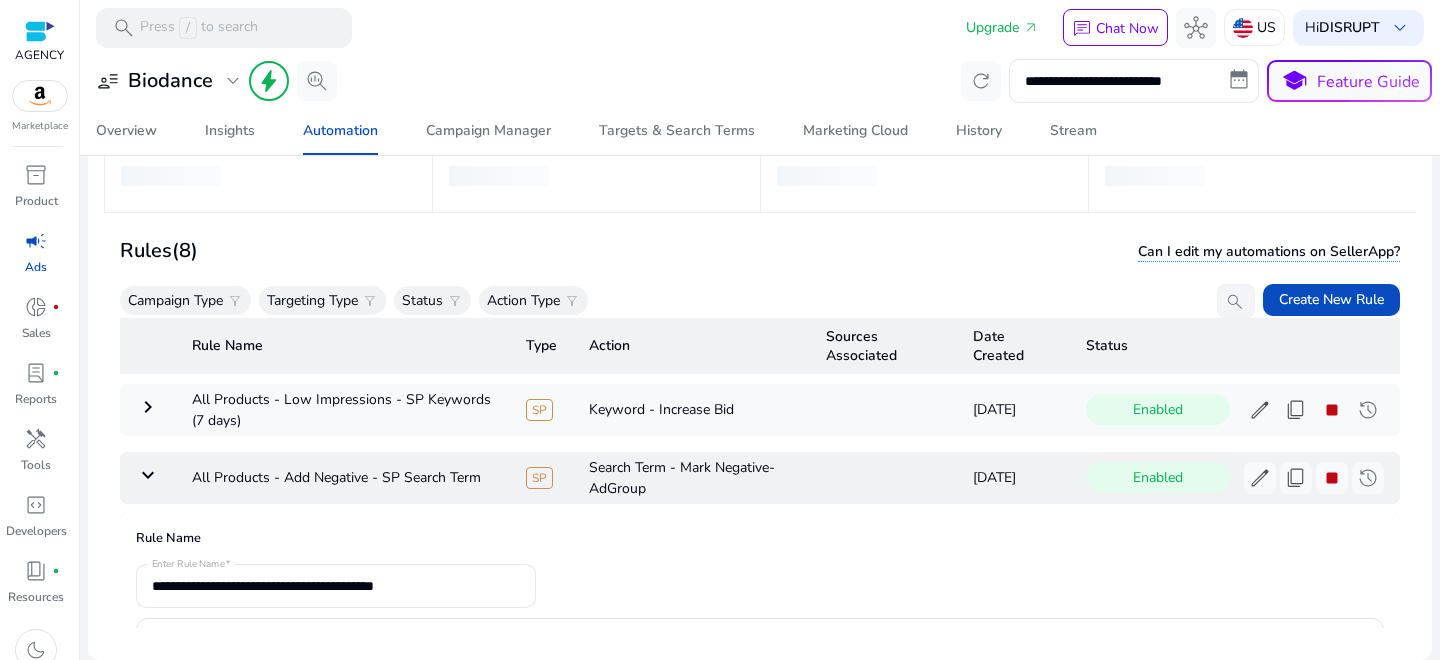 click on "keyboard_arrow_down" at bounding box center (148, 475) 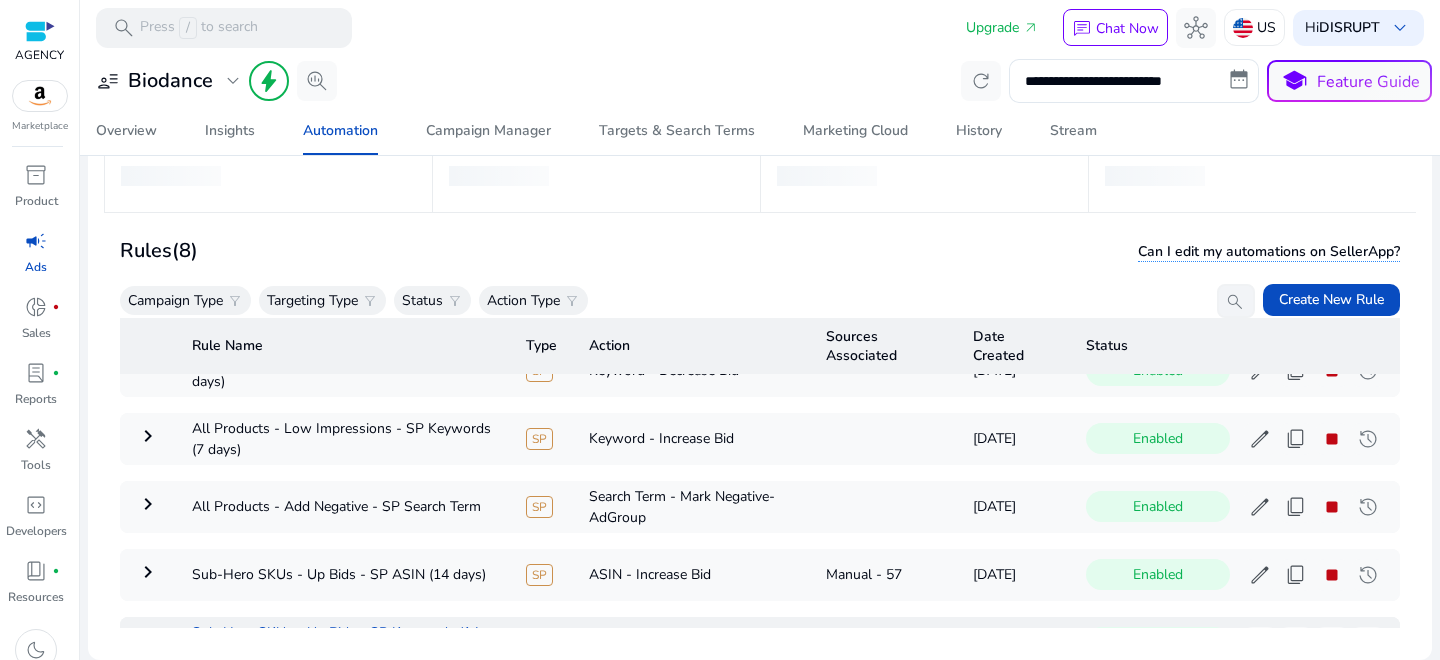 scroll, scrollTop: 126, scrollLeft: 0, axis: vertical 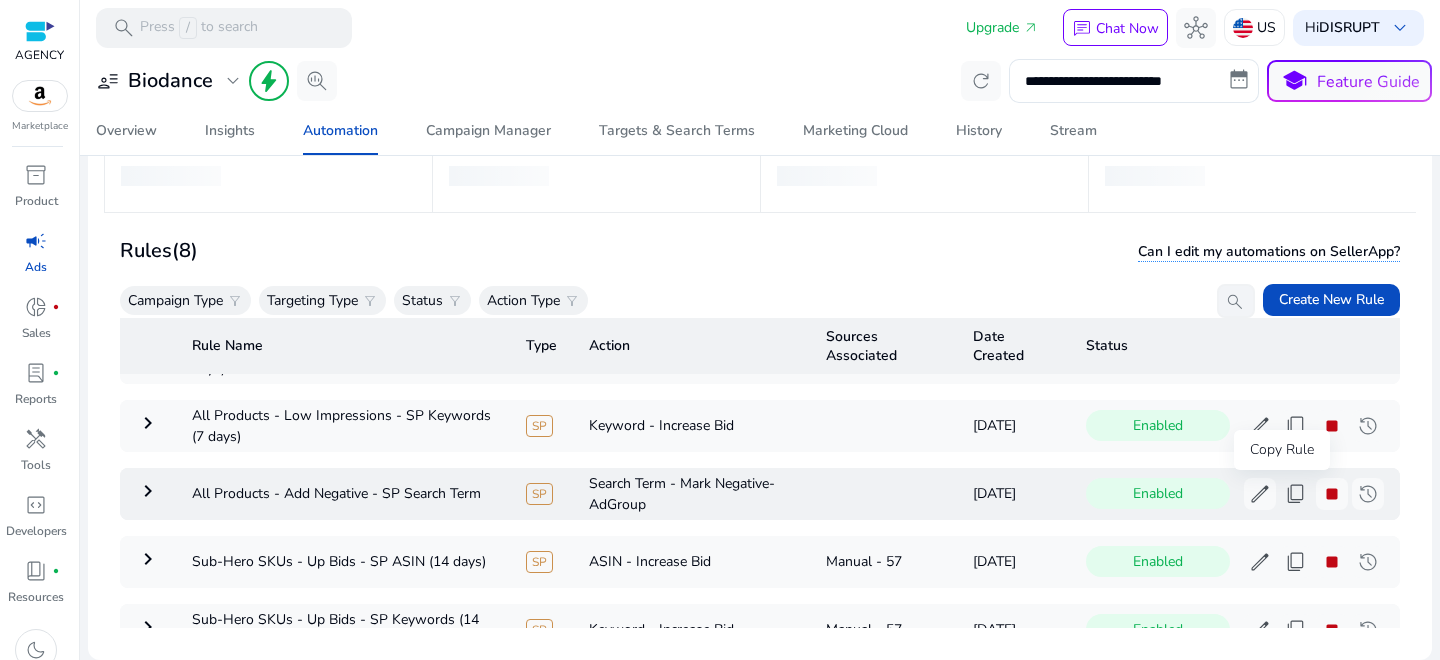 click on "content_copy" at bounding box center [1296, 494] 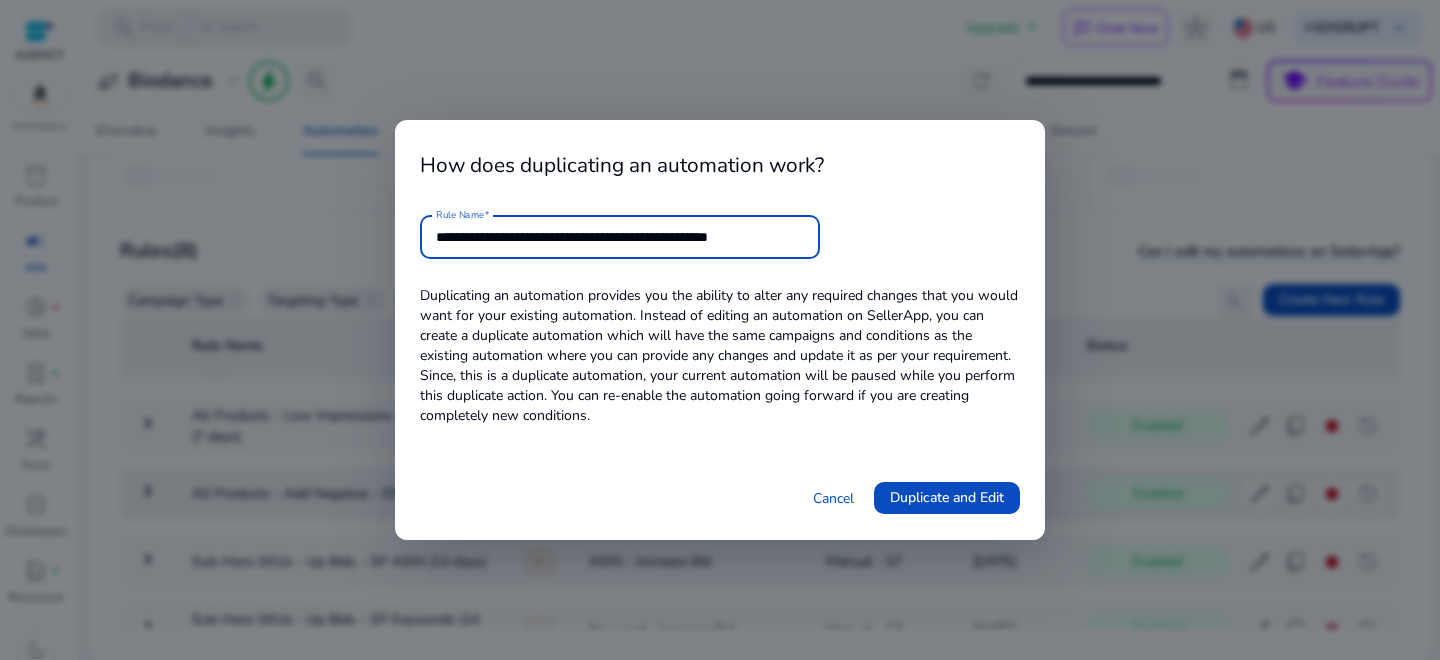 drag, startPoint x: 726, startPoint y: 240, endPoint x: 850, endPoint y: 240, distance: 124 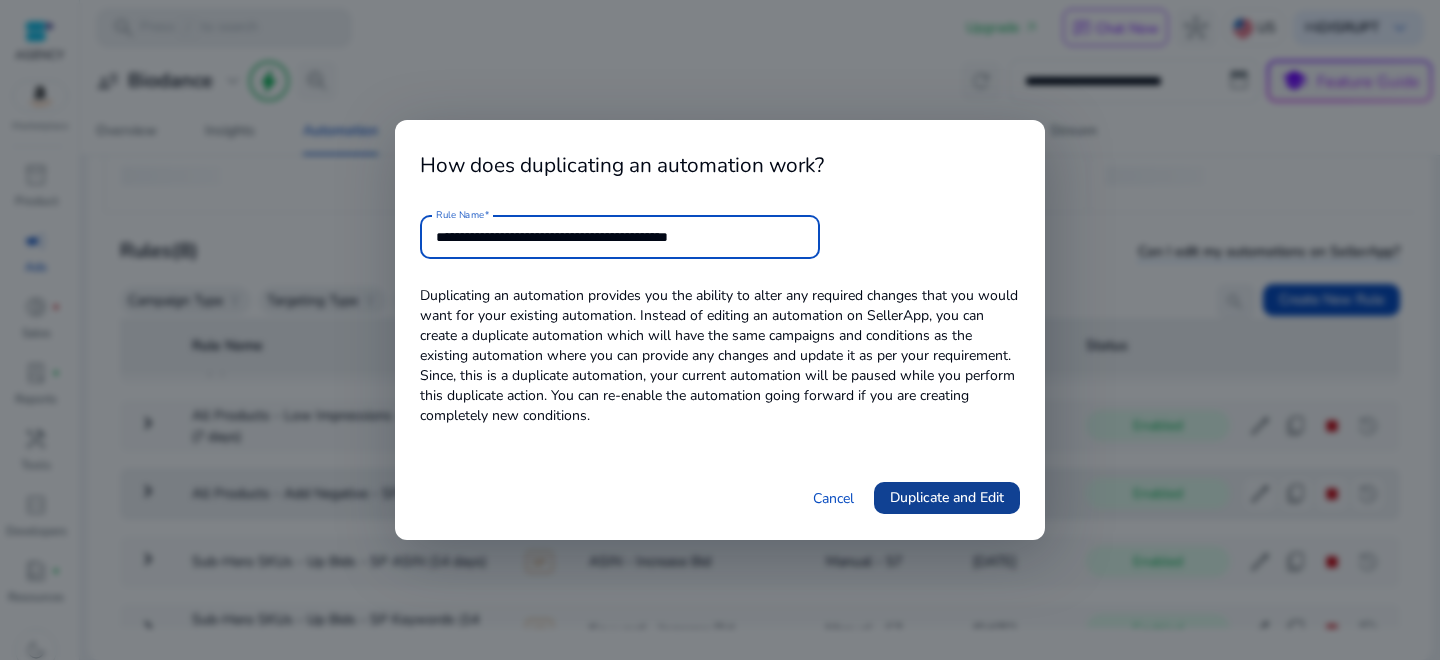 type on "**********" 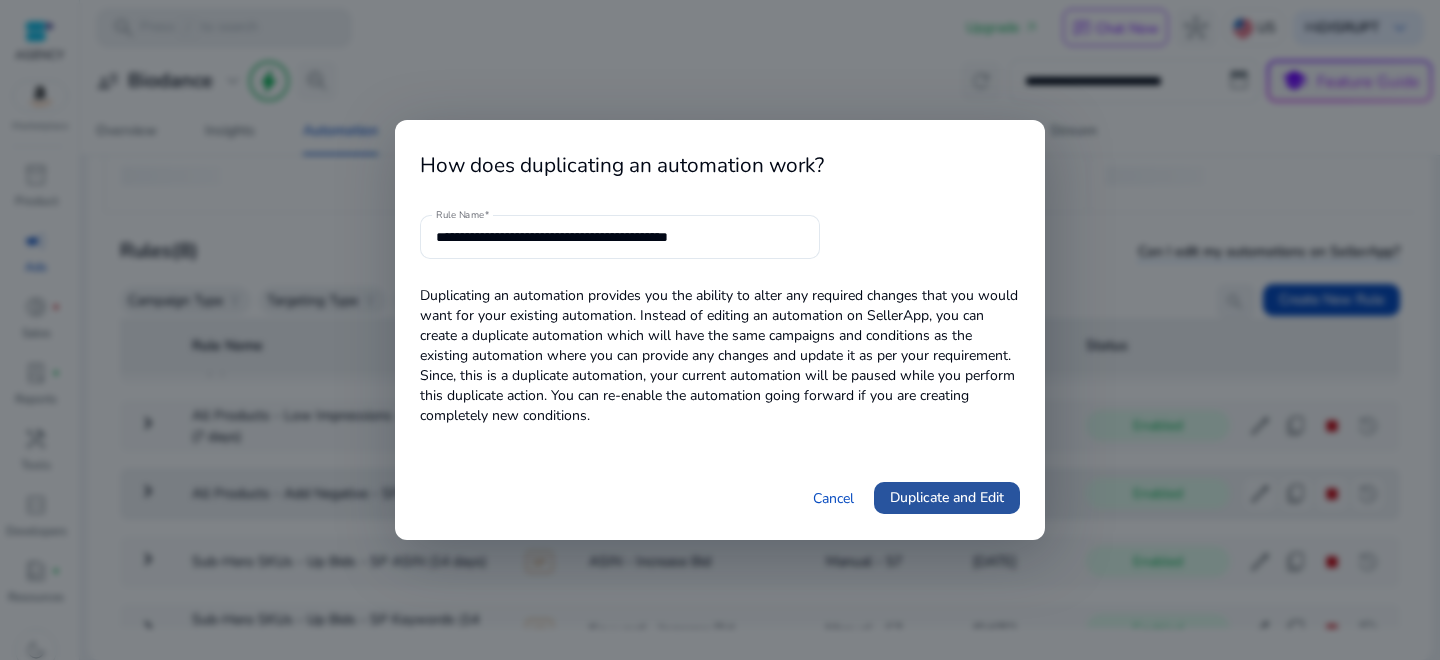 click on "Duplicate and Edit" at bounding box center (947, 497) 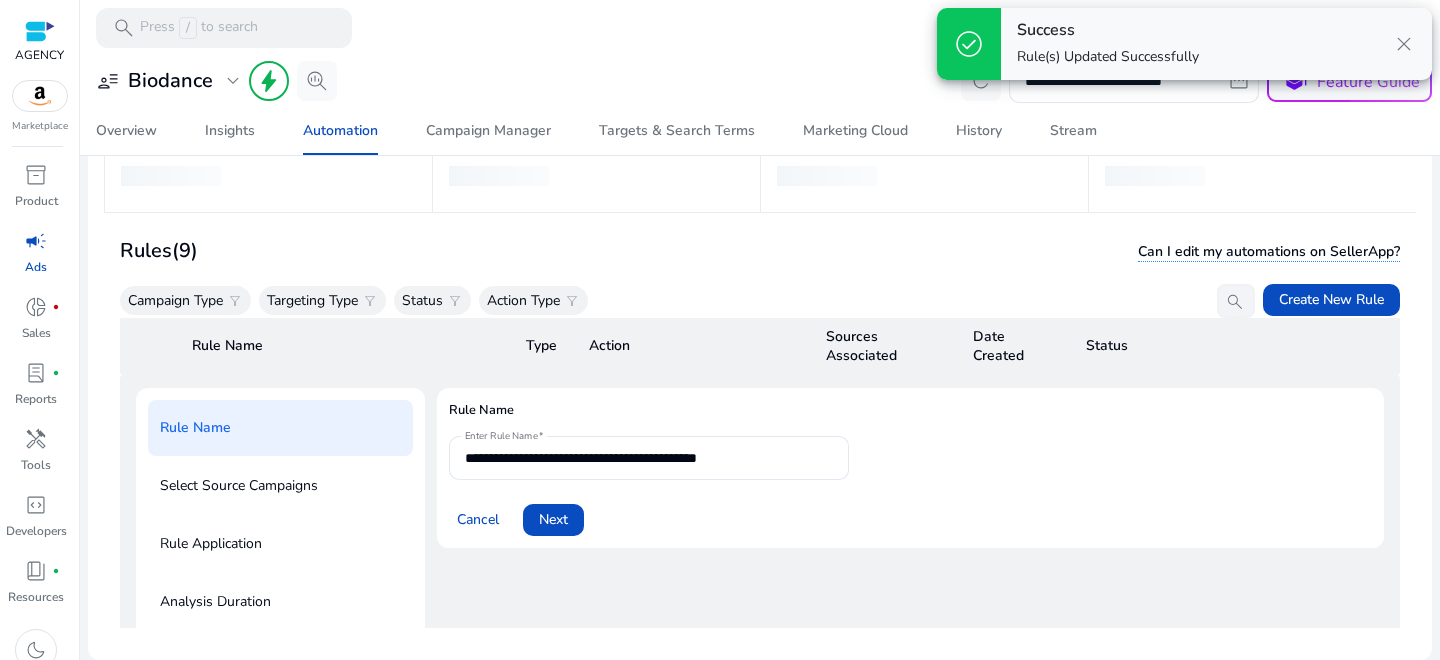 scroll, scrollTop: 72, scrollLeft: 0, axis: vertical 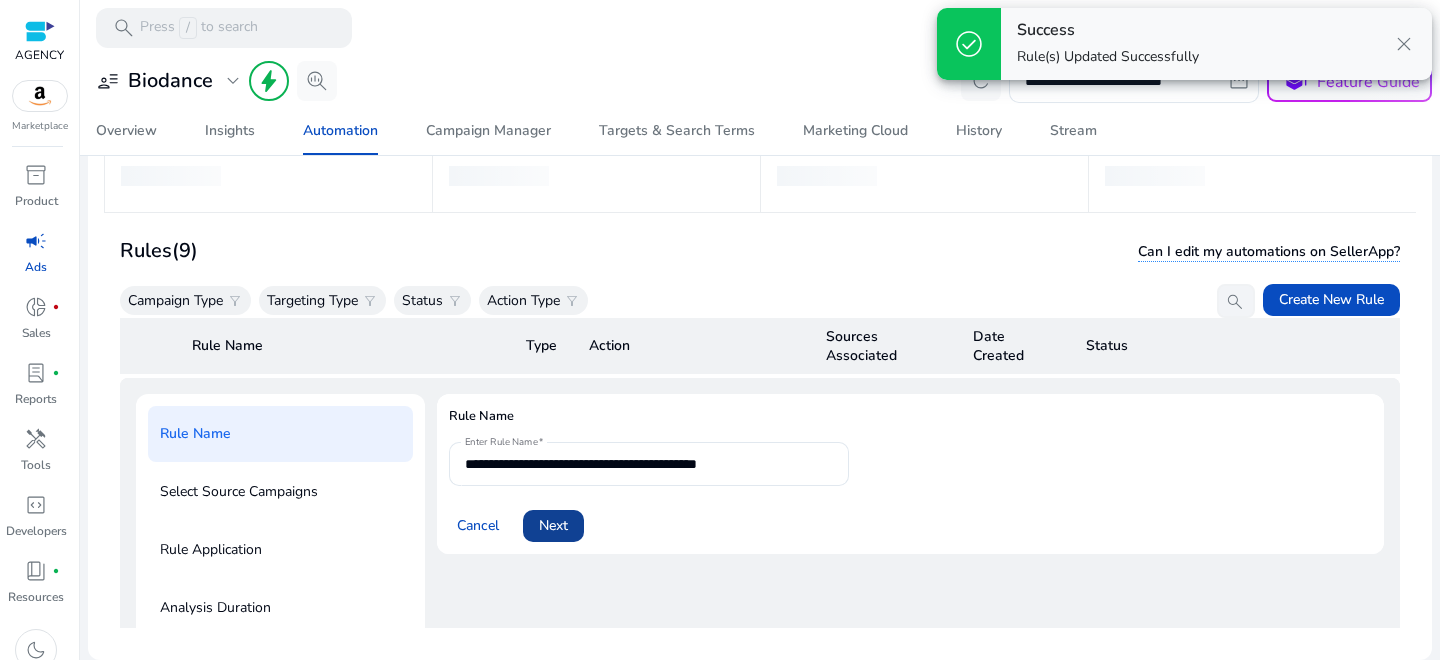 click on "Next" 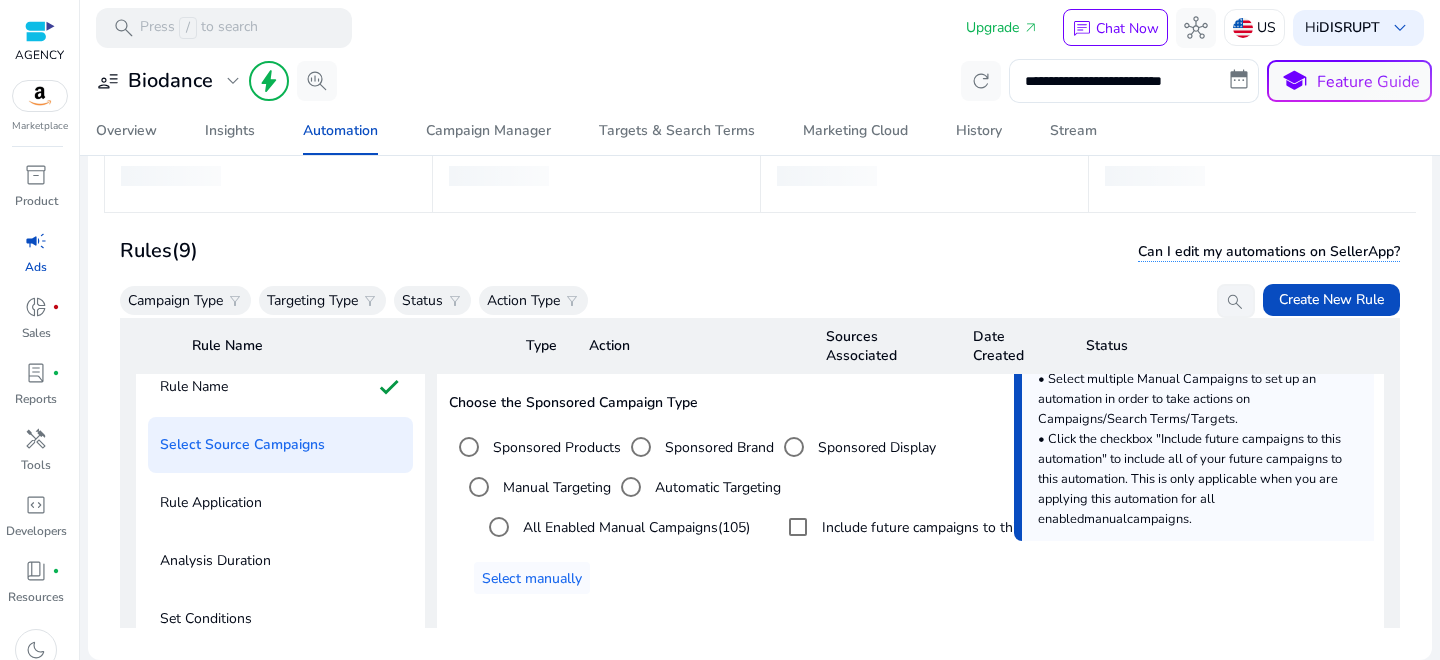 scroll, scrollTop: 128, scrollLeft: 0, axis: vertical 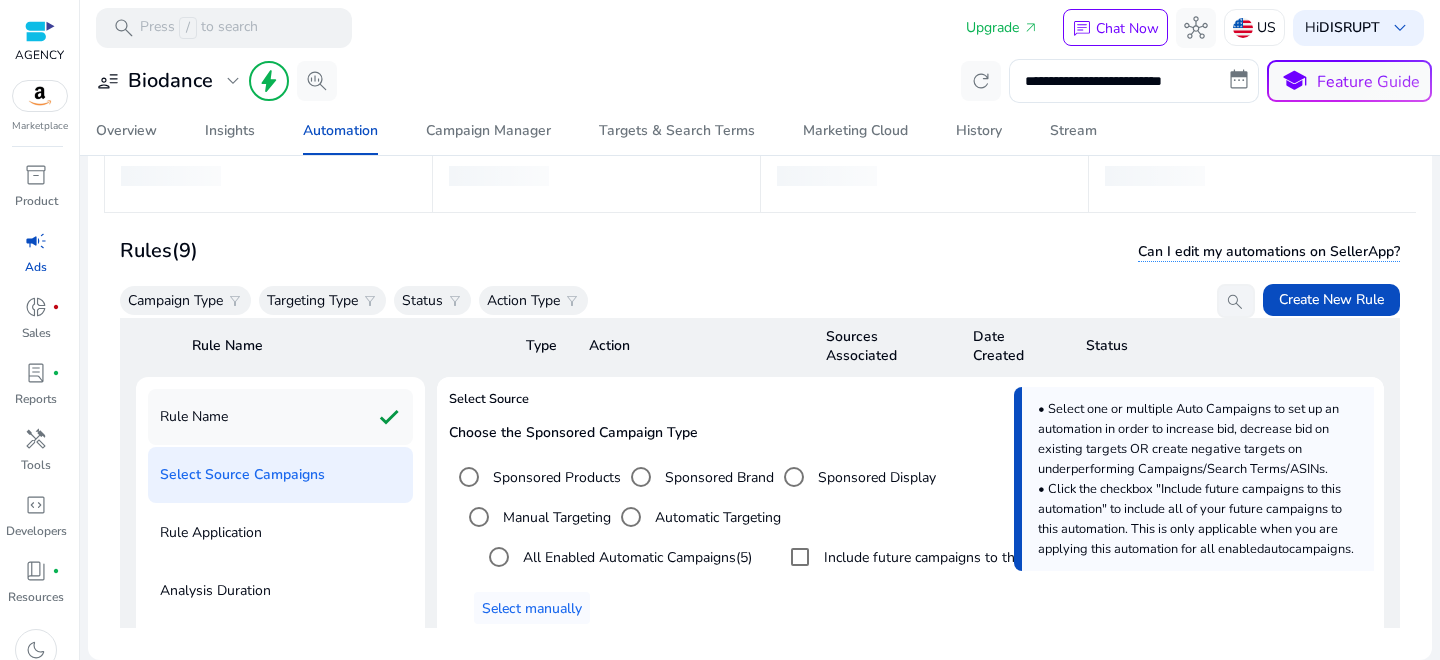 click on "Rule Name check" 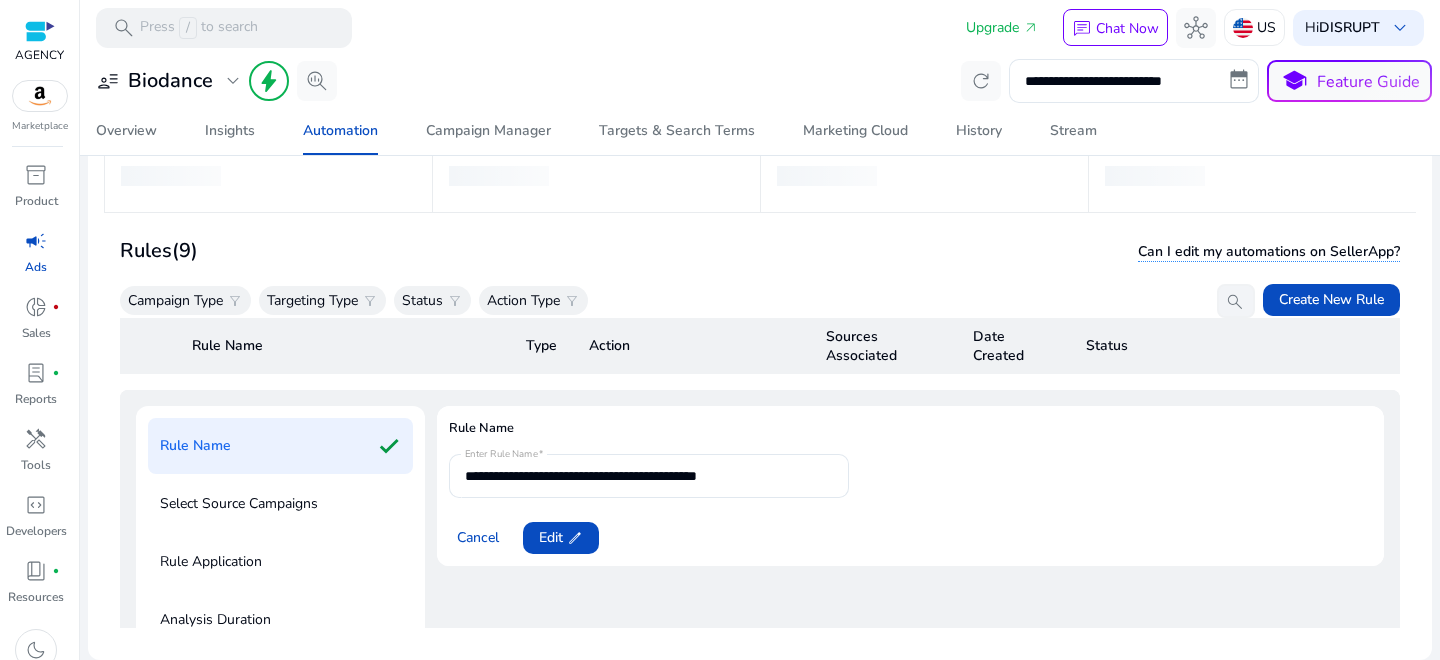 scroll, scrollTop: 62, scrollLeft: 0, axis: vertical 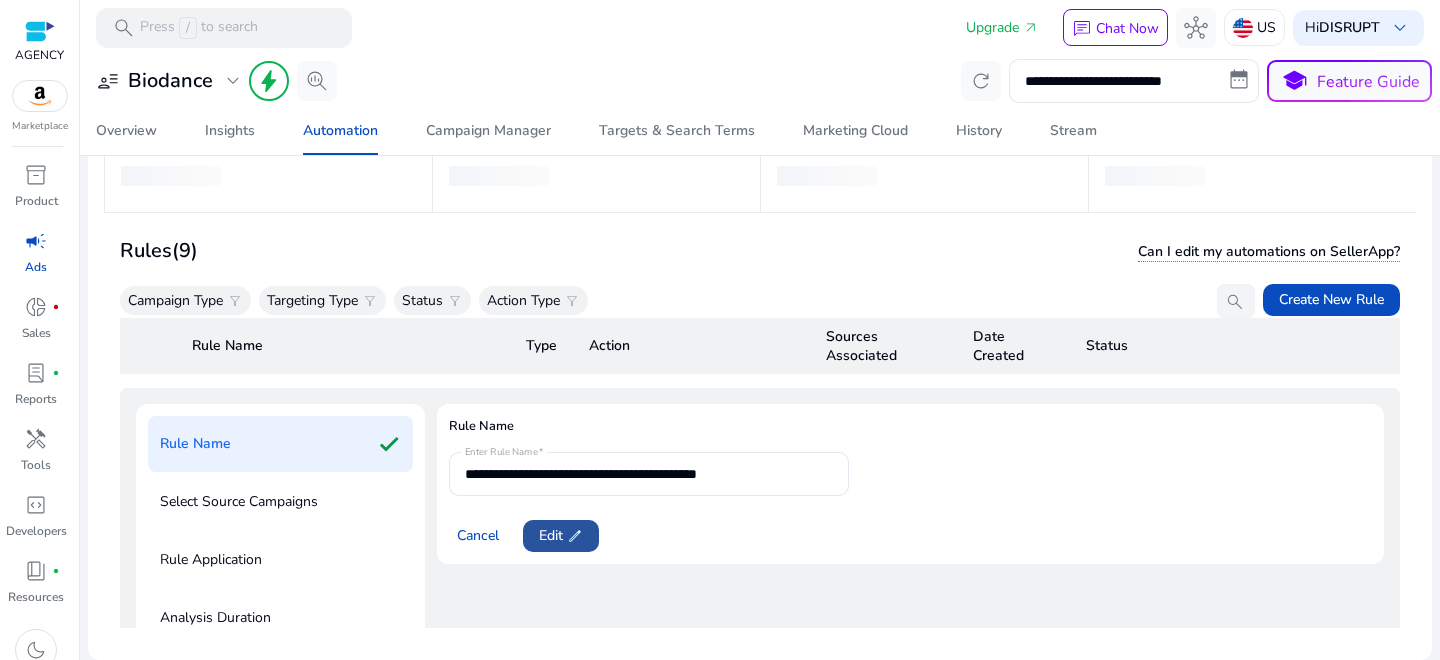 click on "edit" 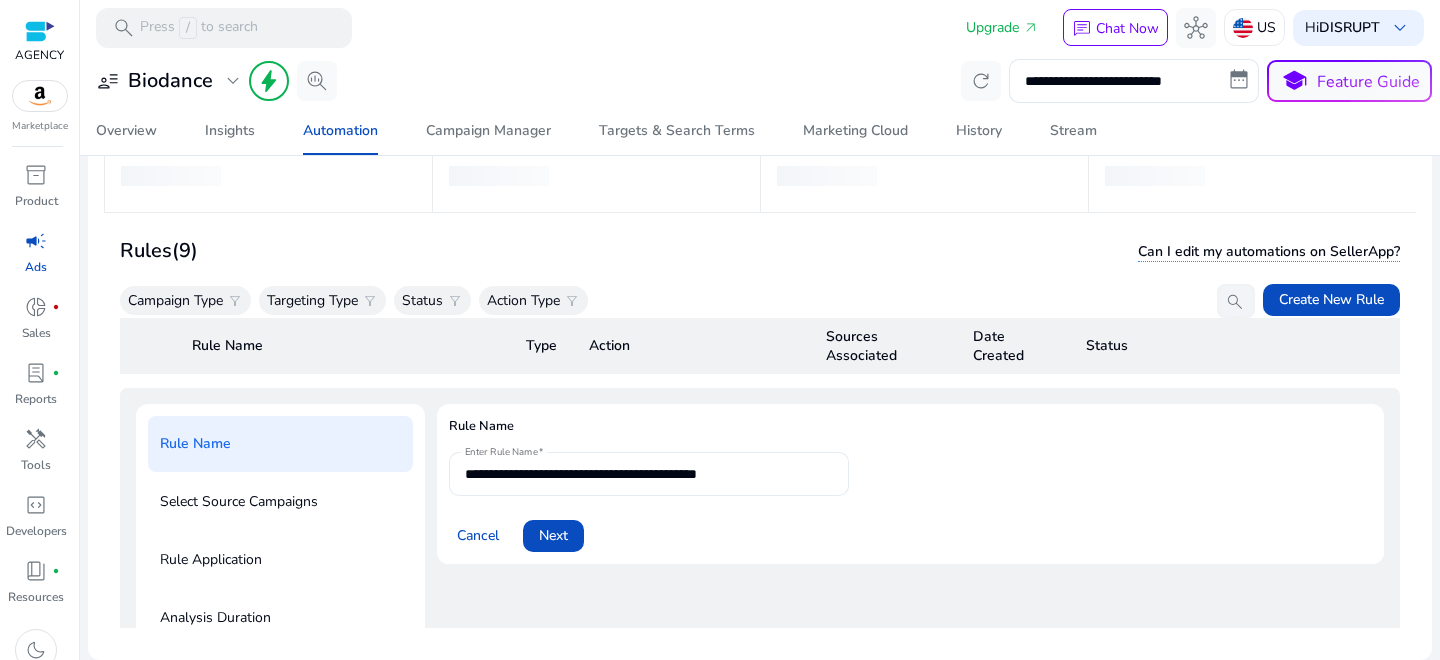 click on "**********" at bounding box center (649, 474) 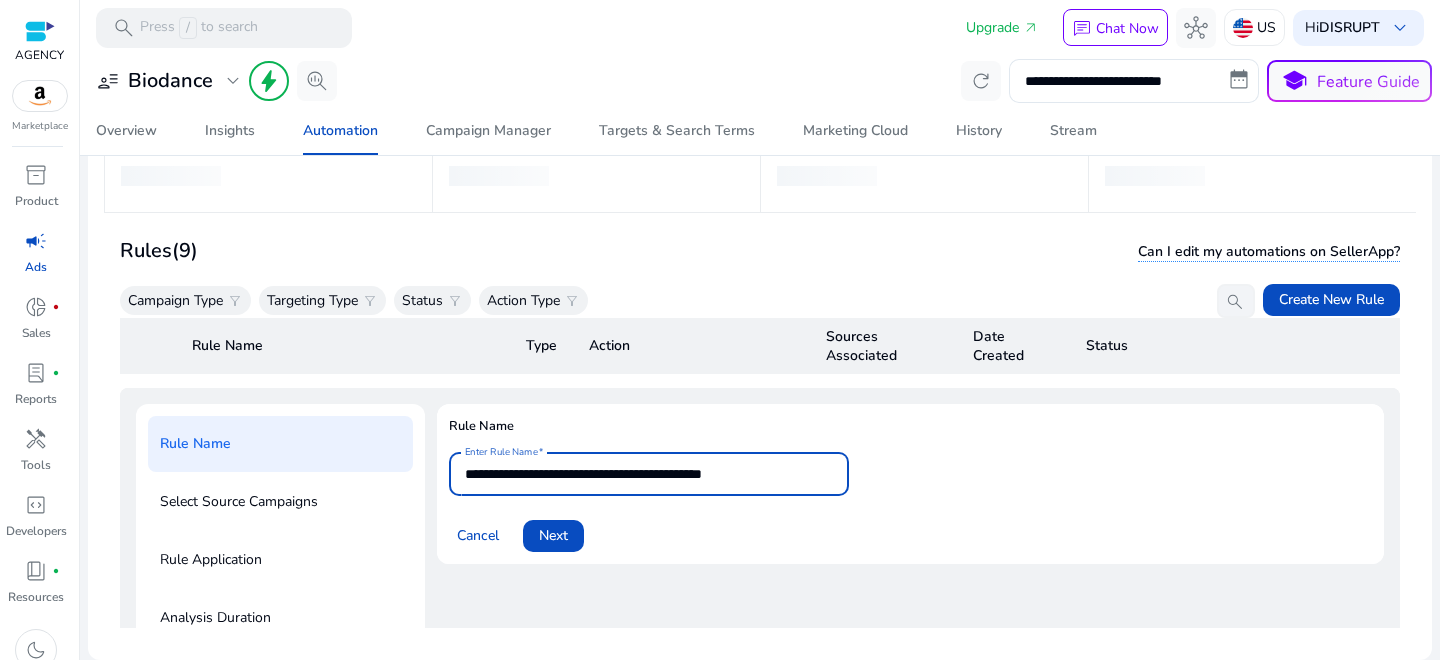 type on "**********" 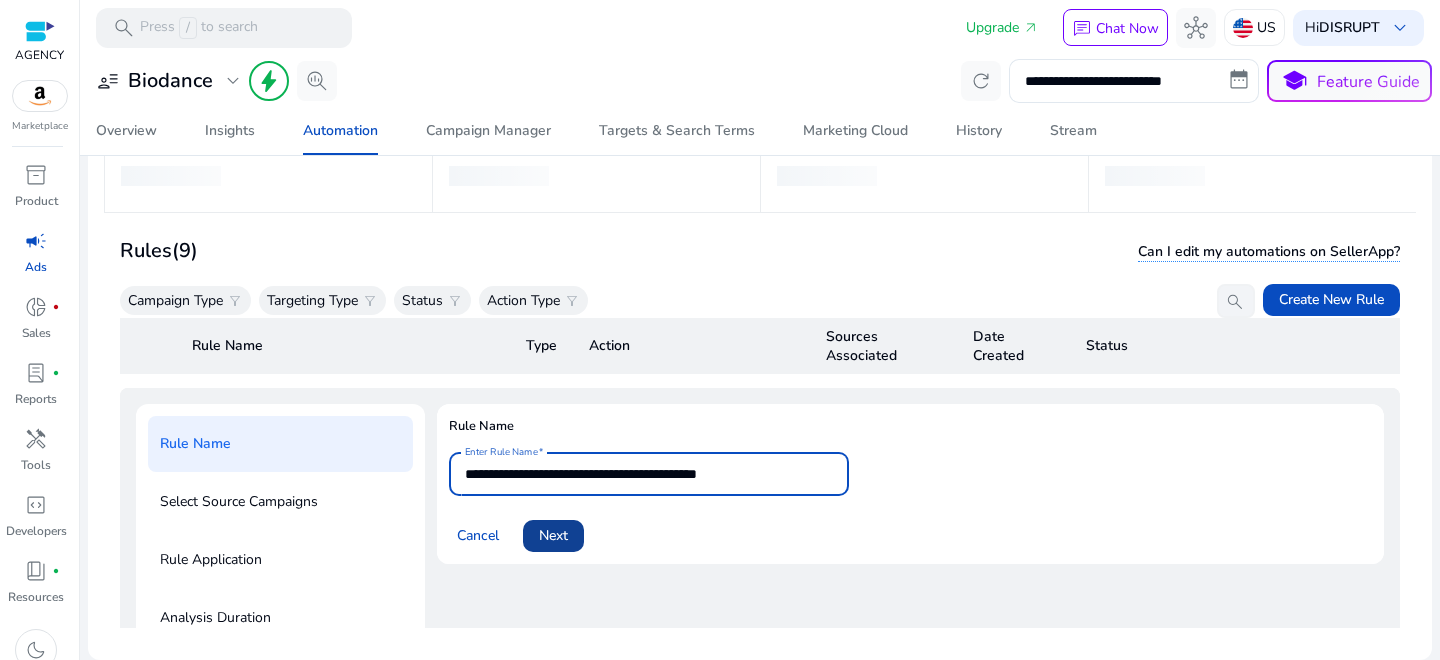 click 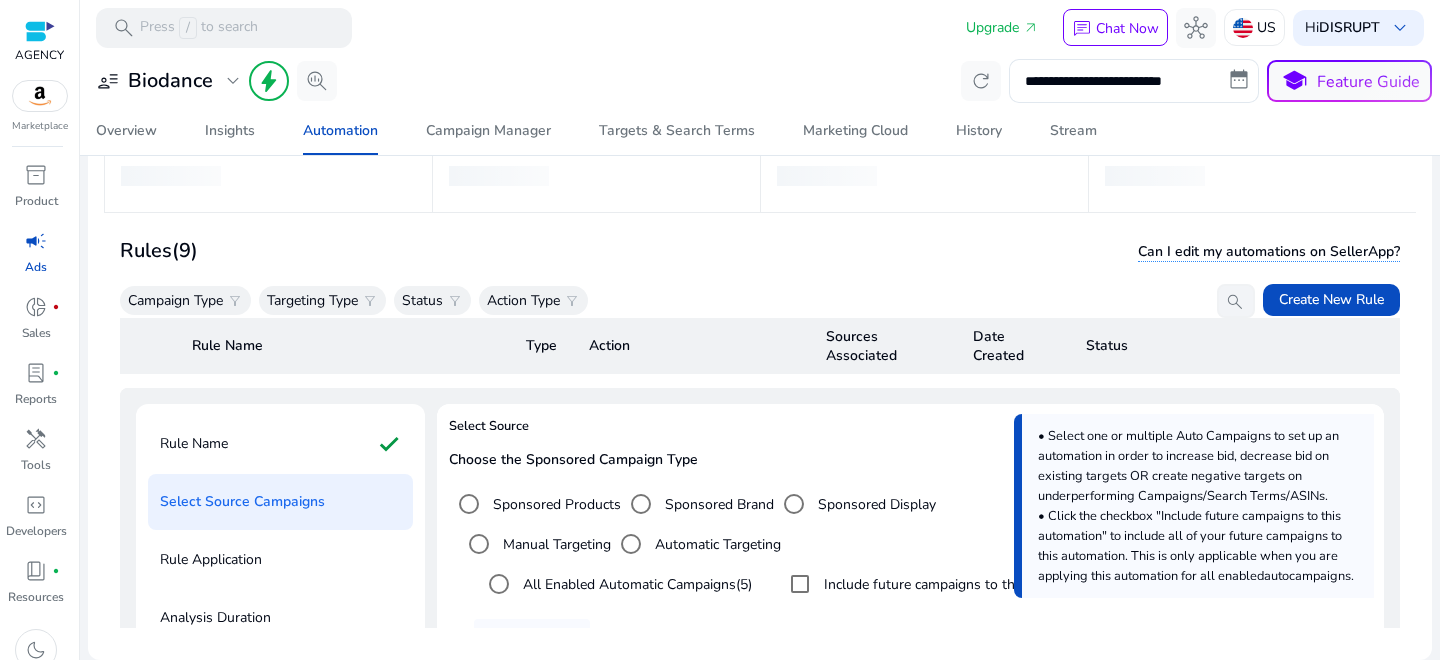 scroll, scrollTop: 80, scrollLeft: 0, axis: vertical 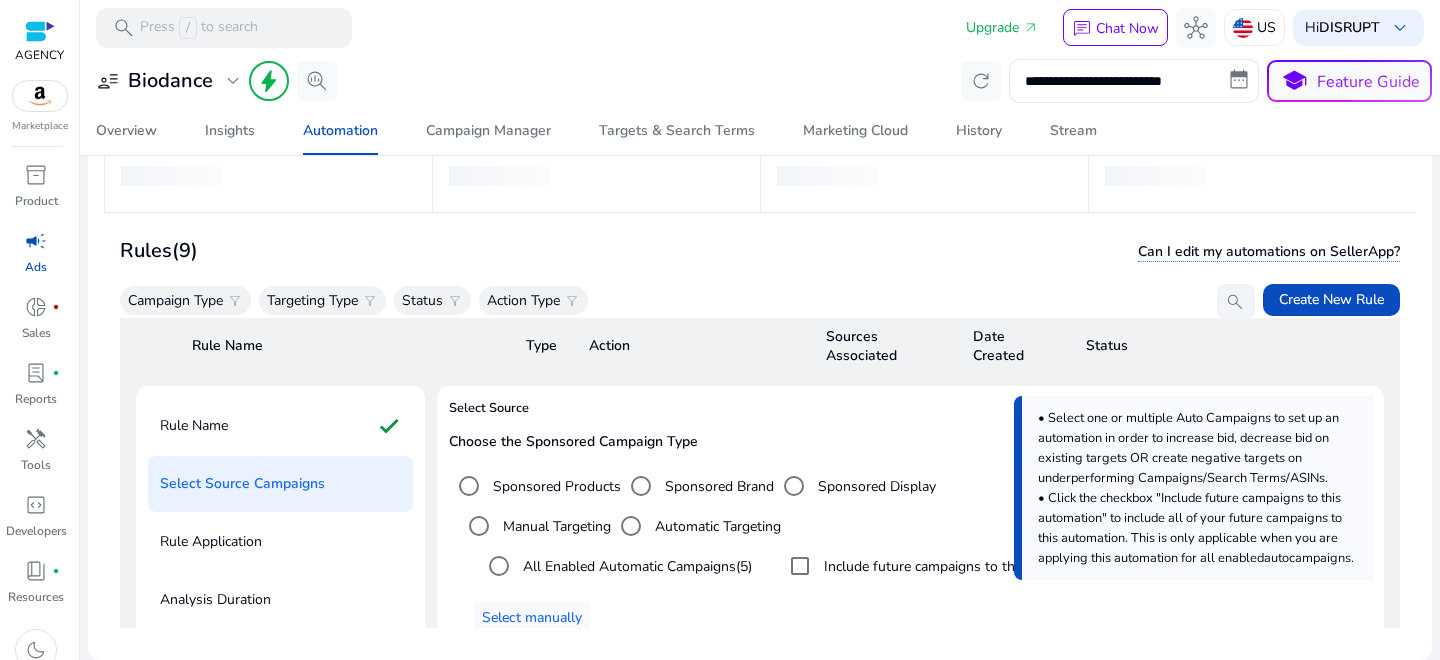 click on "Manual Targeting" at bounding box center (555, 526) 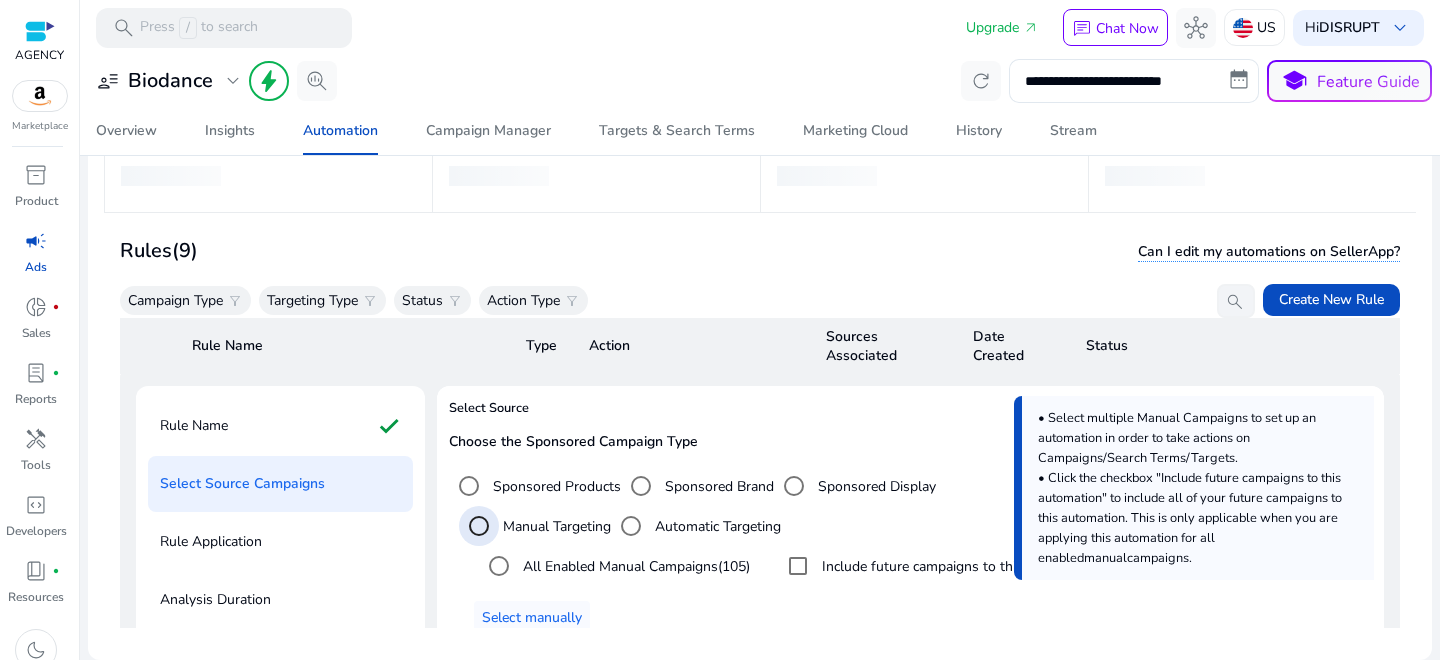 scroll, scrollTop: 169, scrollLeft: 0, axis: vertical 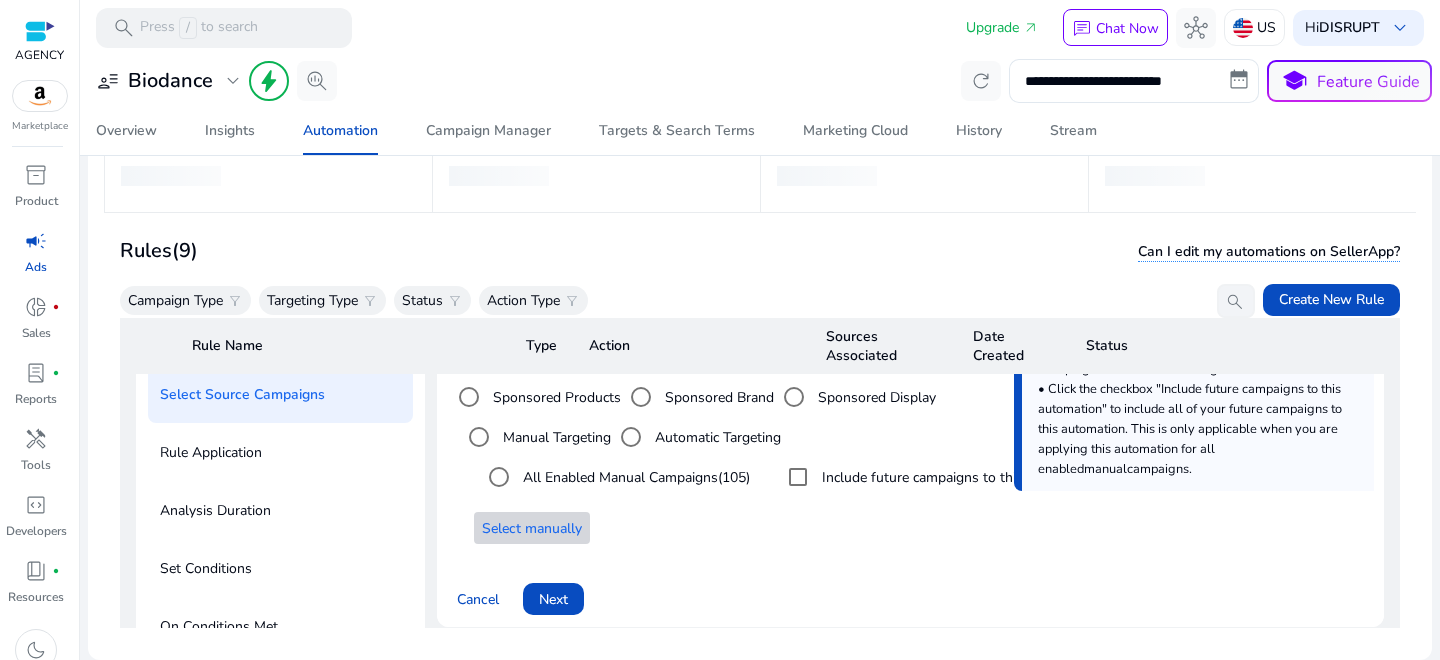 click on "Select manually" at bounding box center [532, 528] 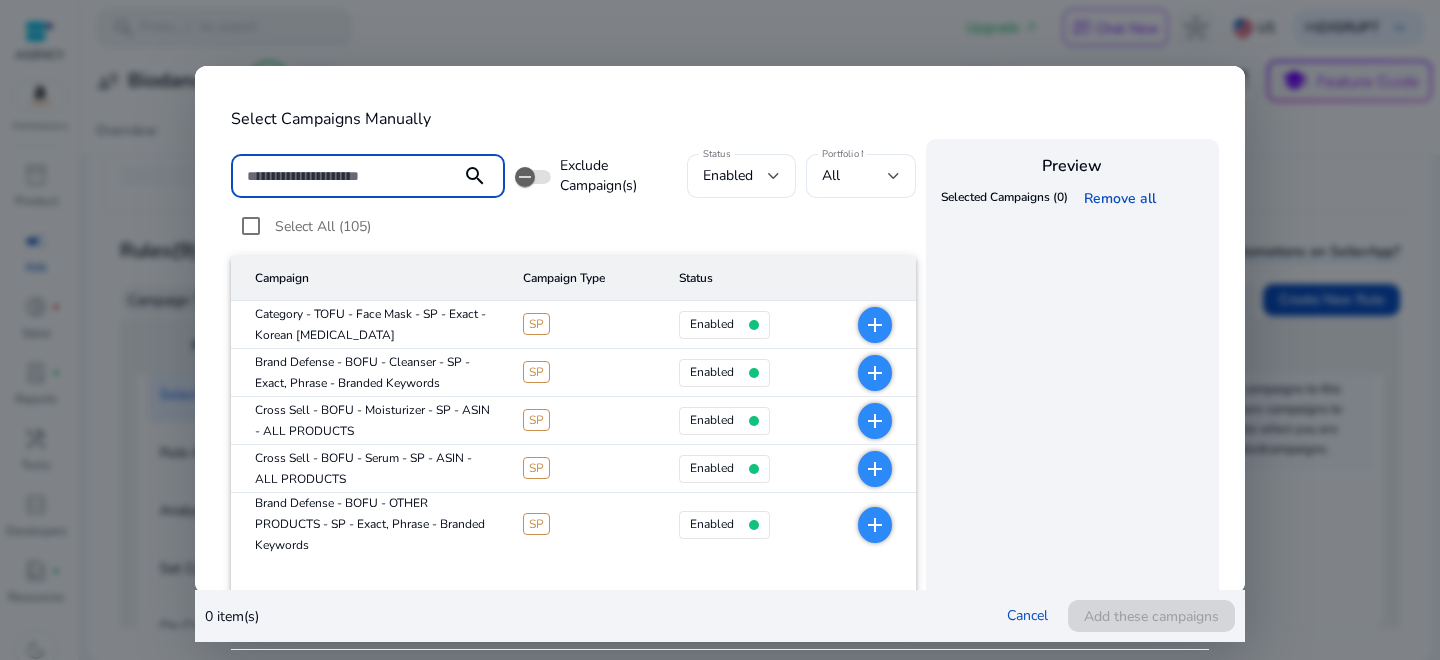 click at bounding box center (346, 176) 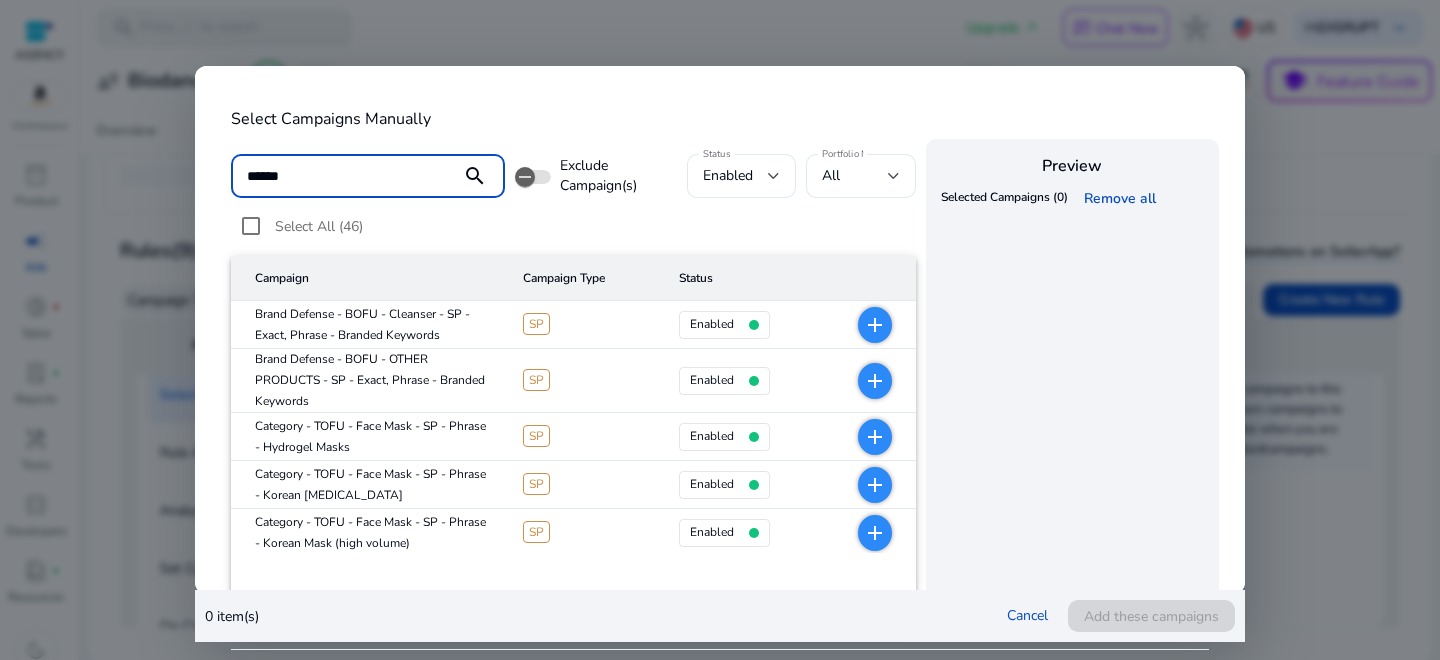type on "******" 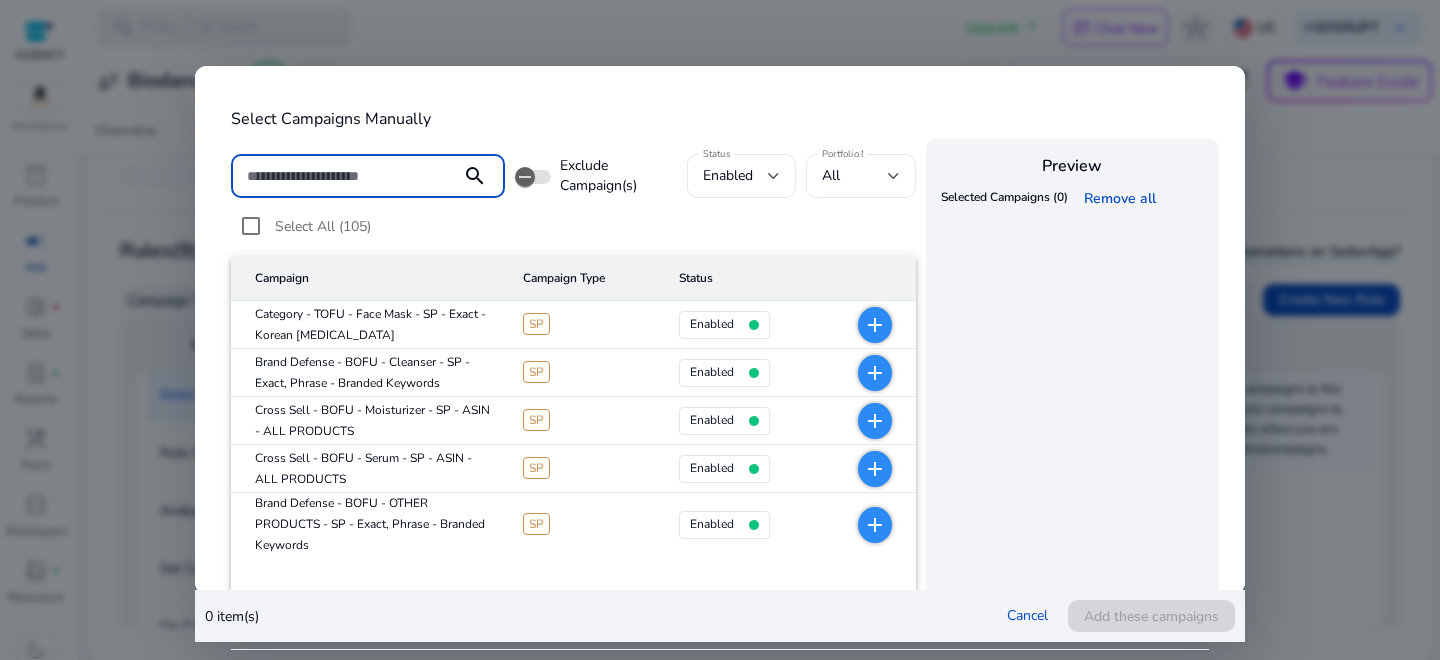 click on "Select Campaigns Manually" at bounding box center [720, 119] 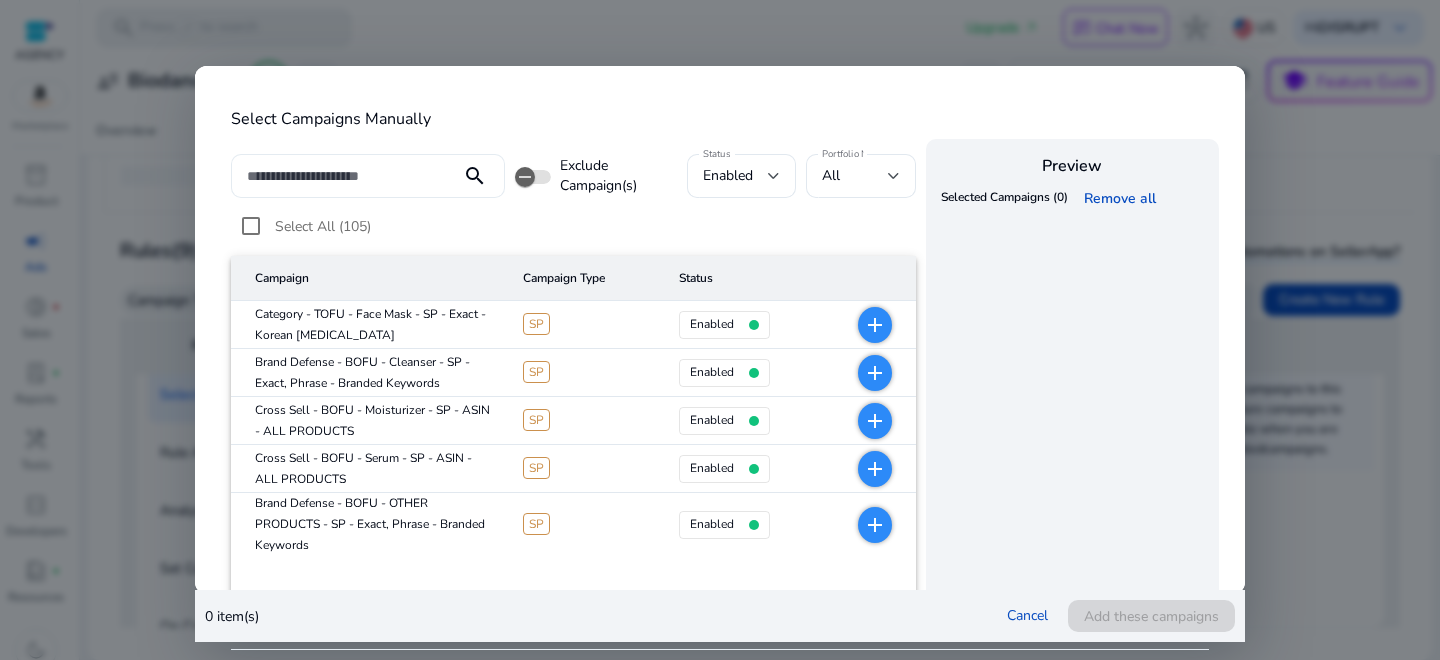 click at bounding box center (346, 176) 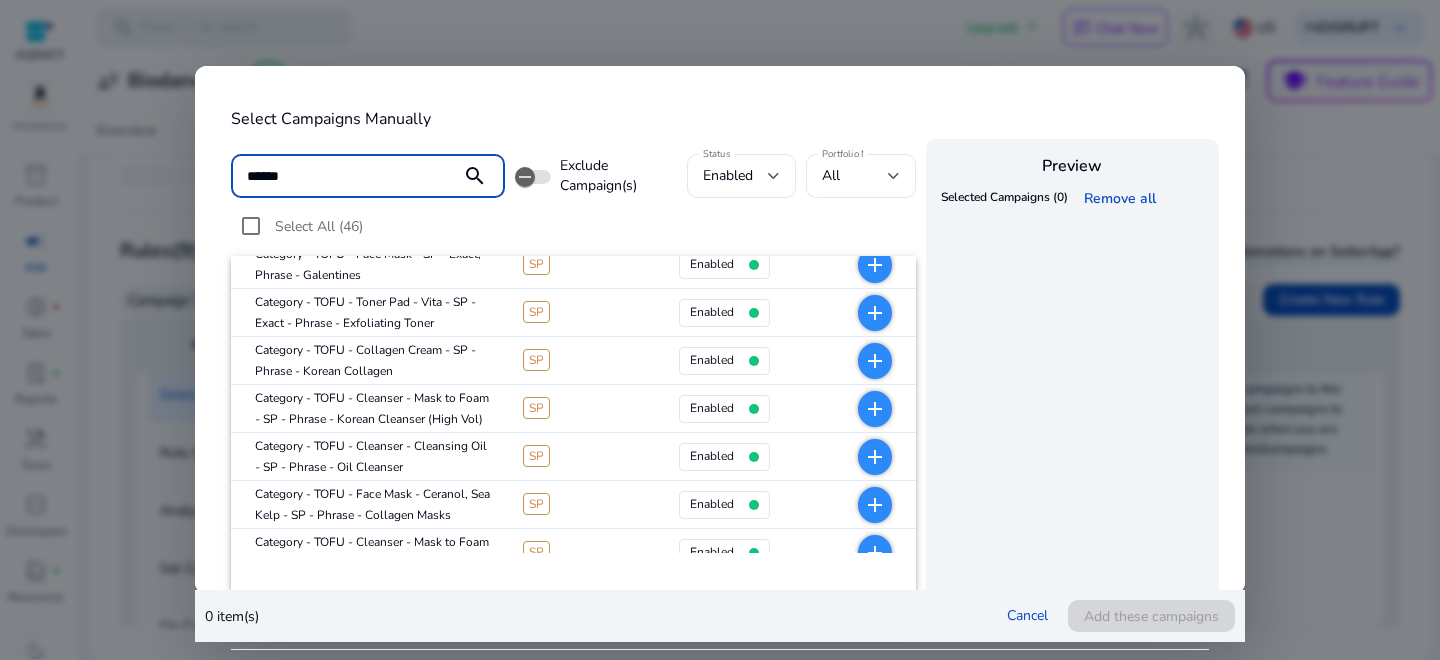 scroll, scrollTop: 0, scrollLeft: 0, axis: both 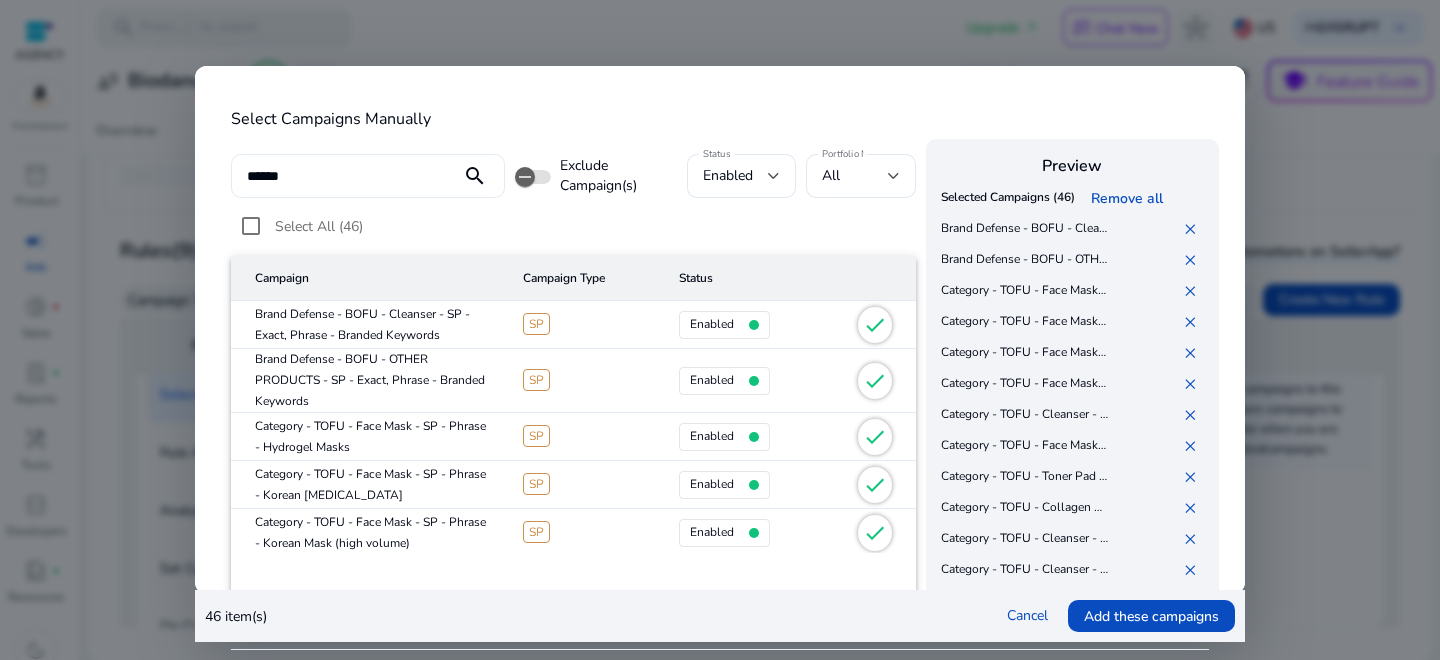 click on "******" at bounding box center [346, 176] 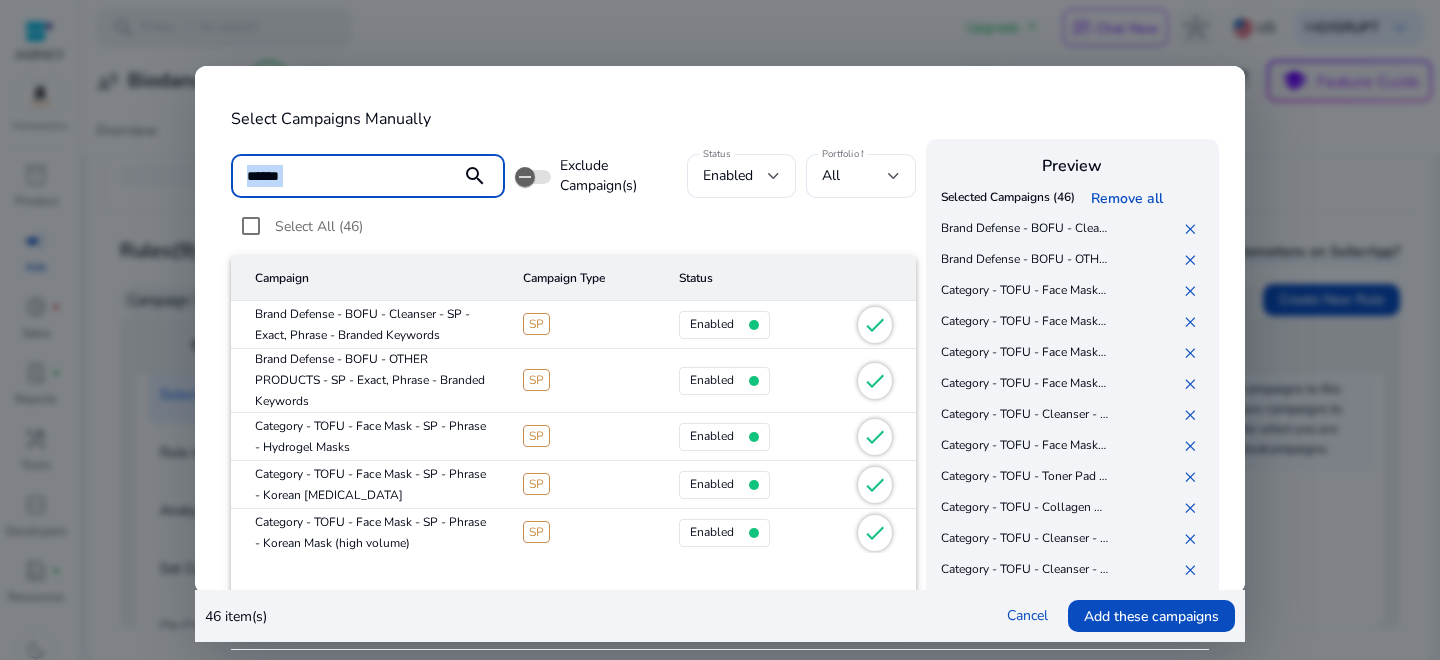 click on "******" at bounding box center (346, 176) 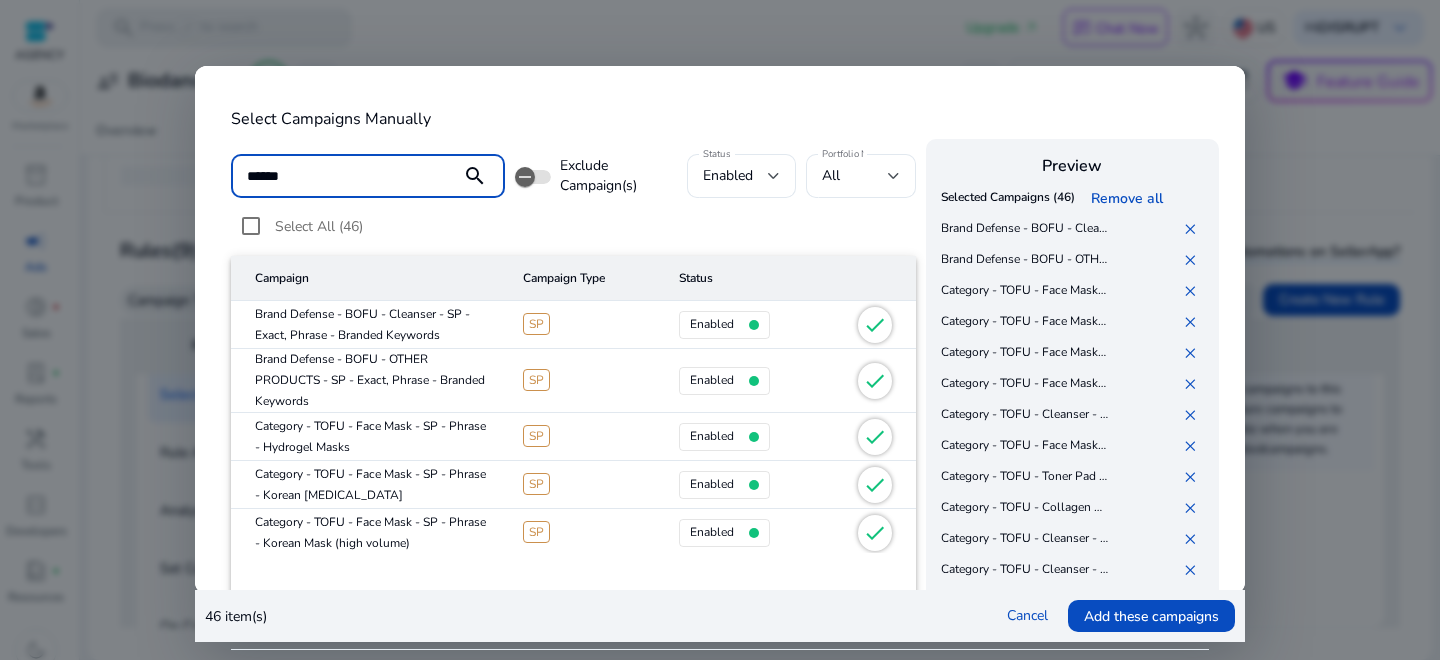 click on "******" at bounding box center (346, 176) 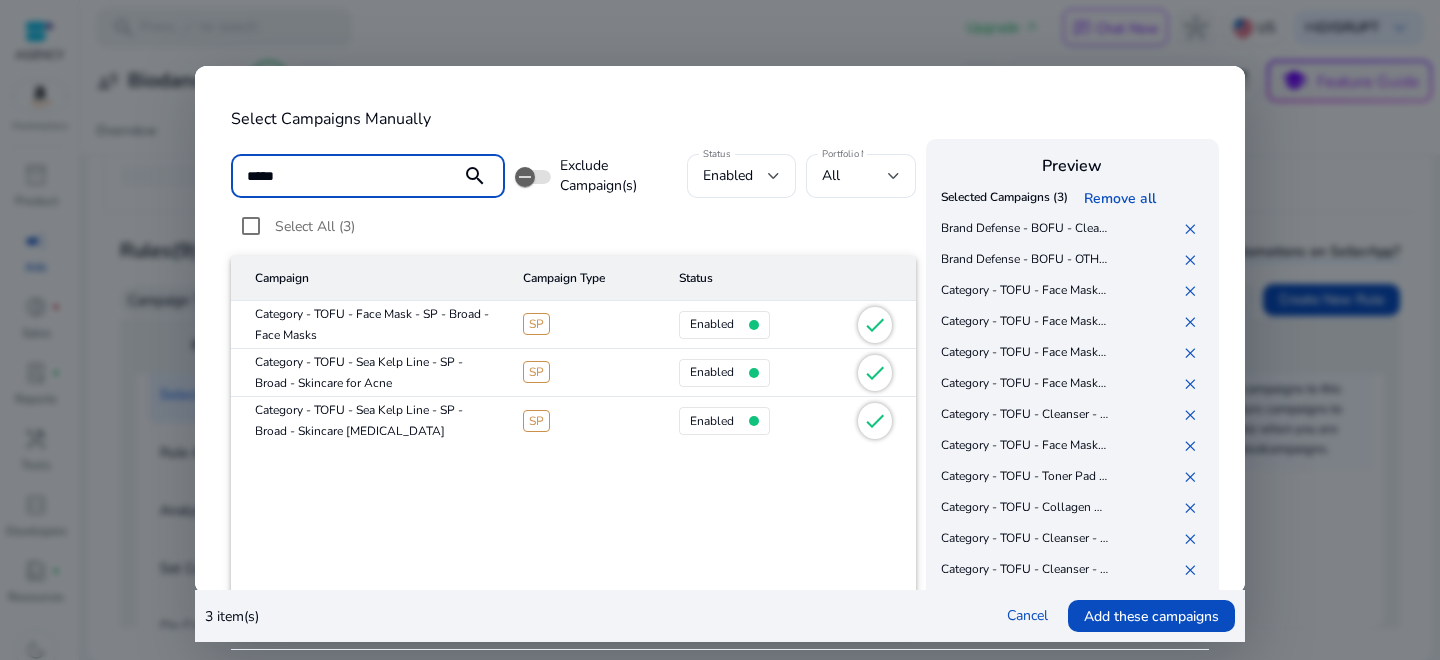 click on "*****" at bounding box center [346, 176] 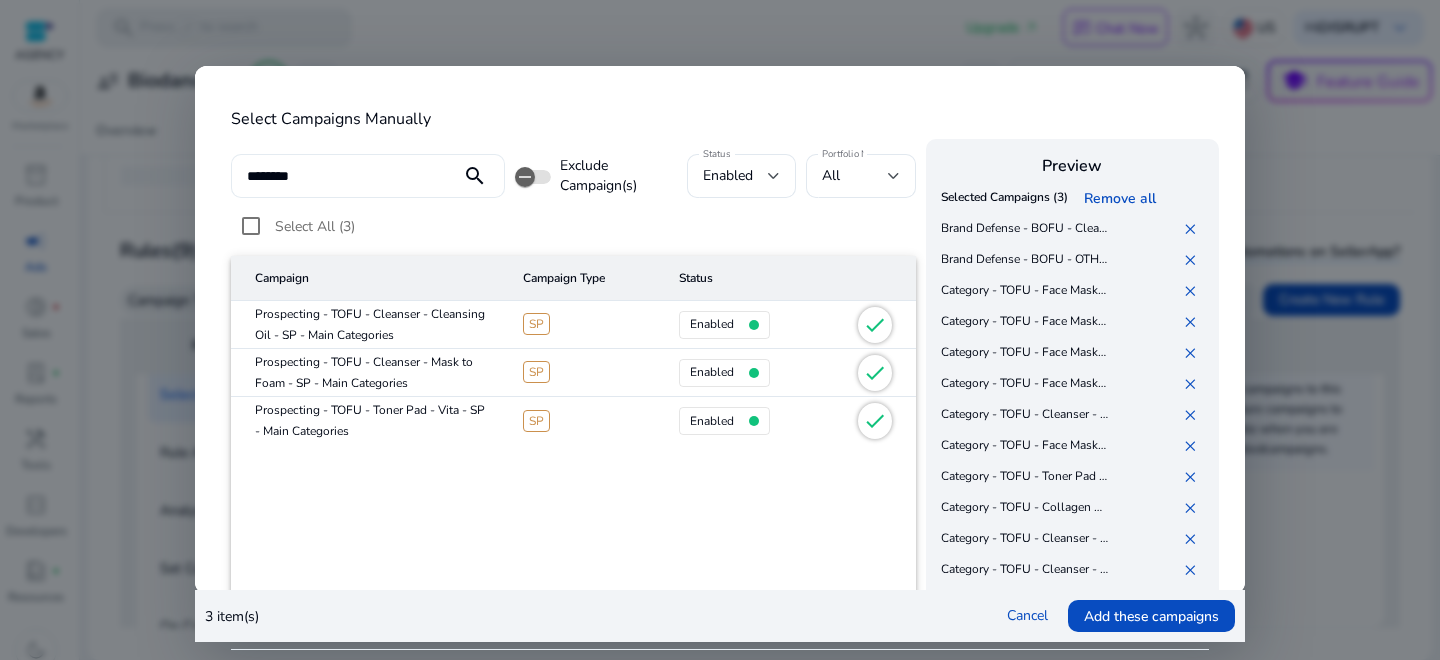 click on "********" at bounding box center (346, 176) 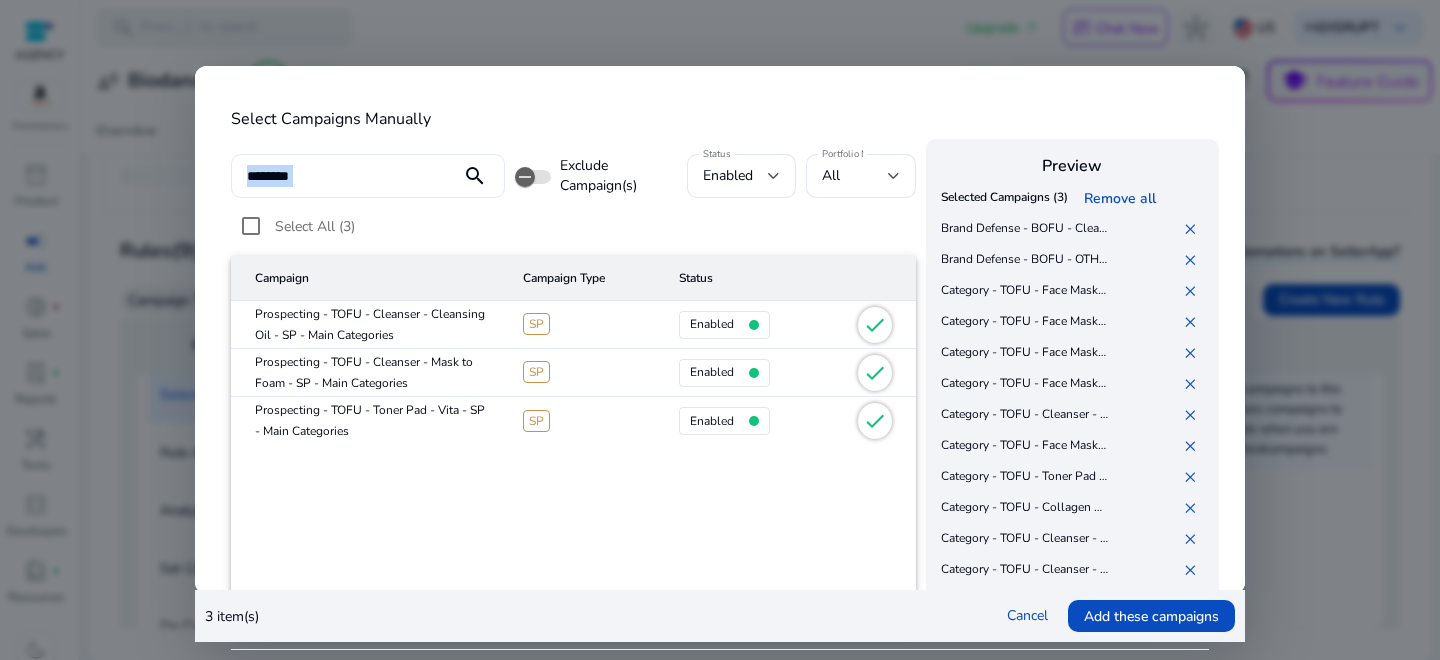 click on "********" at bounding box center [346, 176] 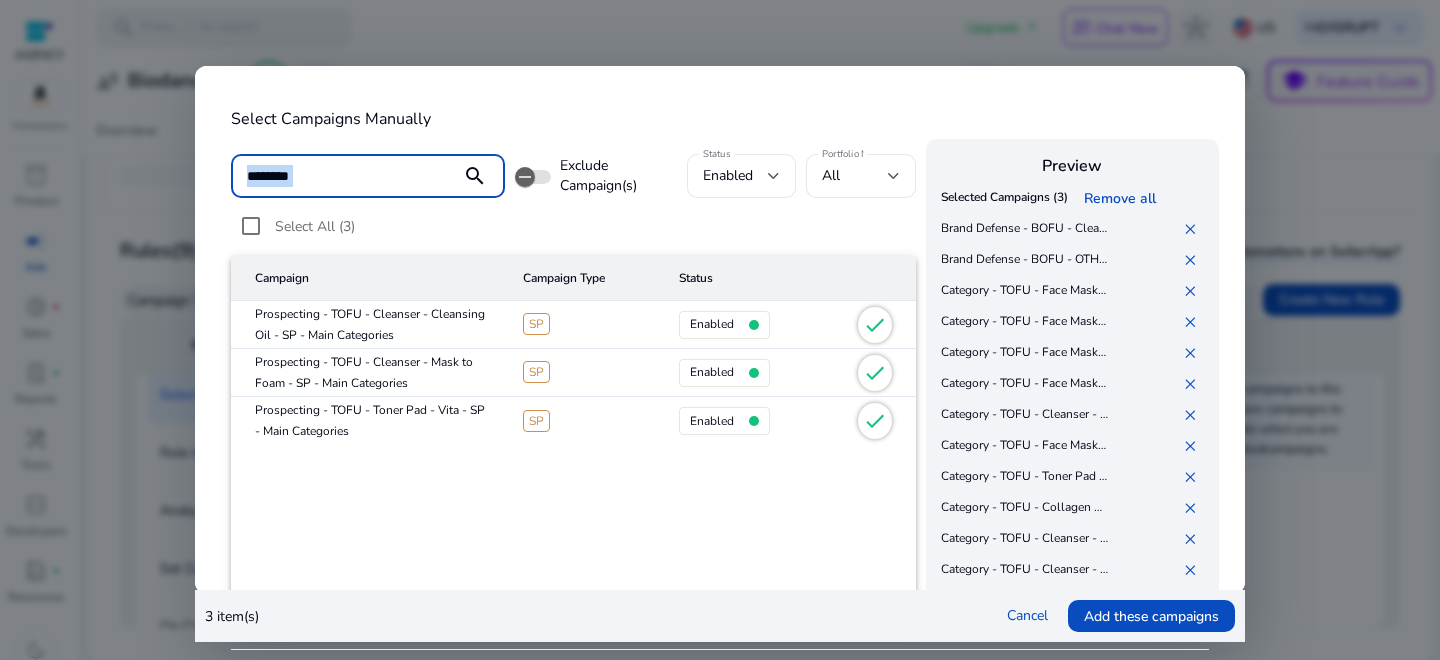click on "********" at bounding box center (346, 176) 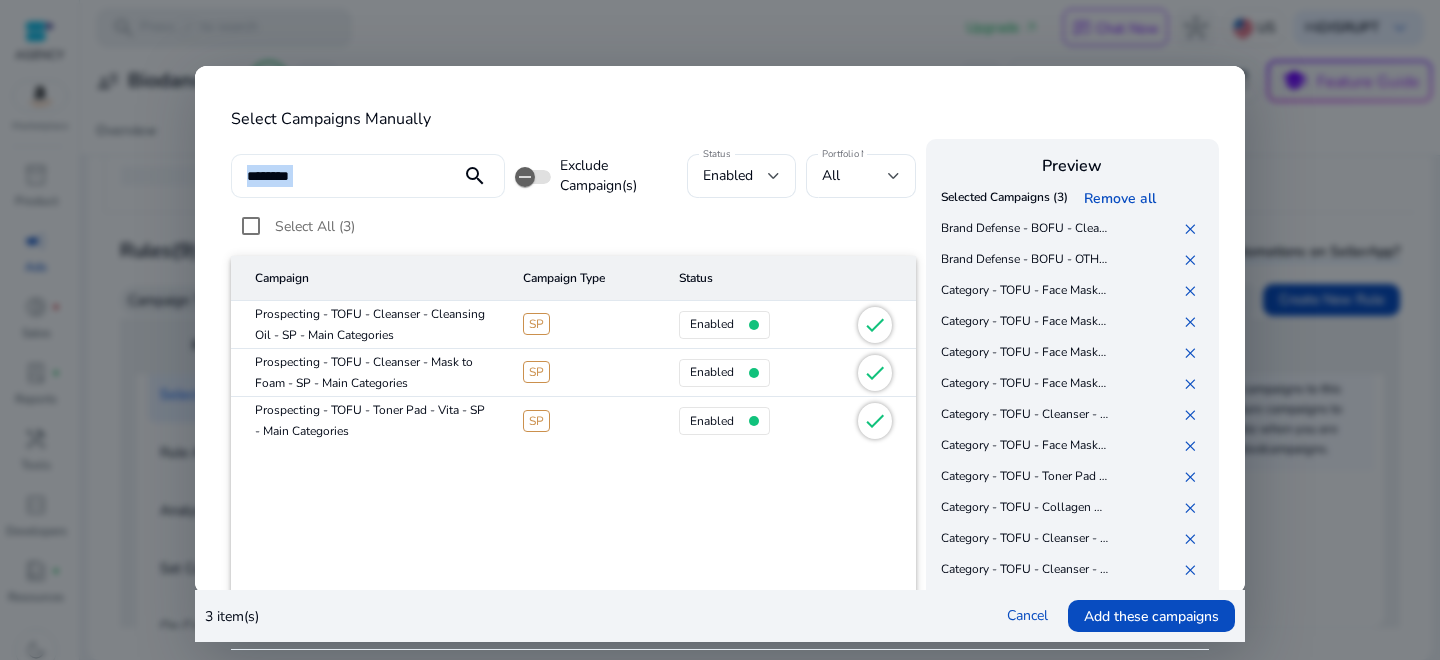 click on "********" at bounding box center [346, 176] 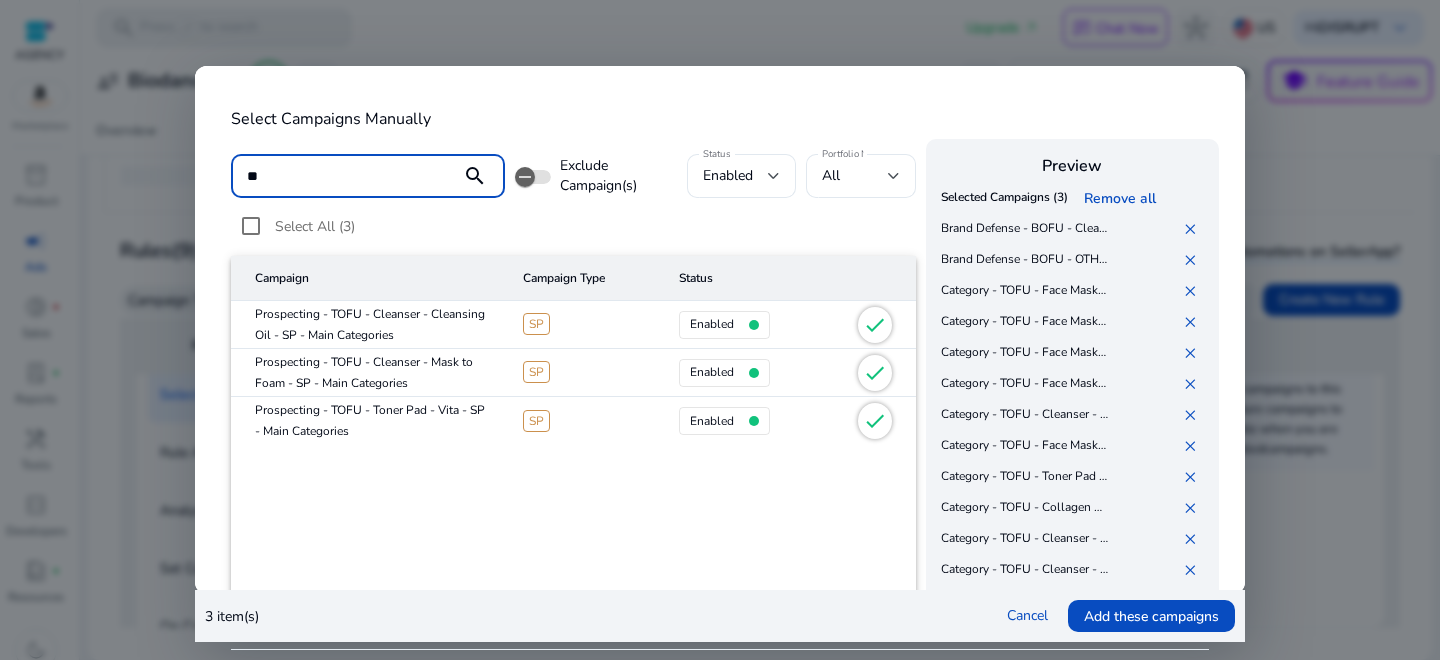 type on "*" 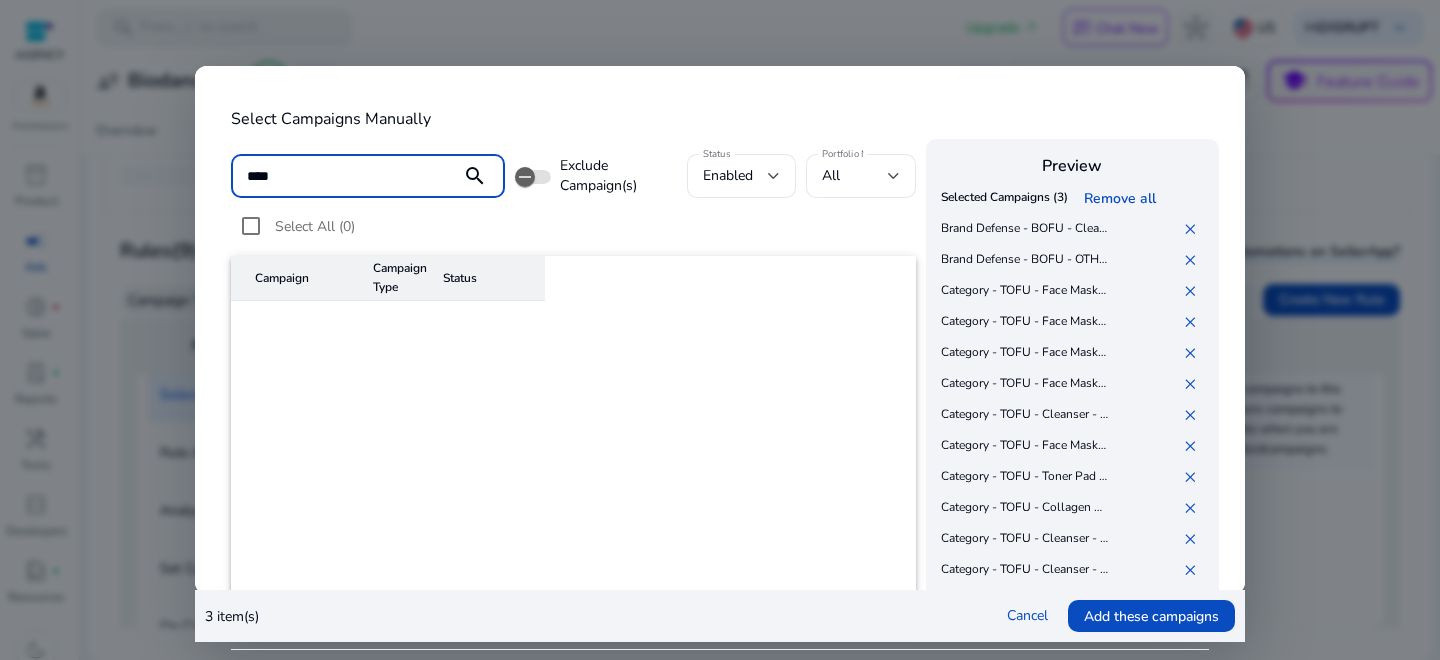 type on "****" 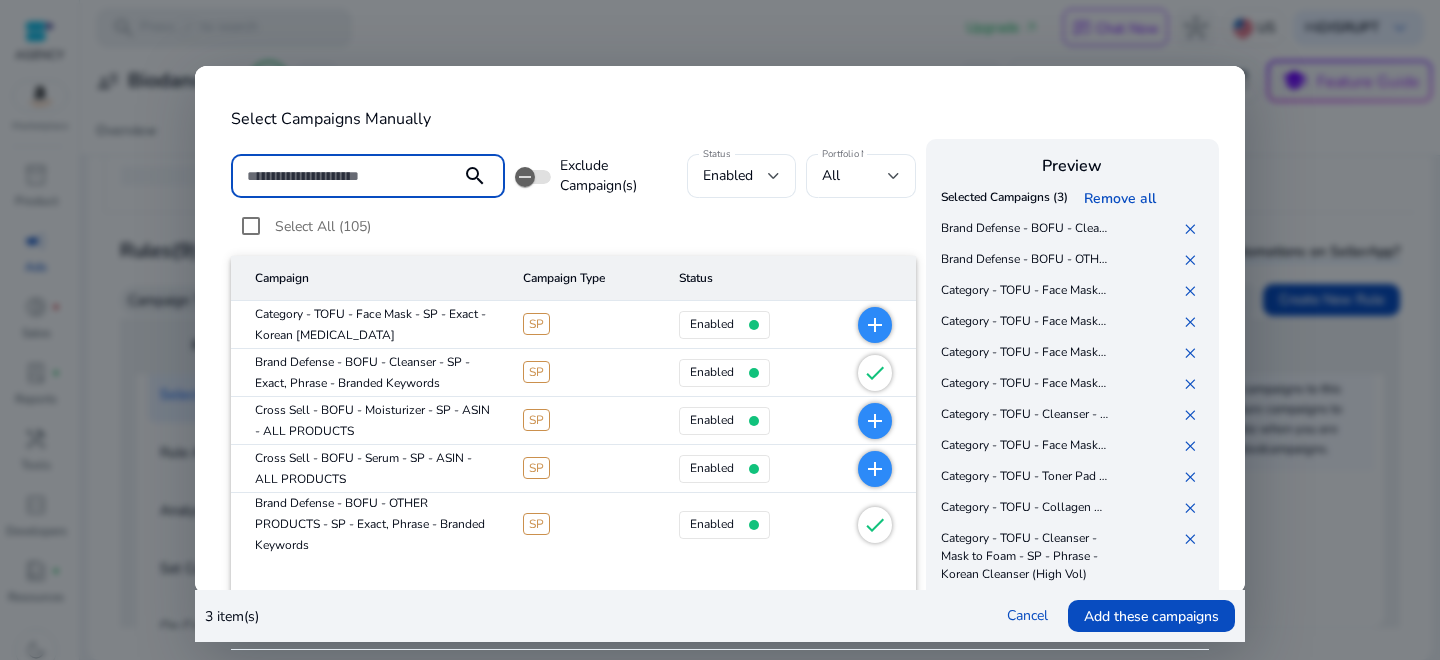 scroll, scrollTop: 96, scrollLeft: 0, axis: vertical 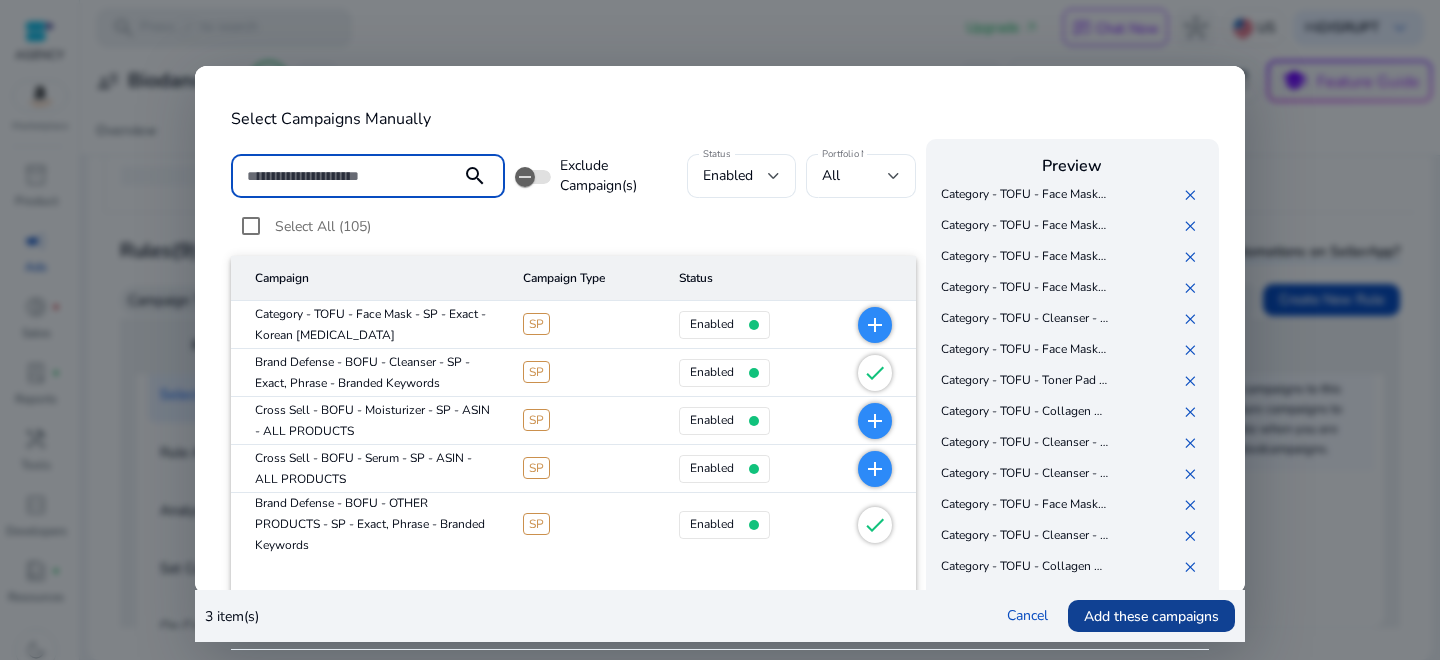 type 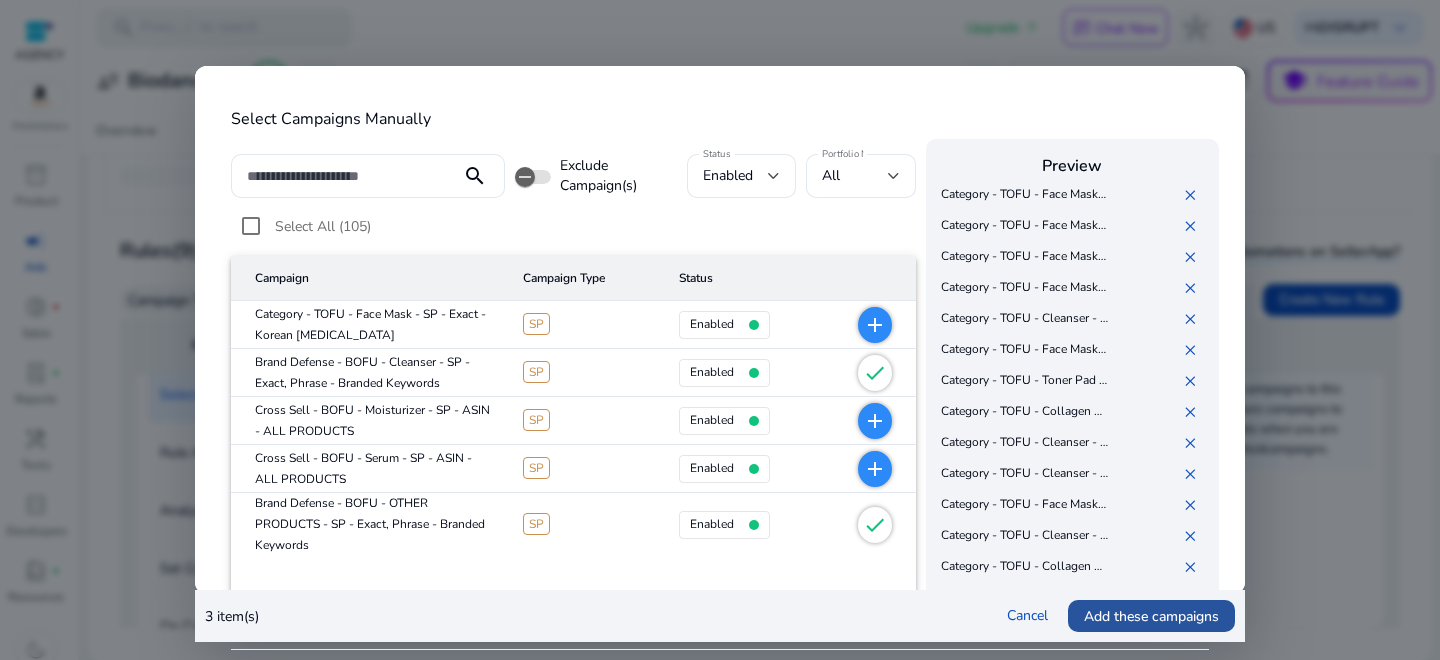 click on "Add these campaigns" 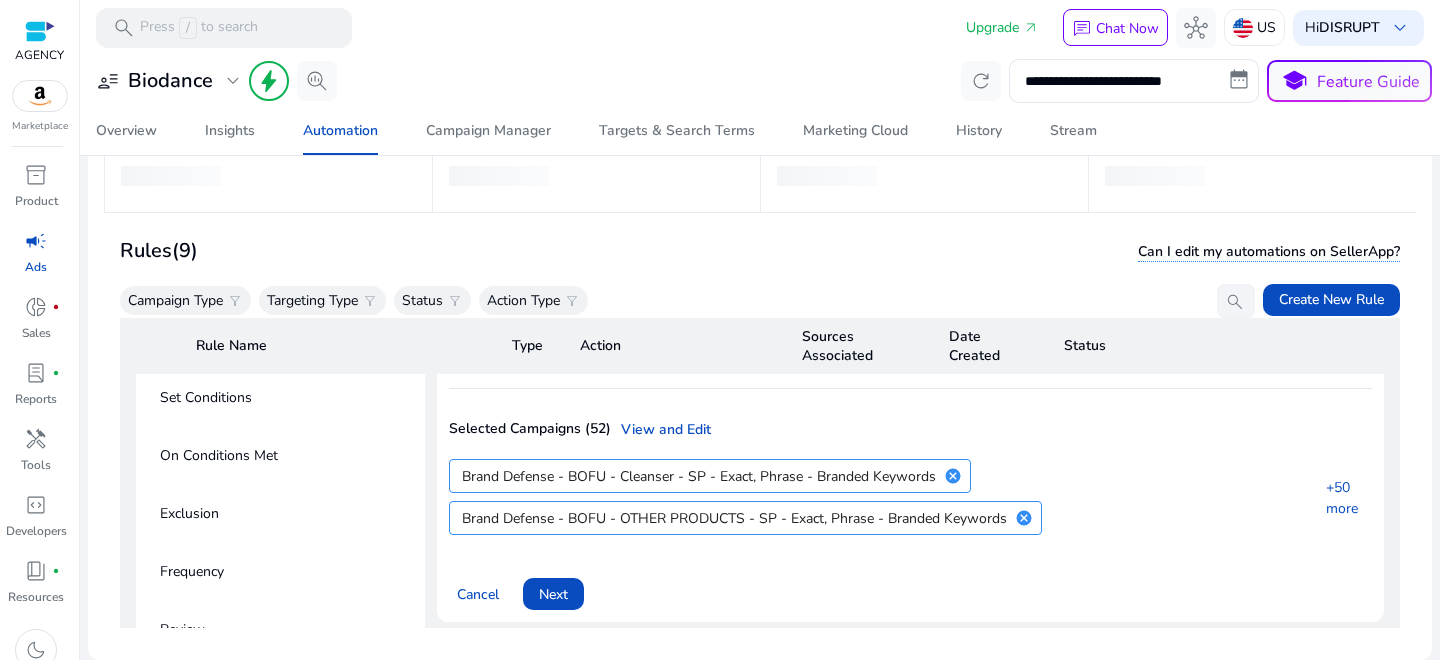 scroll, scrollTop: 439, scrollLeft: 0, axis: vertical 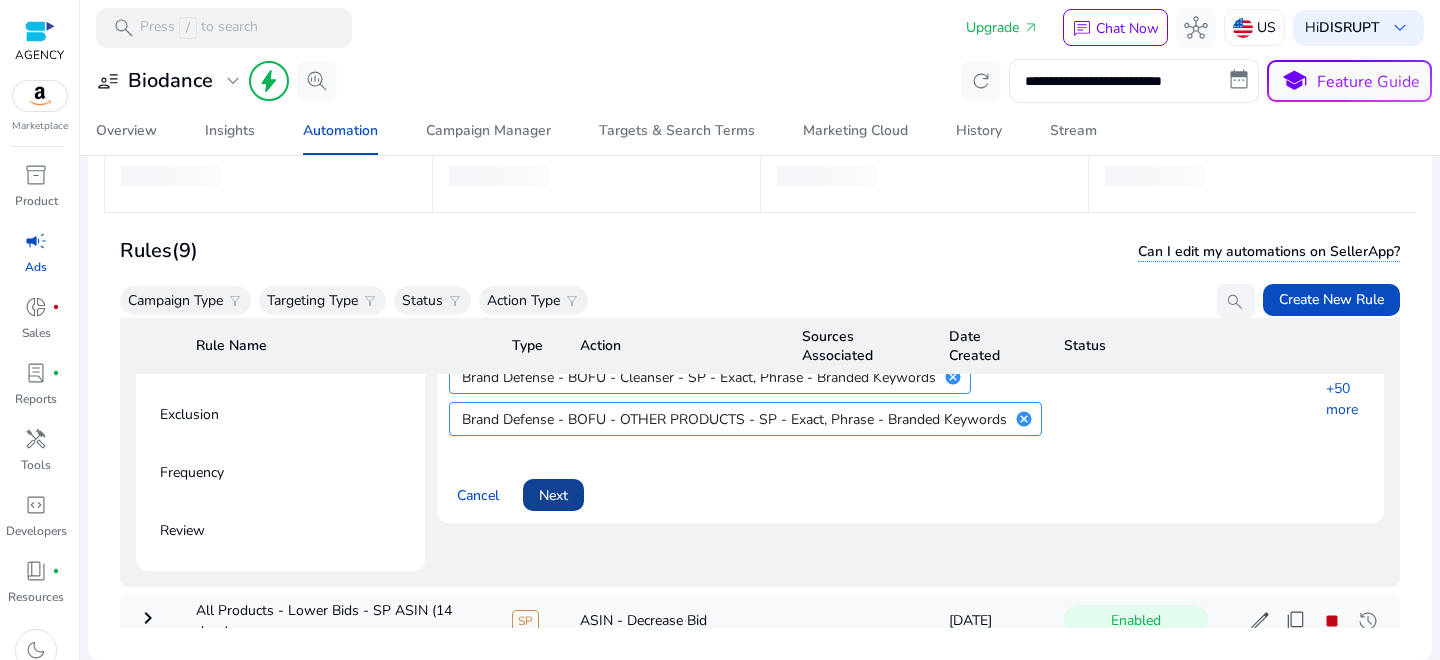 click on "Next" at bounding box center (553, 495) 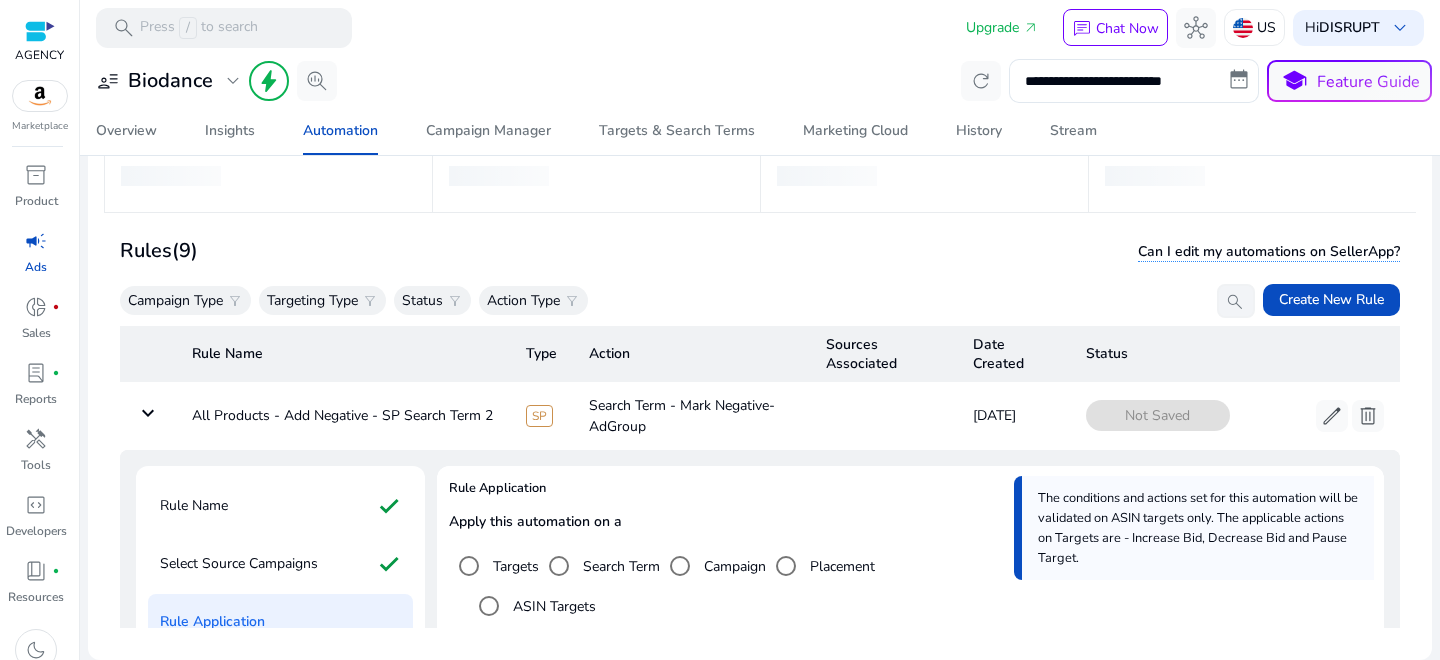 scroll, scrollTop: 167, scrollLeft: 0, axis: vertical 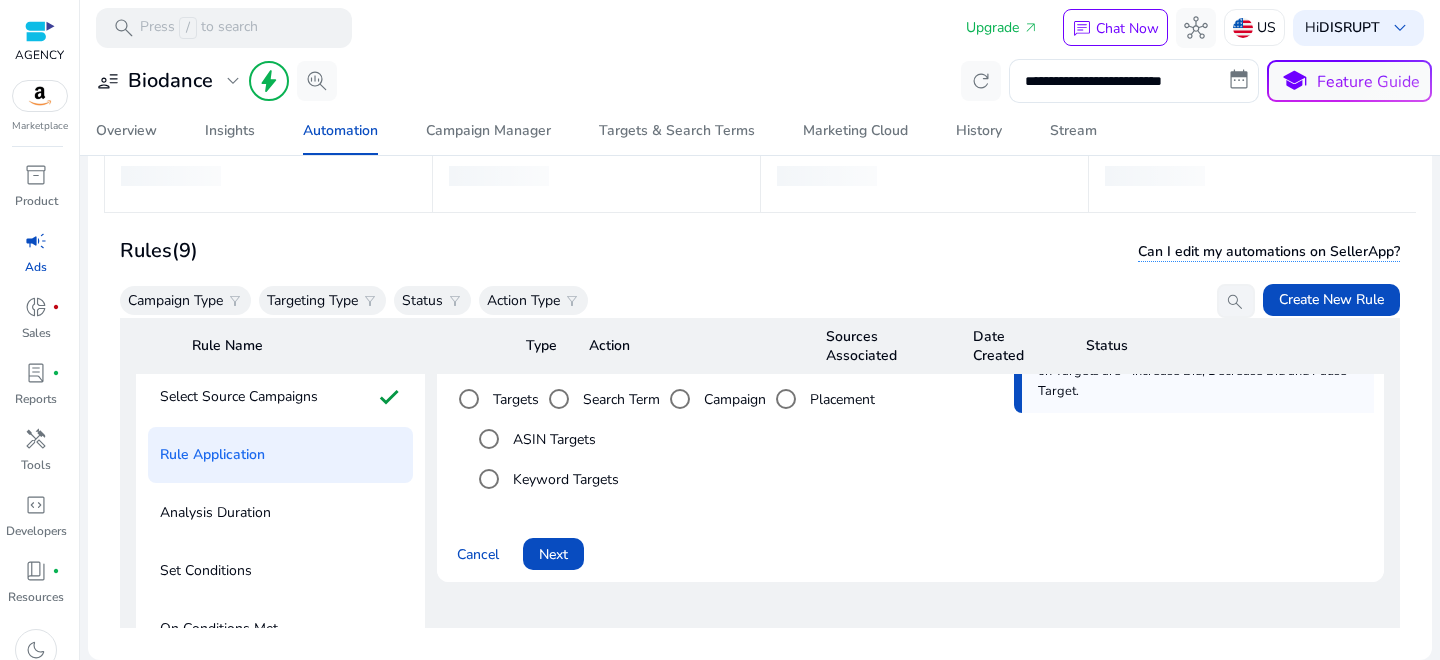 click on "Search Term" at bounding box center [619, 399] 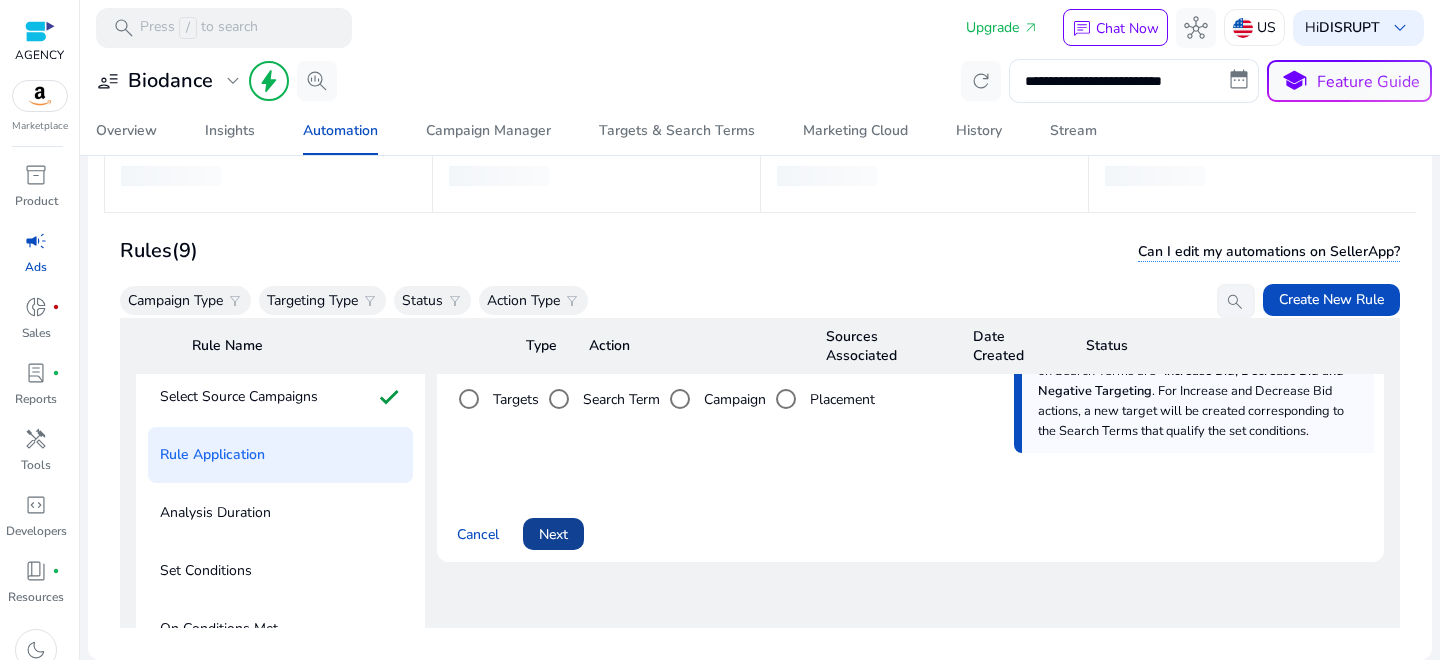 click on "Next" at bounding box center [553, 534] 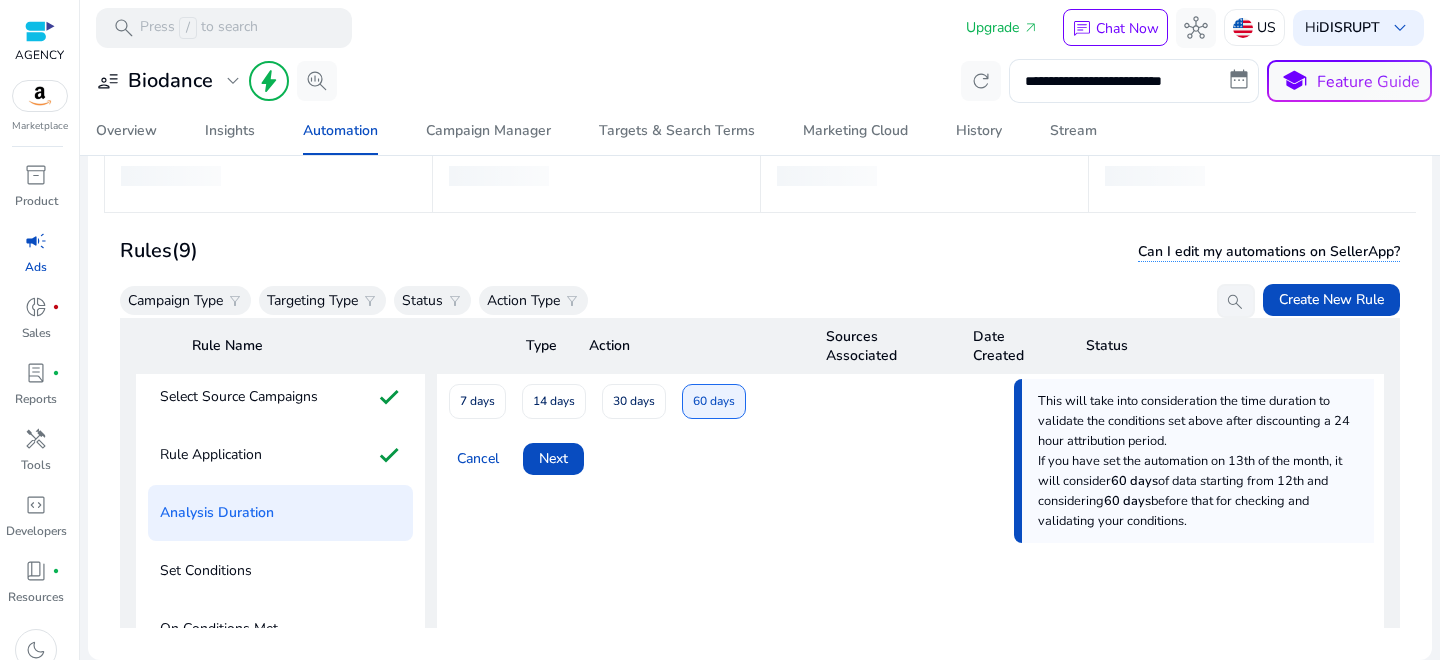 scroll, scrollTop: 119, scrollLeft: 0, axis: vertical 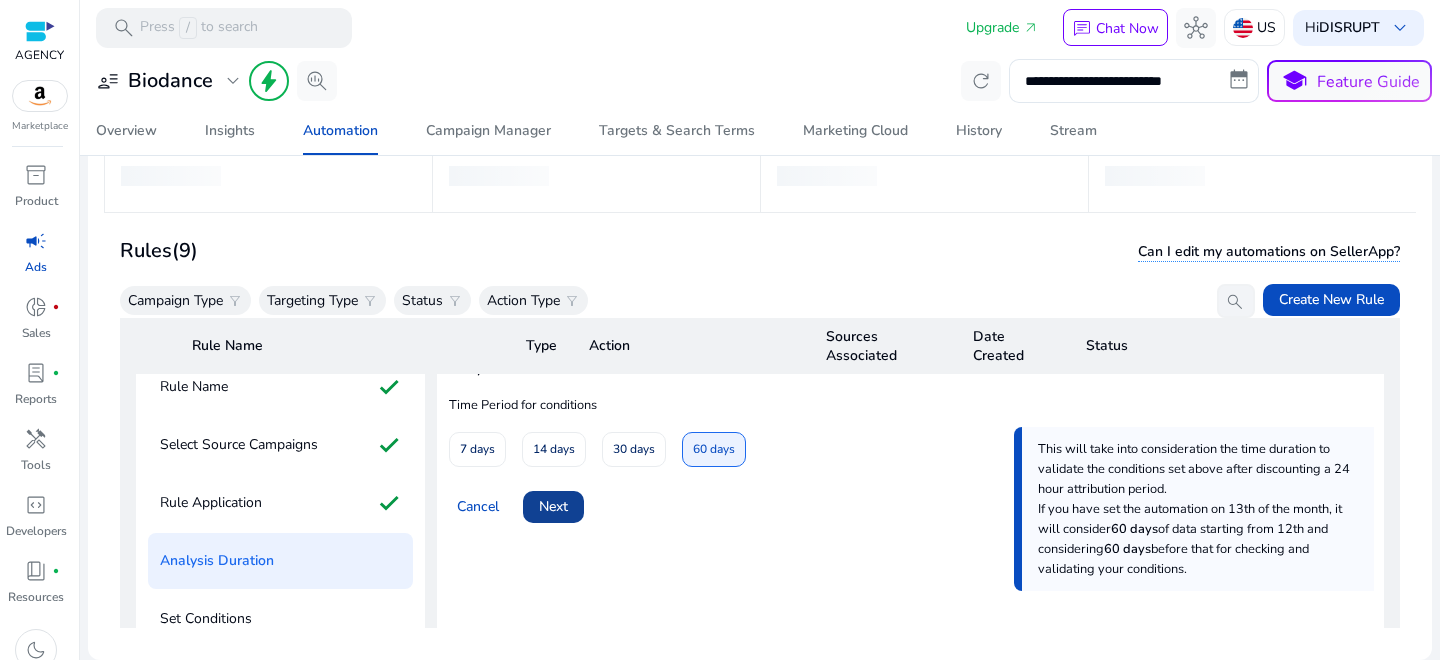 click on "Next" at bounding box center (553, 506) 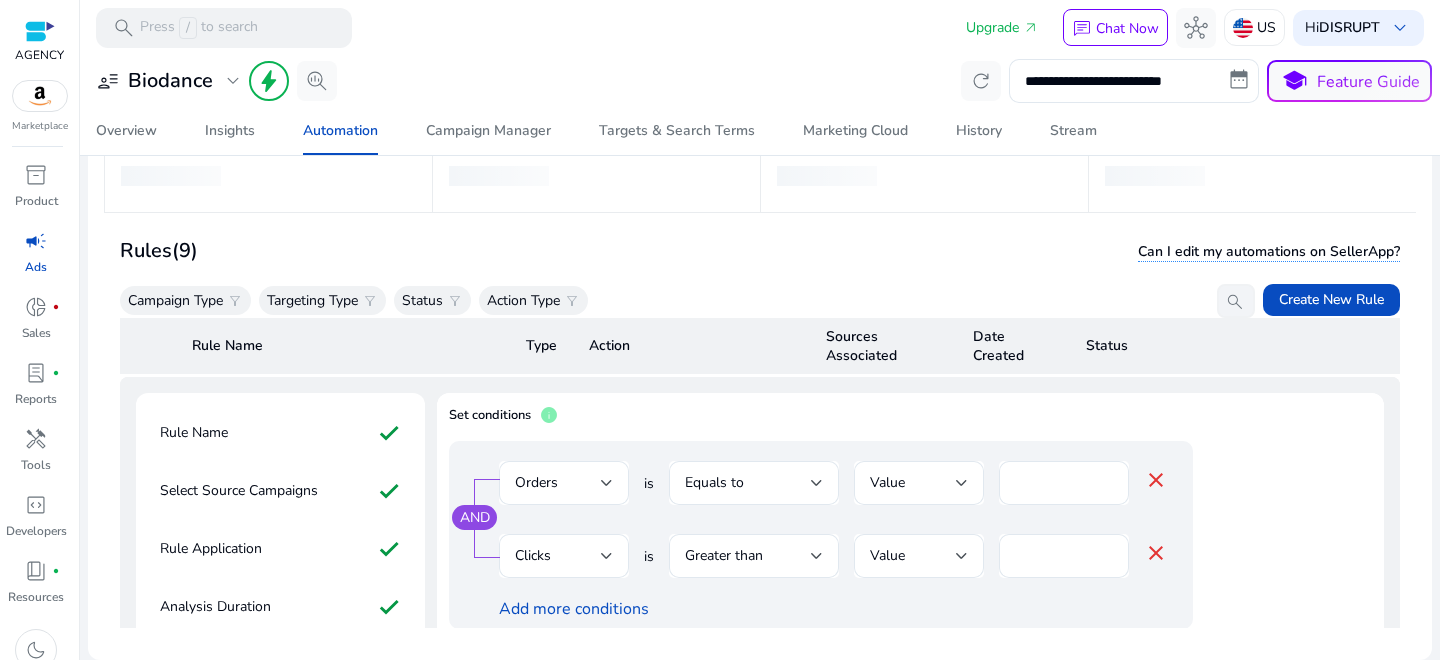 scroll, scrollTop: 70, scrollLeft: 0, axis: vertical 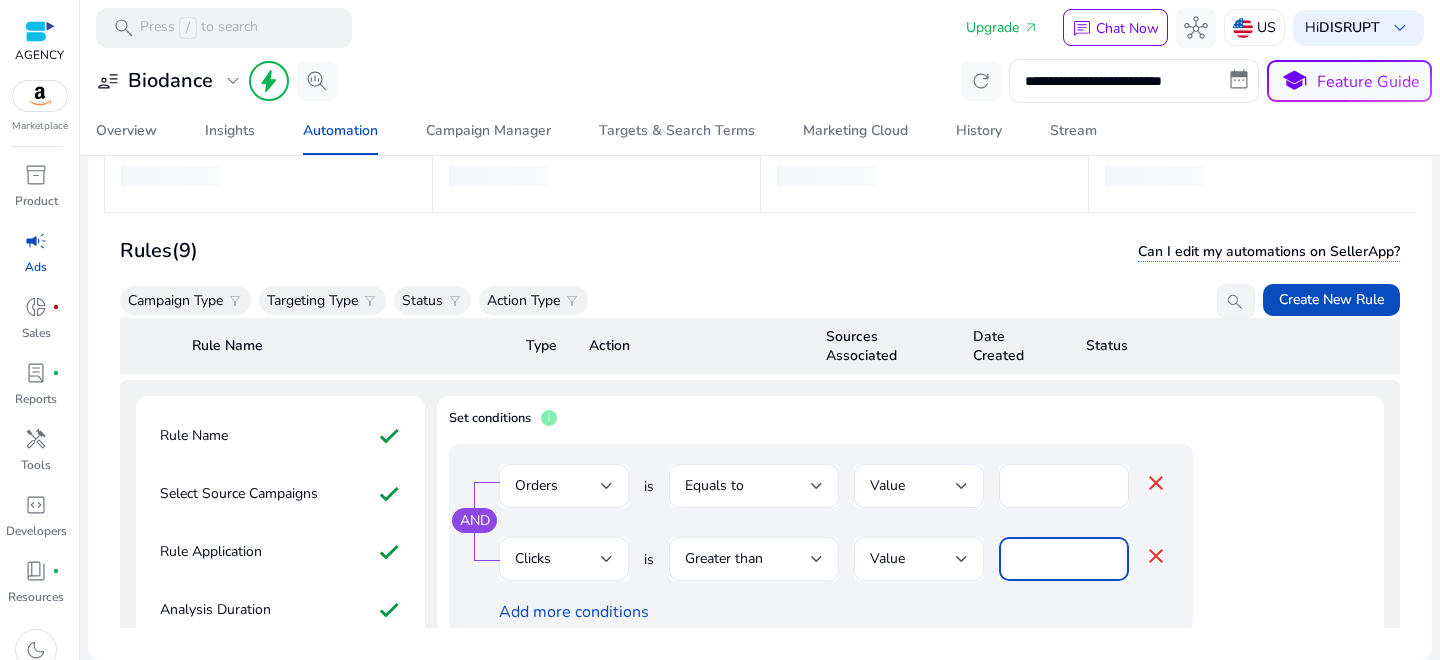 drag, startPoint x: 1042, startPoint y: 553, endPoint x: 958, endPoint y: 553, distance: 84 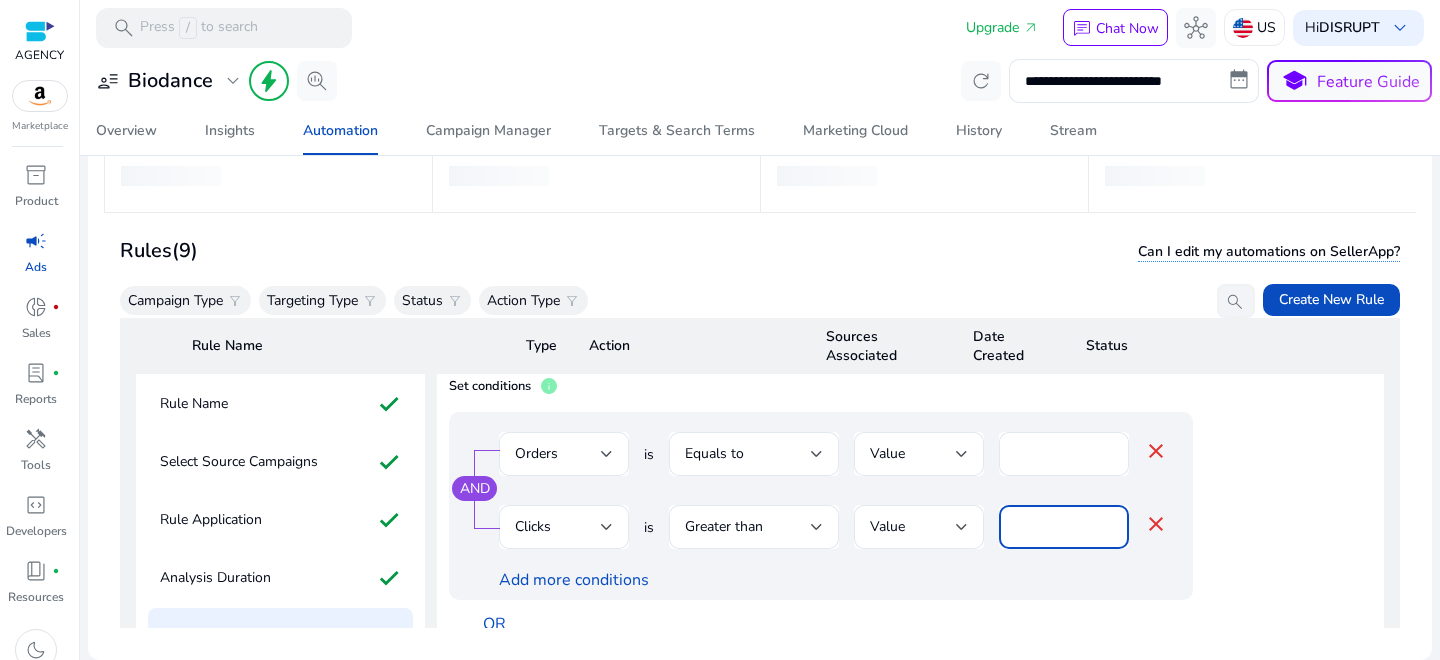 scroll, scrollTop: 103, scrollLeft: 0, axis: vertical 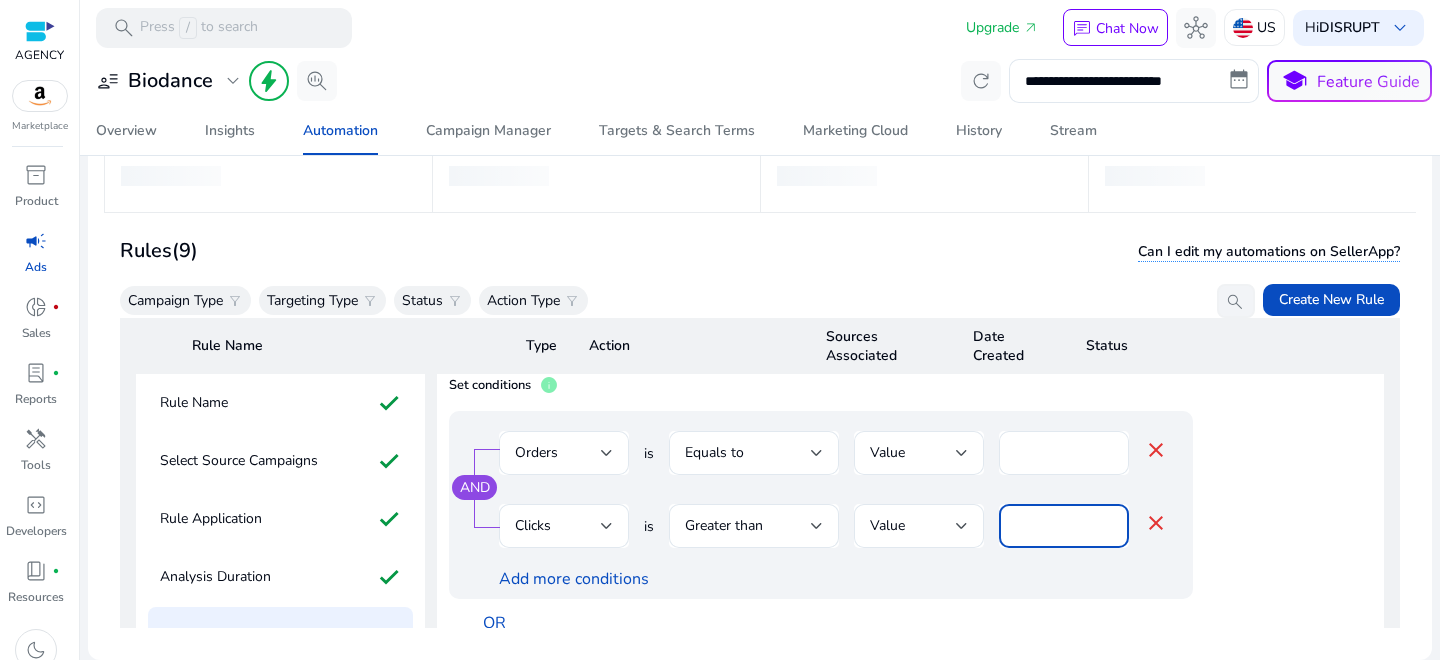click on "AND  Orders is Equals to Value * close Clicks is Greater than Value ** close Add more conditions" at bounding box center (821, 505) 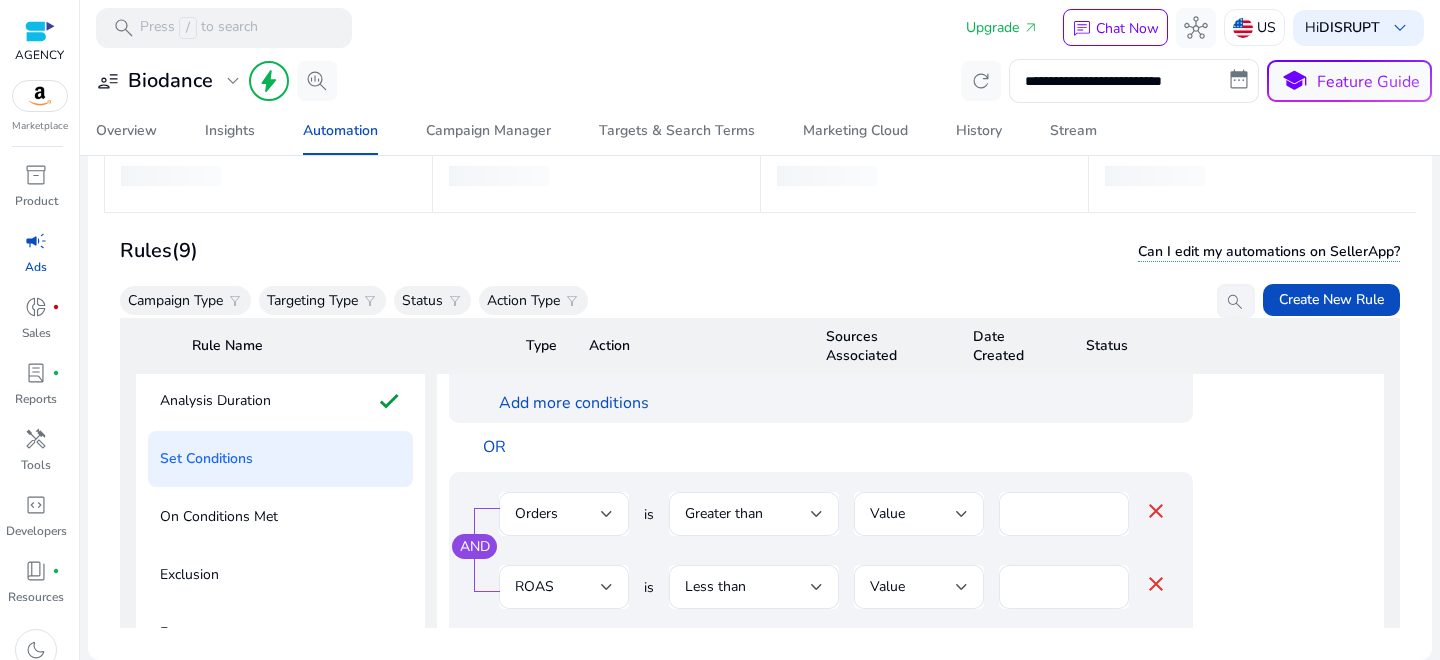 scroll, scrollTop: 64, scrollLeft: 0, axis: vertical 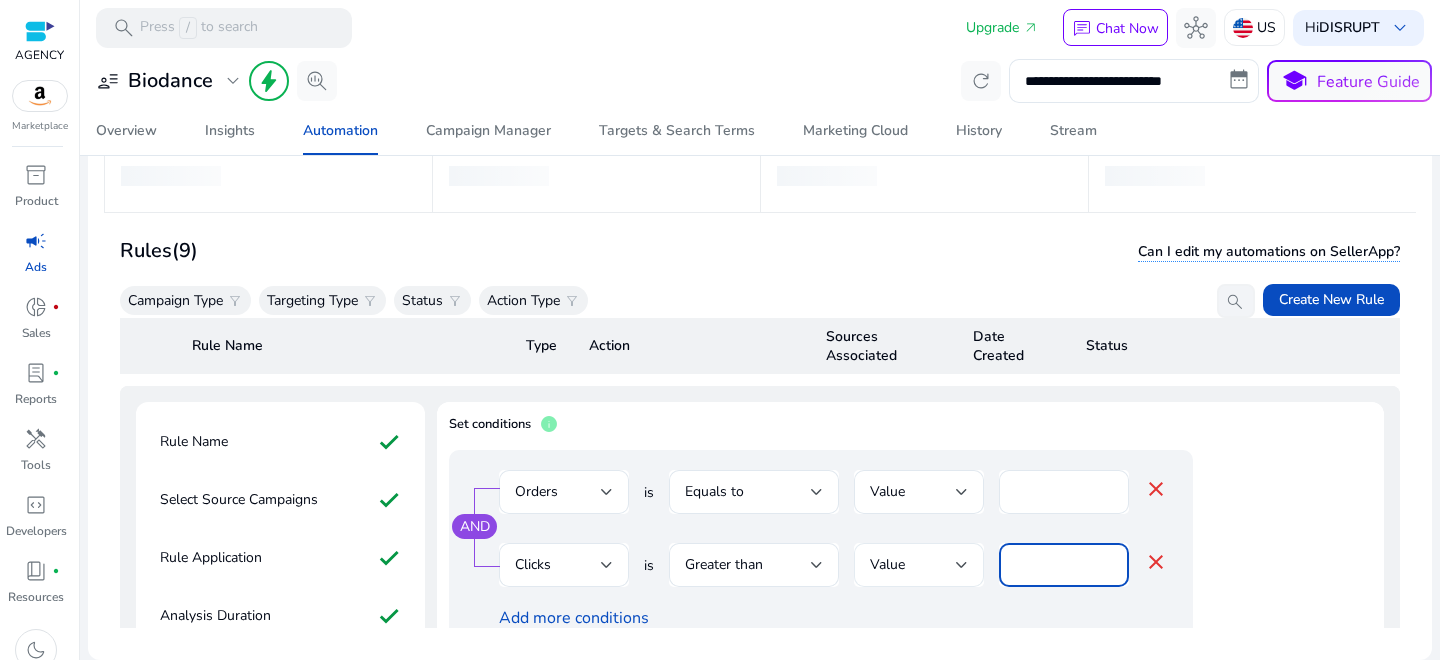 drag, startPoint x: 1059, startPoint y: 564, endPoint x: 898, endPoint y: 560, distance: 161.04968 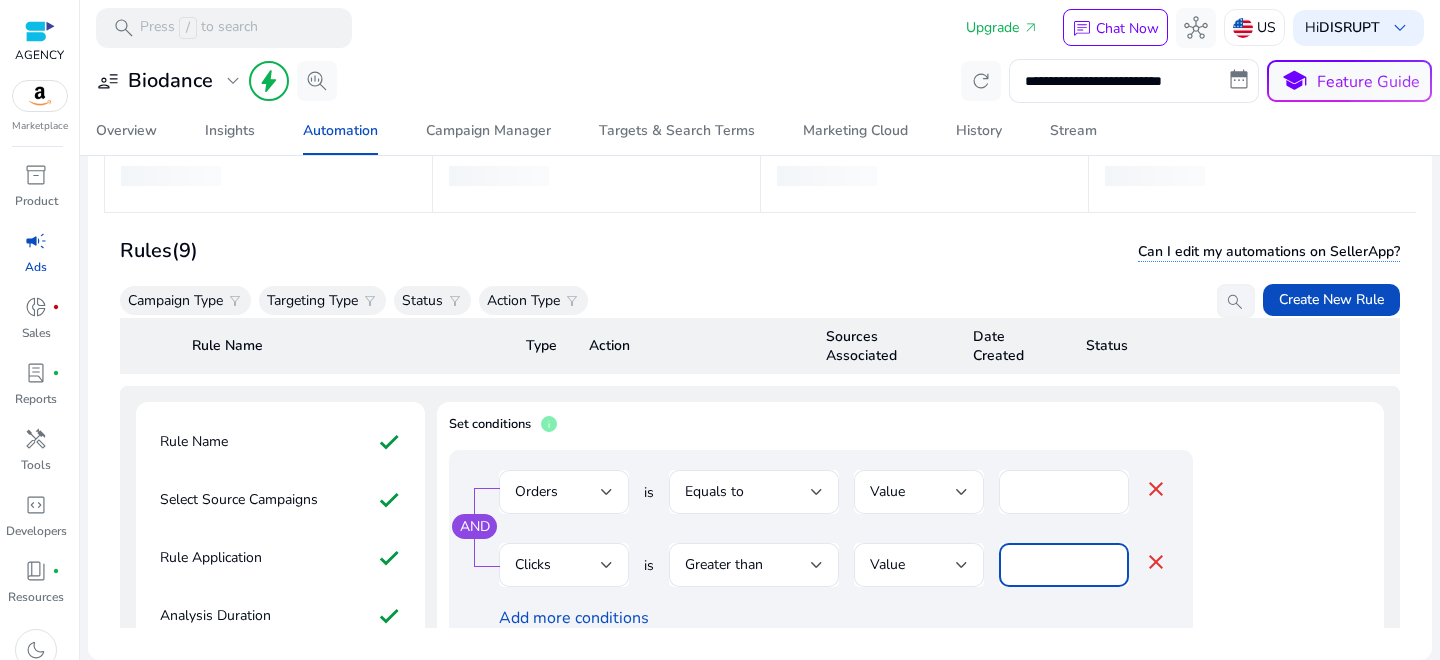 type on "**" 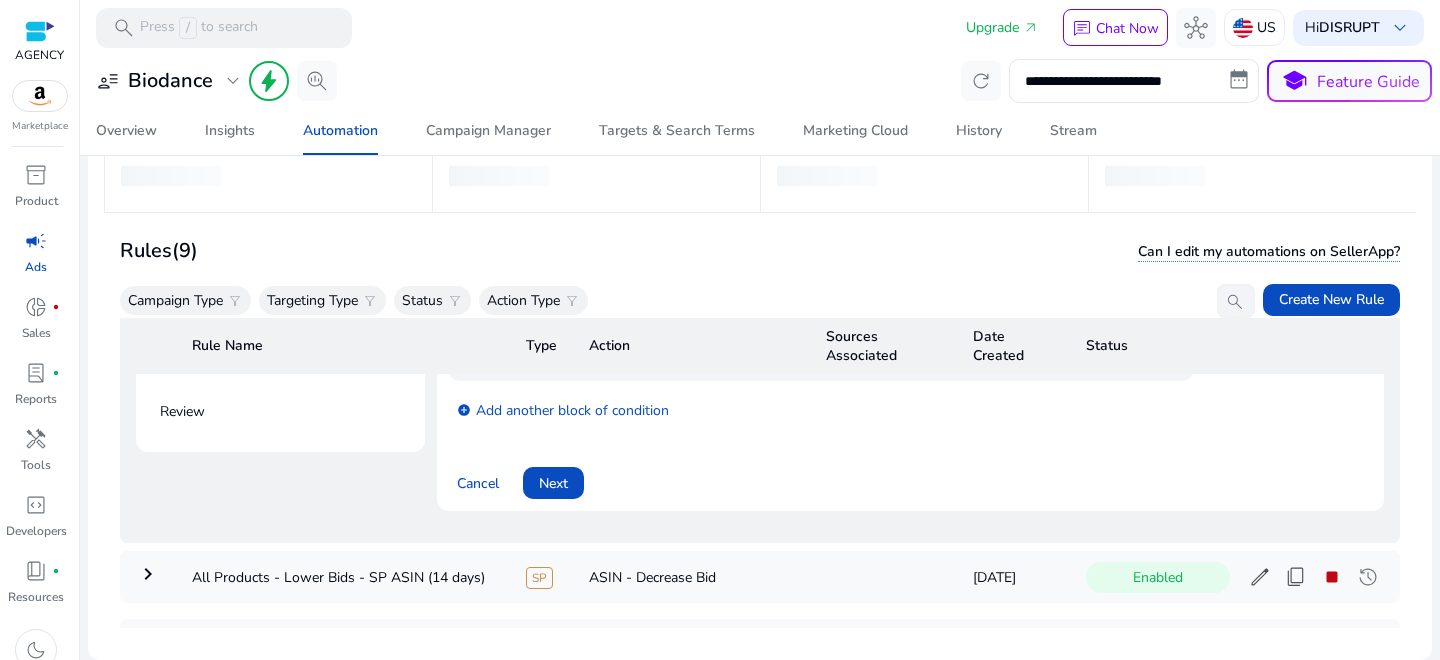 scroll, scrollTop: 566, scrollLeft: 0, axis: vertical 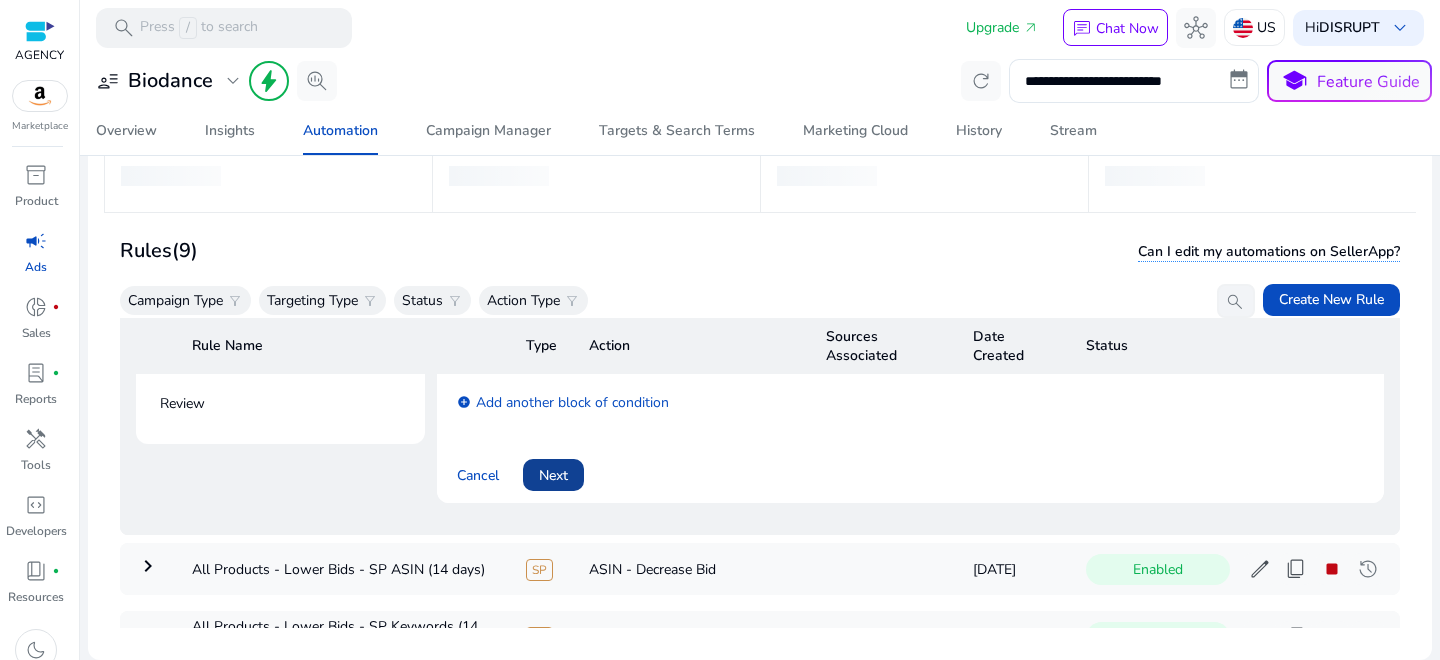 click at bounding box center (553, 475) 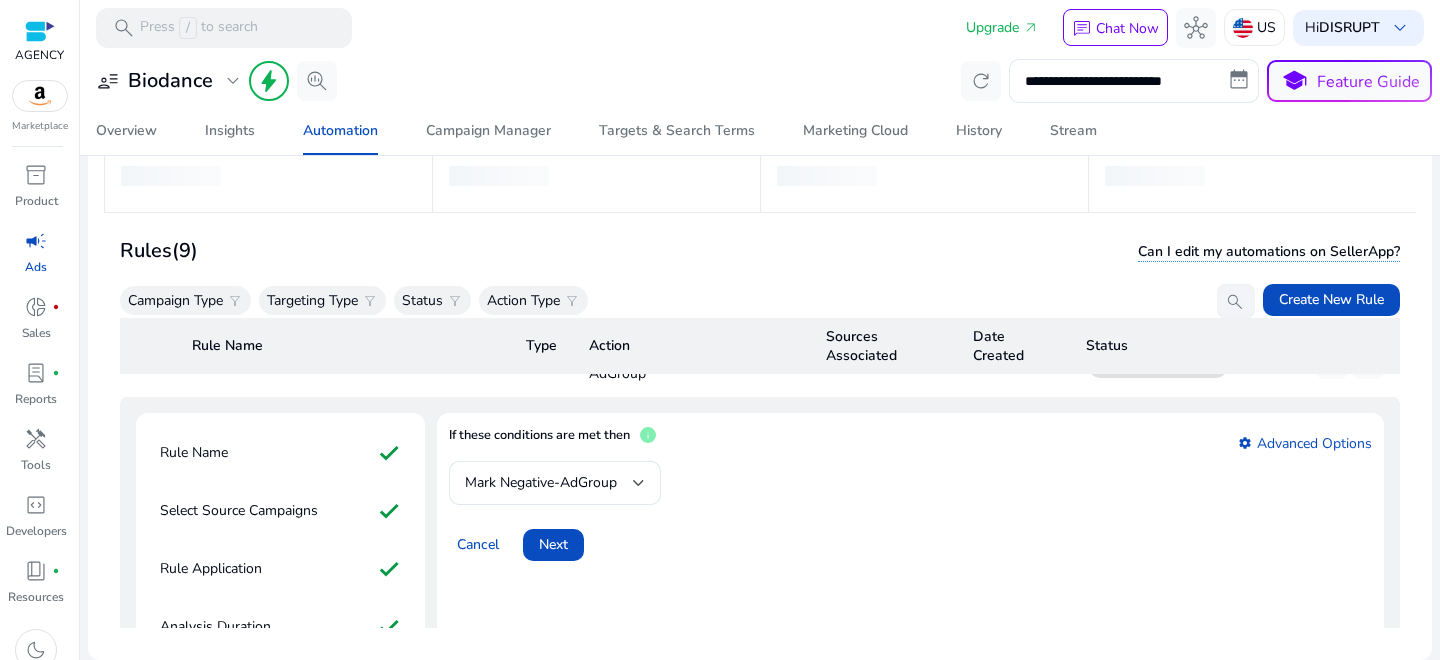 scroll, scrollTop: 24, scrollLeft: 0, axis: vertical 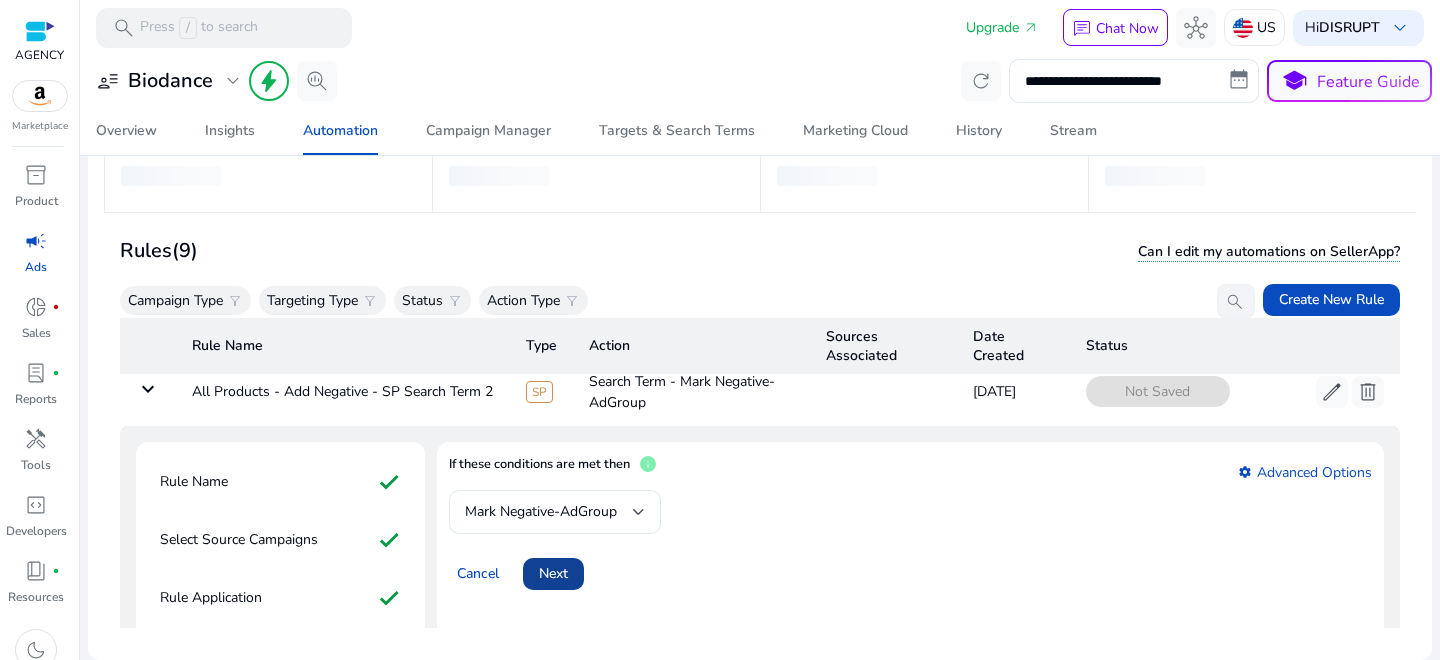 click at bounding box center [553, 574] 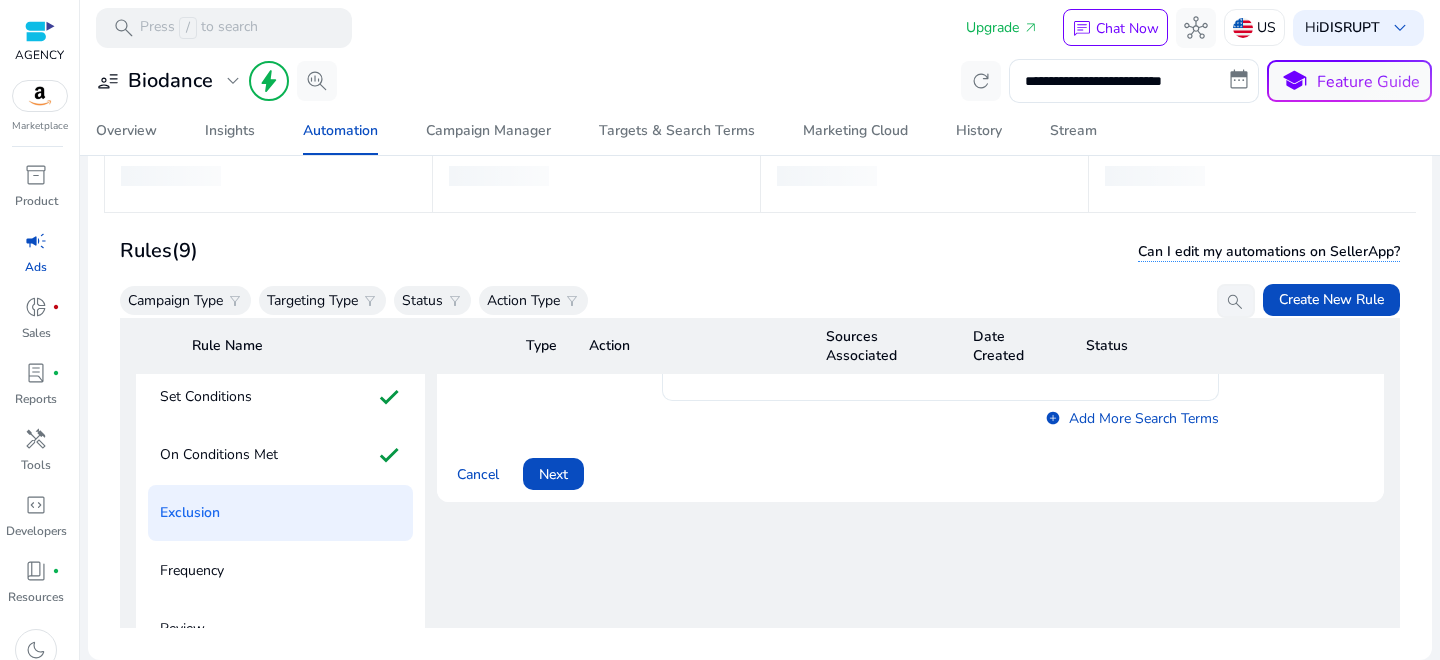 scroll, scrollTop: 365, scrollLeft: 0, axis: vertical 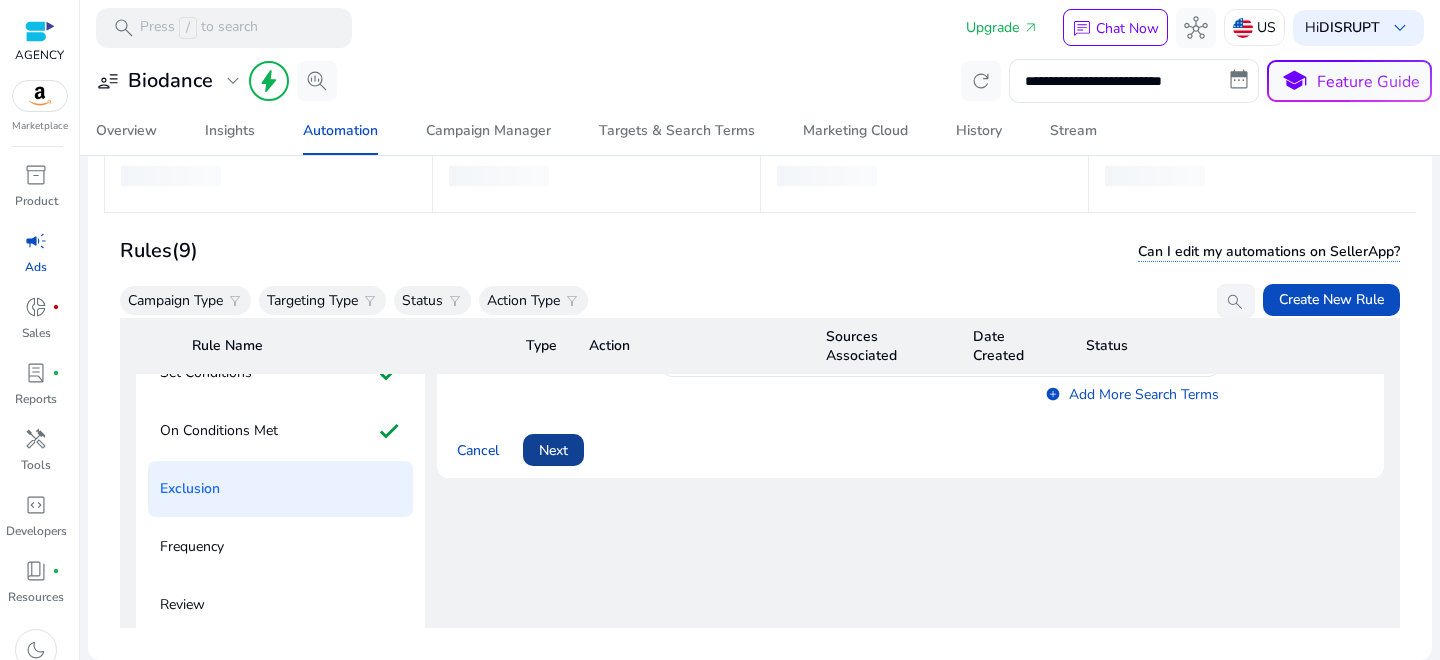 click at bounding box center (553, 450) 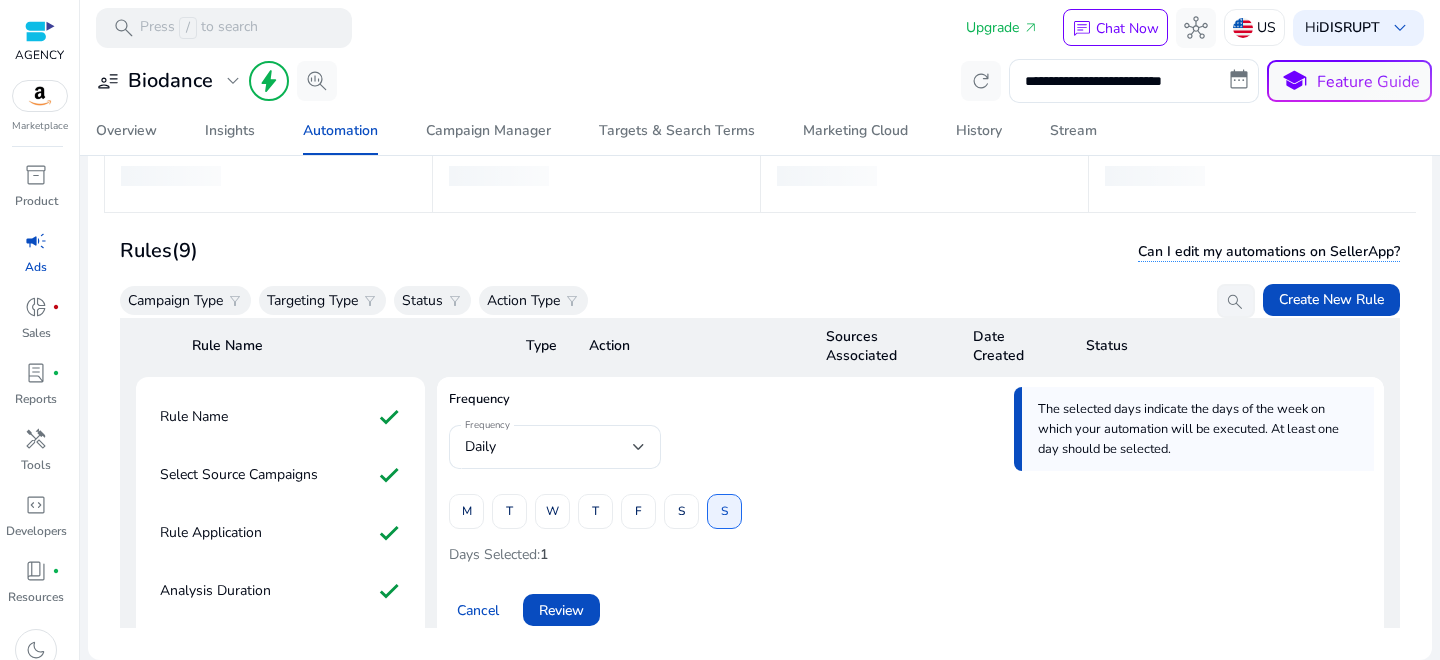 scroll, scrollTop: 151, scrollLeft: 0, axis: vertical 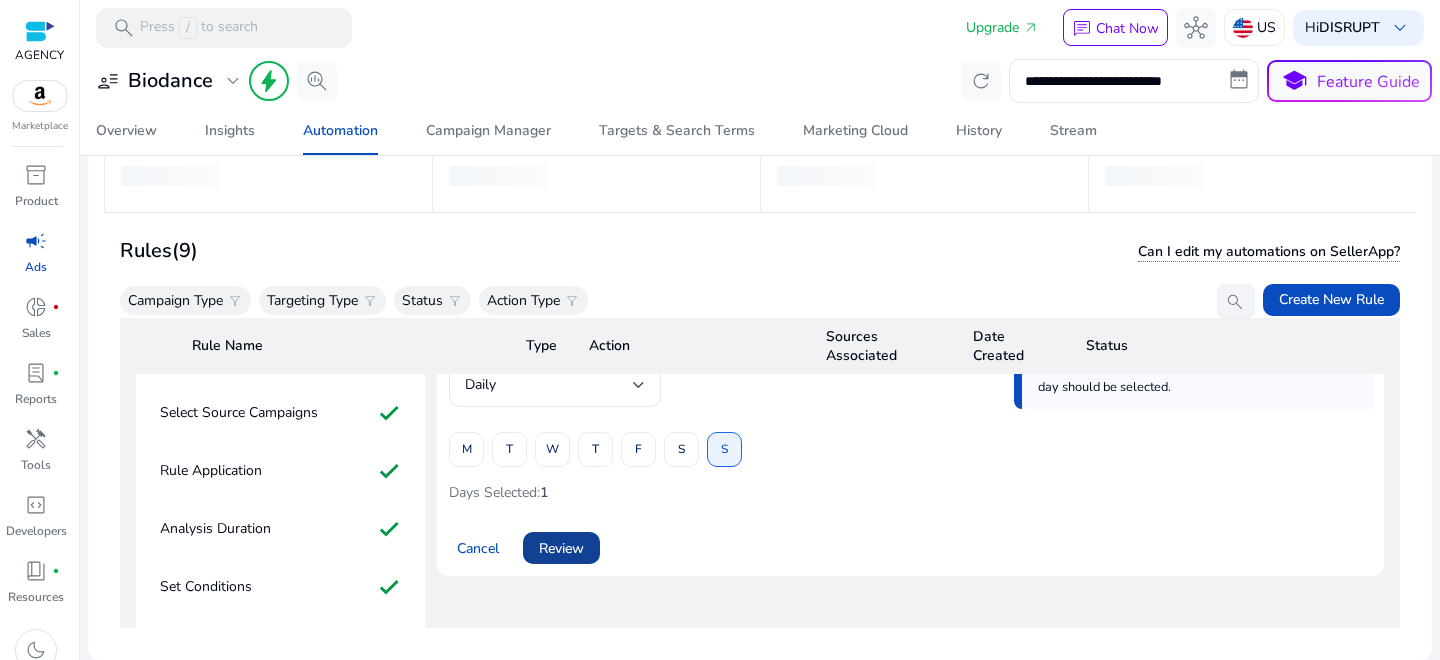 click at bounding box center (561, 548) 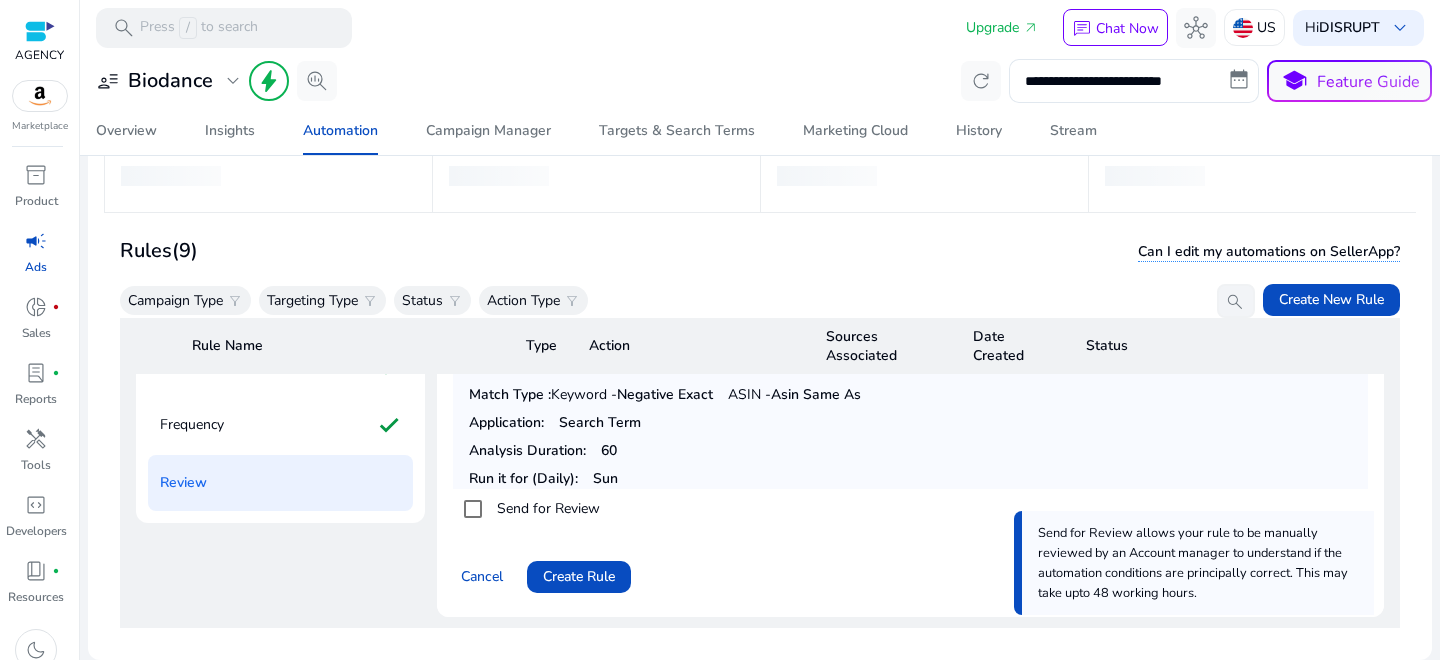 scroll, scrollTop: 581, scrollLeft: 0, axis: vertical 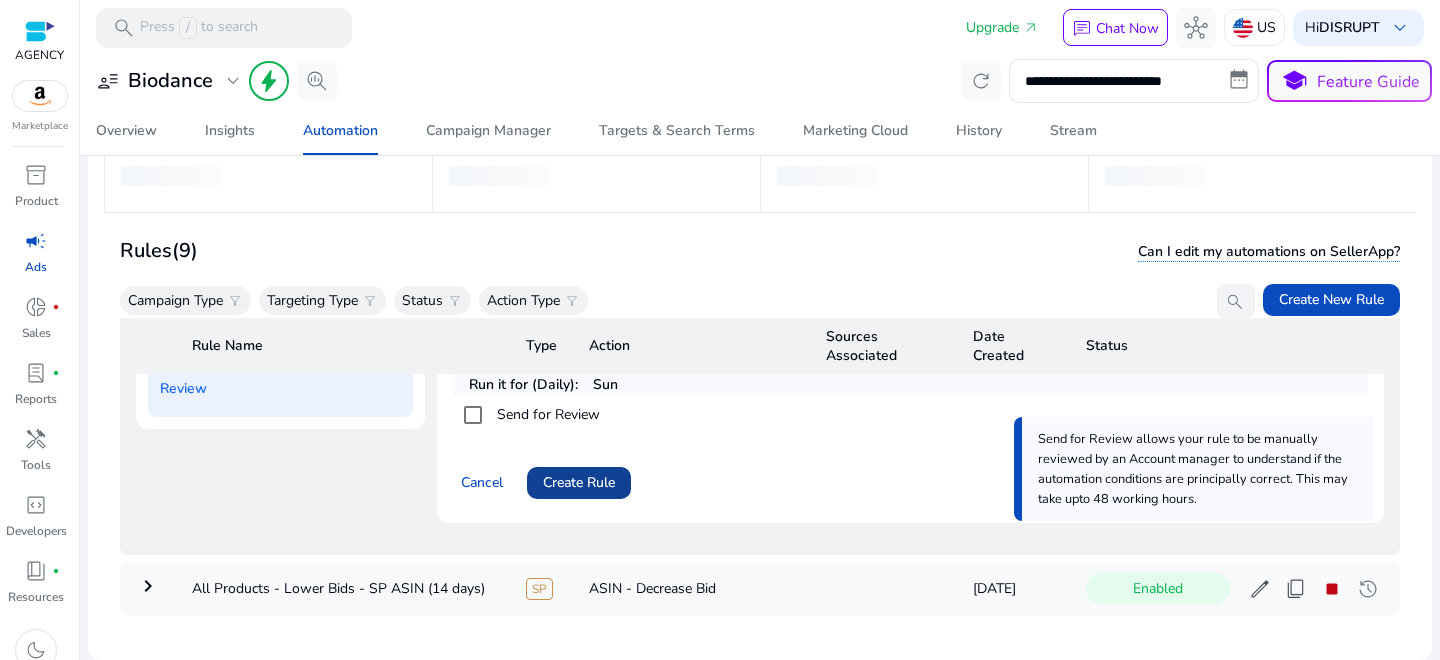 click on "Create Rule" 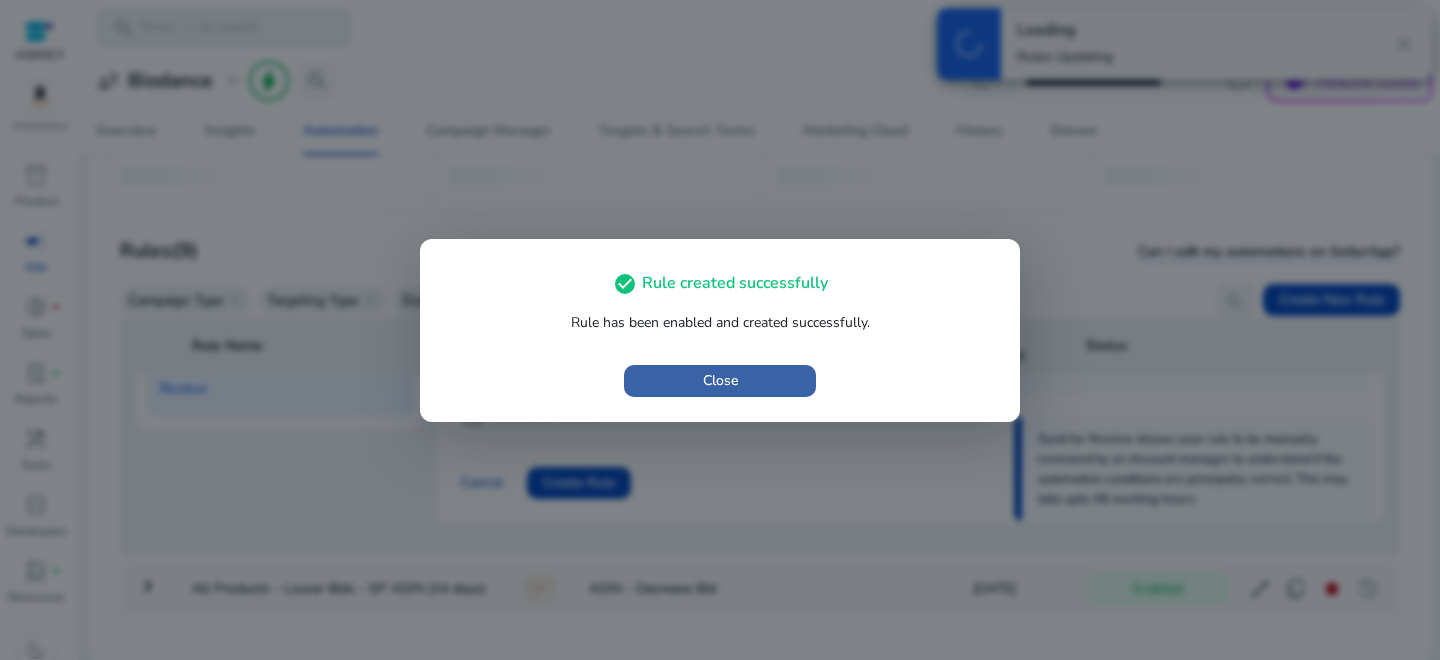 click on "Close" at bounding box center (720, 380) 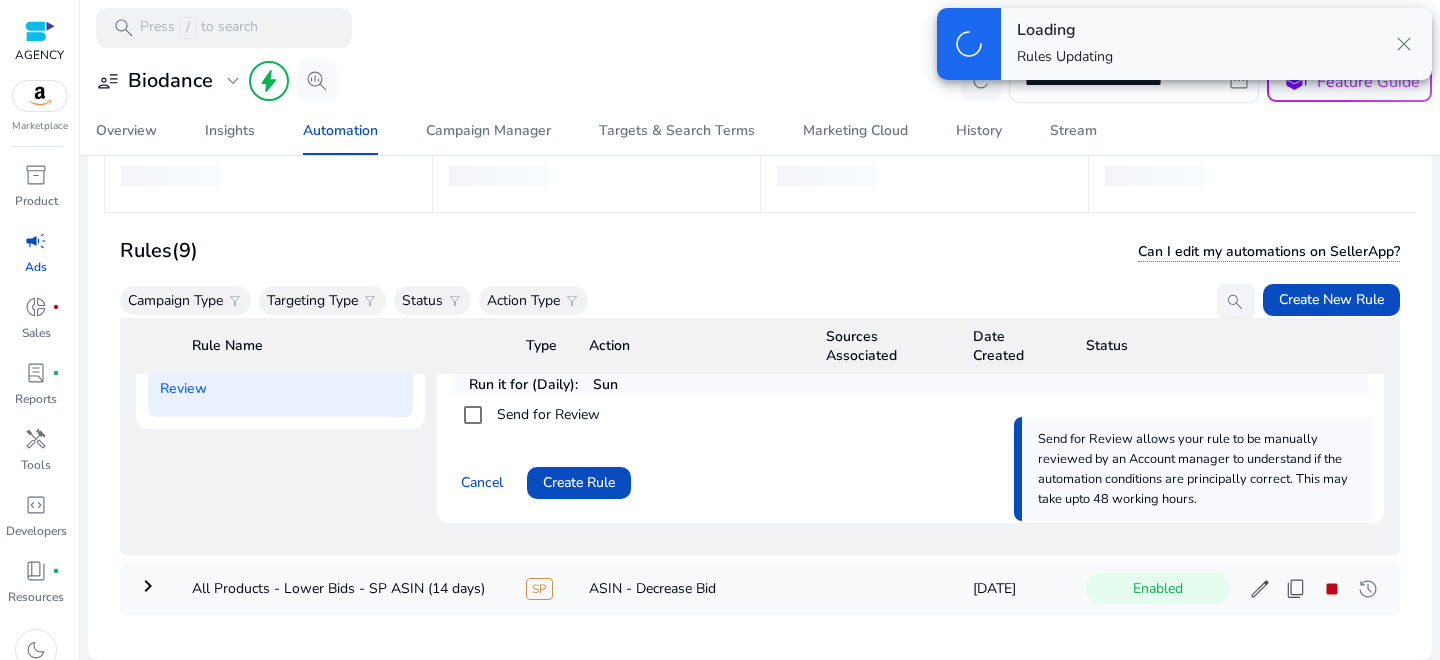 scroll, scrollTop: 0, scrollLeft: 0, axis: both 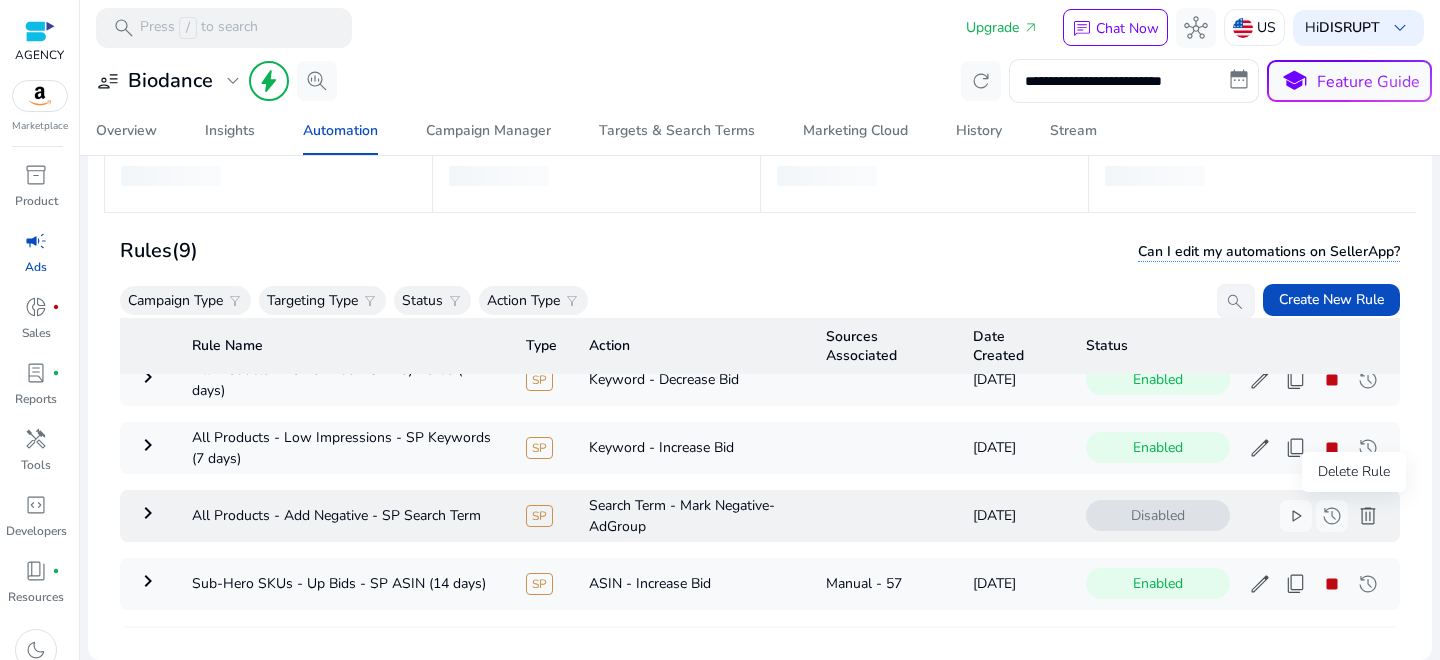 click on "delete" at bounding box center (1368, 516) 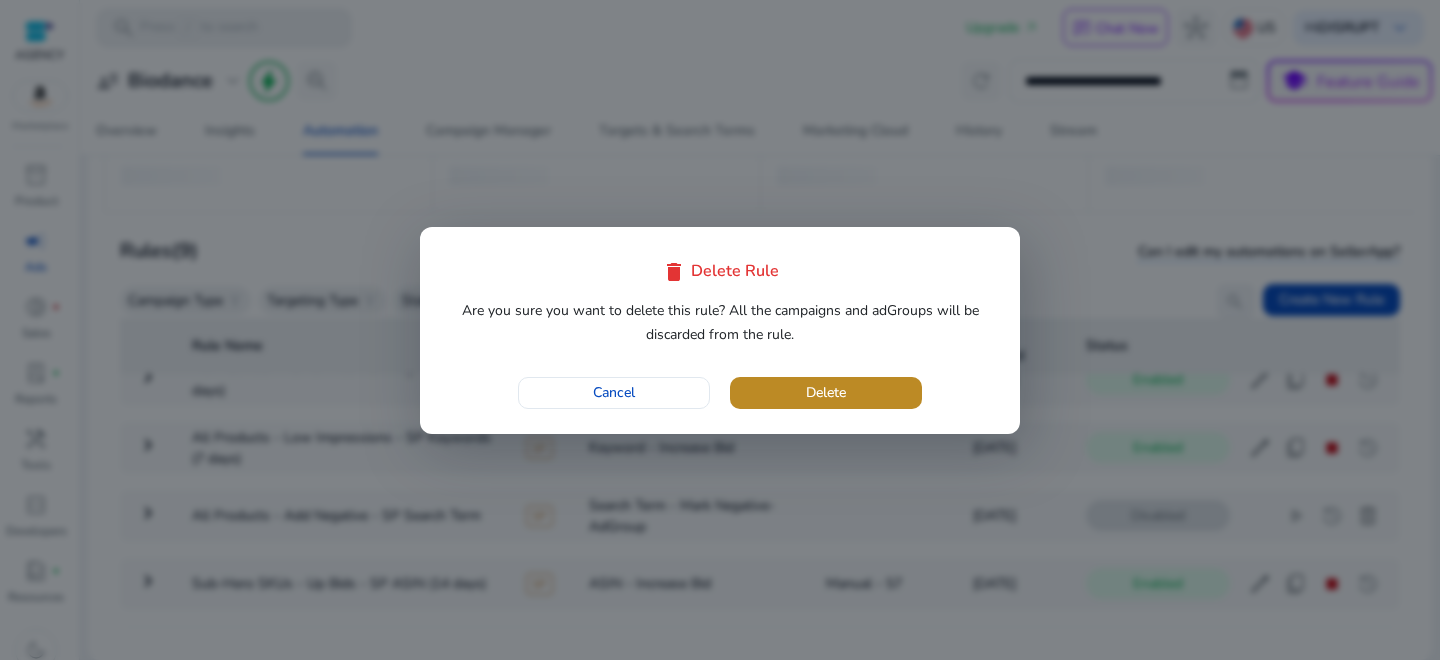 click at bounding box center [826, 393] 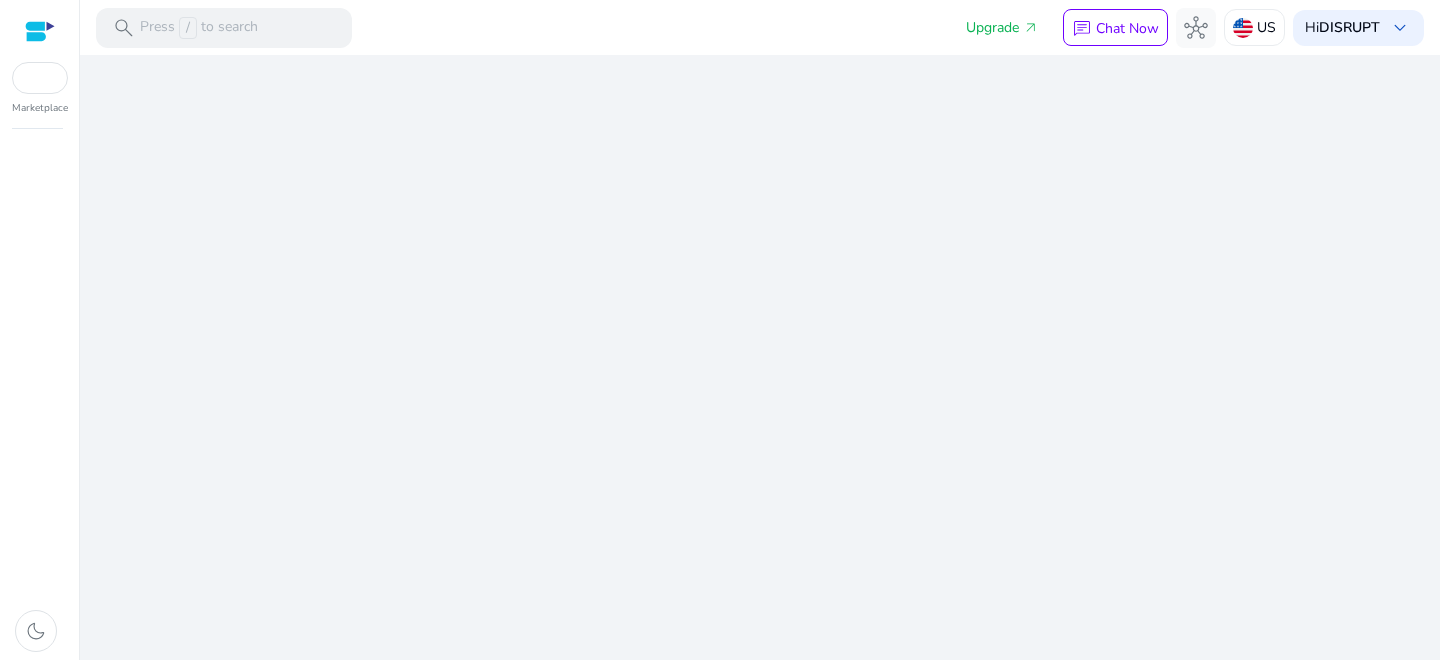 scroll, scrollTop: 0, scrollLeft: 0, axis: both 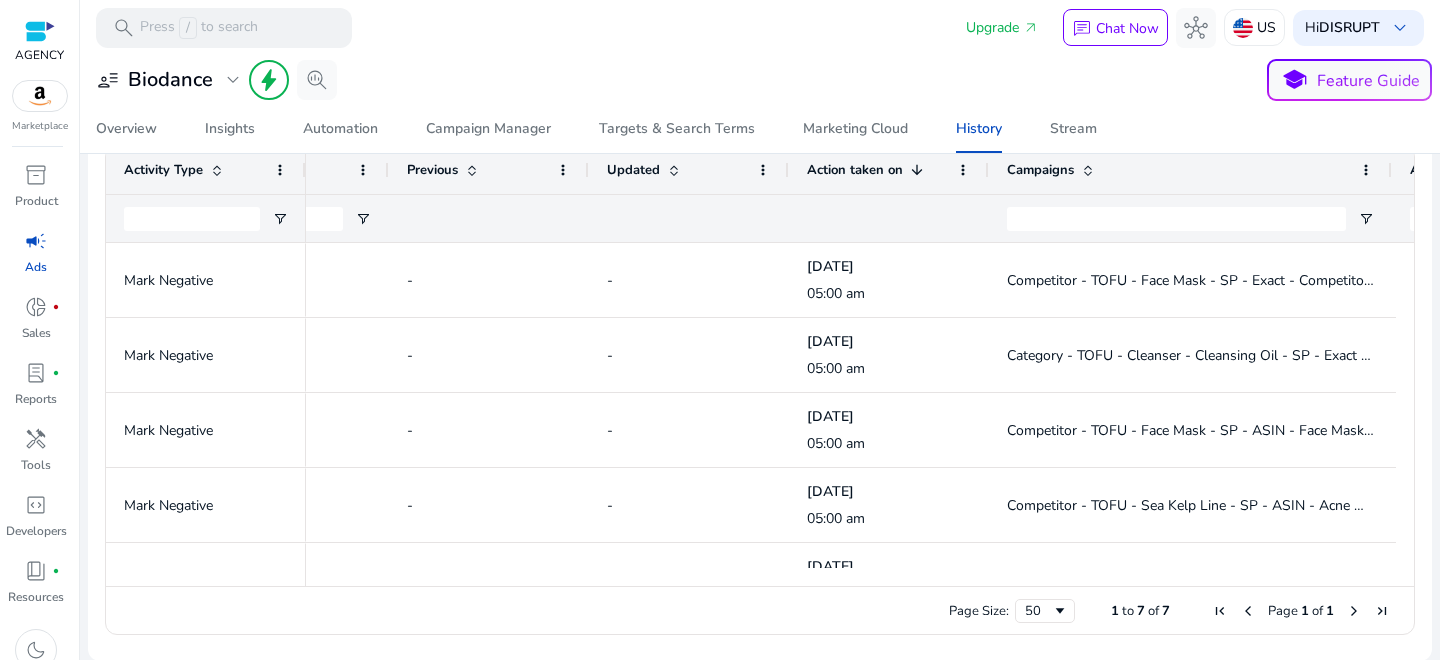 drag, startPoint x: 1184, startPoint y: 166, endPoint x: 1387, endPoint y: 182, distance: 203.62956 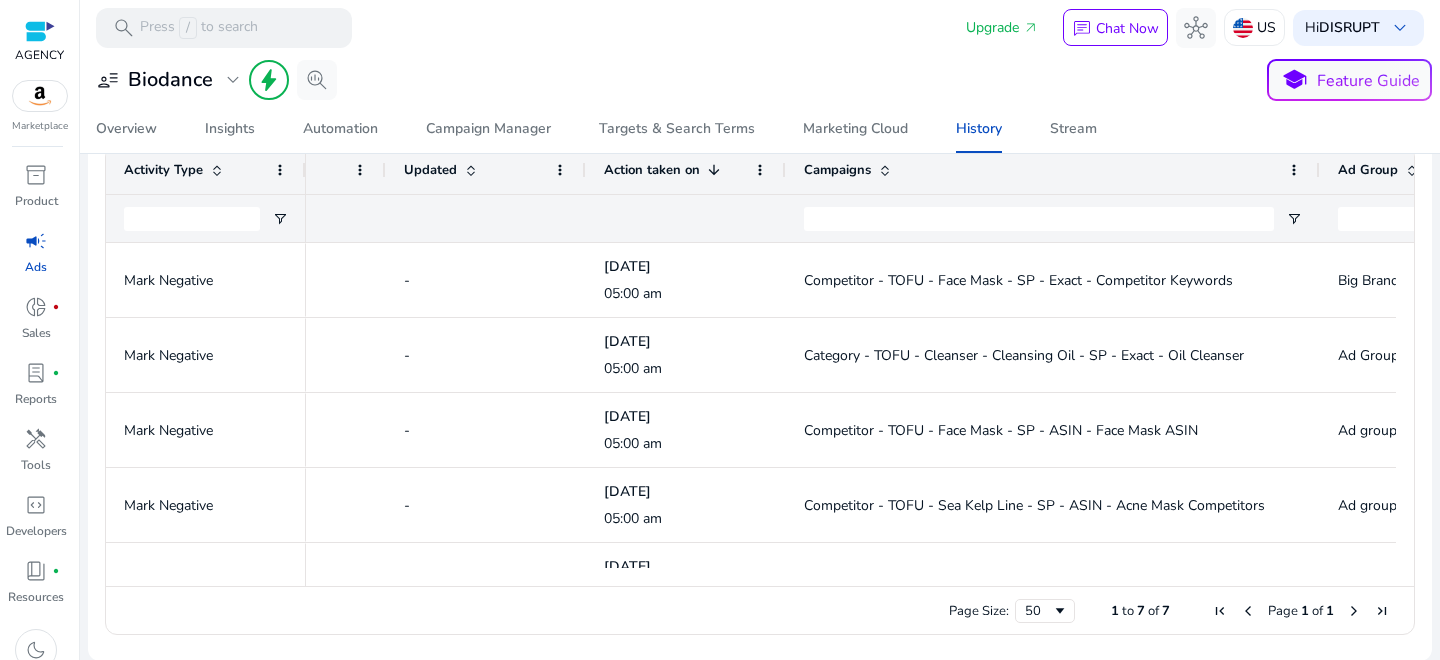 drag, startPoint x: 1185, startPoint y: 170, endPoint x: 1316, endPoint y: 178, distance: 131.24405 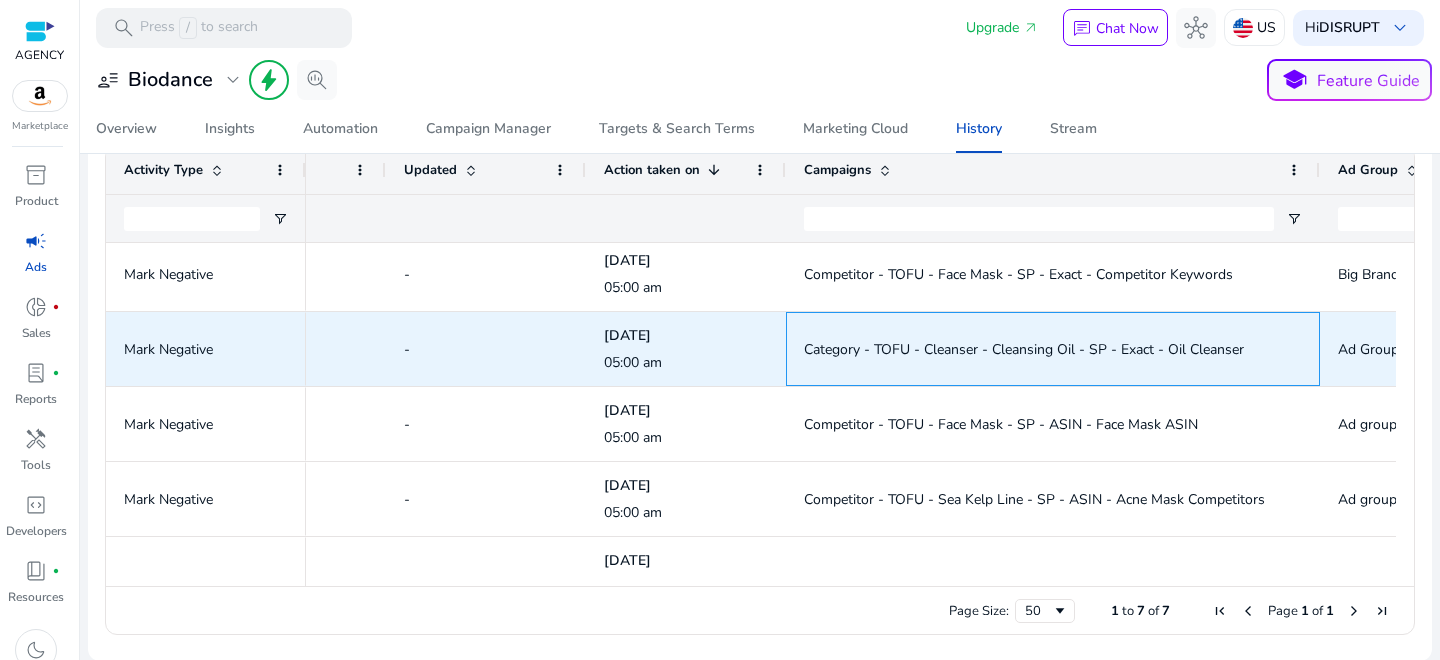 click on "Category - TOFU - Cleanser - Cleansing Oil - SP - Exact - Oil Cleanser" 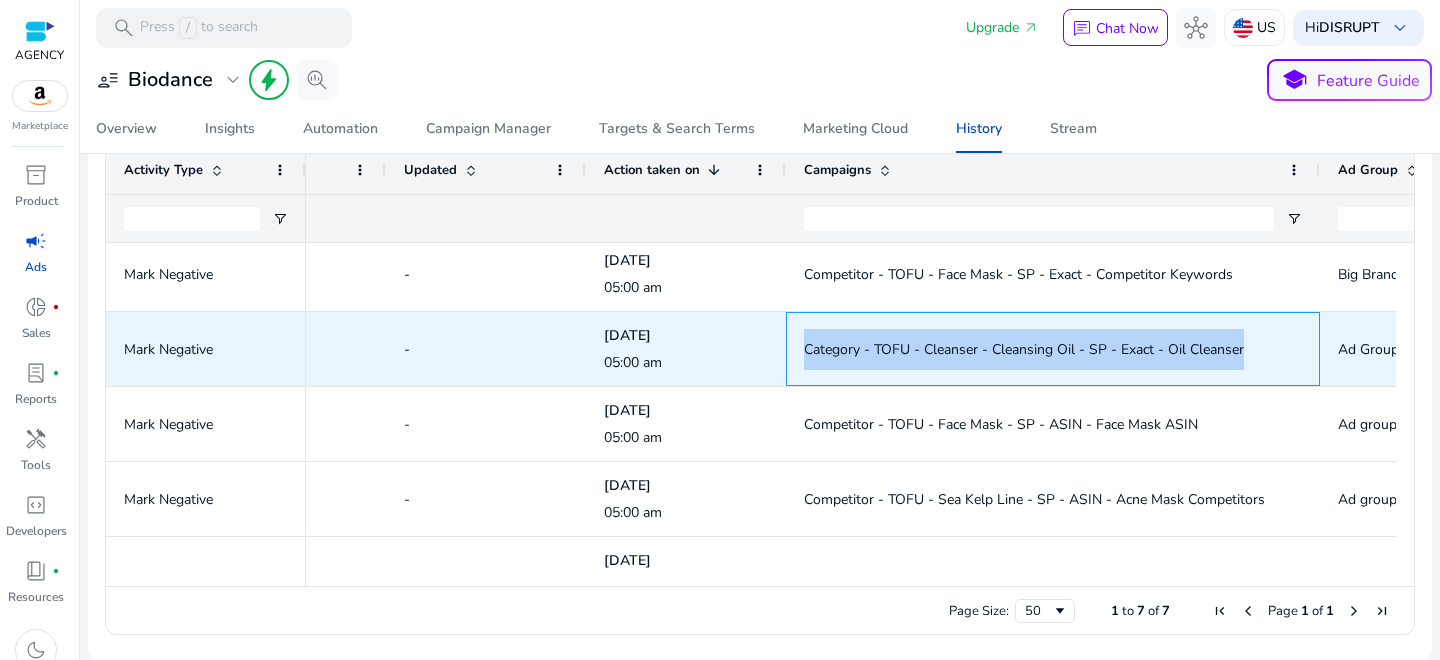drag, startPoint x: 800, startPoint y: 348, endPoint x: 1304, endPoint y: 346, distance: 504.00397 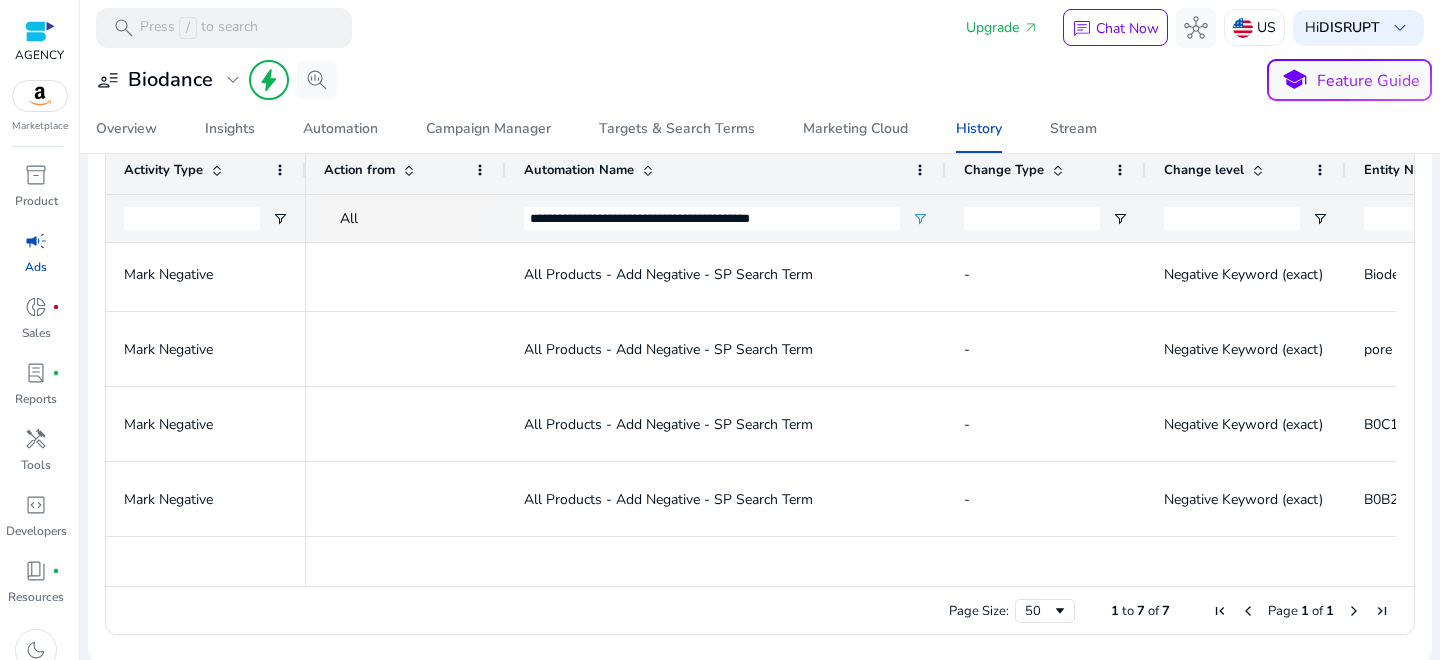 drag, startPoint x: 753, startPoint y: 167, endPoint x: 943, endPoint y: 168, distance: 190.00262 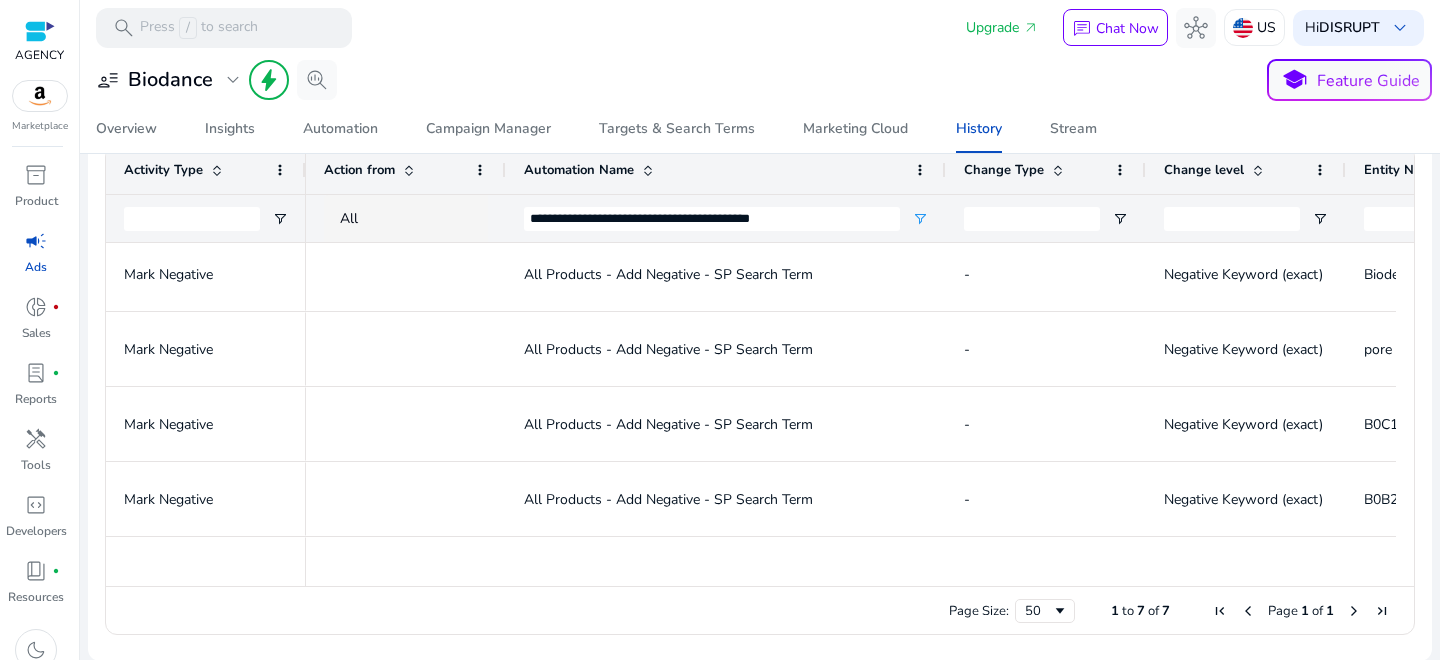 click 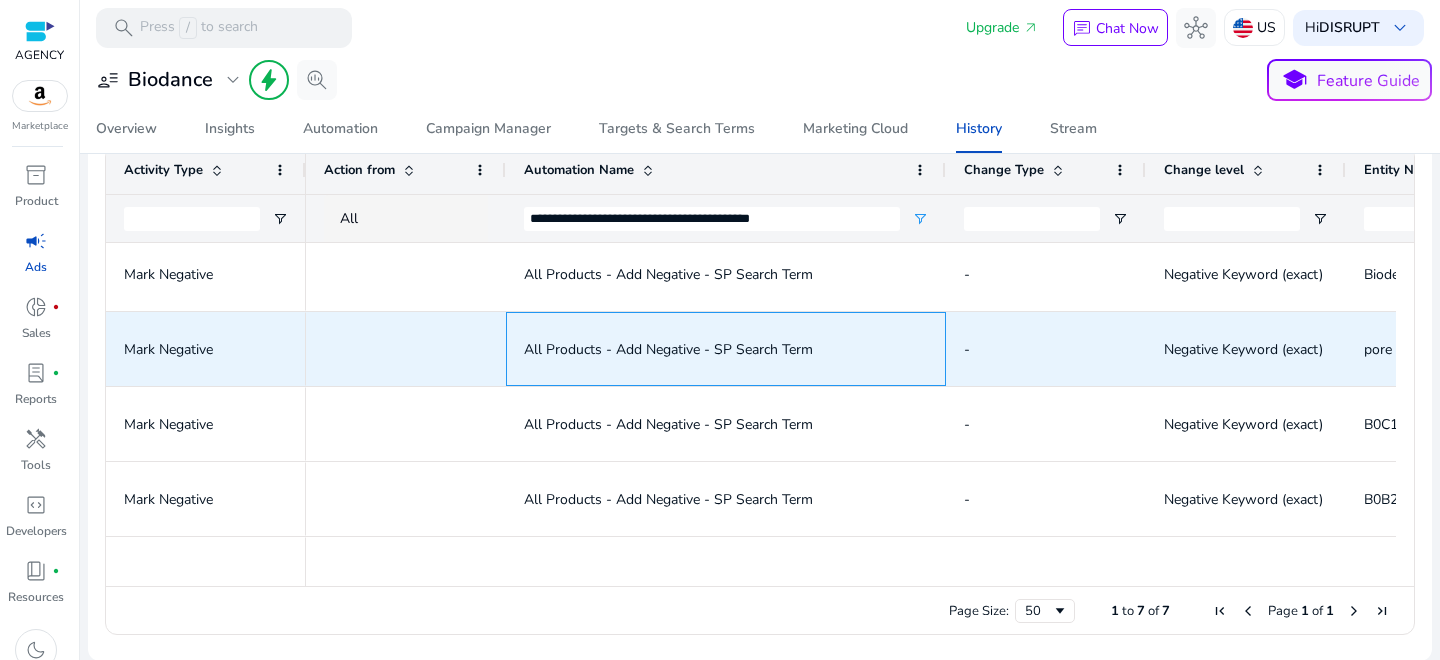 click on "All Products - Add Negative - SP Search Term" 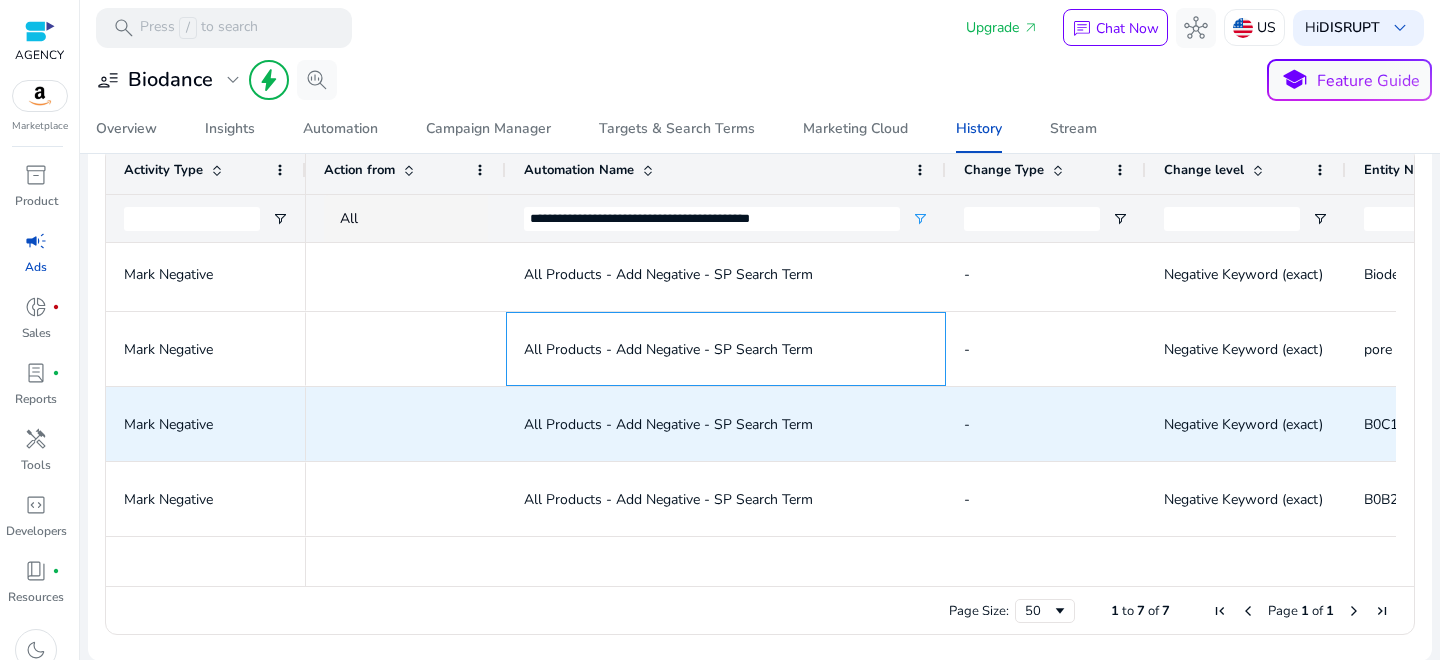 scroll, scrollTop: 2, scrollLeft: 0, axis: vertical 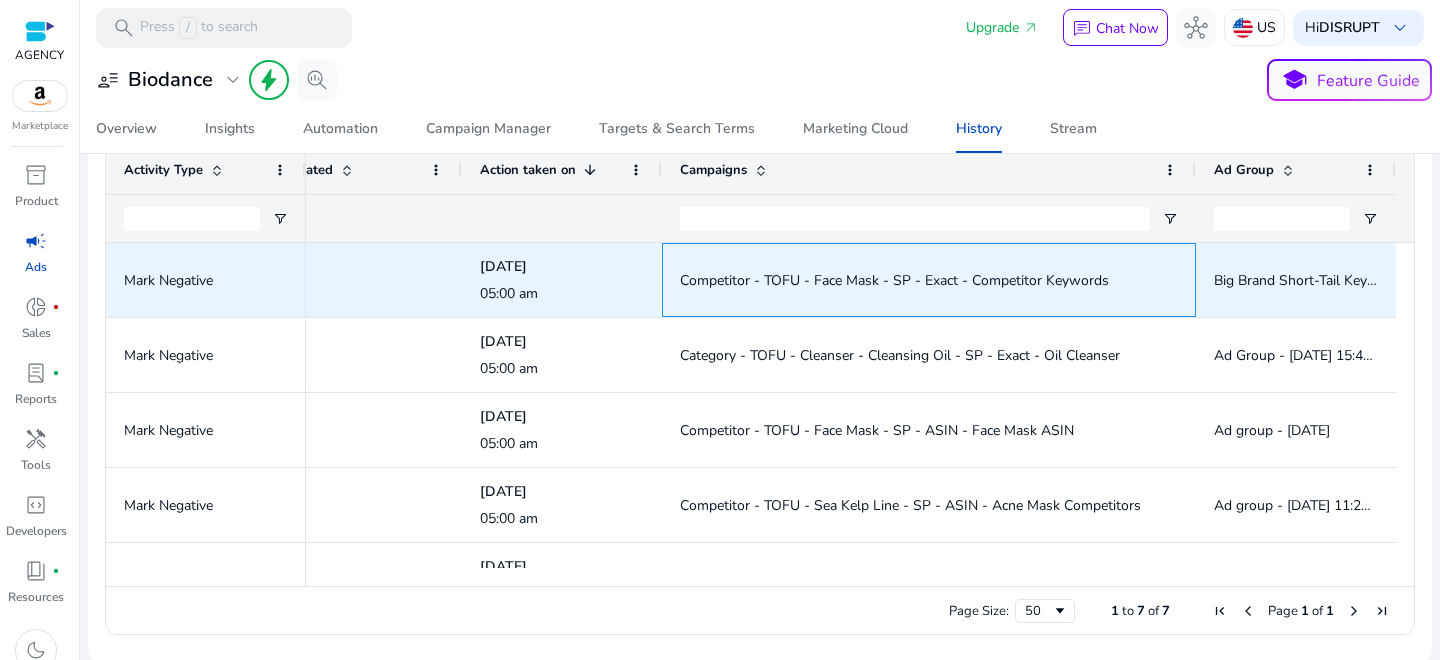 drag, startPoint x: 1119, startPoint y: 279, endPoint x: 594, endPoint y: 250, distance: 525.80035 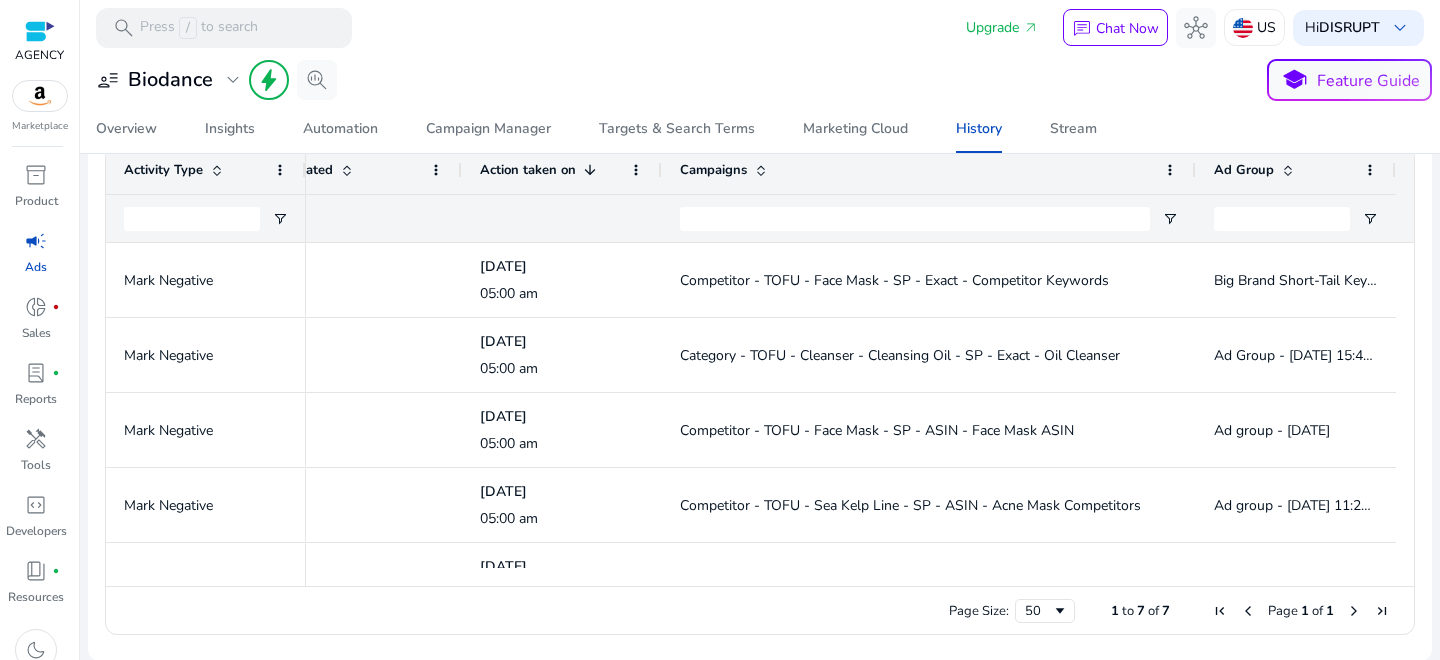 click on "**********" 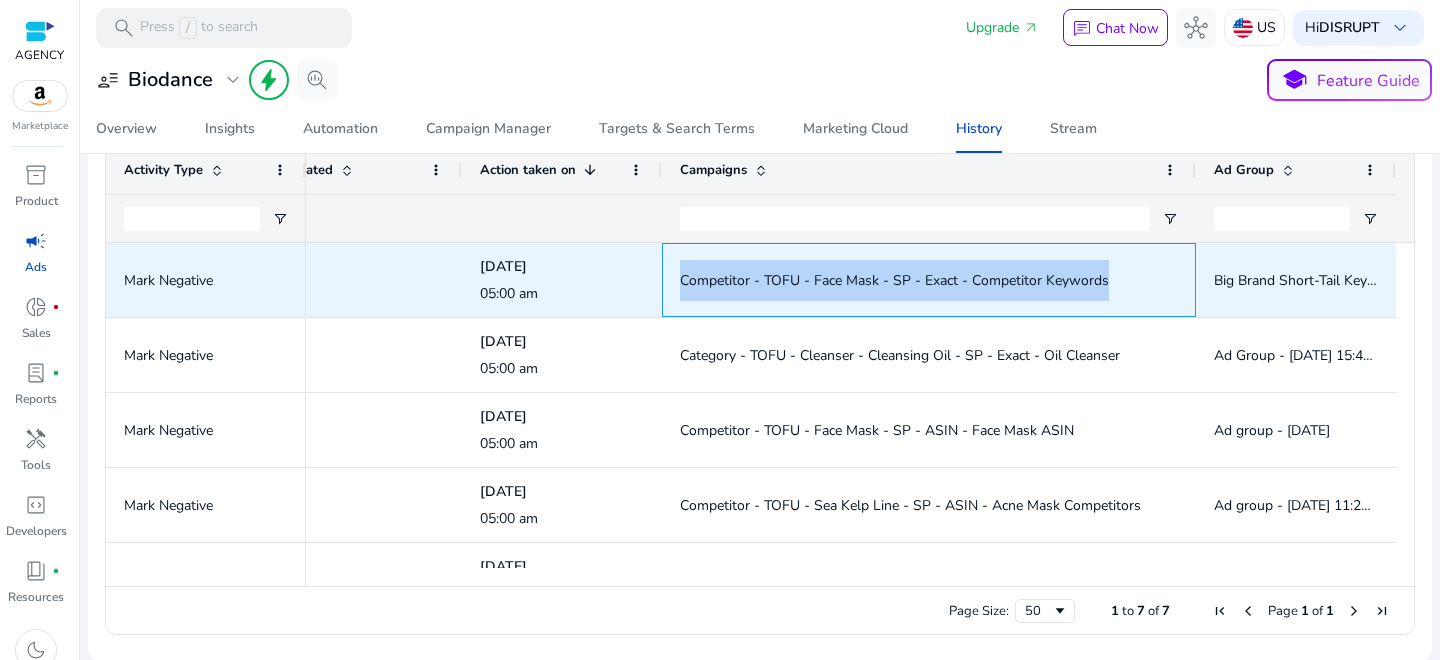drag, startPoint x: 1107, startPoint y: 278, endPoint x: 674, endPoint y: 274, distance: 433.01846 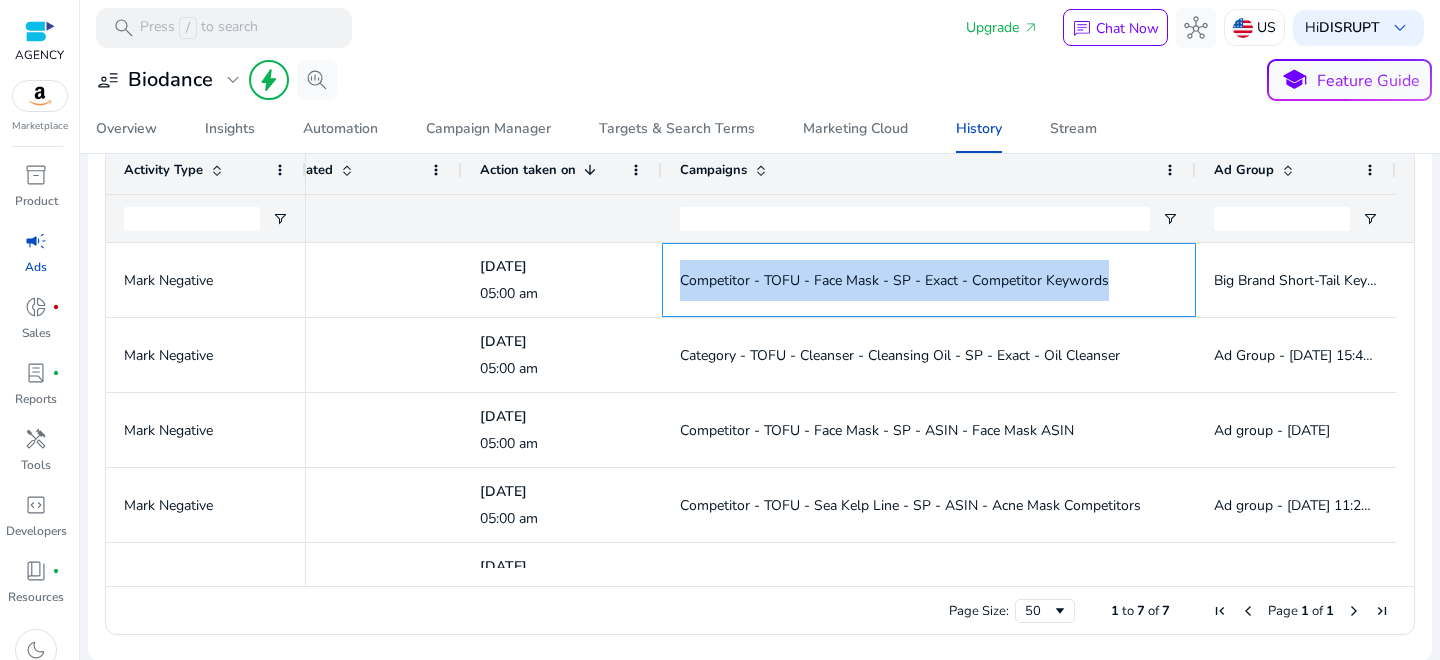 copy on "Competitor - TOFU - Face Mask - SP - Exact - Competitor Keywords" 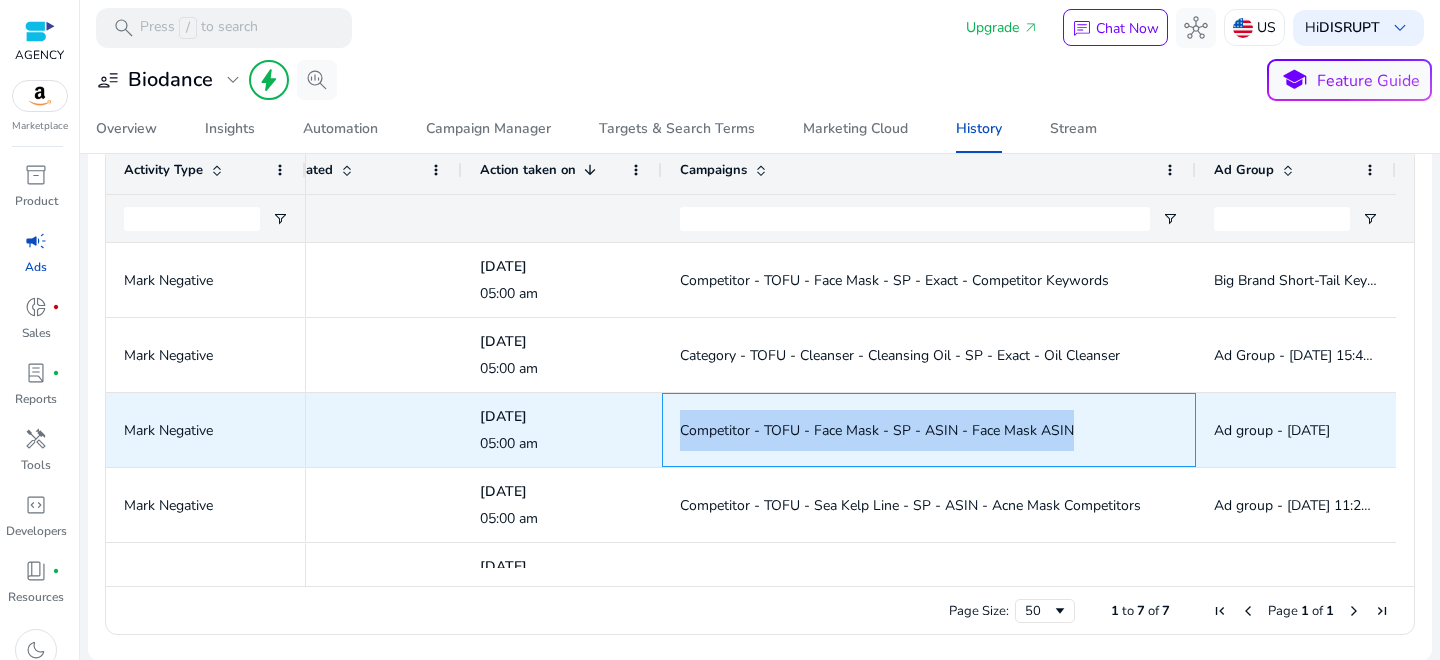 drag, startPoint x: 1076, startPoint y: 425, endPoint x: 669, endPoint y: 432, distance: 407.06018 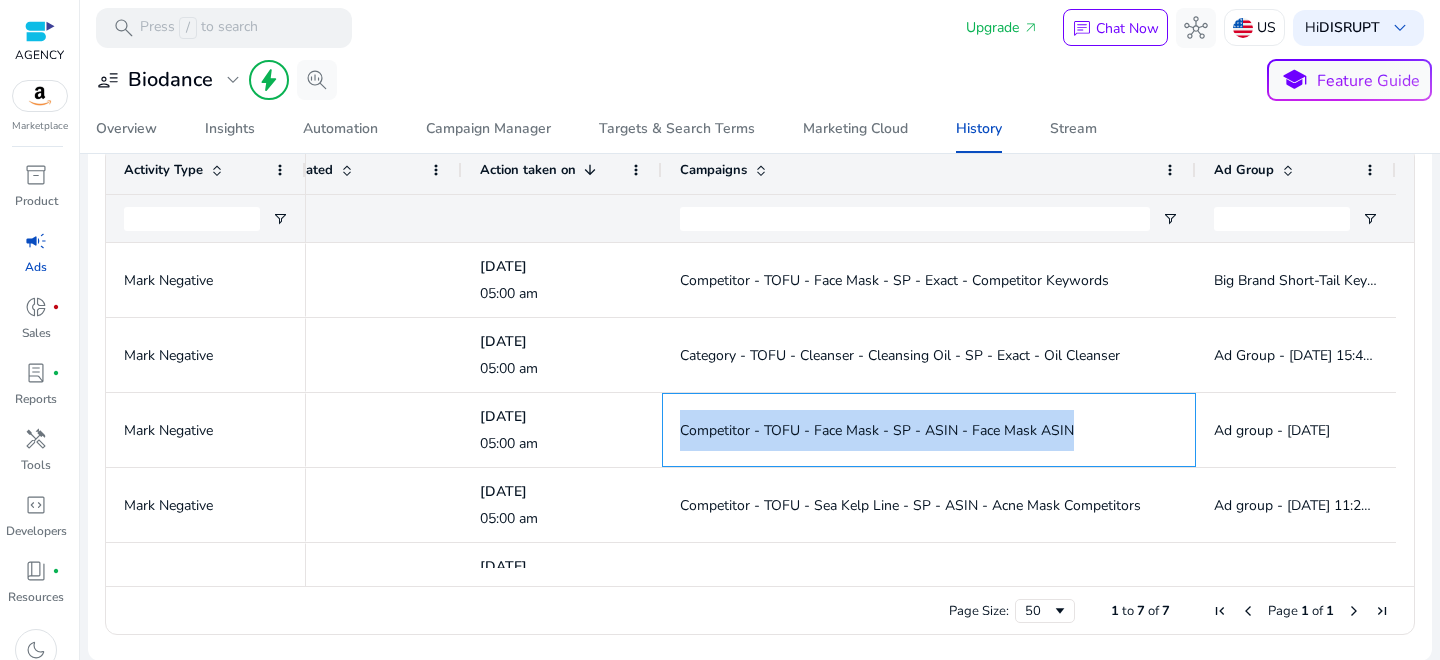 scroll, scrollTop: 0, scrollLeft: 1386, axis: horizontal 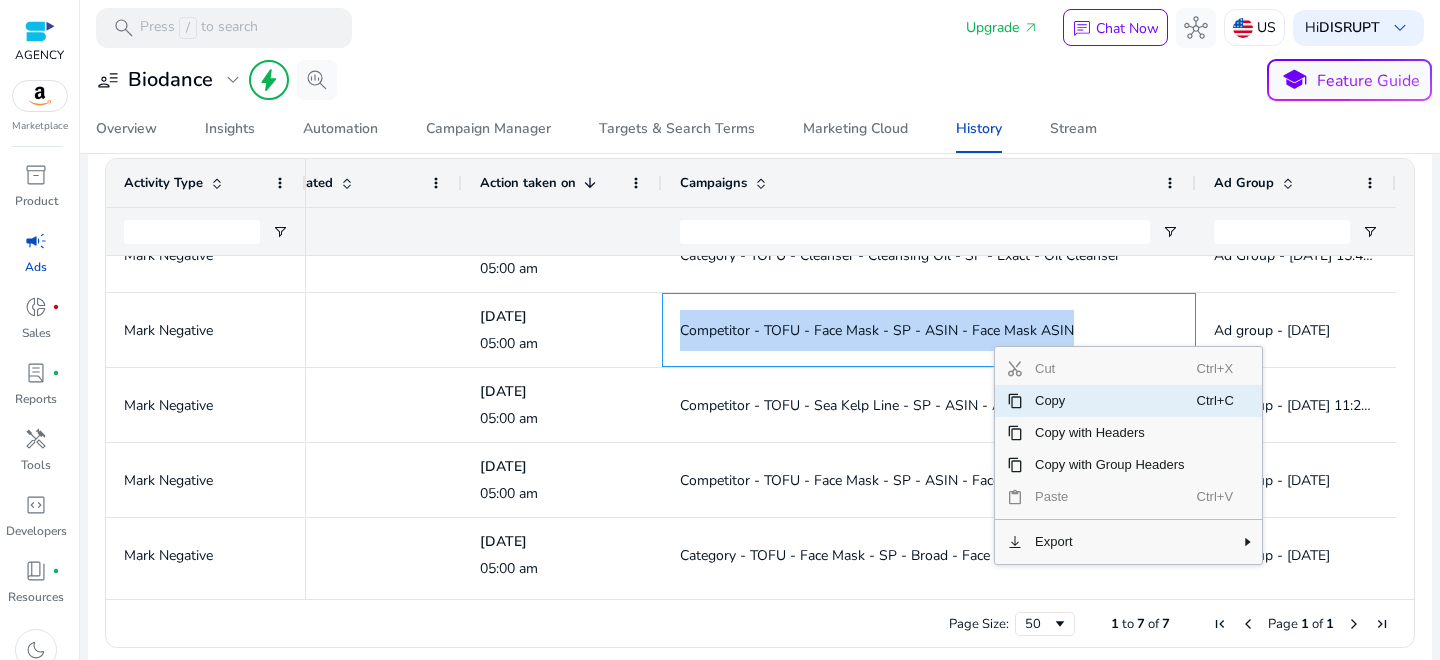 click on "Copy" 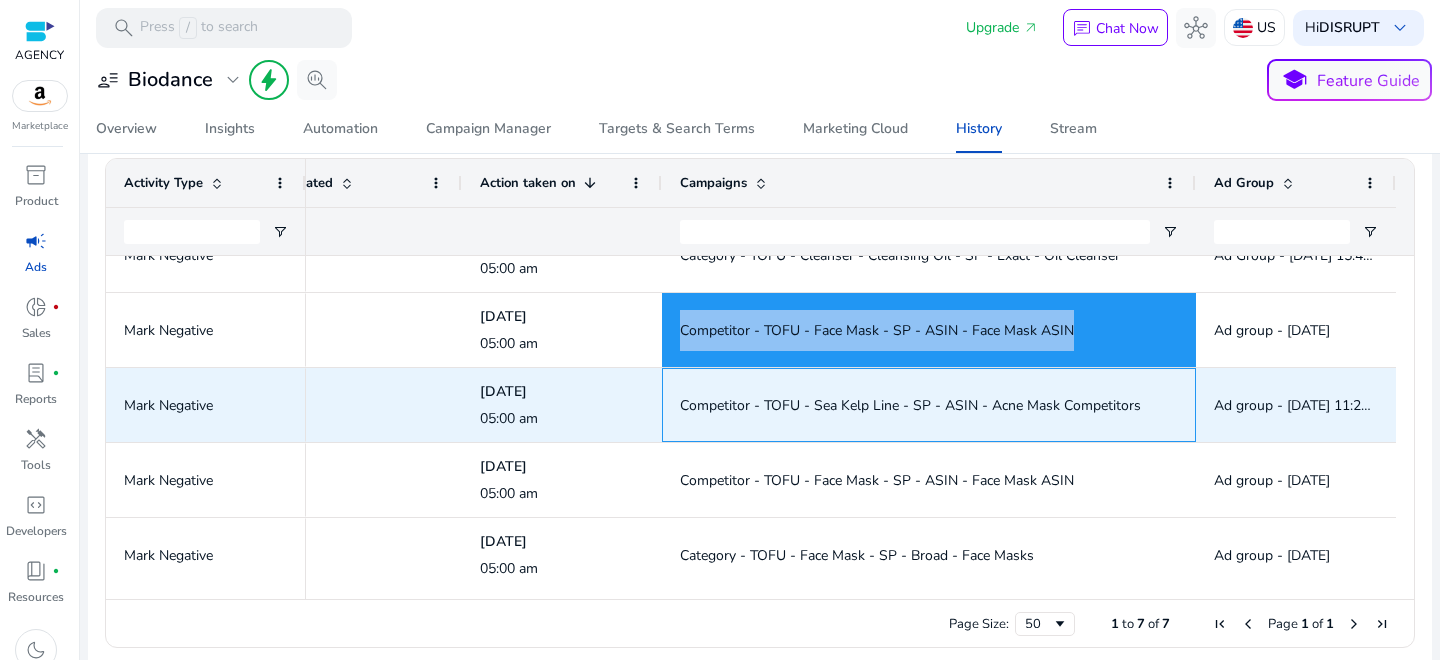 click on "Competitor - TOFU - Sea Kelp Line - SP - ASIN - Acne Mask Competitors" 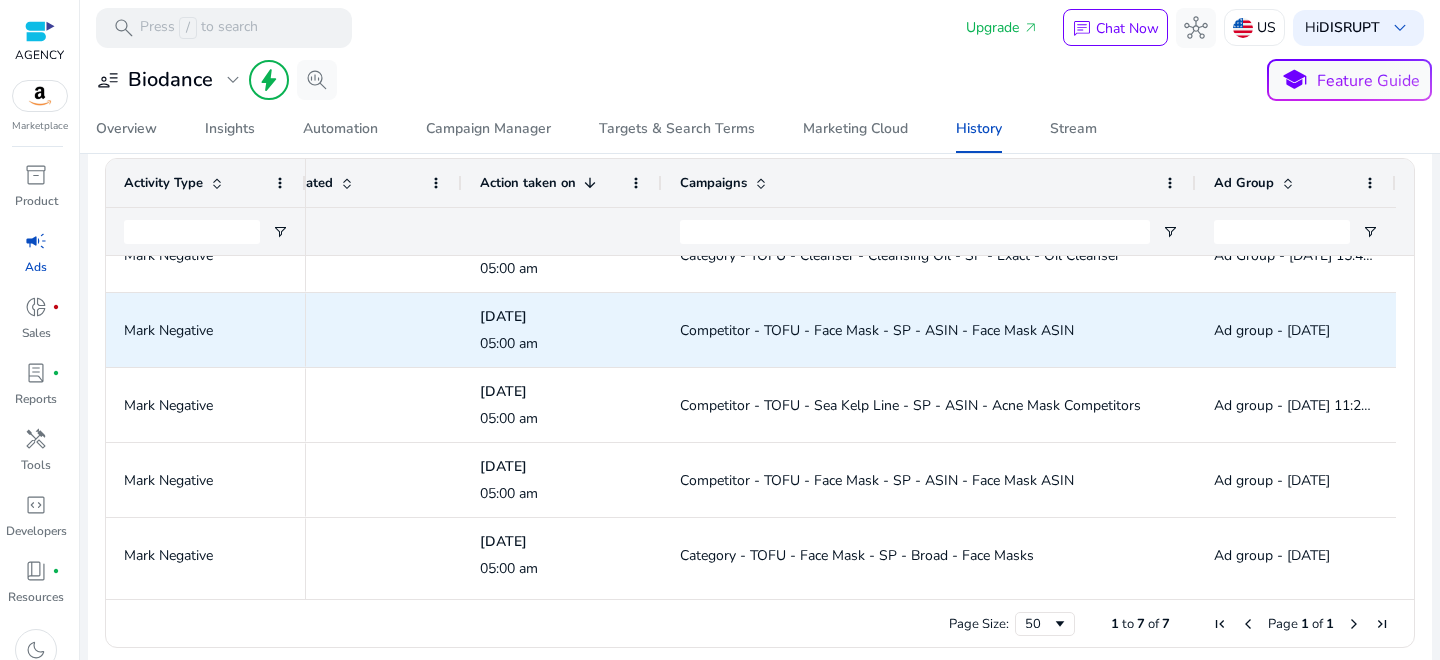 click on "Competitor - TOFU - Face Mask - SP - ASIN - Face Mask ASIN" 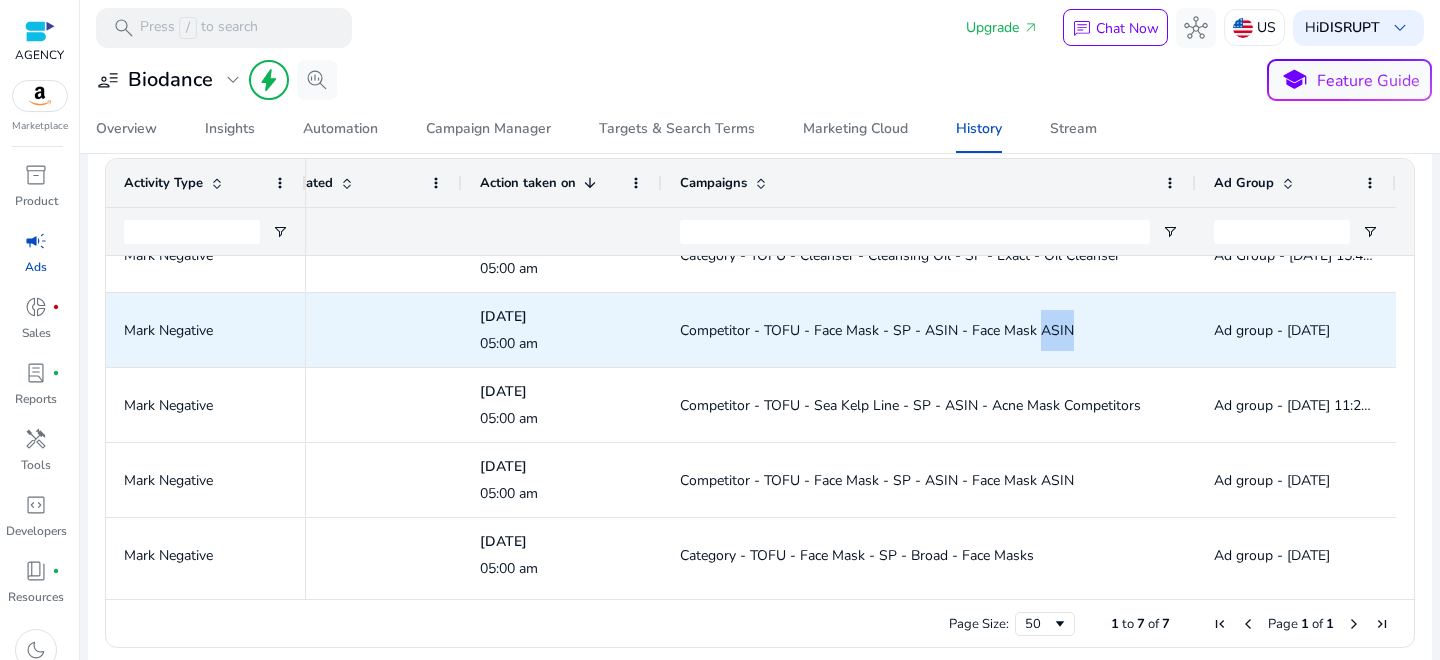 click on "Competitor - TOFU - Face Mask - SP - ASIN - Face Mask ASIN" 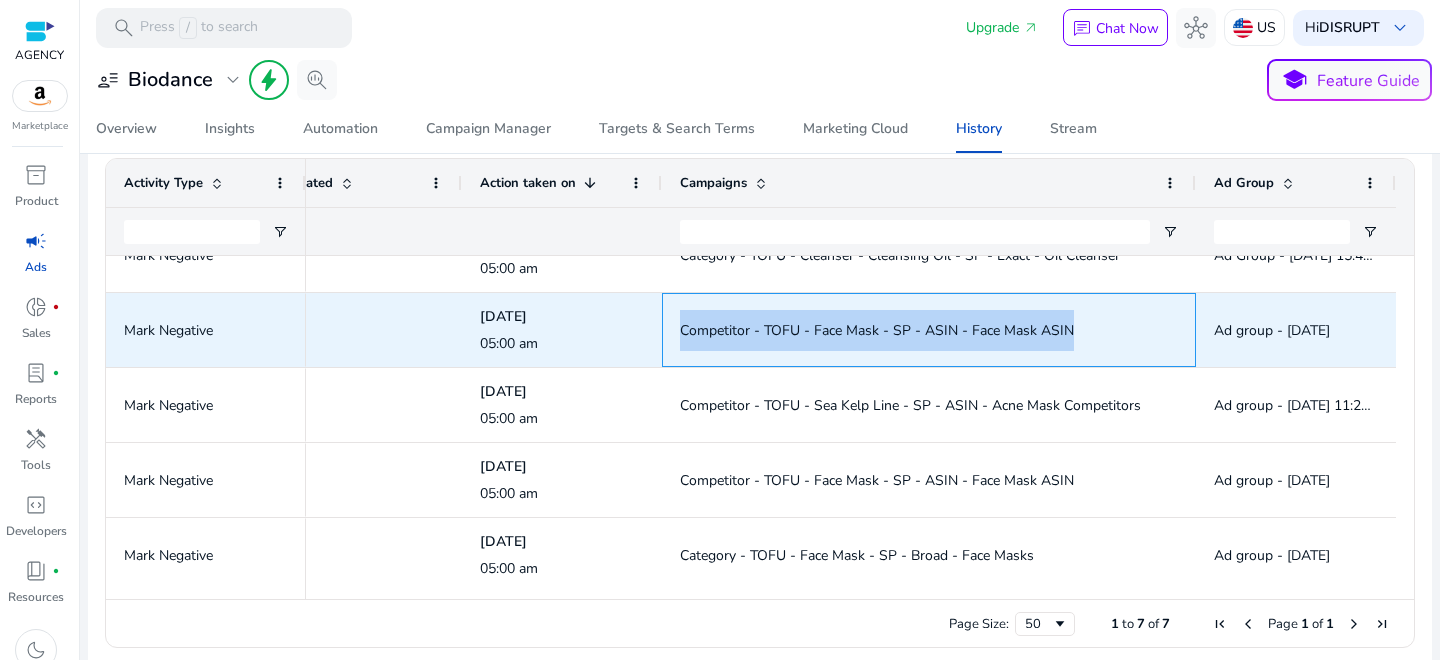 click on "Competitor - TOFU - Face Mask - SP - ASIN - Face Mask ASIN" 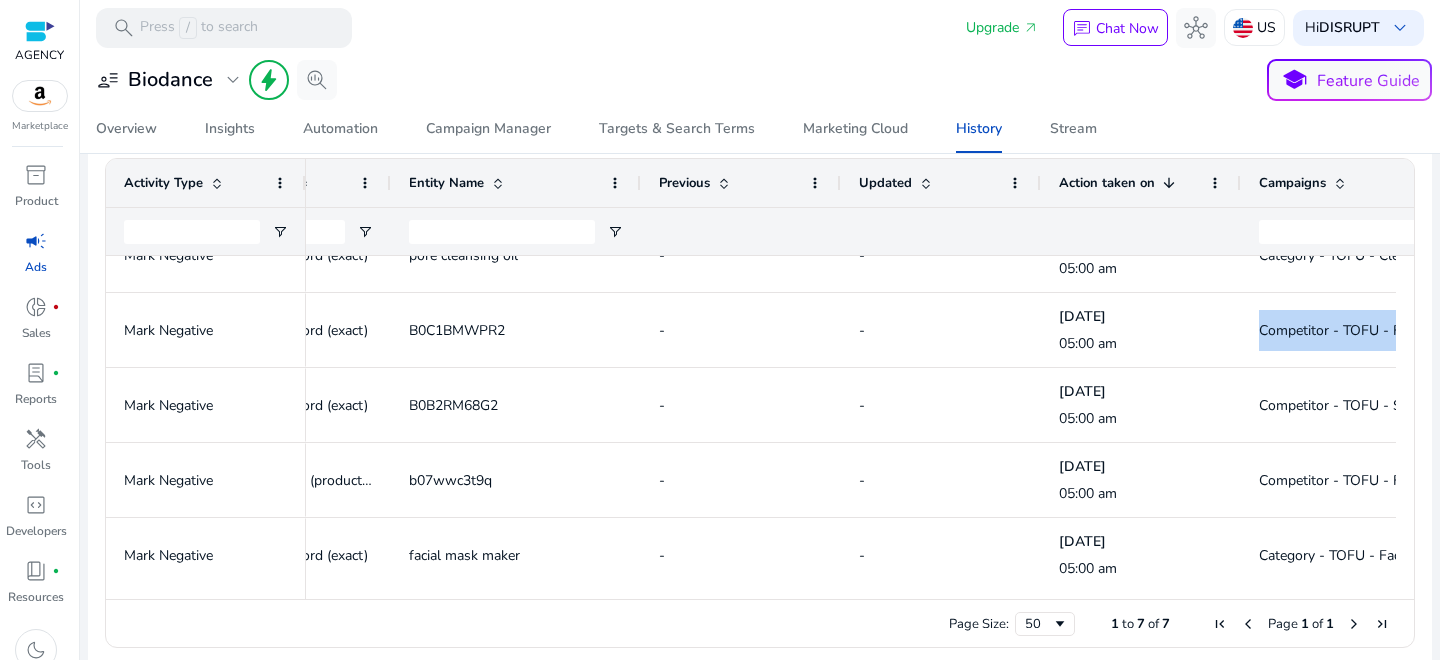 click on "B0C1BMWPR2" 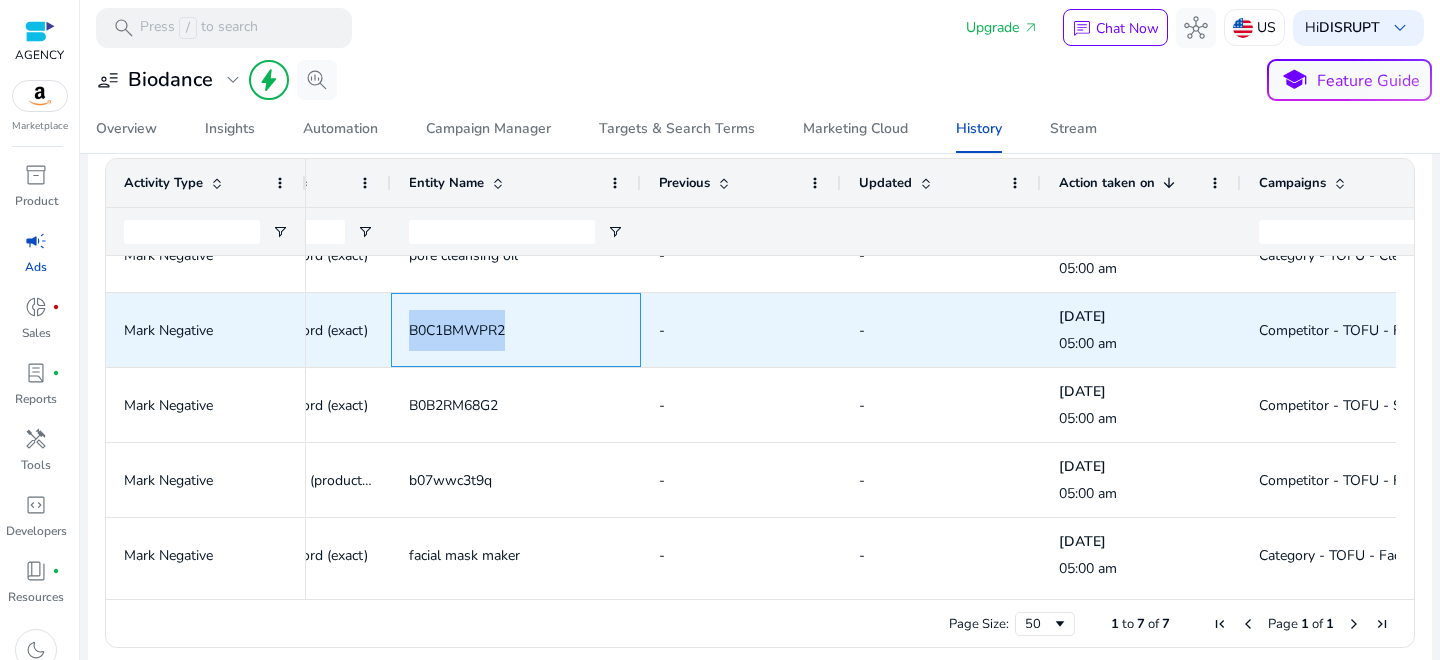 copy on "B0C1BMWPR2" 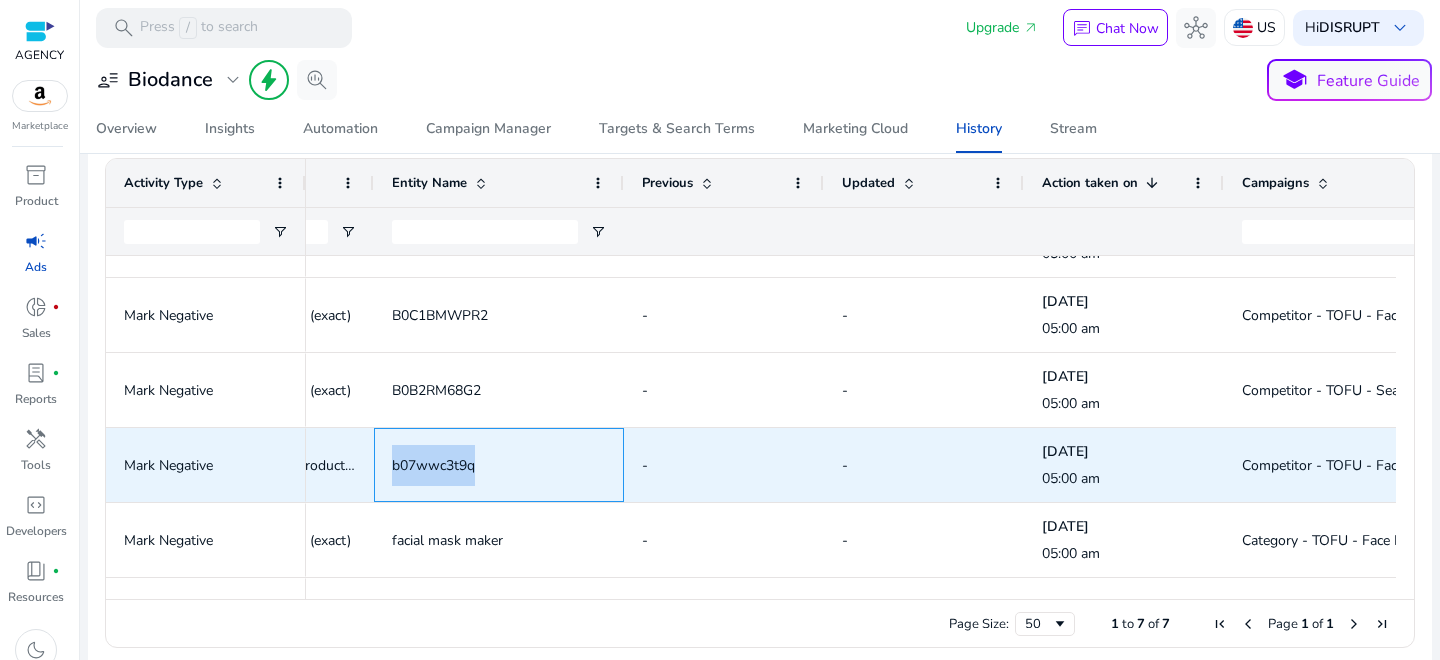 drag, startPoint x: 388, startPoint y: 465, endPoint x: 488, endPoint y: 465, distance: 100 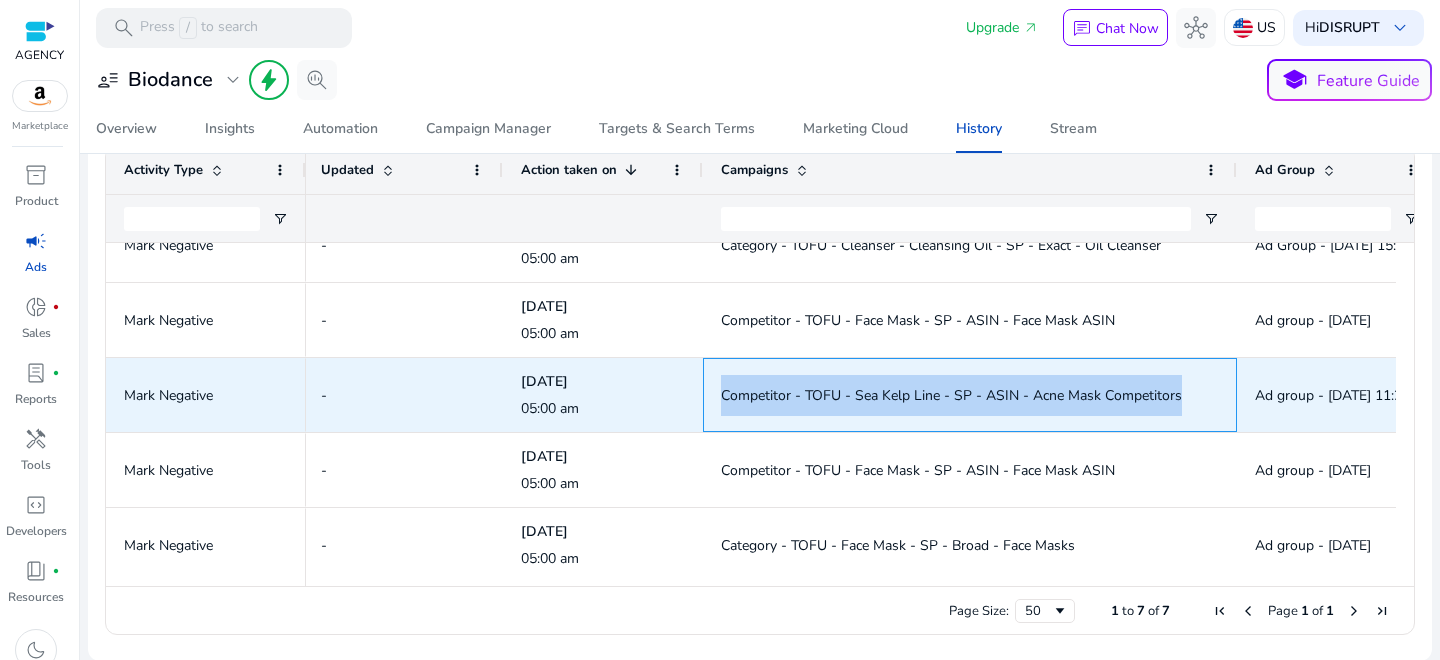 drag, startPoint x: 722, startPoint y: 391, endPoint x: 1248, endPoint y: 393, distance: 526.0038 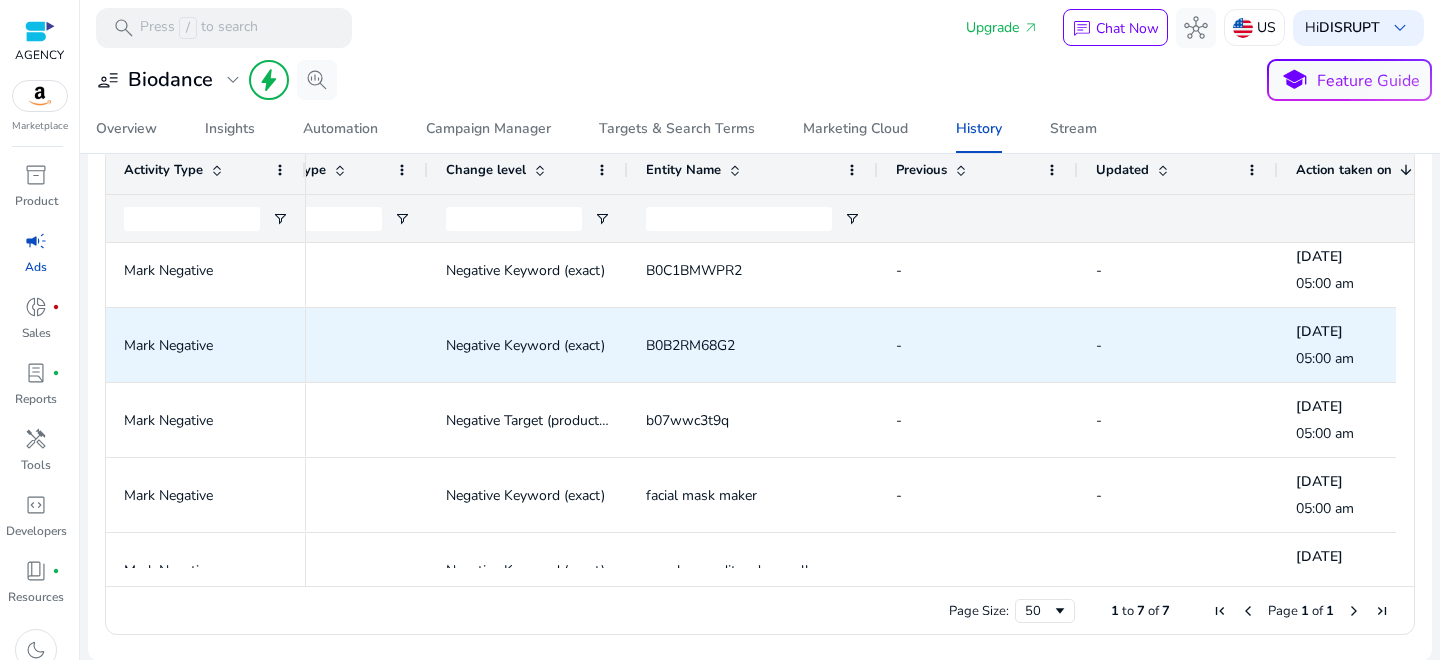 click on "B0B2RM68G2" 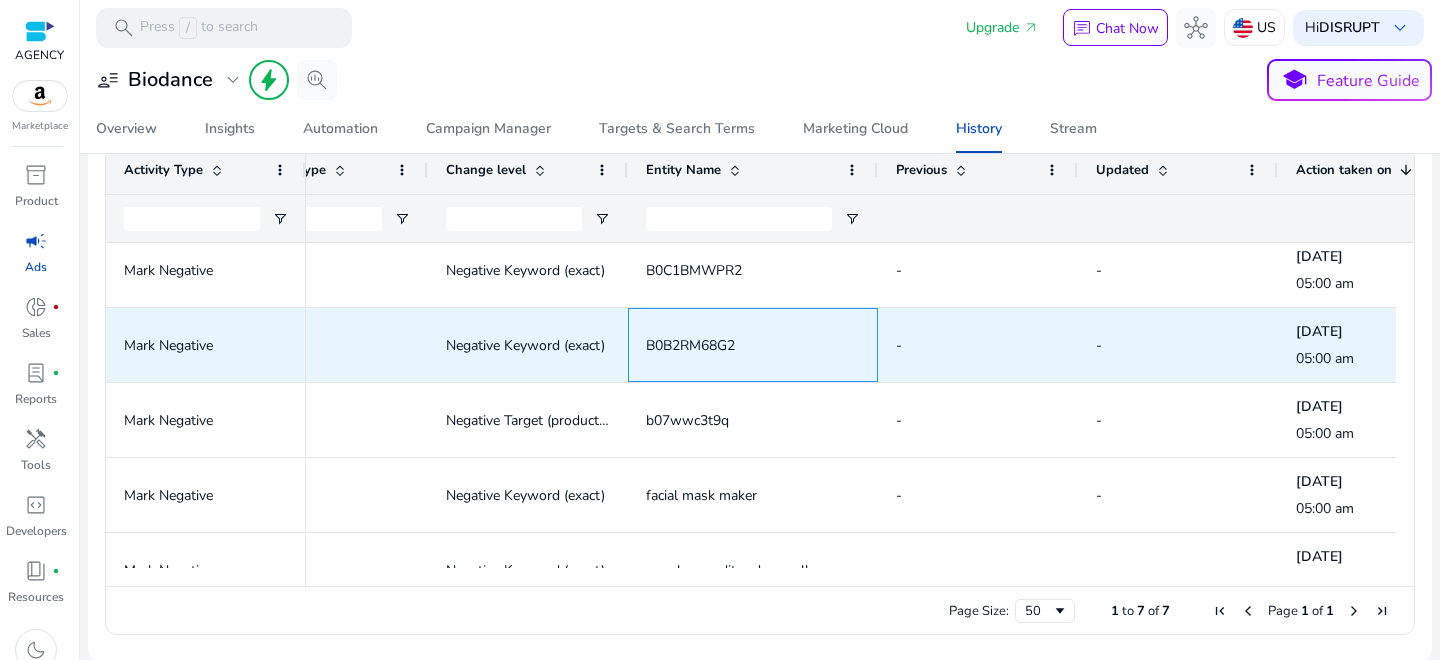 click on "B0B2RM68G2" 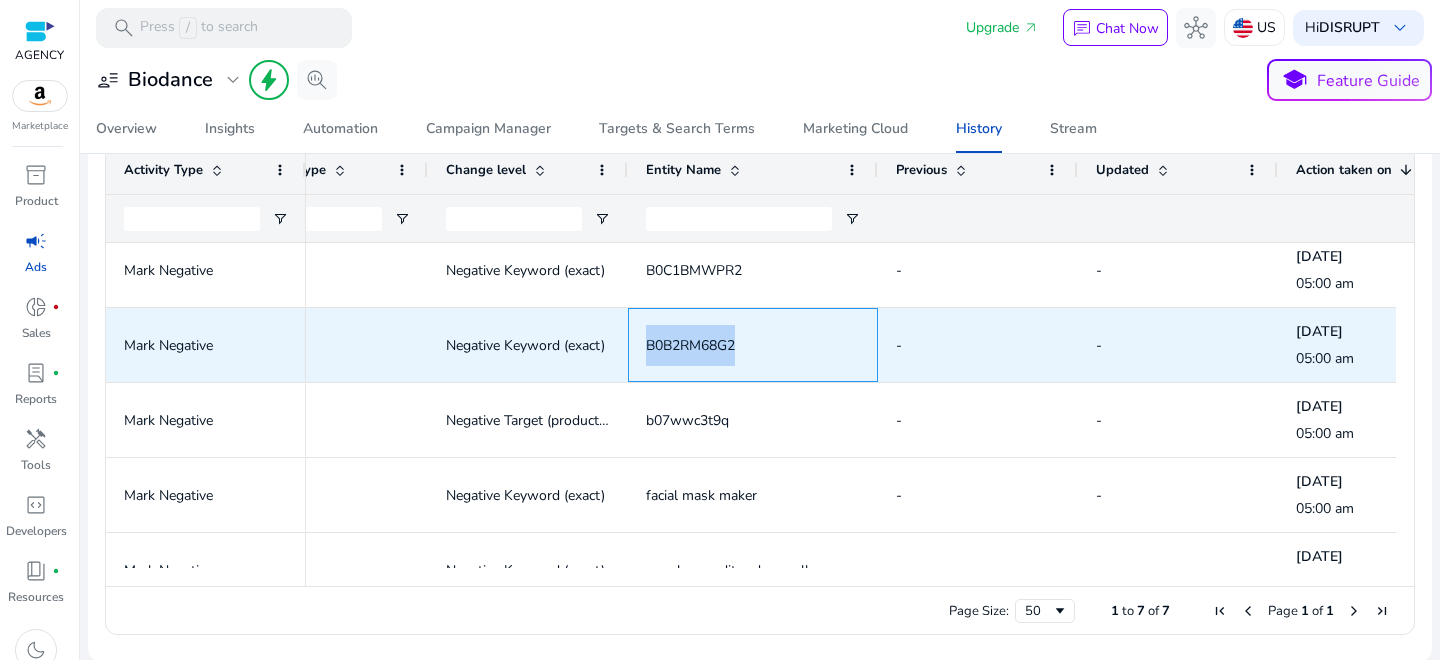 click on "B0B2RM68G2" 